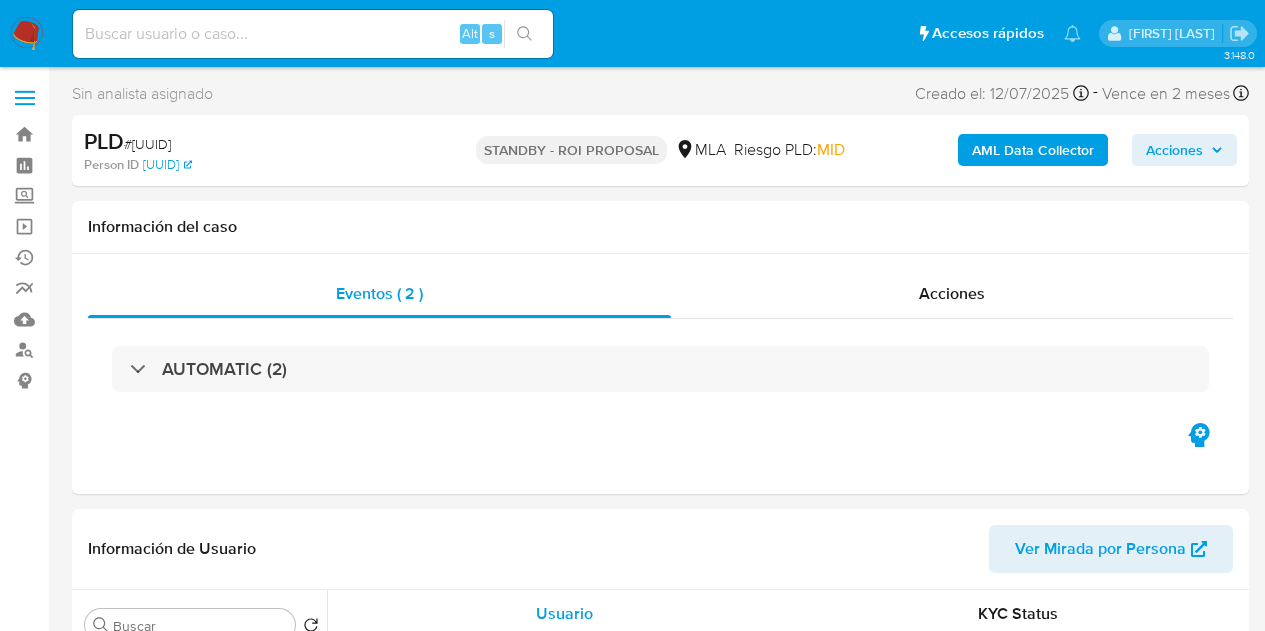 select on "10" 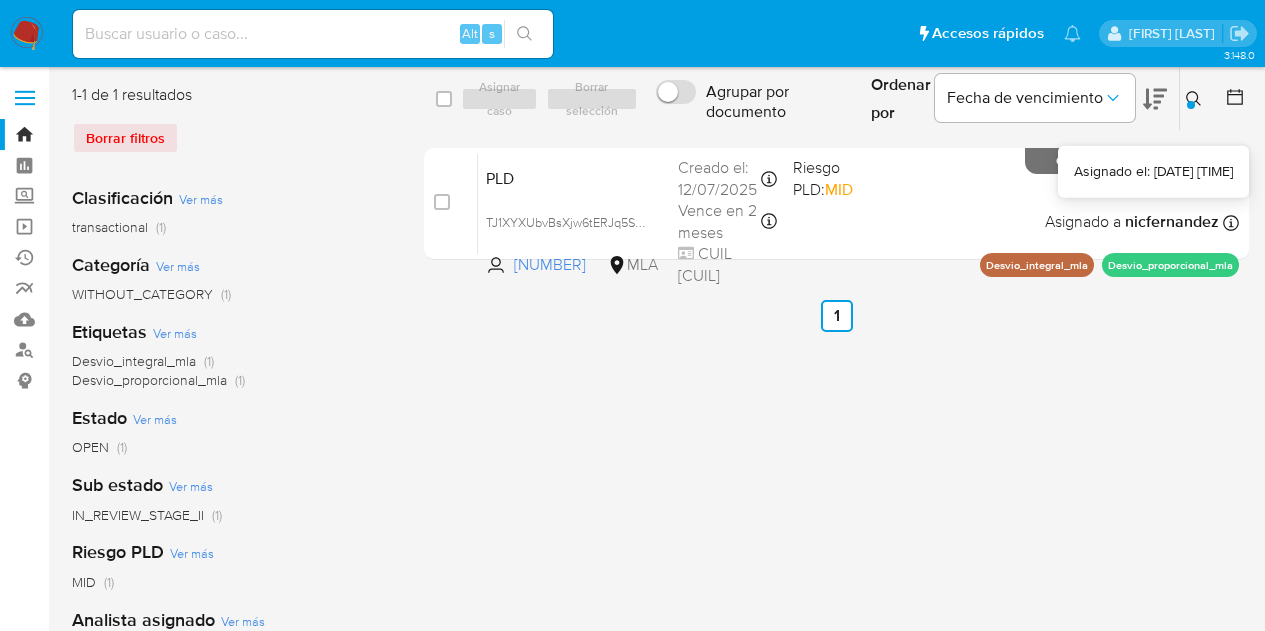 scroll, scrollTop: 0, scrollLeft: 0, axis: both 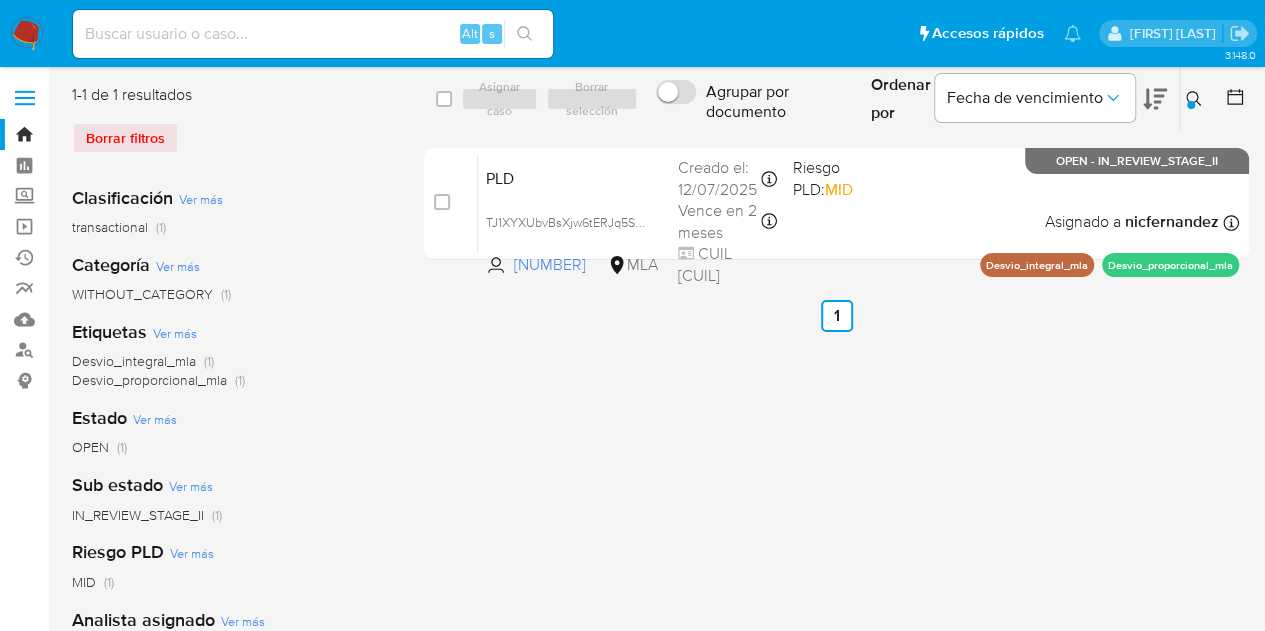 drag, startPoint x: 1189, startPoint y: 96, endPoint x: 1194, endPoint y: 115, distance: 19.646883 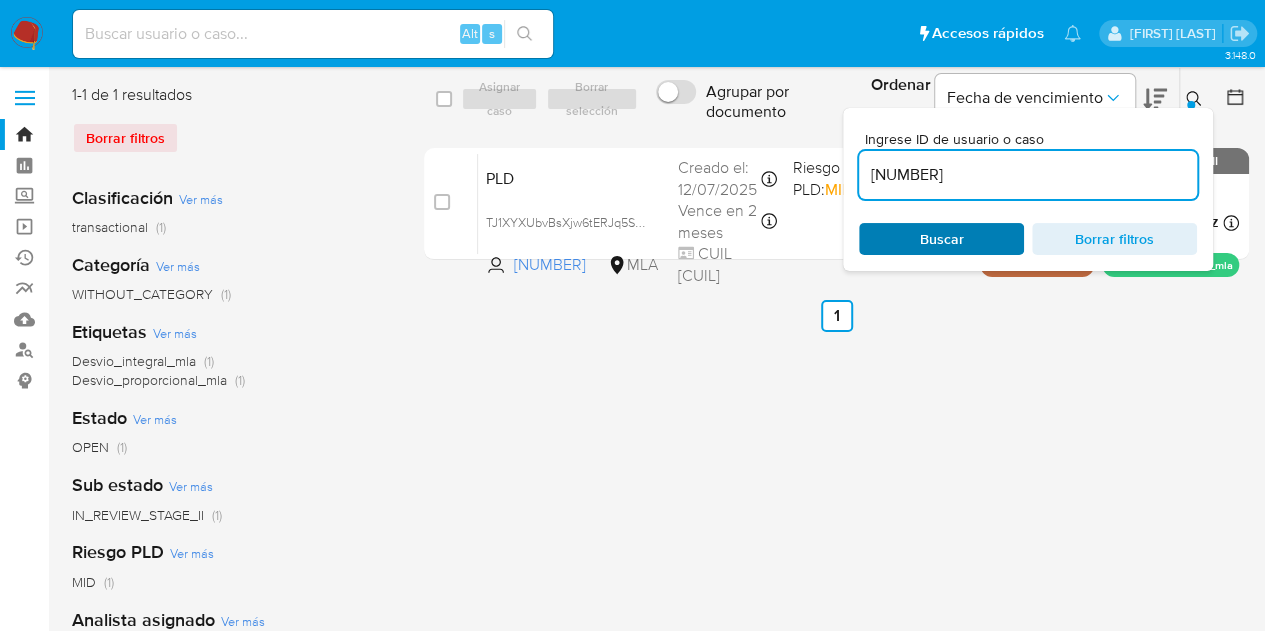 click on "Buscar" at bounding box center [941, 239] 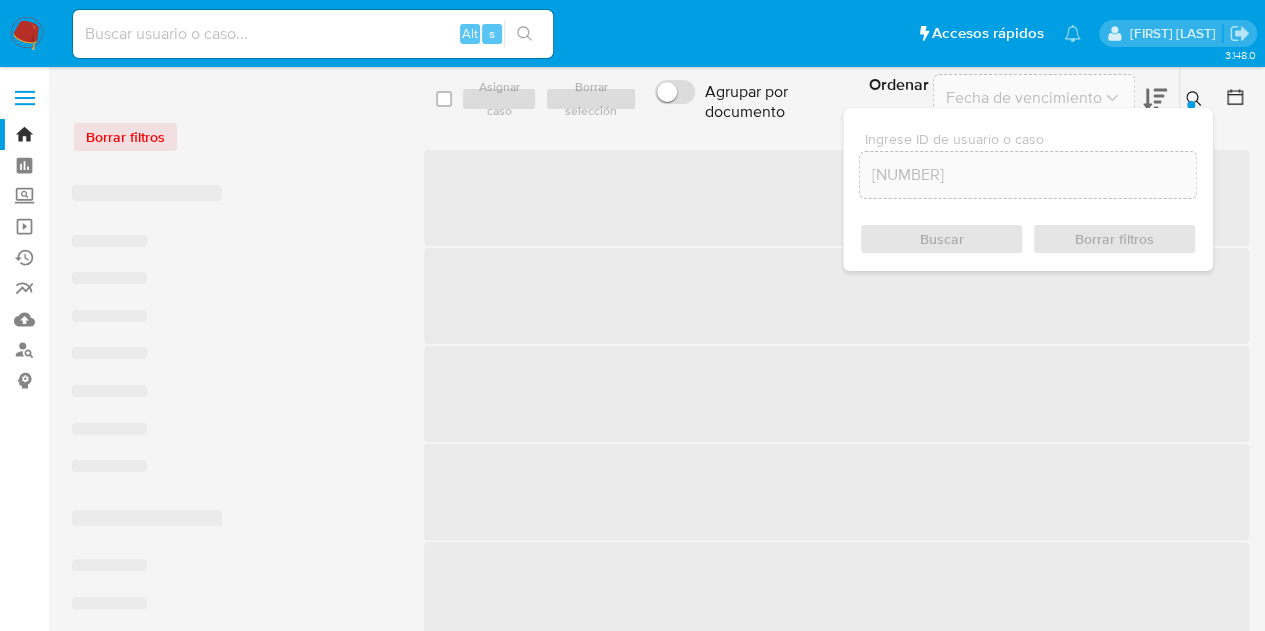 click 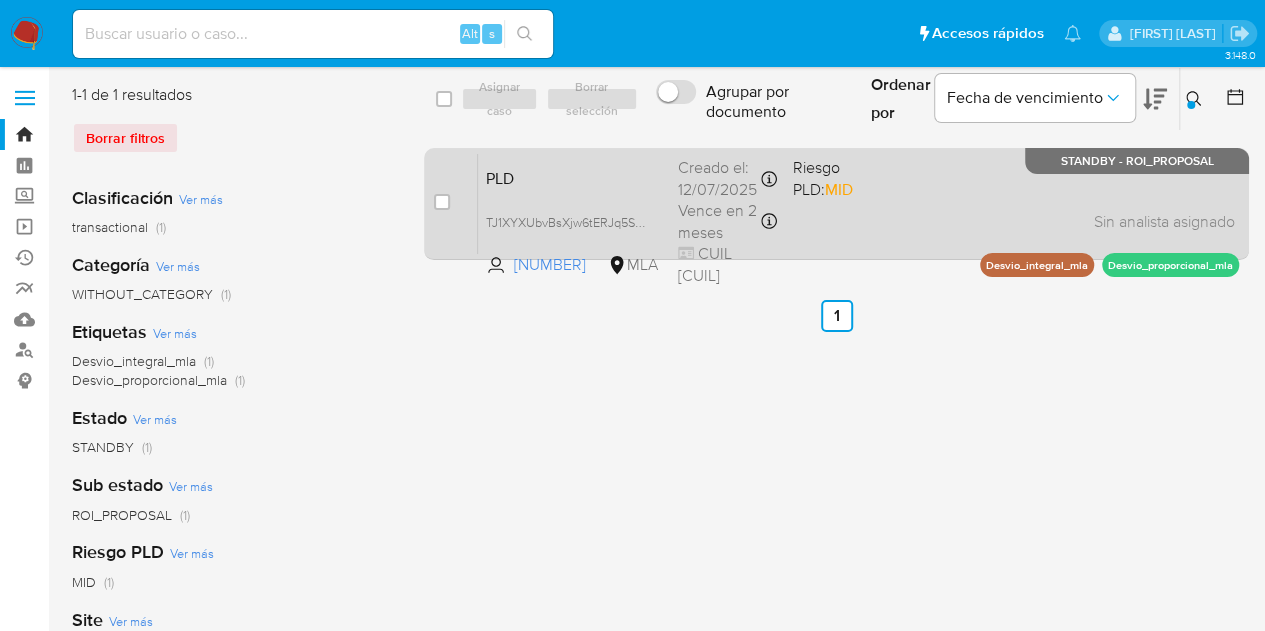 click on "PLD" at bounding box center [574, 177] 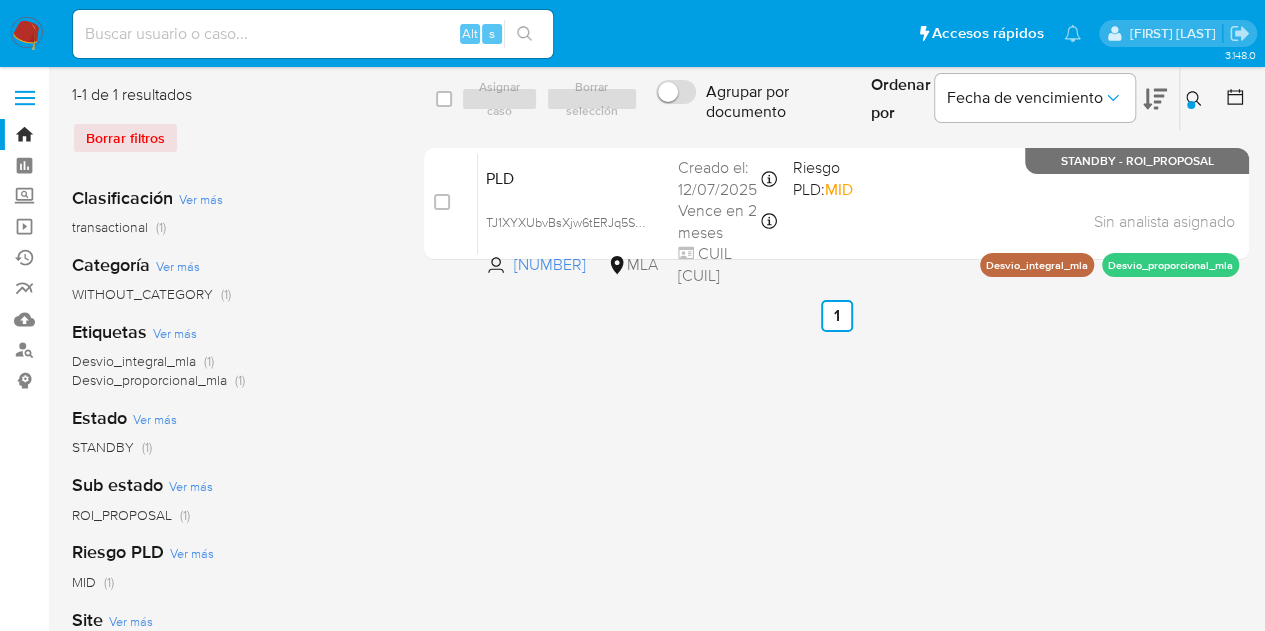 drag, startPoint x: 1187, startPoint y: 100, endPoint x: 1099, endPoint y: 174, distance: 114.97826 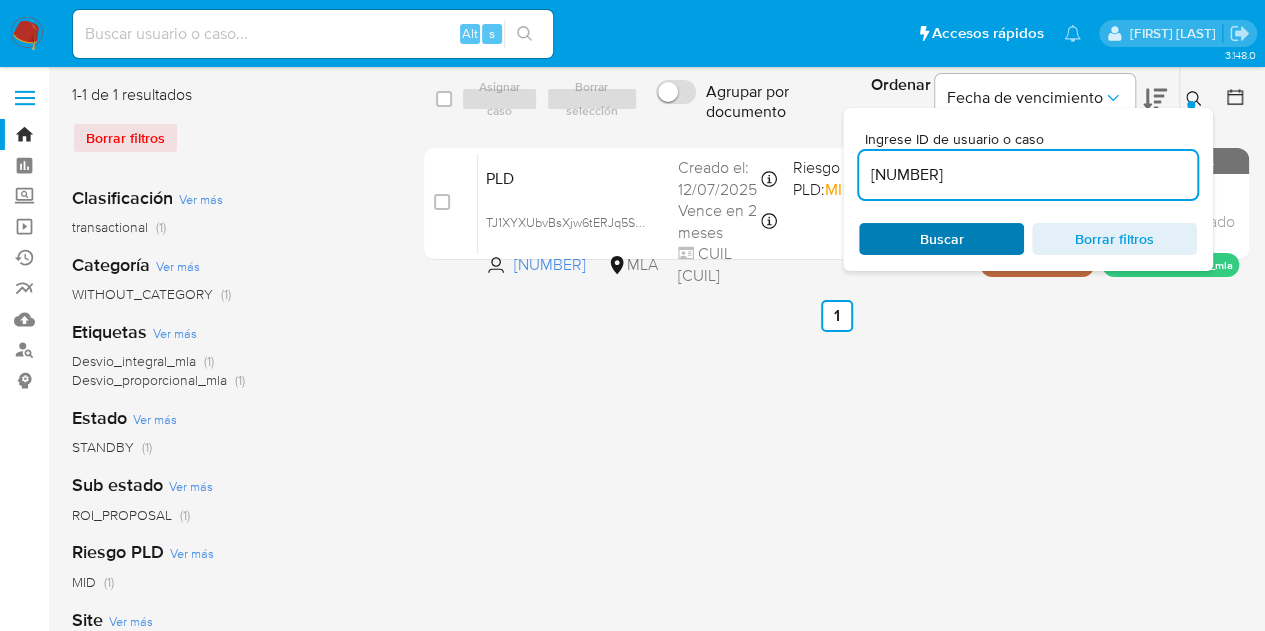 click on "Buscar" at bounding box center [942, 239] 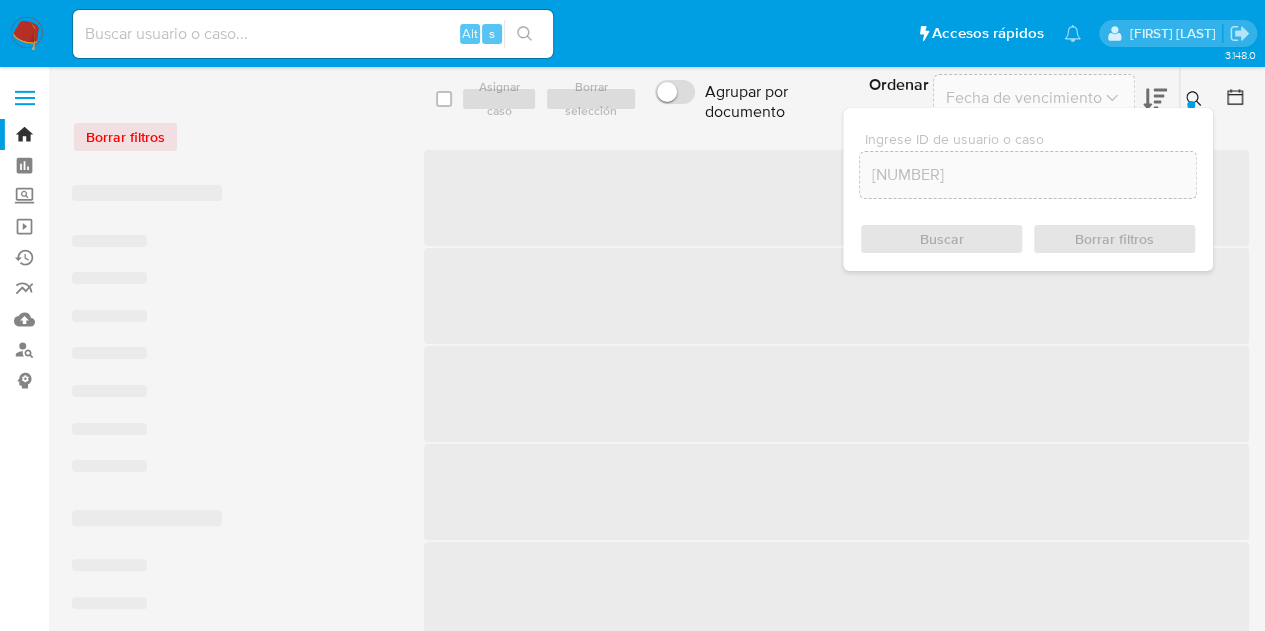 click at bounding box center (1196, 99) 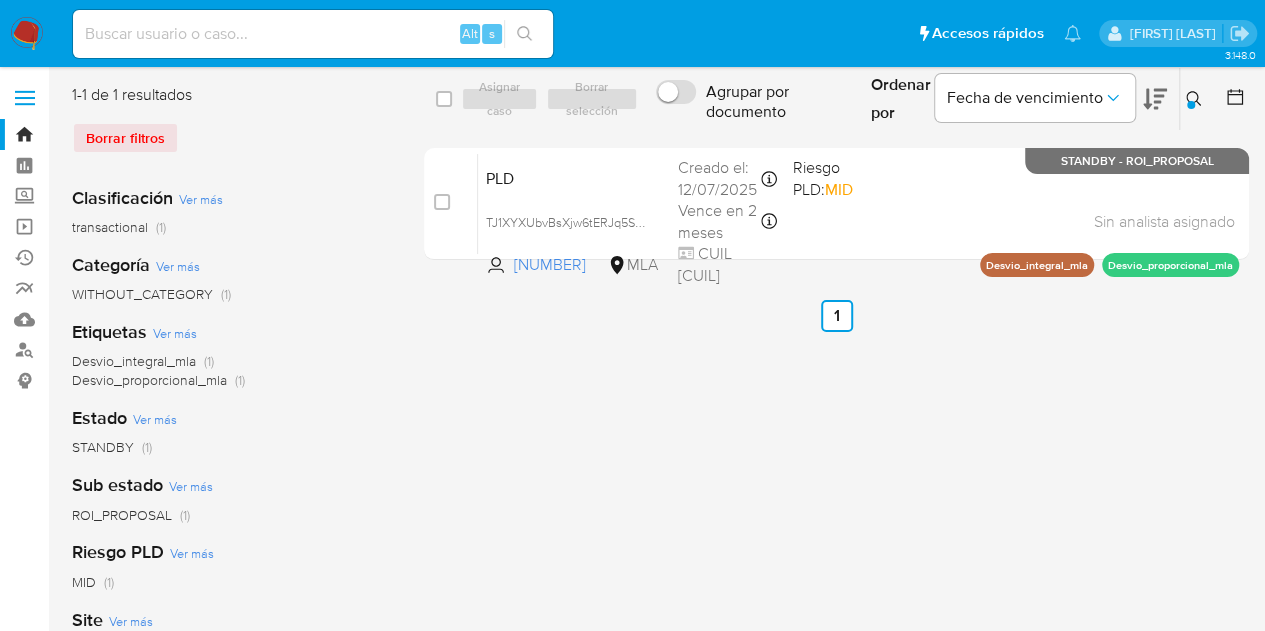 drag, startPoint x: 1206, startPoint y: 105, endPoint x: 1120, endPoint y: 163, distance: 103.73042 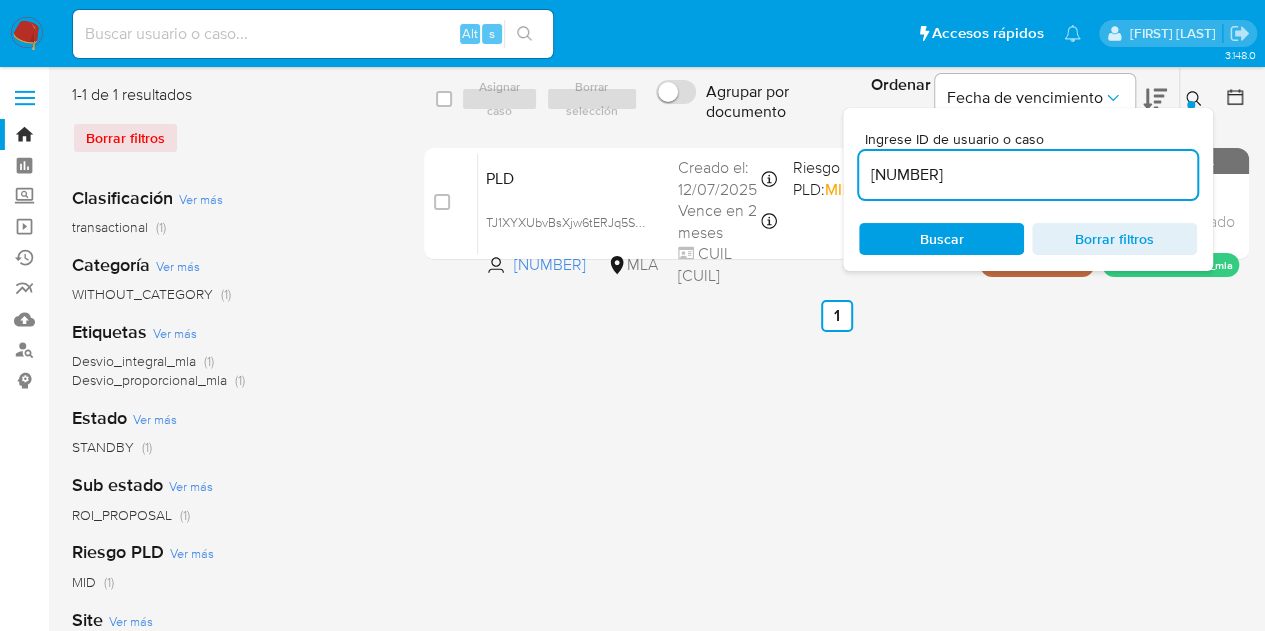 drag, startPoint x: 1054, startPoint y: 170, endPoint x: 577, endPoint y: 92, distance: 483.3353 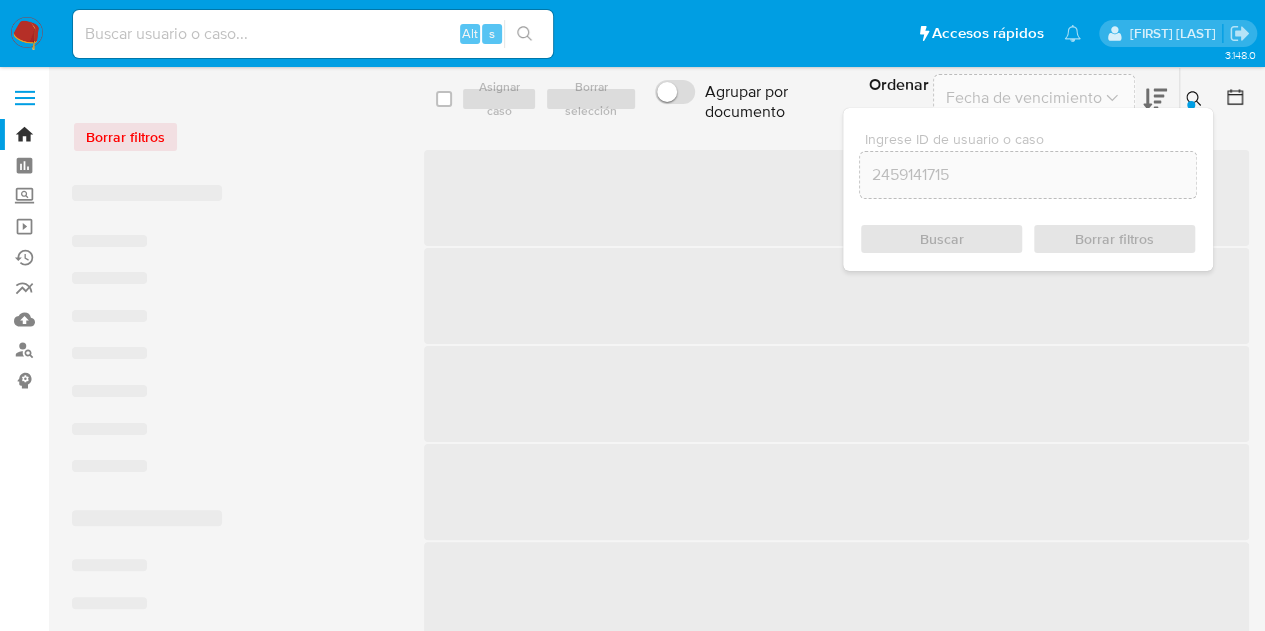 click 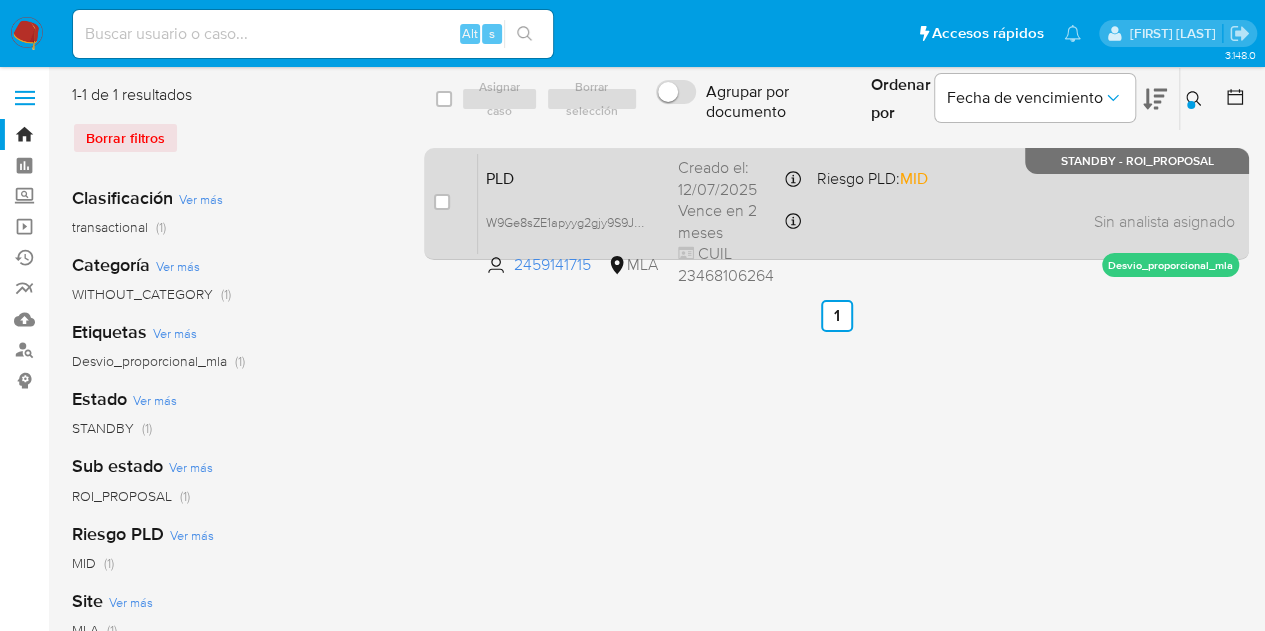 click on "PLD W9Ge8sZE1apyyg2gjy9S9JuF 2459141715 MLA Riesgo PLD:  MID Creado el: 12/07/2025   Creado el: 12/07/2025 03:34:45 Vence en 2 meses   Vence el 10/10/2025 03:34:45 CUIL   23468106264 Sin analista asignado   Asignado el: 17/07/2025 16:33:07 Desvio_proporcional_mla STANDBY - ROI_PROPOSAL" at bounding box center (858, 203) 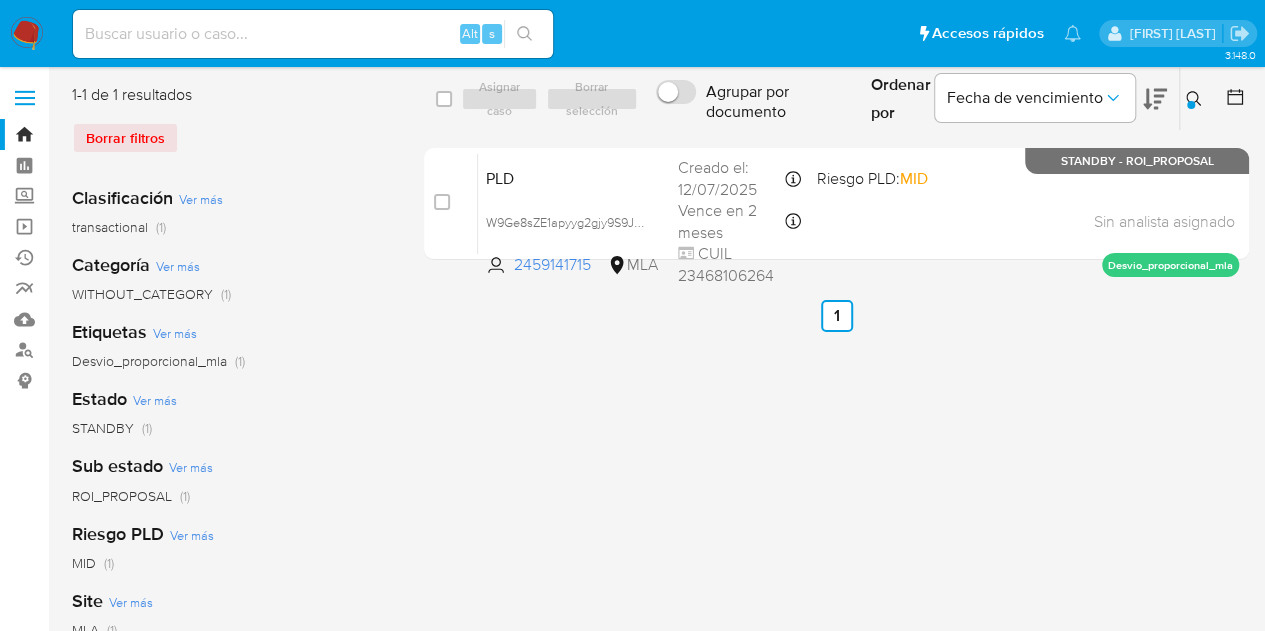 click 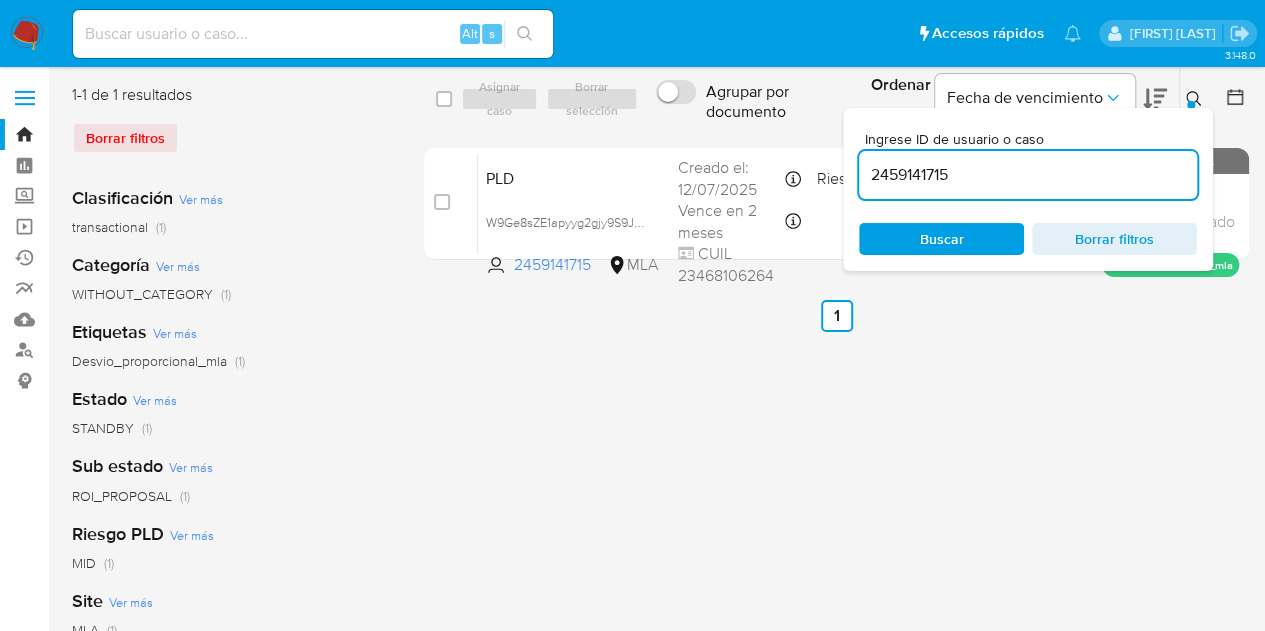 drag, startPoint x: 771, startPoint y: 145, endPoint x: 754, endPoint y: 128, distance: 24.04163 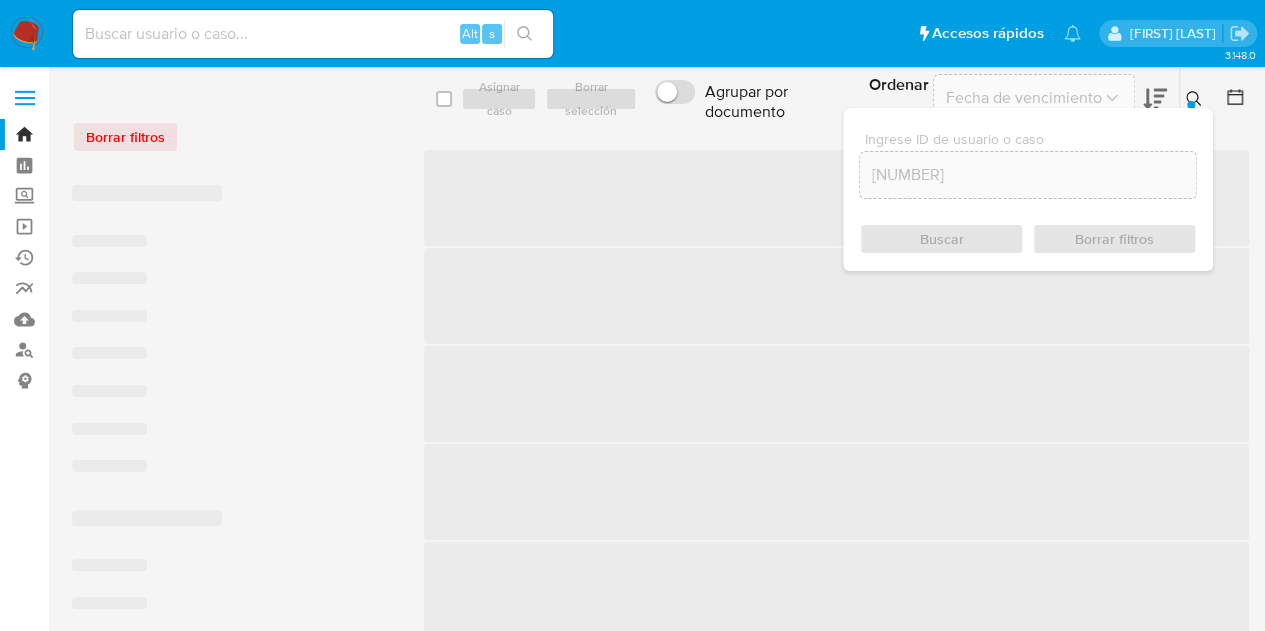 click at bounding box center (1196, 99) 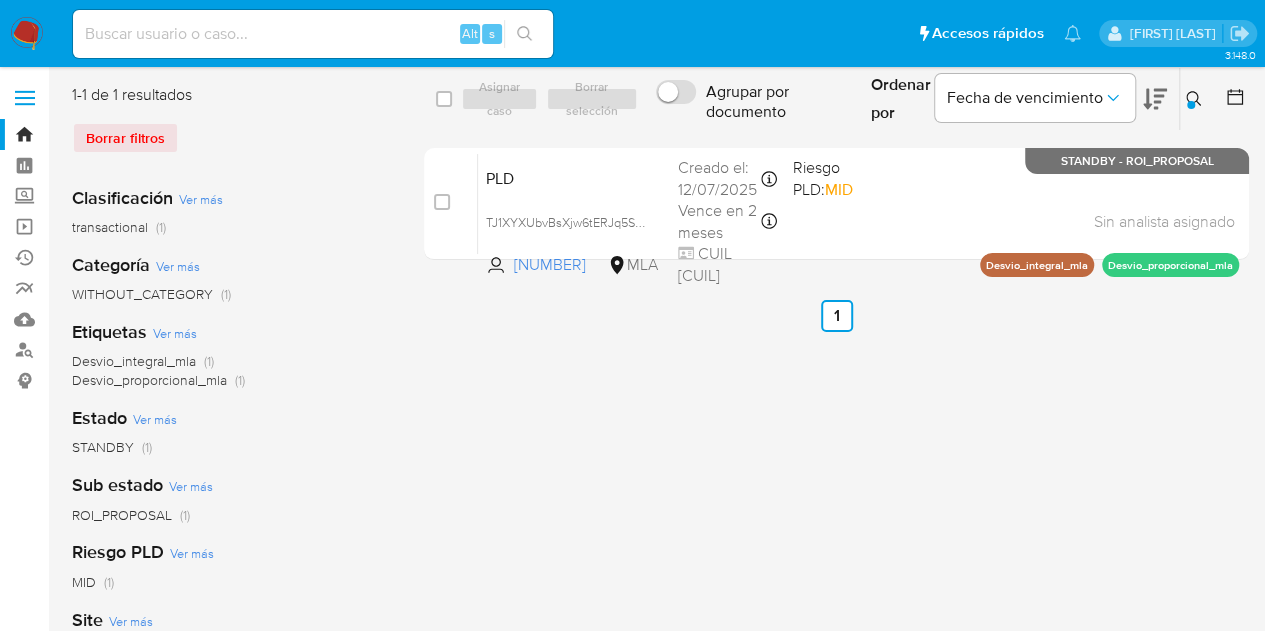 drag, startPoint x: 1191, startPoint y: 100, endPoint x: 1092, endPoint y: 160, distance: 115.76269 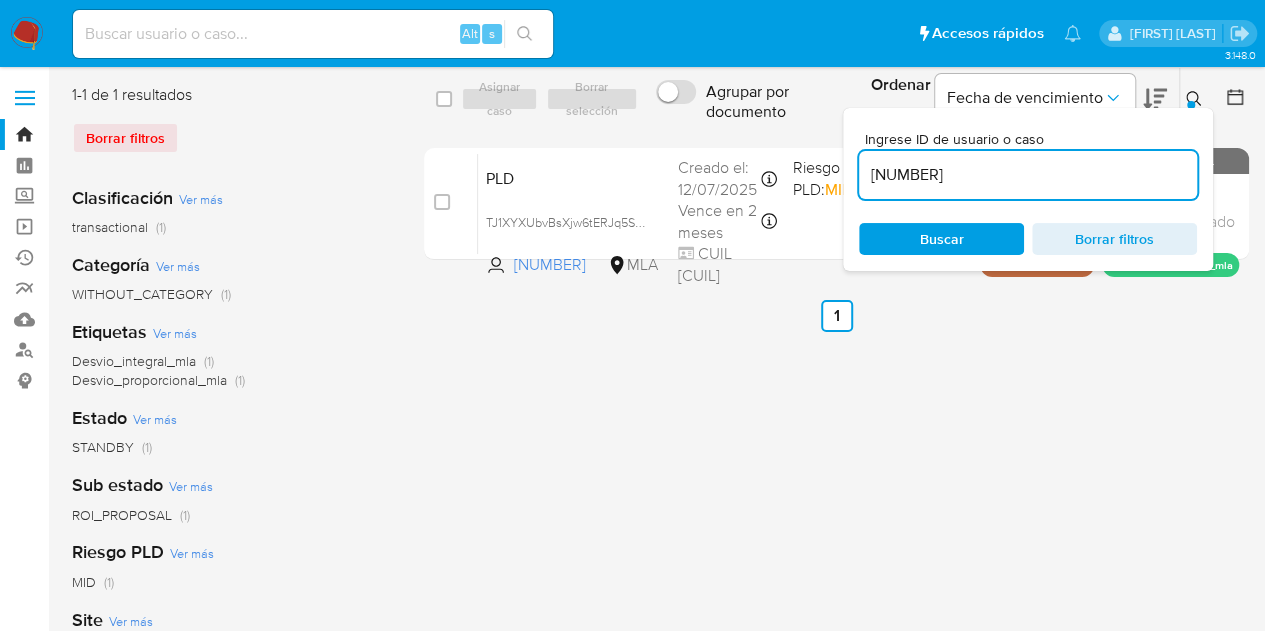 drag, startPoint x: 1017, startPoint y: 167, endPoint x: 674, endPoint y: 98, distance: 349.8714 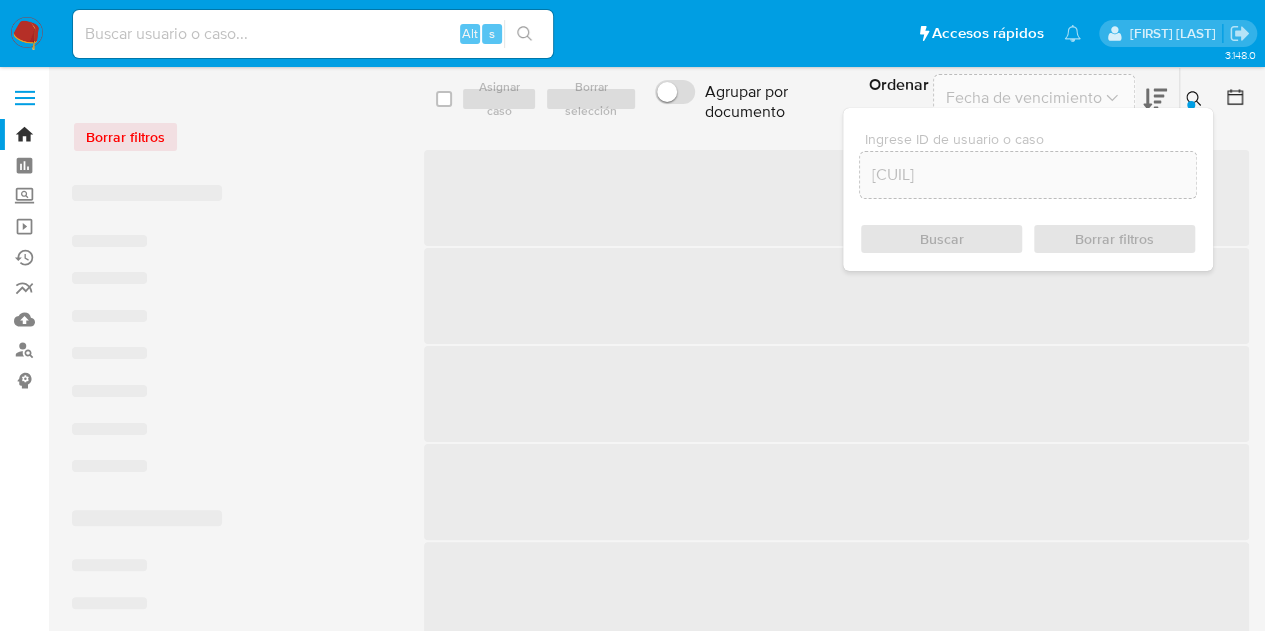 click 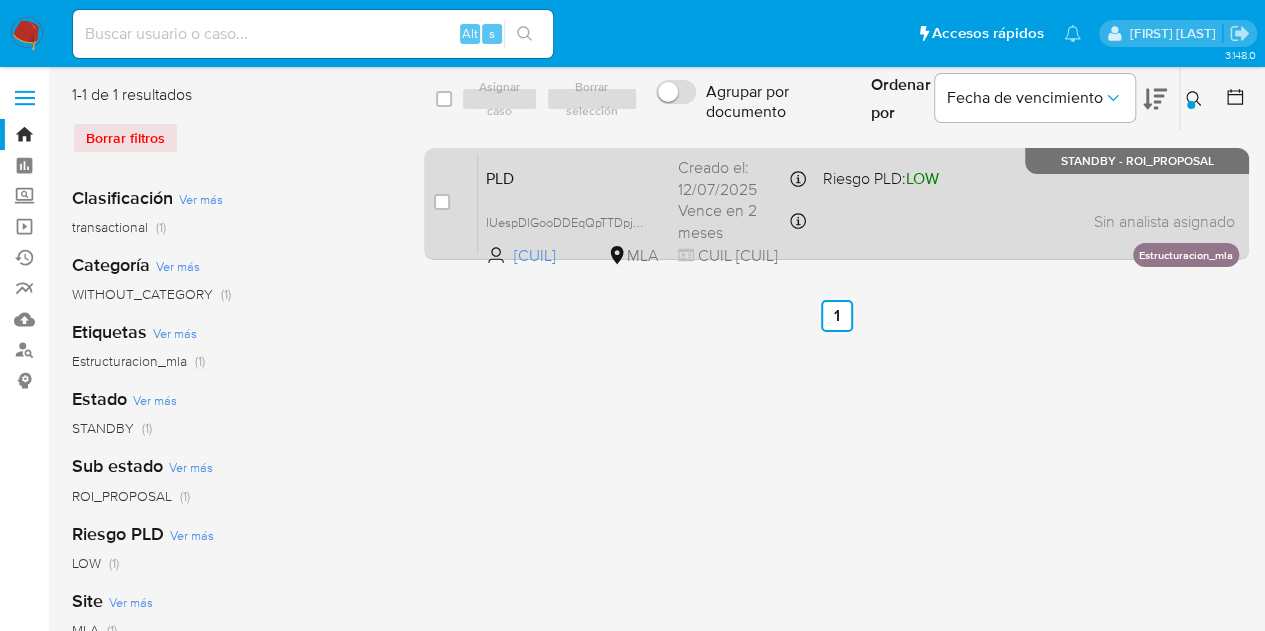 click on "PLD" at bounding box center (574, 177) 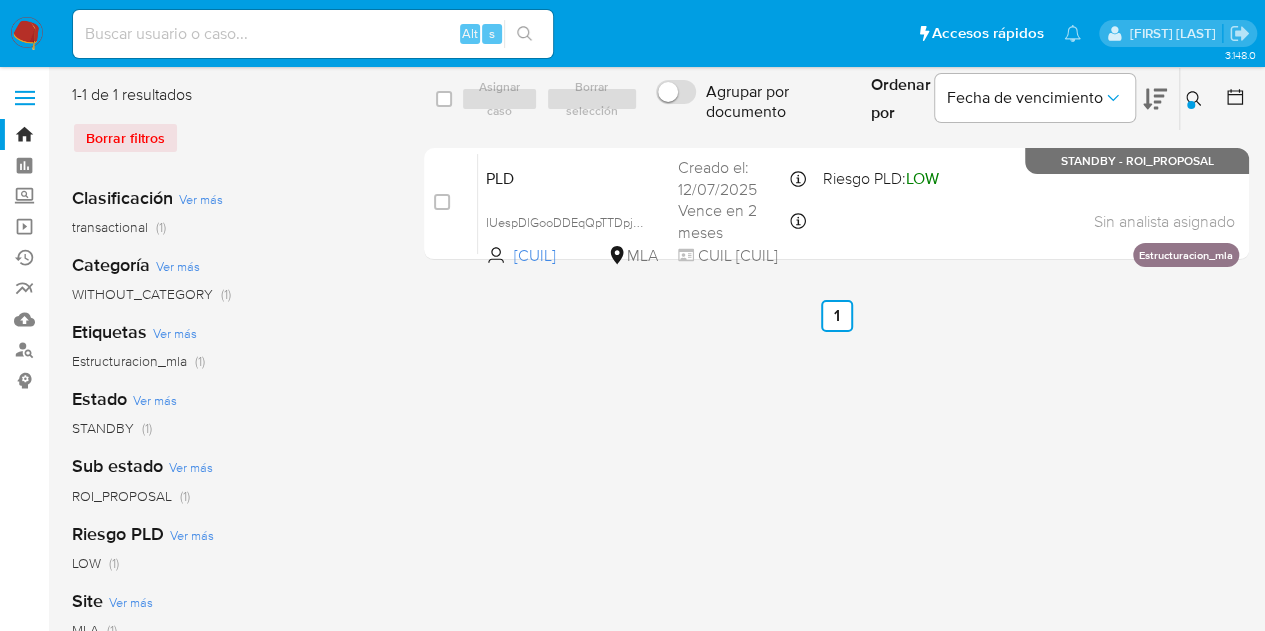 click at bounding box center (1196, 99) 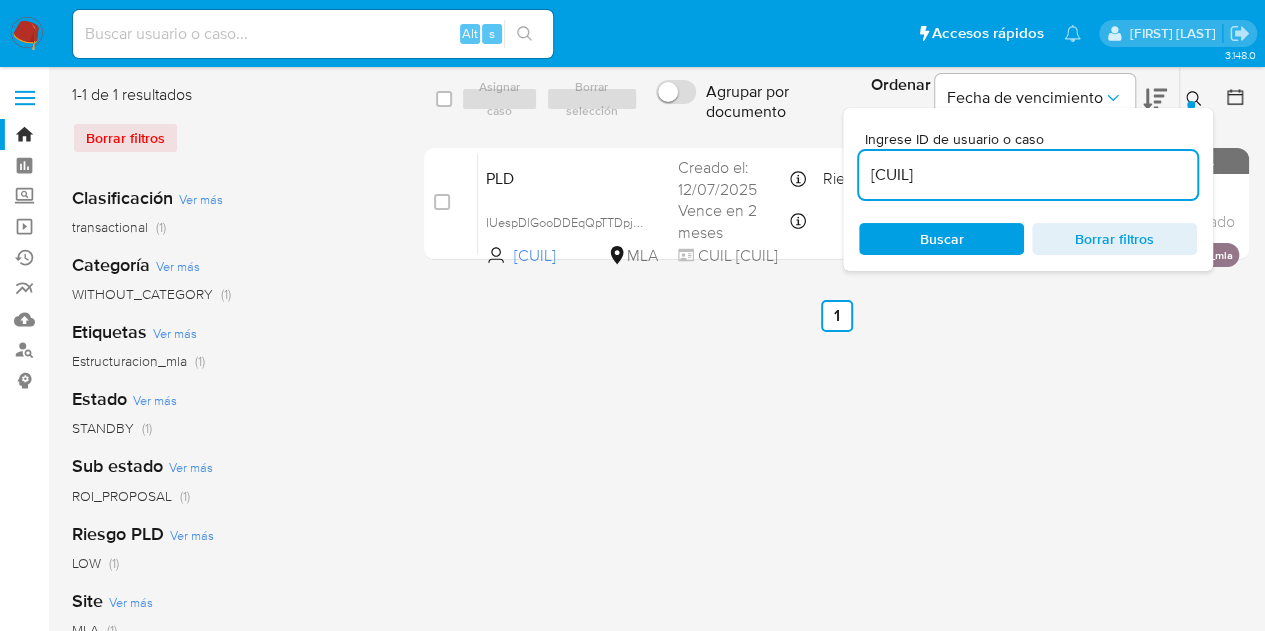 drag, startPoint x: 955, startPoint y: 173, endPoint x: 634, endPoint y: 110, distance: 327.12384 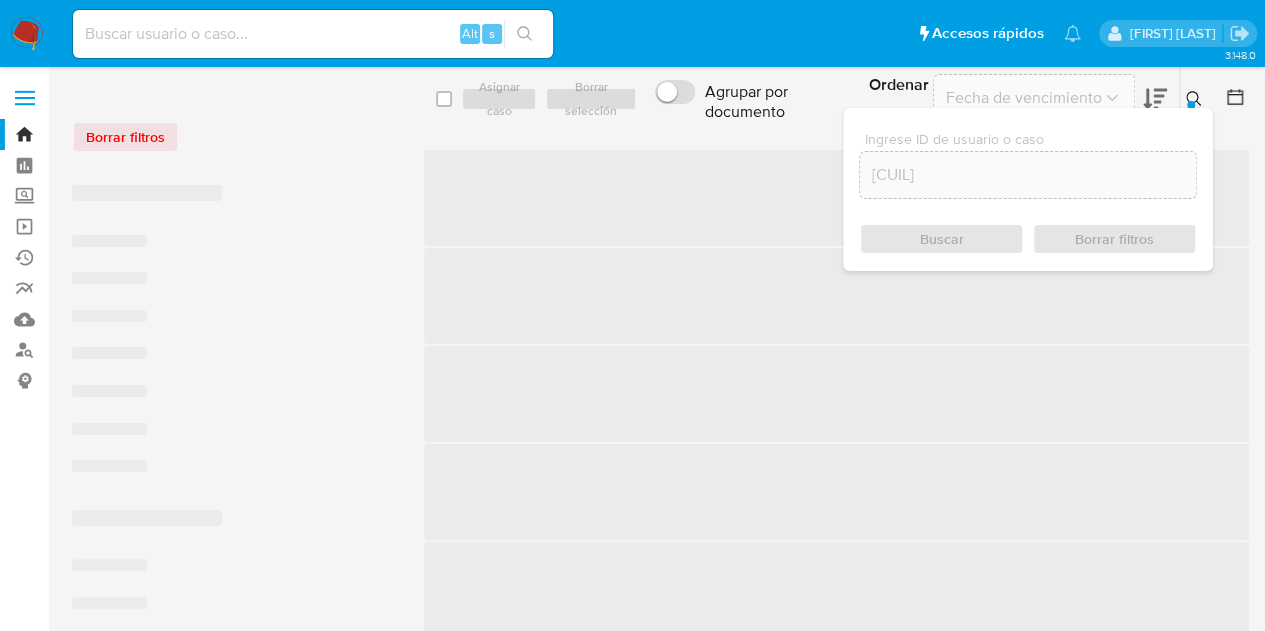 click 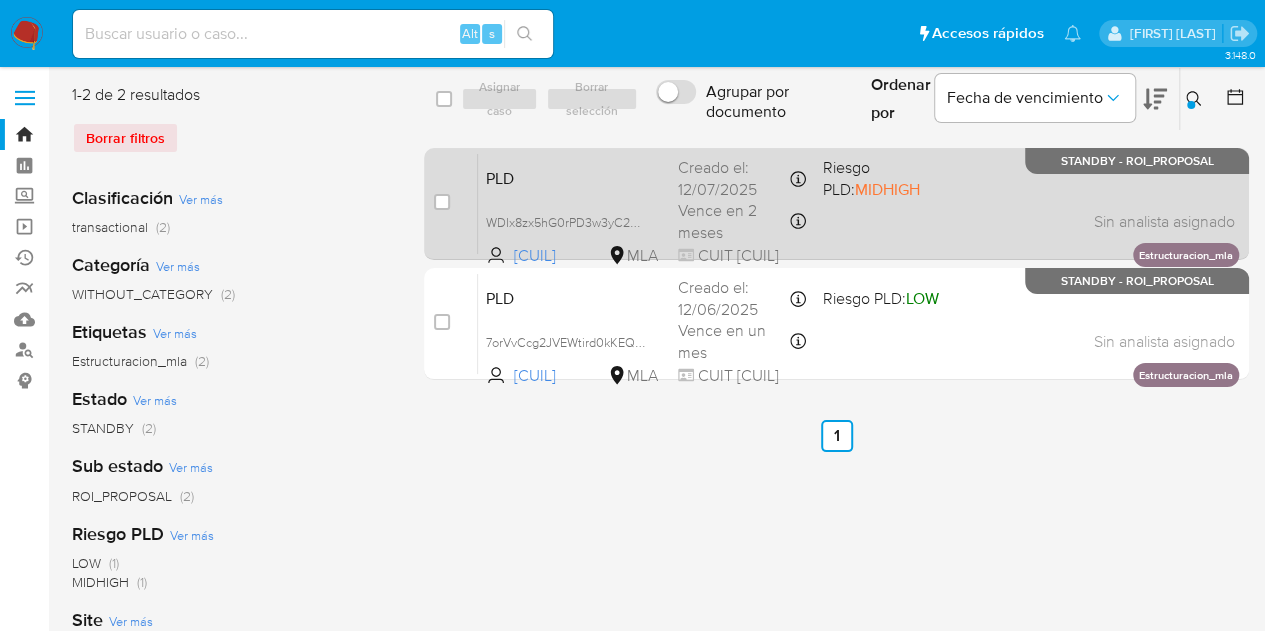 click on "PLD" at bounding box center [574, 177] 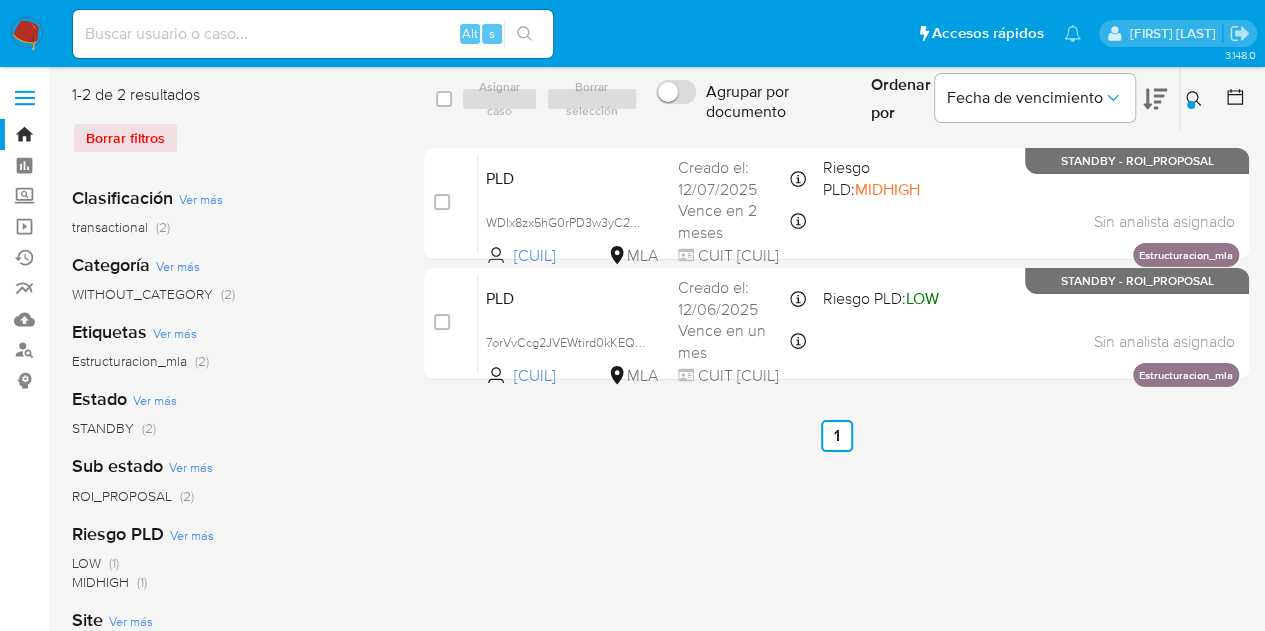 click 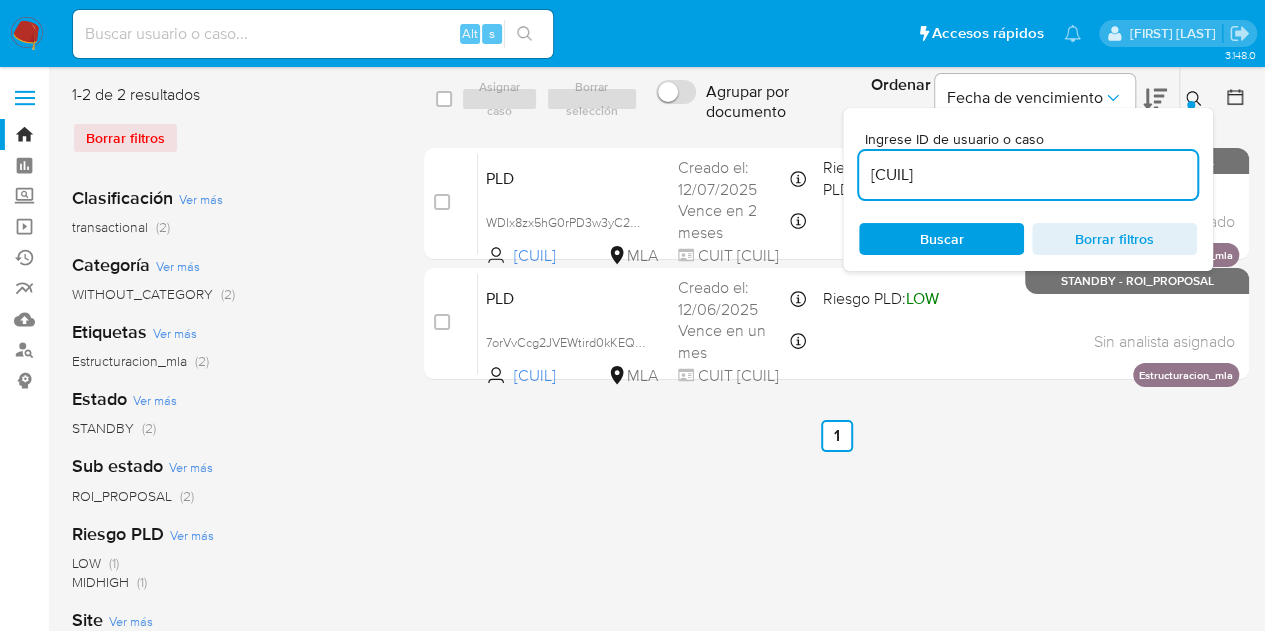drag, startPoint x: 941, startPoint y: 159, endPoint x: 685, endPoint y: 98, distance: 263.16724 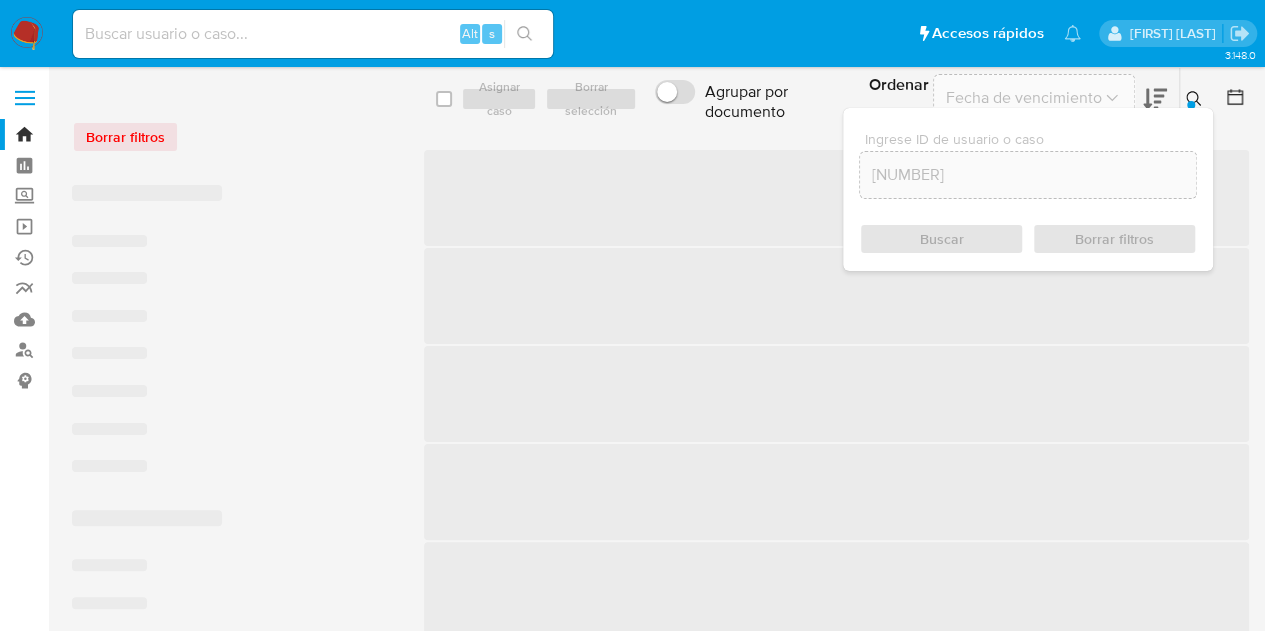 click 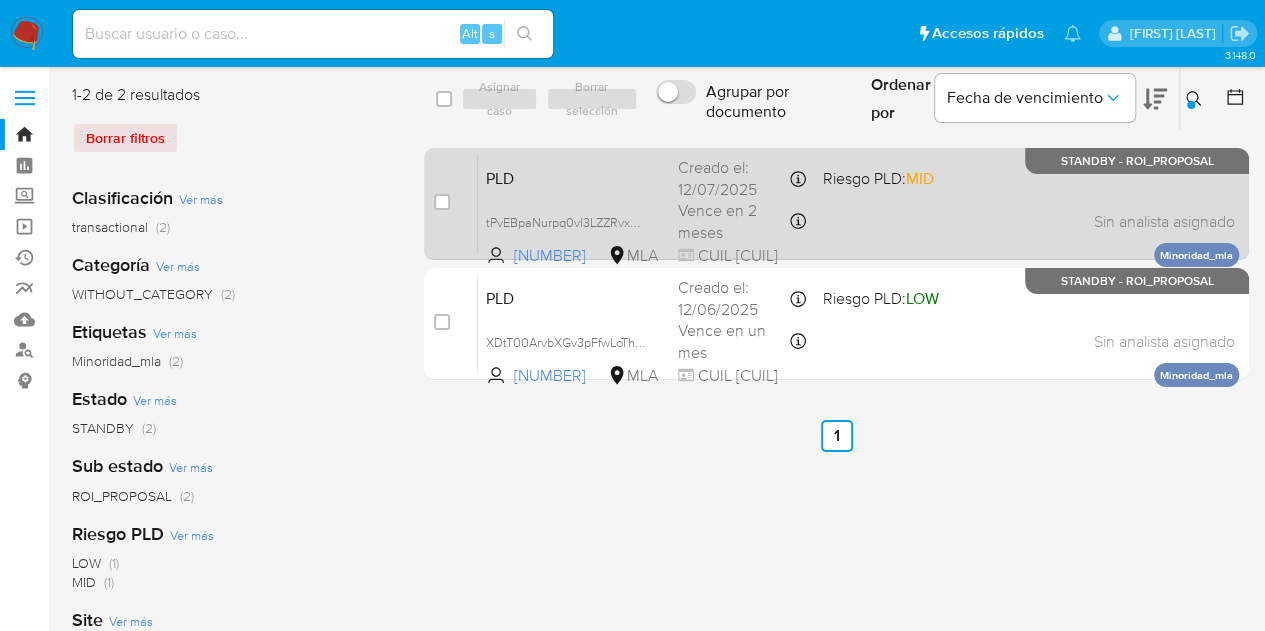 click on "PLD tPvEBpaNurpq0vl3LZZRvxpQ 1574465623 MLA Riesgo PLD:  MID Creado el: 12/07/2025   Creado el: 12/07/2025 03:29:43 Vence en 2 meses   Vence el 10/10/2025 03:29:44 CUIL   20490526731 Sin analista asignado   Asignado el: 18/07/2025 09:45:57 Minoridad_mla STANDBY - ROI_PROPOSAL" at bounding box center [858, 203] 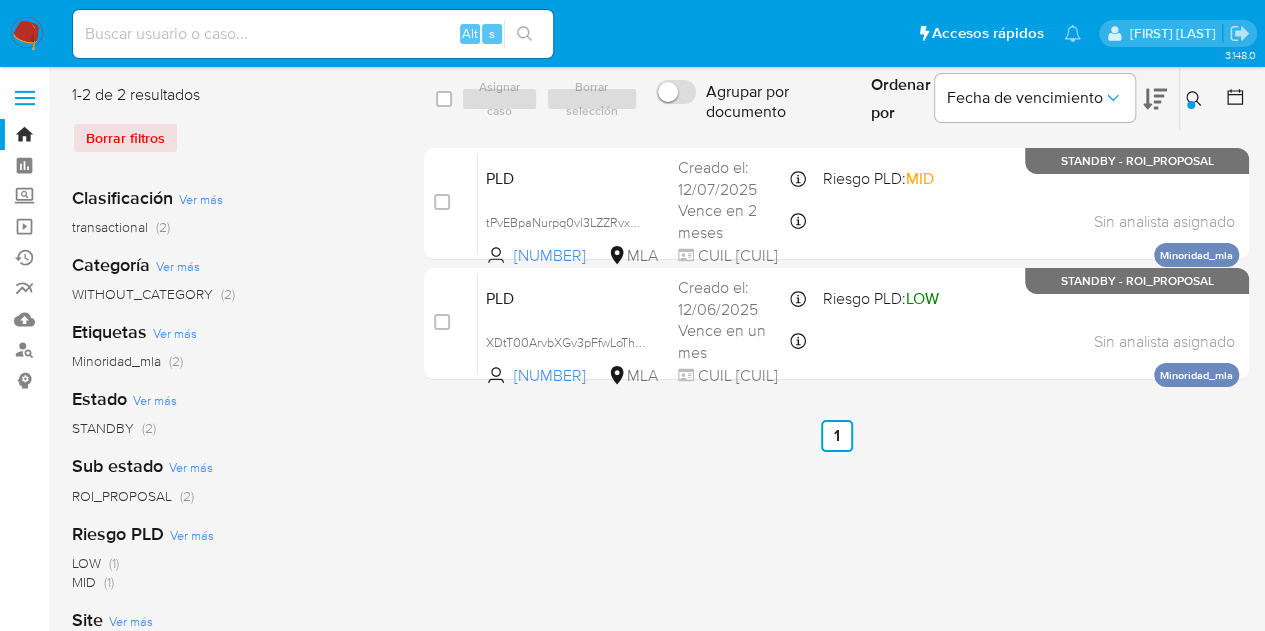 click at bounding box center [1196, 99] 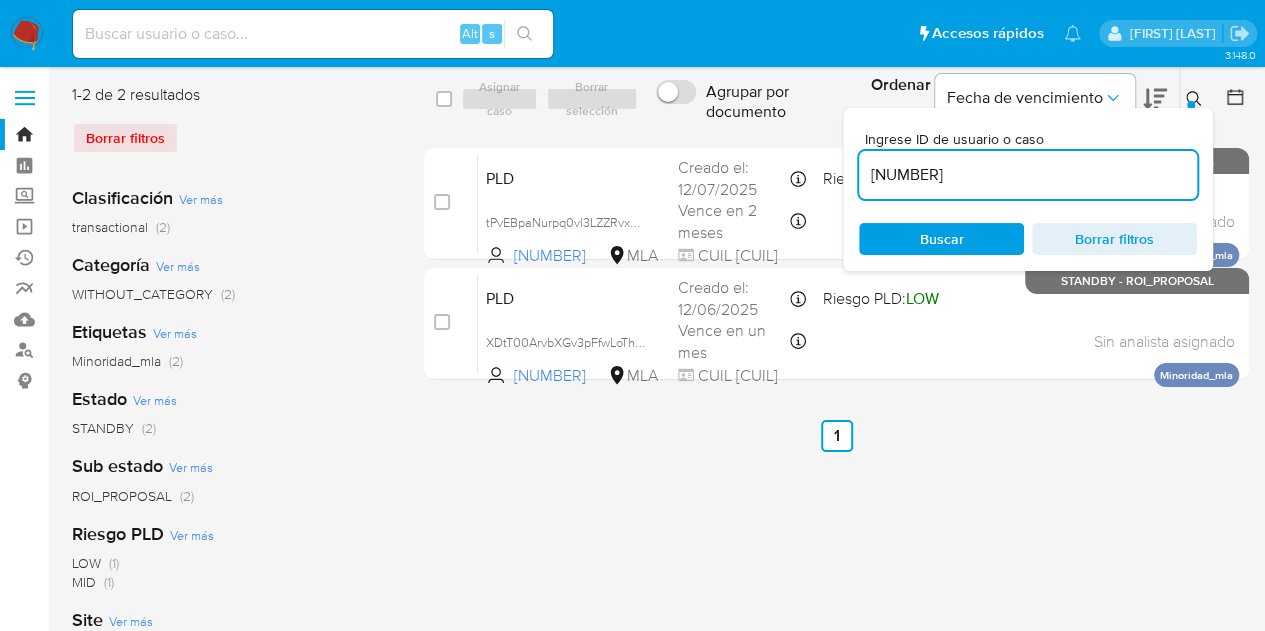 drag, startPoint x: 987, startPoint y: 164, endPoint x: 822, endPoint y: 139, distance: 166.8832 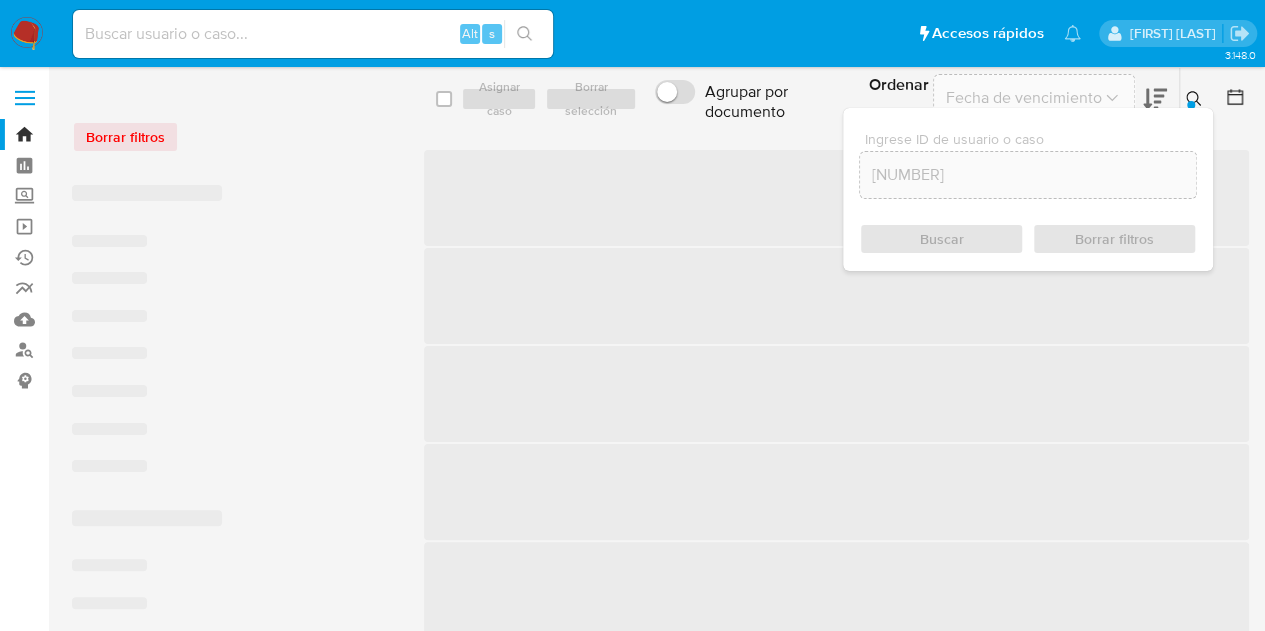 click 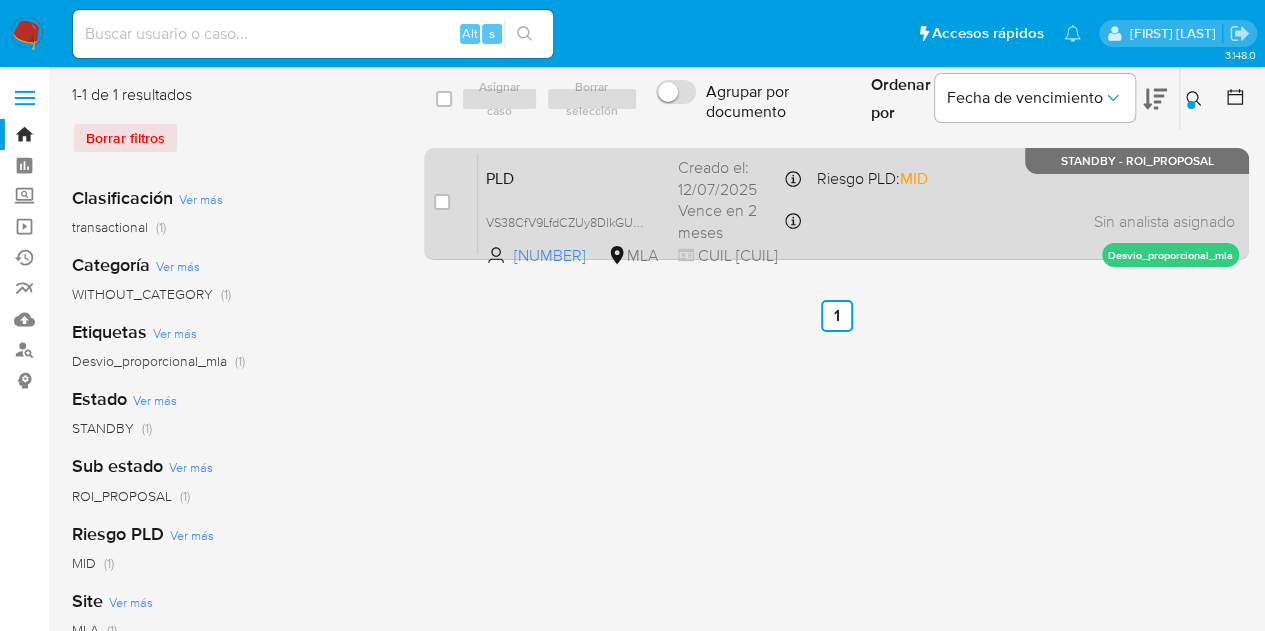 click on "PLD VS38CfV9LfdCZUy8DlkGUXUw 750947746 MLA Riesgo PLD:  MID Creado el: 12/07/2025   Creado el: 12/07/2025 03:05:19 Vence en 2 meses   Vence el 10/10/2025 03:05:20 CUIL   20429027285 Sin analista asignado   Asignado el: 17/07/2025 16:34:43 Desvio_proporcional_mla STANDBY - ROI_PROPOSAL" at bounding box center (858, 203) 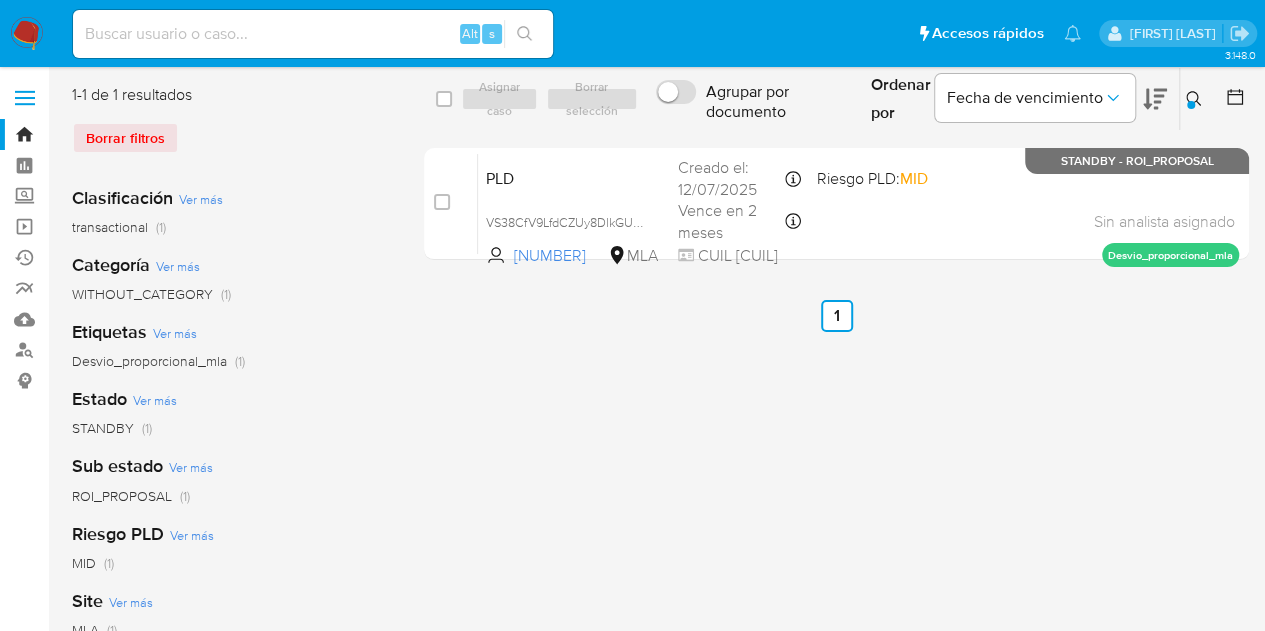 click 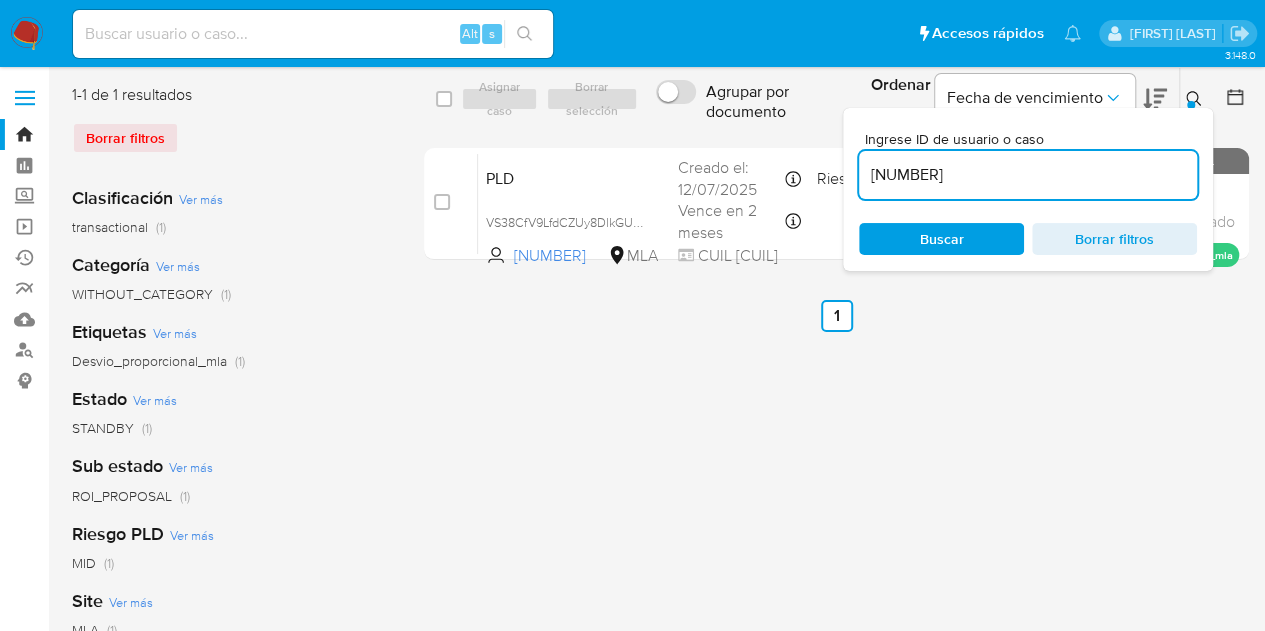 drag, startPoint x: 981, startPoint y: 167, endPoint x: 738, endPoint y: 132, distance: 245.50764 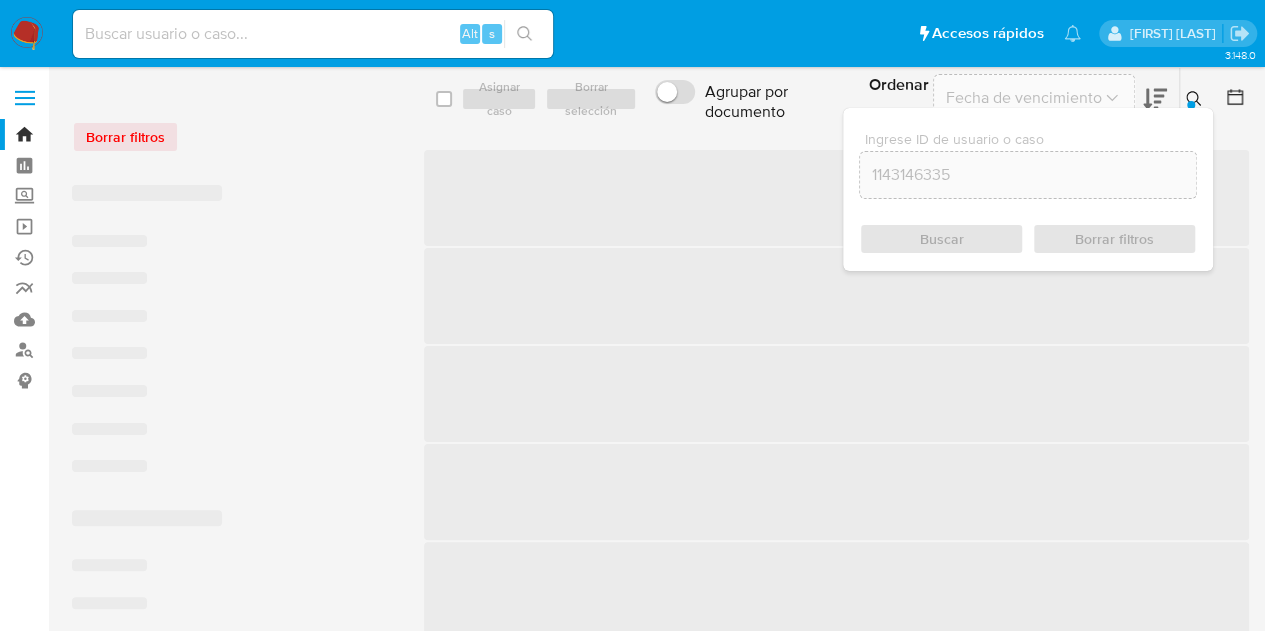 click at bounding box center (1196, 99) 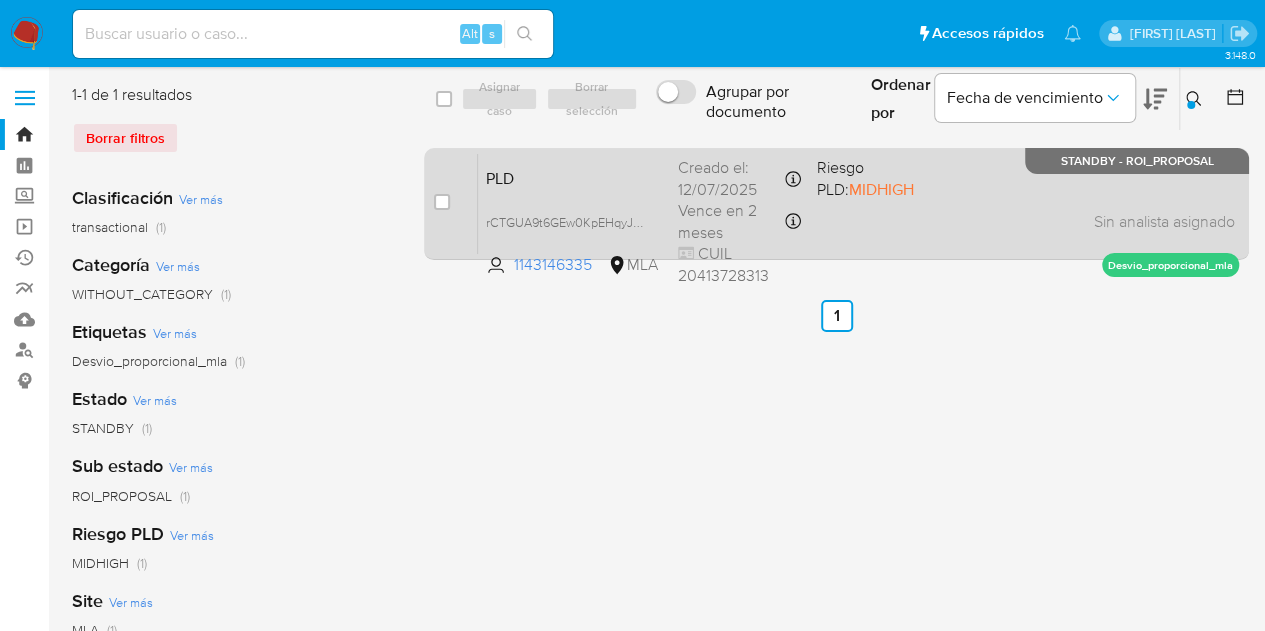 click on "PLD" at bounding box center [574, 177] 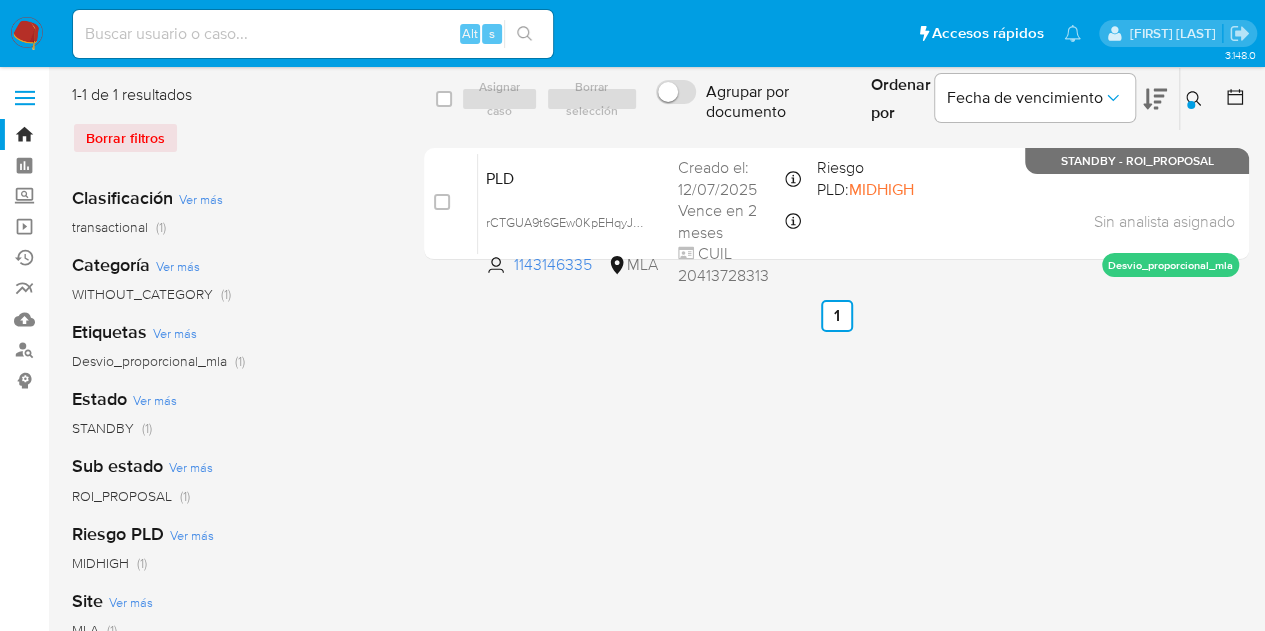 click at bounding box center (1196, 99) 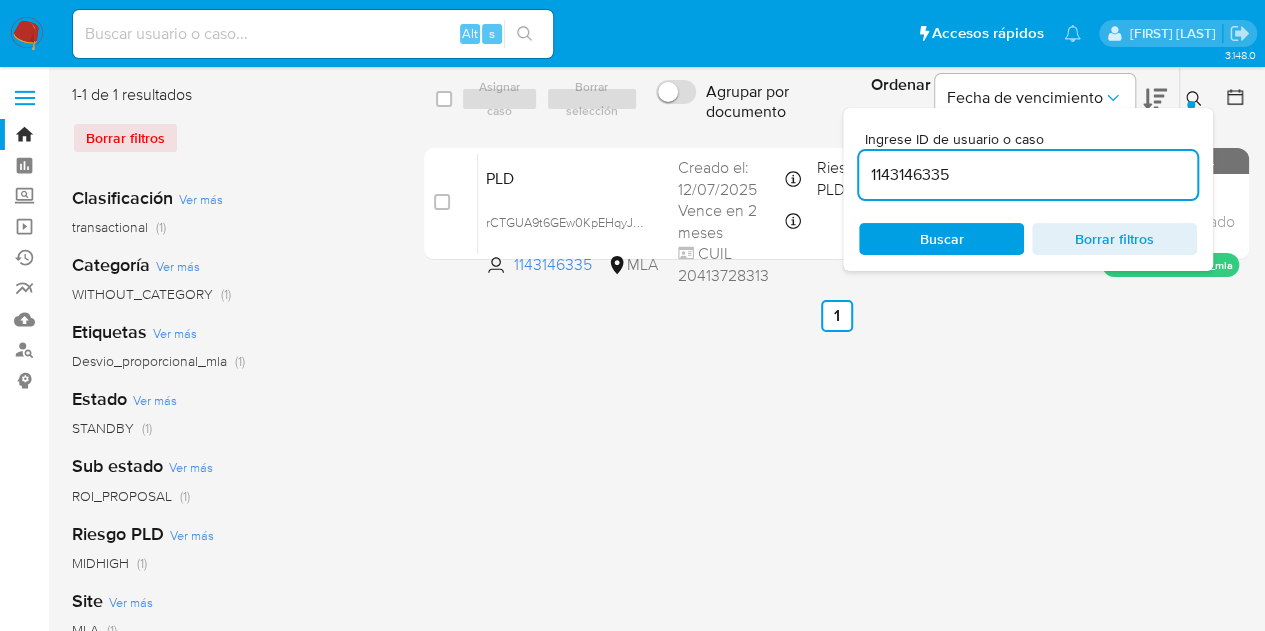 drag, startPoint x: 1024, startPoint y: 181, endPoint x: 676, endPoint y: 117, distance: 353.83612 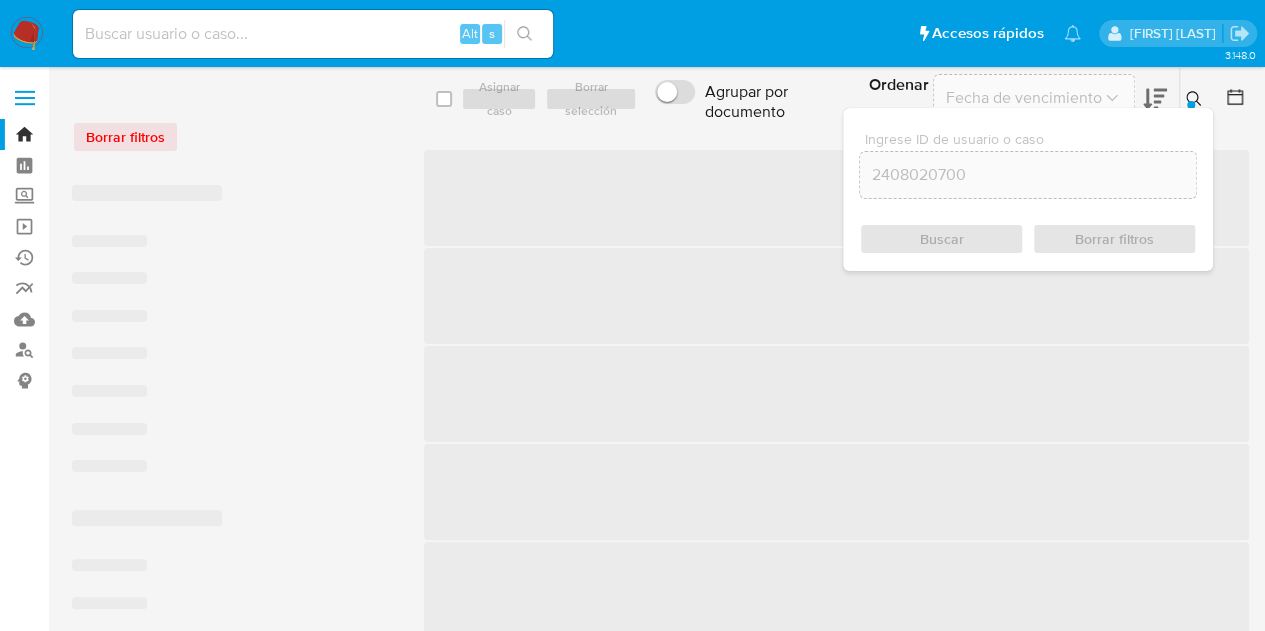 click 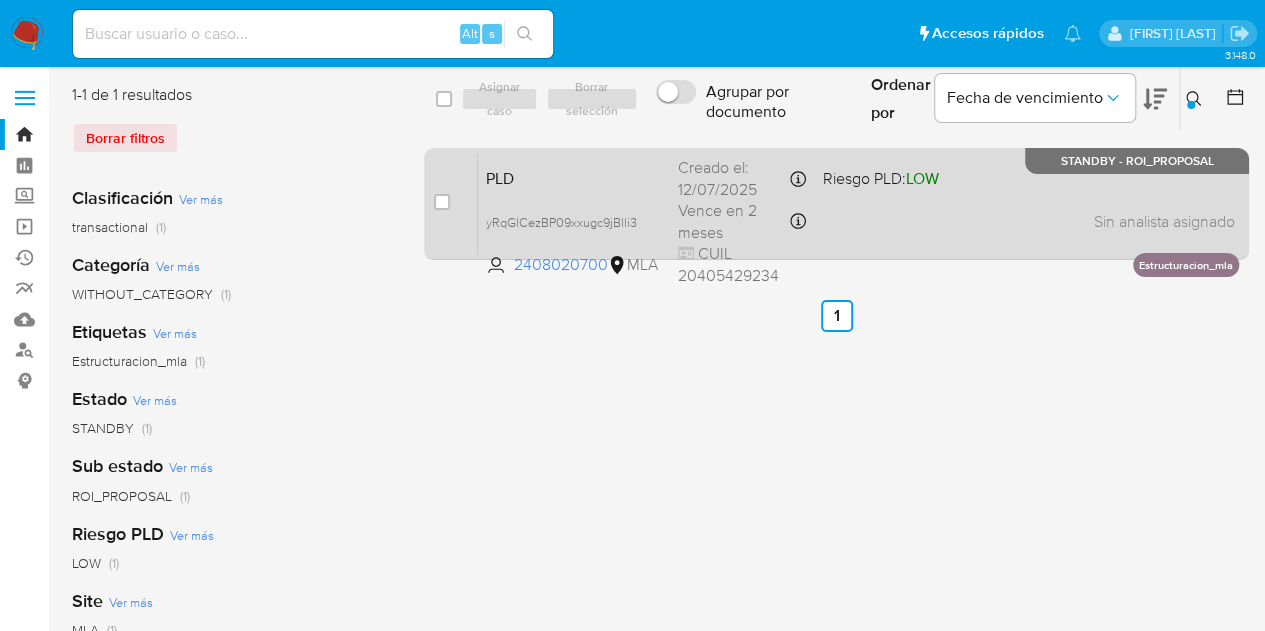 click on "PLD" at bounding box center (574, 177) 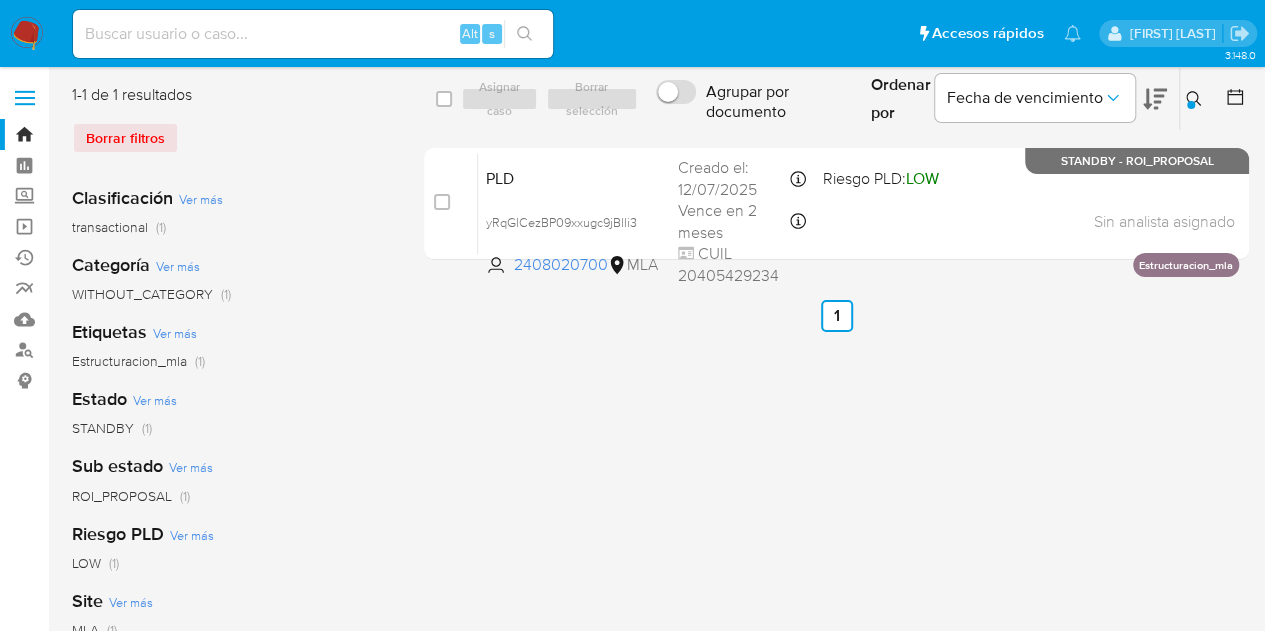 click 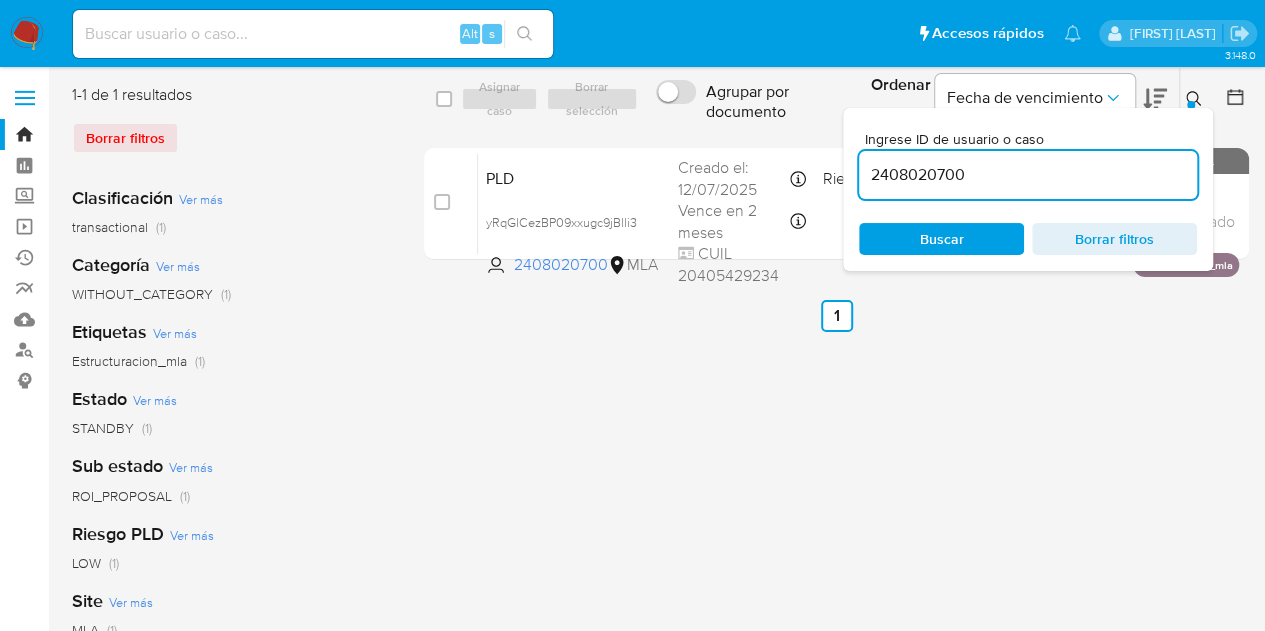 drag, startPoint x: 1010, startPoint y: 181, endPoint x: 659, endPoint y: 138, distance: 353.62408 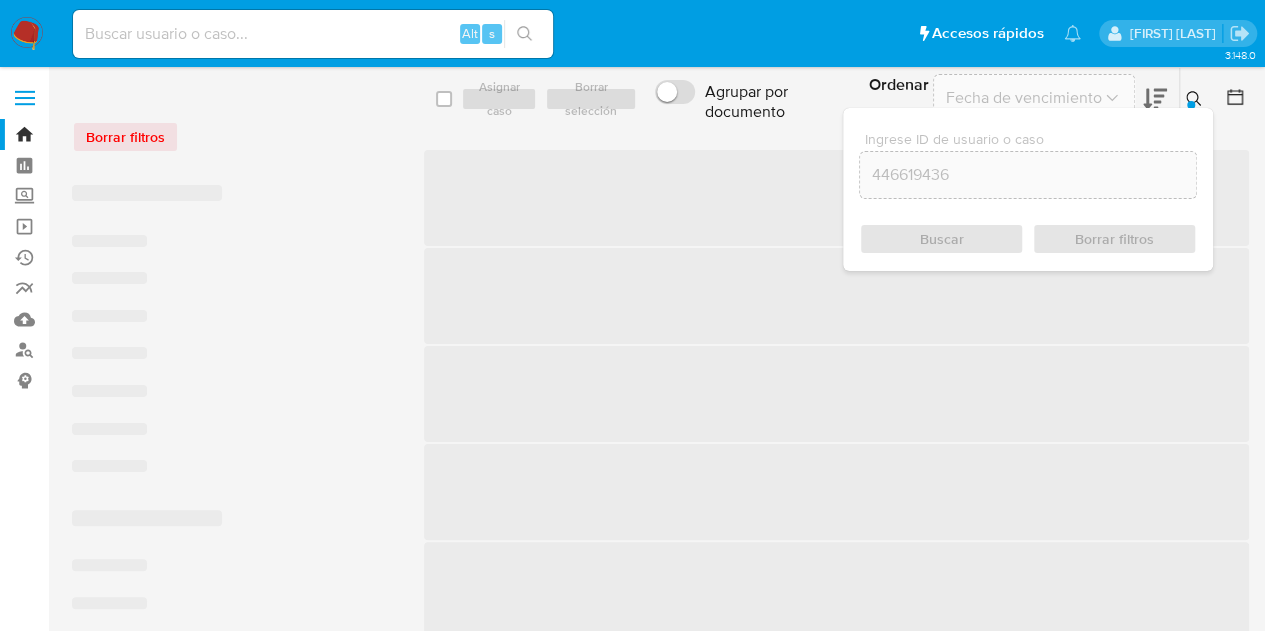 click 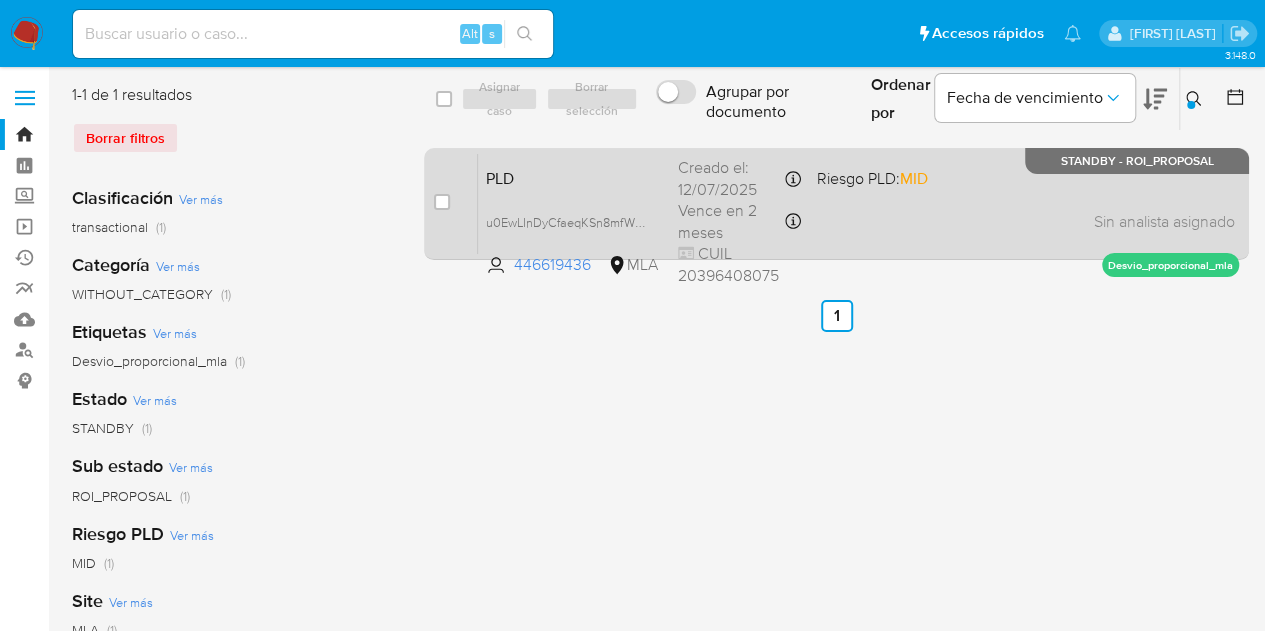 click on "PLD" at bounding box center [574, 177] 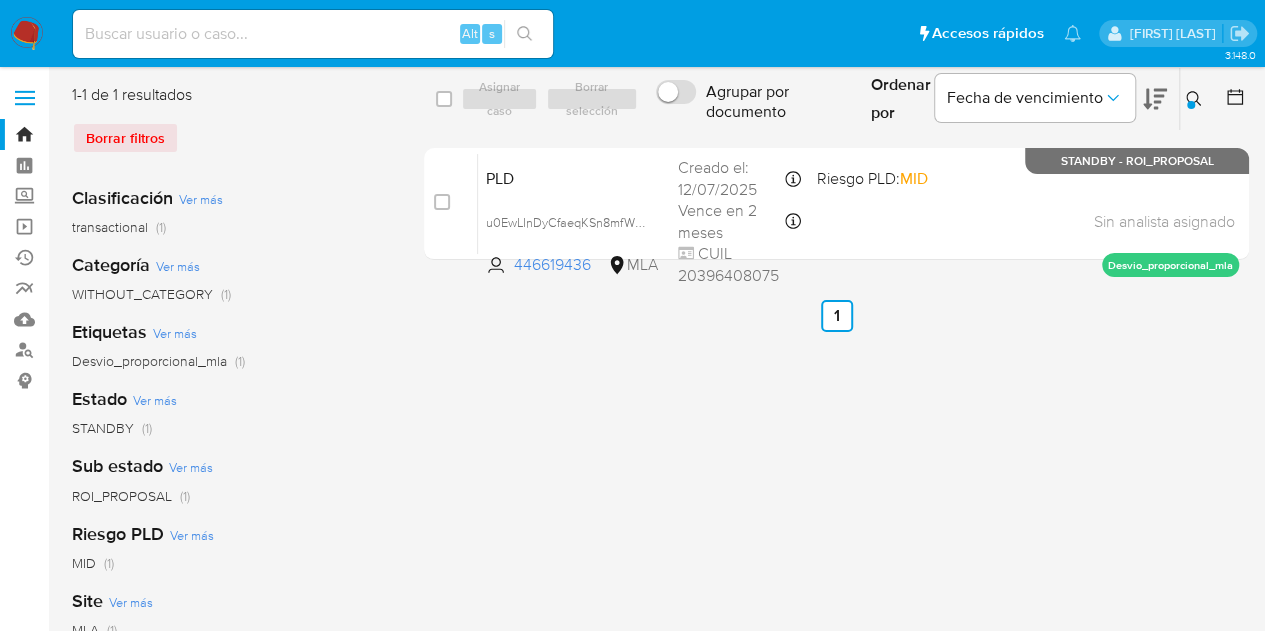 click at bounding box center [1196, 99] 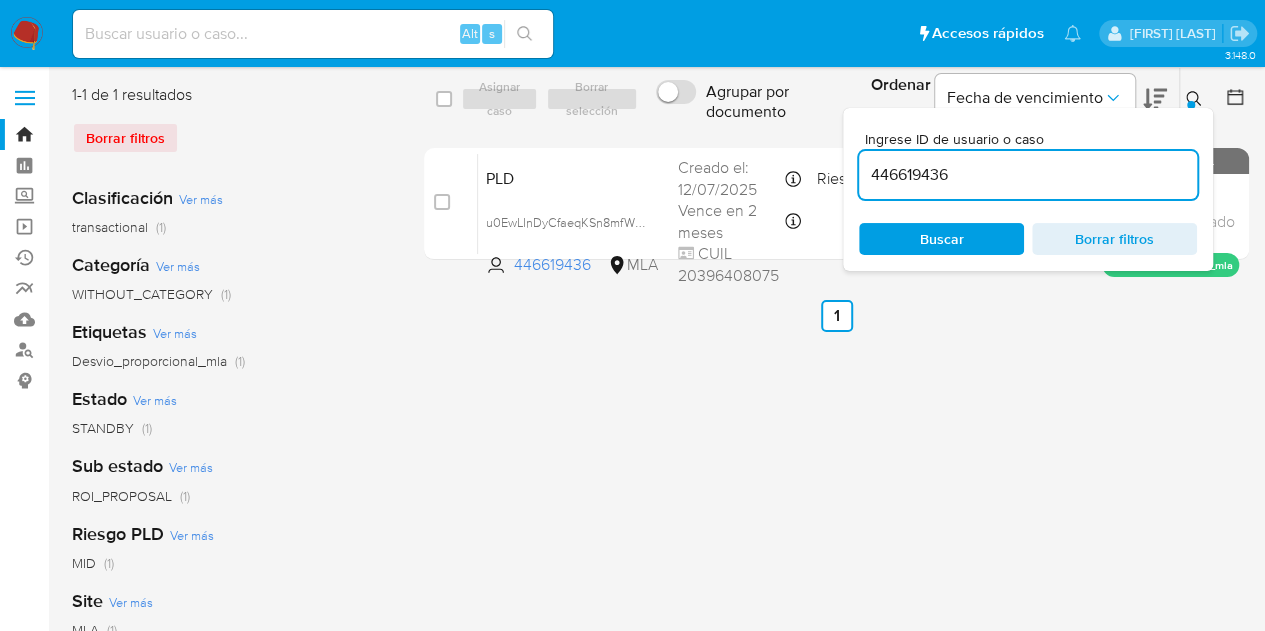 drag, startPoint x: 957, startPoint y: 179, endPoint x: 752, endPoint y: 138, distance: 209.0598 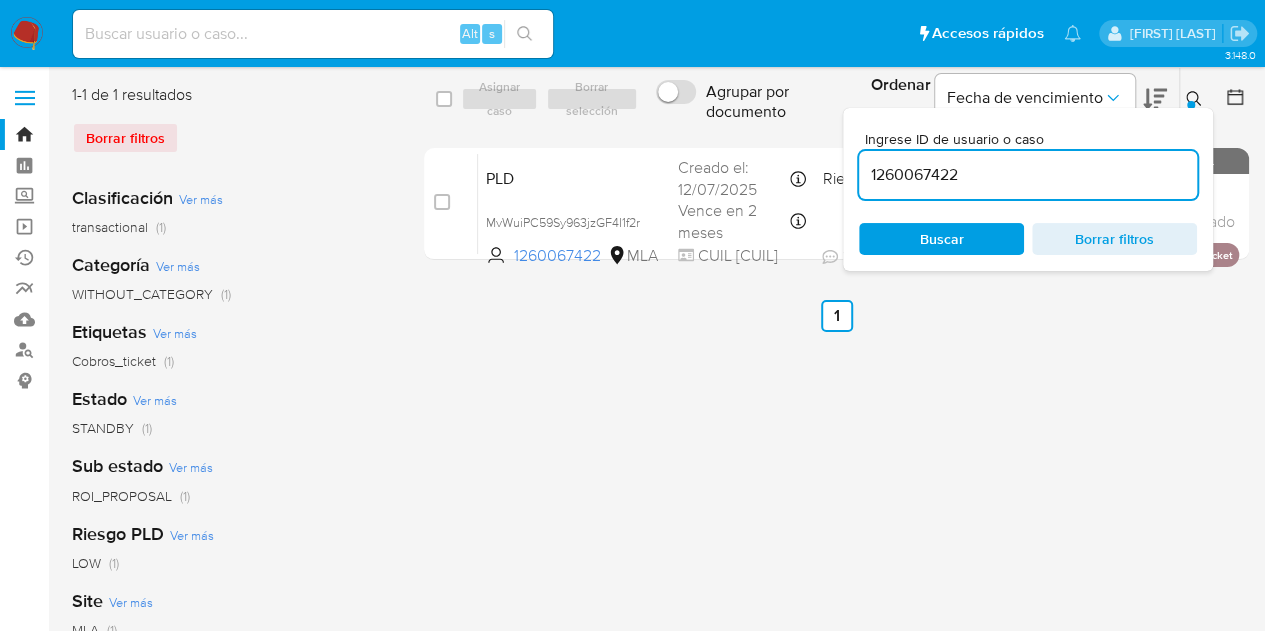 drag, startPoint x: 1190, startPoint y: 98, endPoint x: 1136, endPoint y: 107, distance: 54.74486 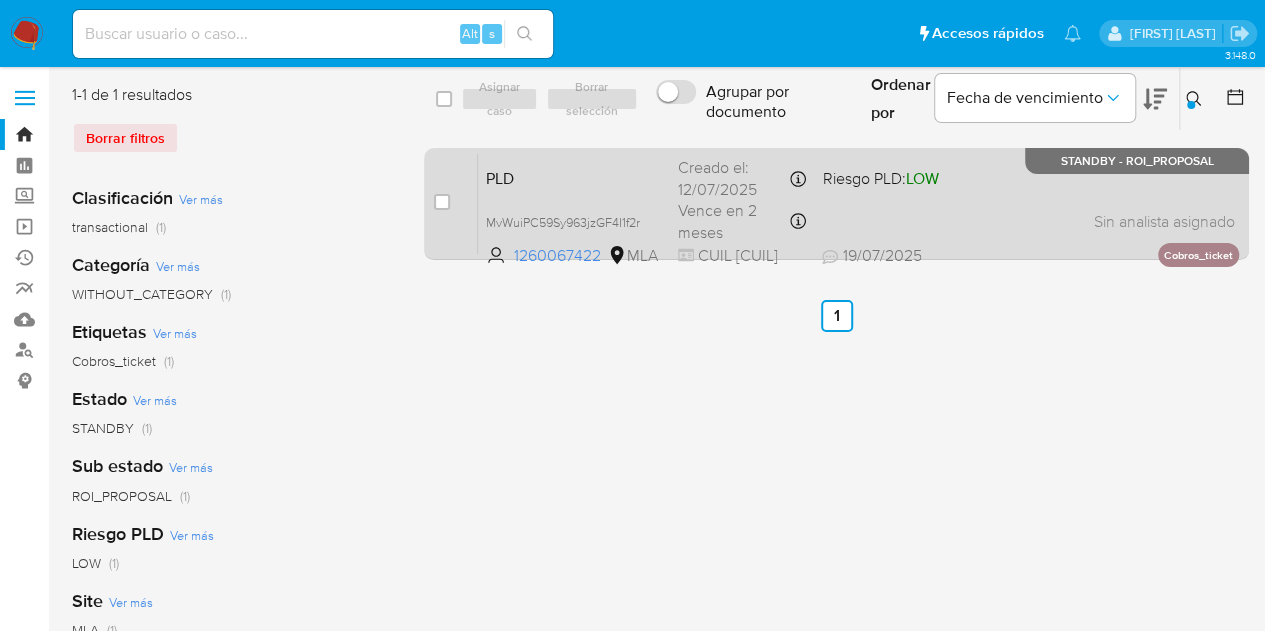 click on "PLD" at bounding box center [574, 177] 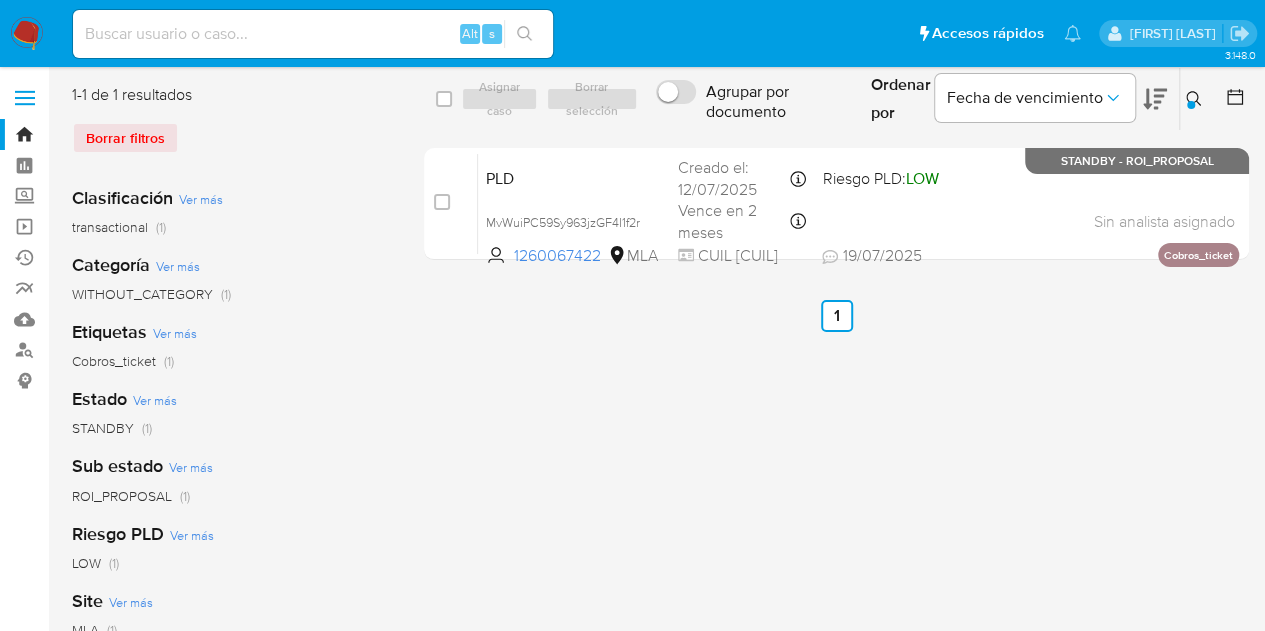 click at bounding box center (1196, 99) 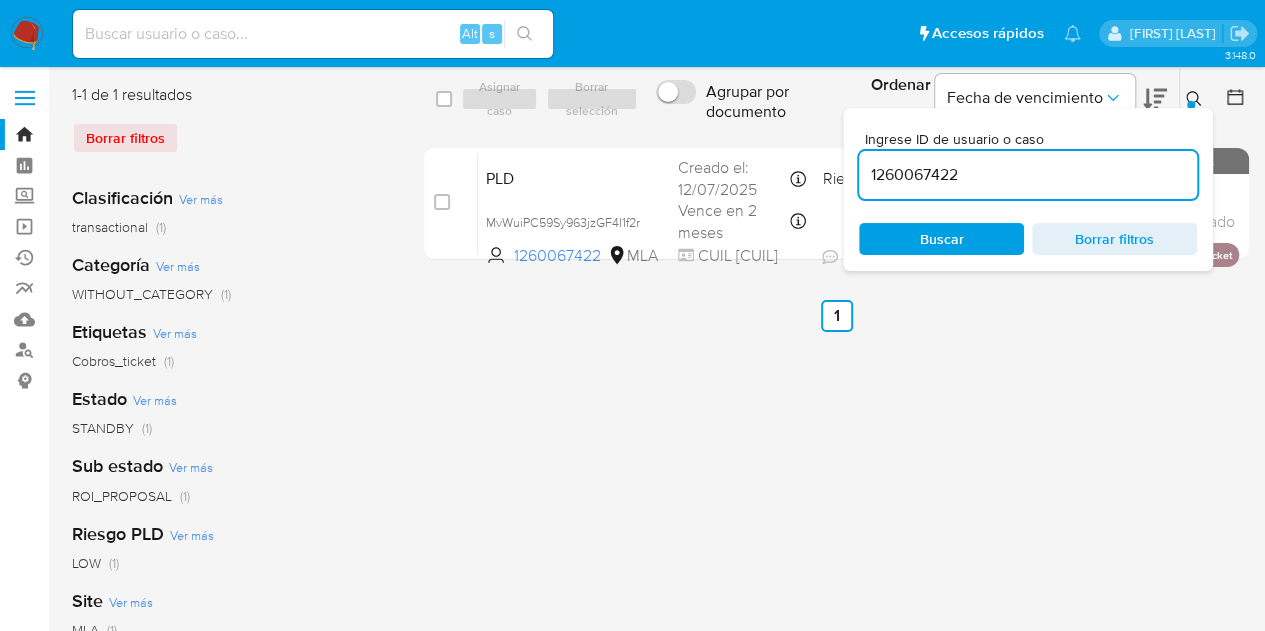 drag, startPoint x: 1002, startPoint y: 175, endPoint x: 658, endPoint y: 134, distance: 346.4347 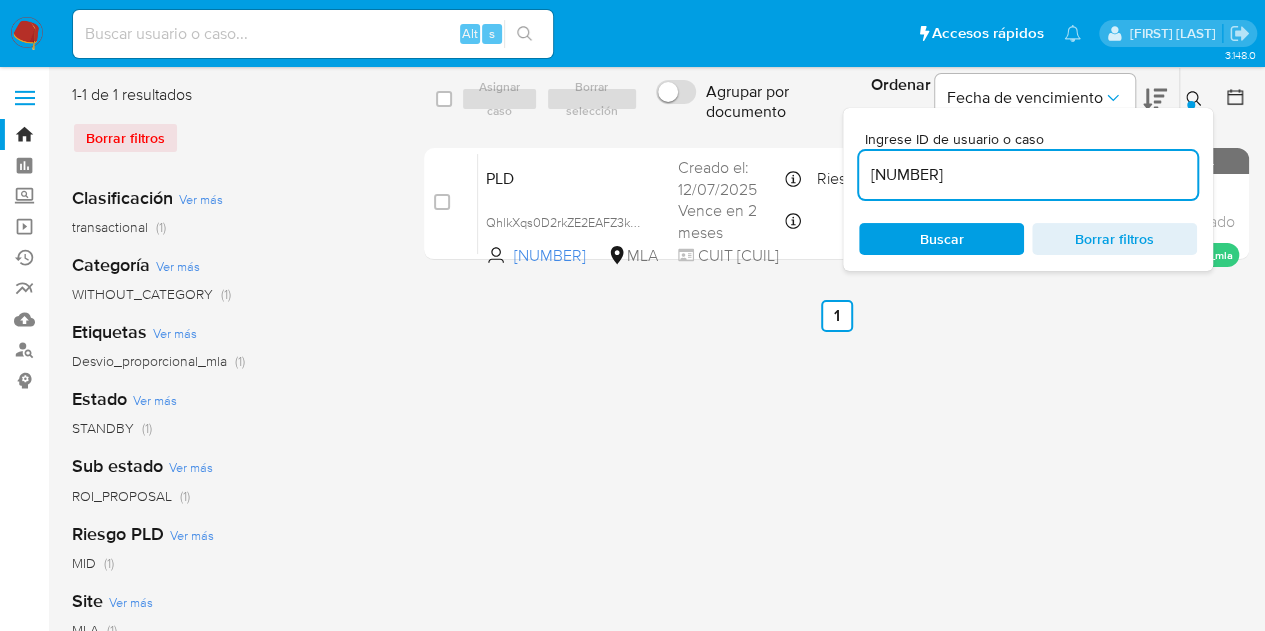 click 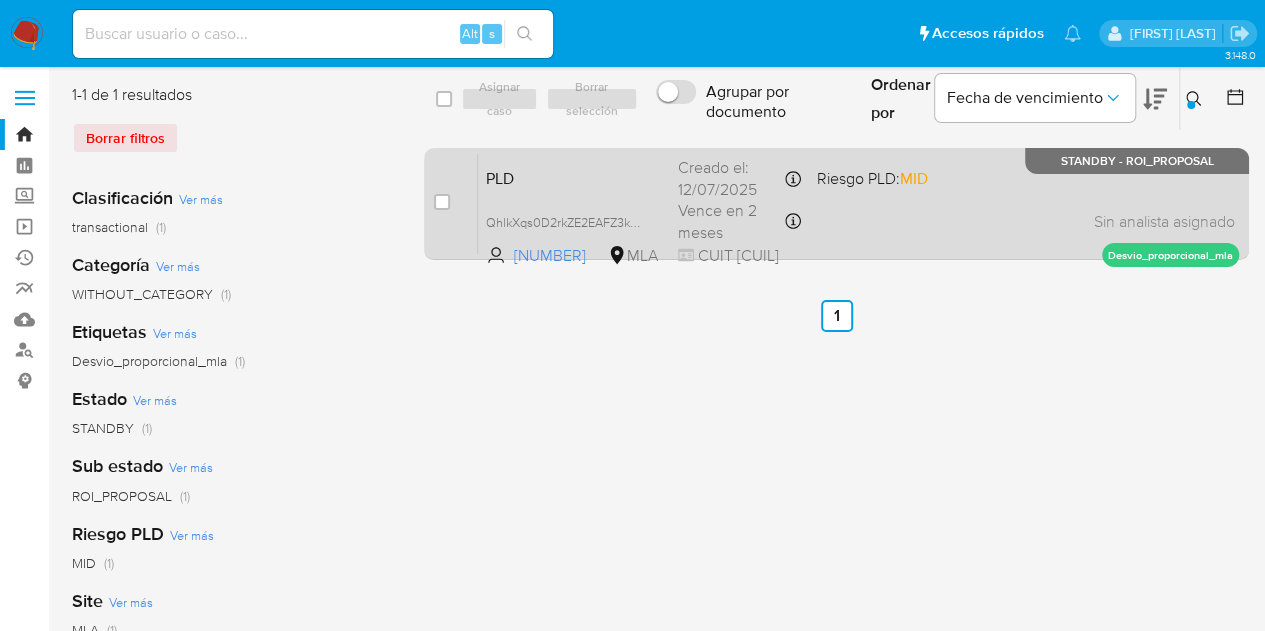 click on "PLD" at bounding box center [574, 177] 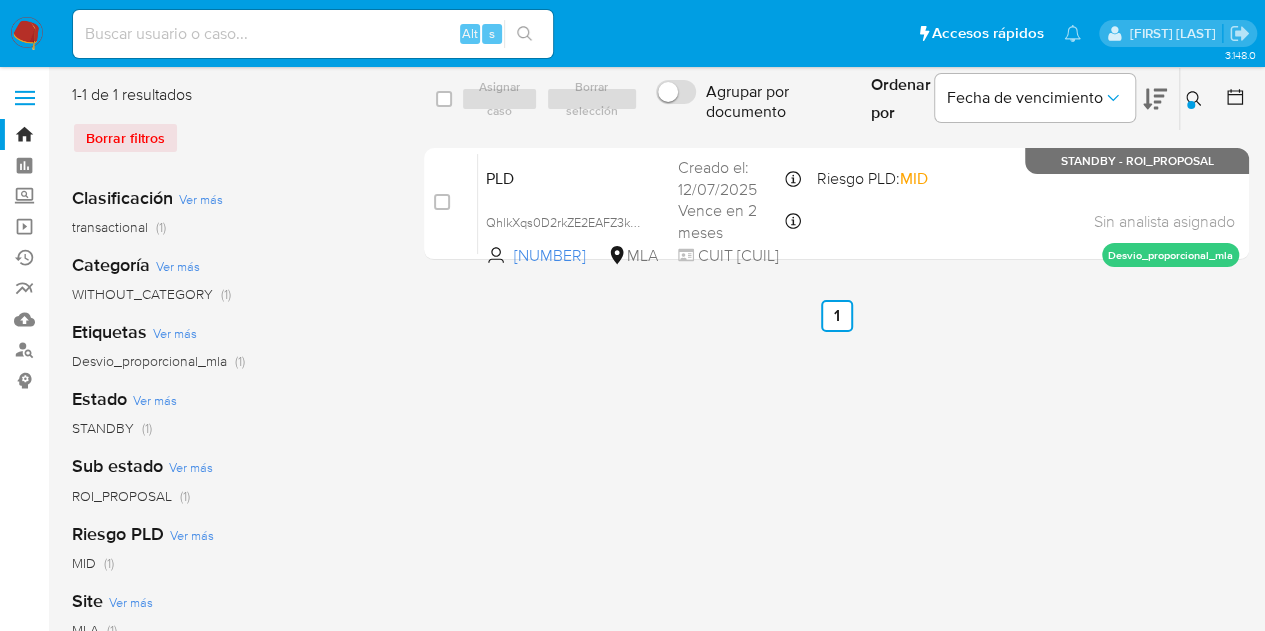 click 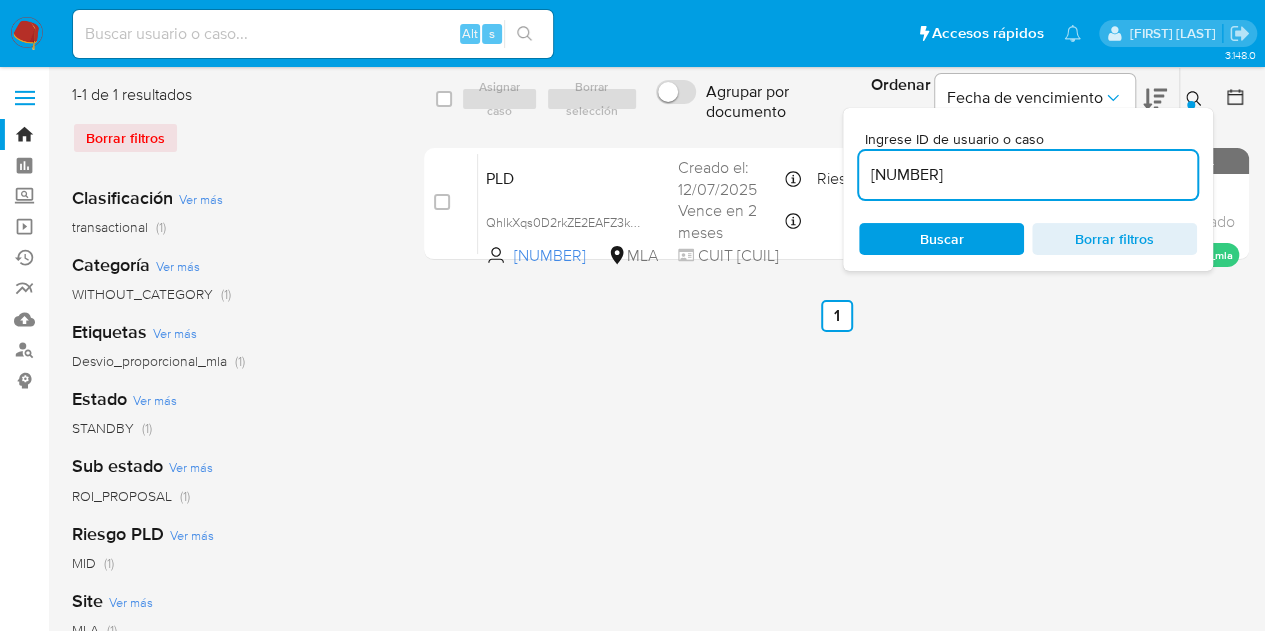 drag, startPoint x: 1003, startPoint y: 174, endPoint x: 806, endPoint y: 143, distance: 199.42416 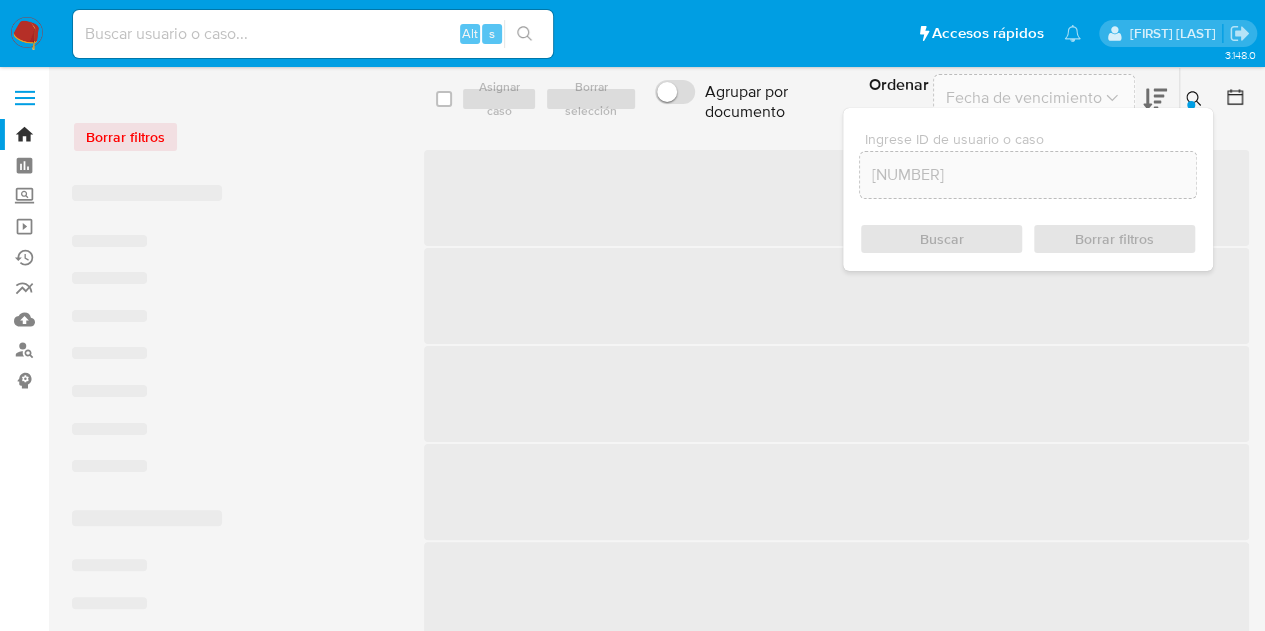 click 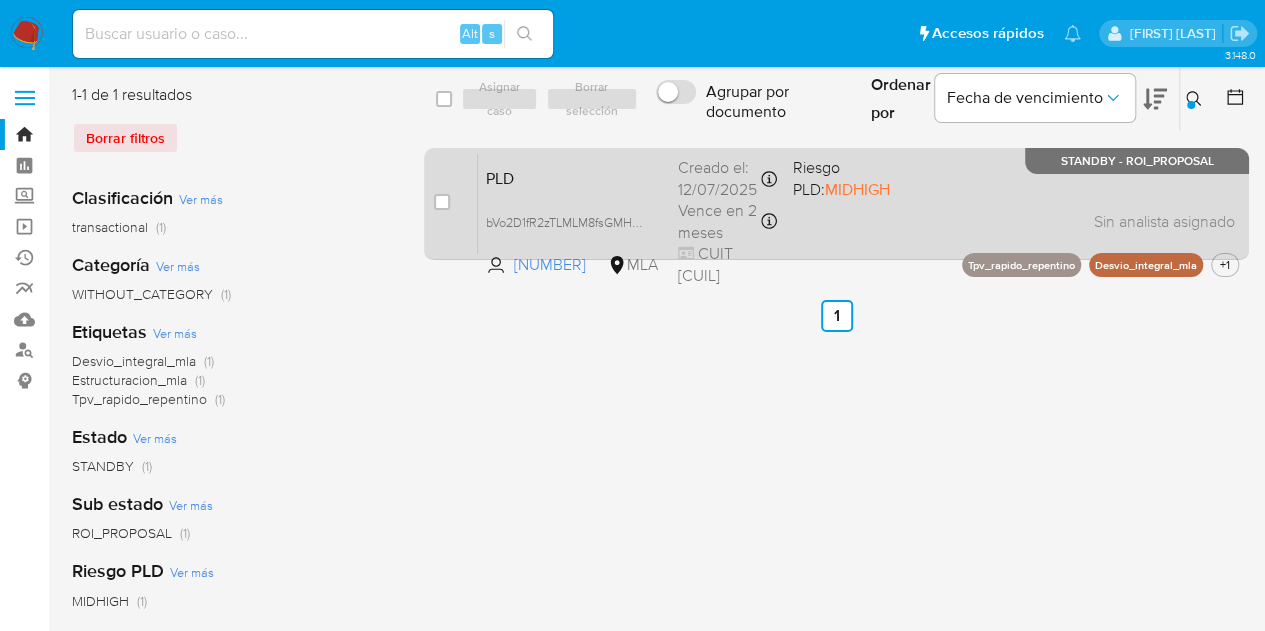 click on "PLD" at bounding box center [574, 177] 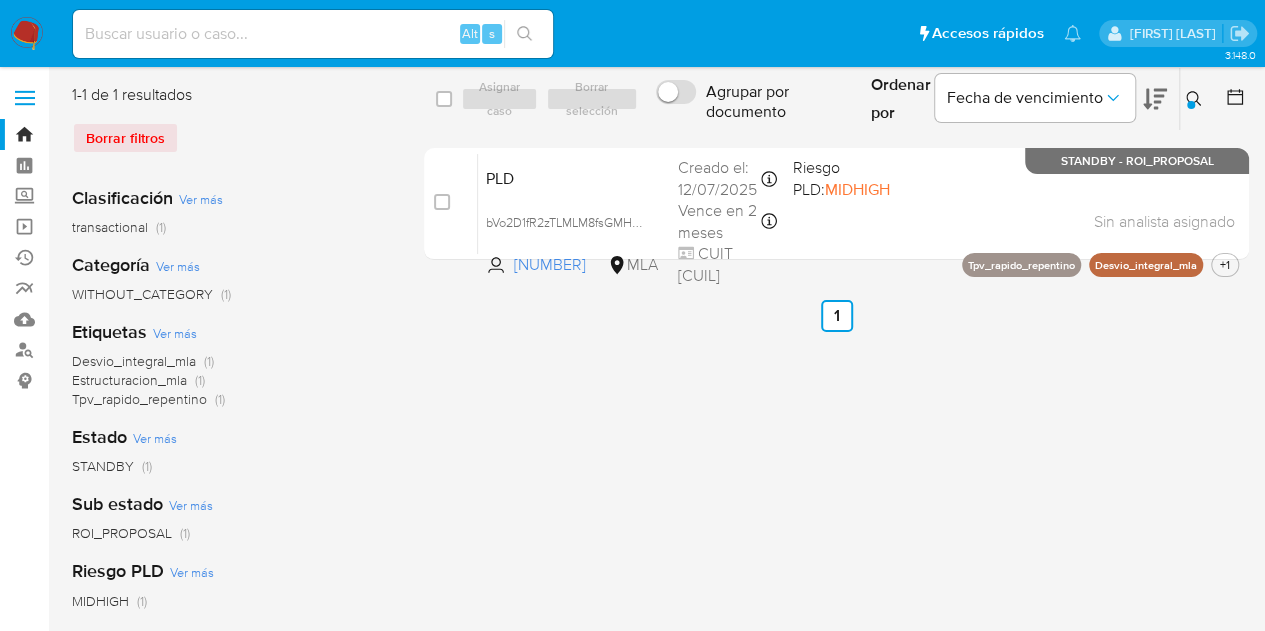 click 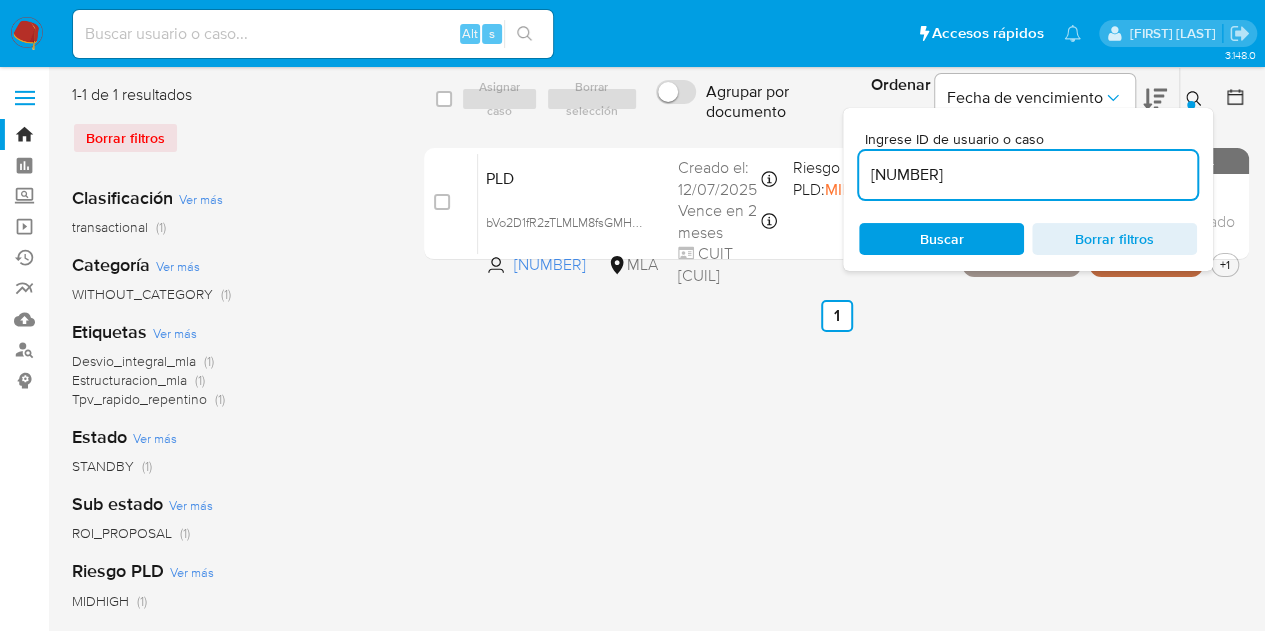 drag, startPoint x: 1017, startPoint y: 181, endPoint x: 688, endPoint y: 120, distance: 334.60724 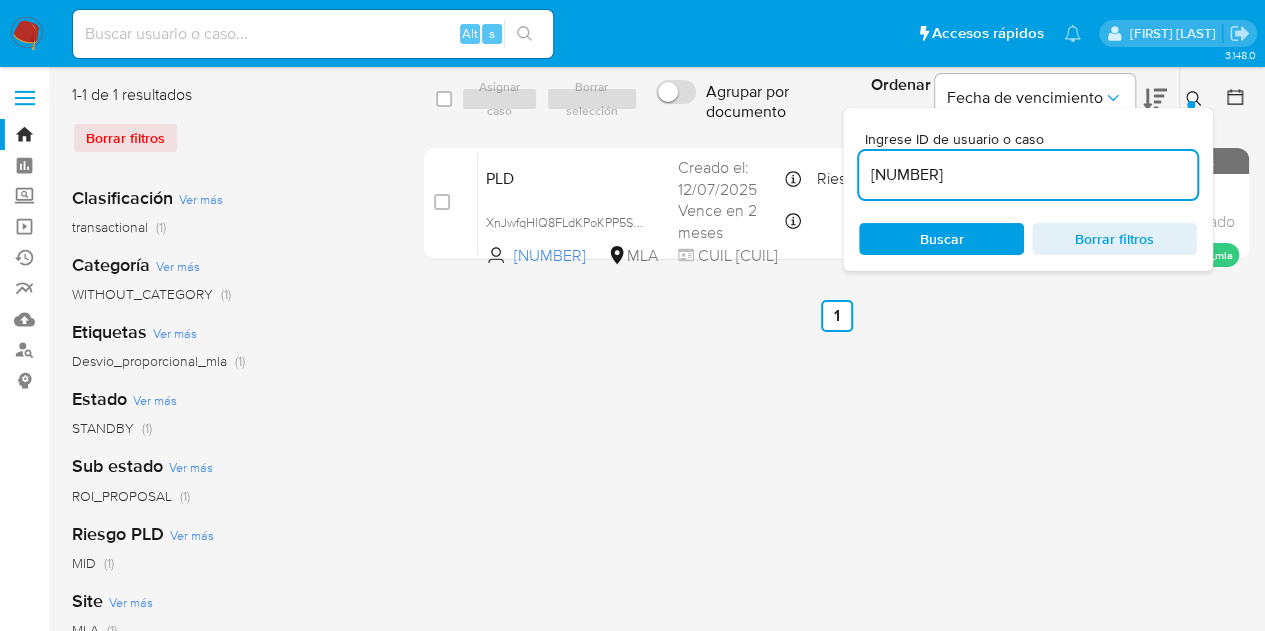 click at bounding box center [1191, 105] 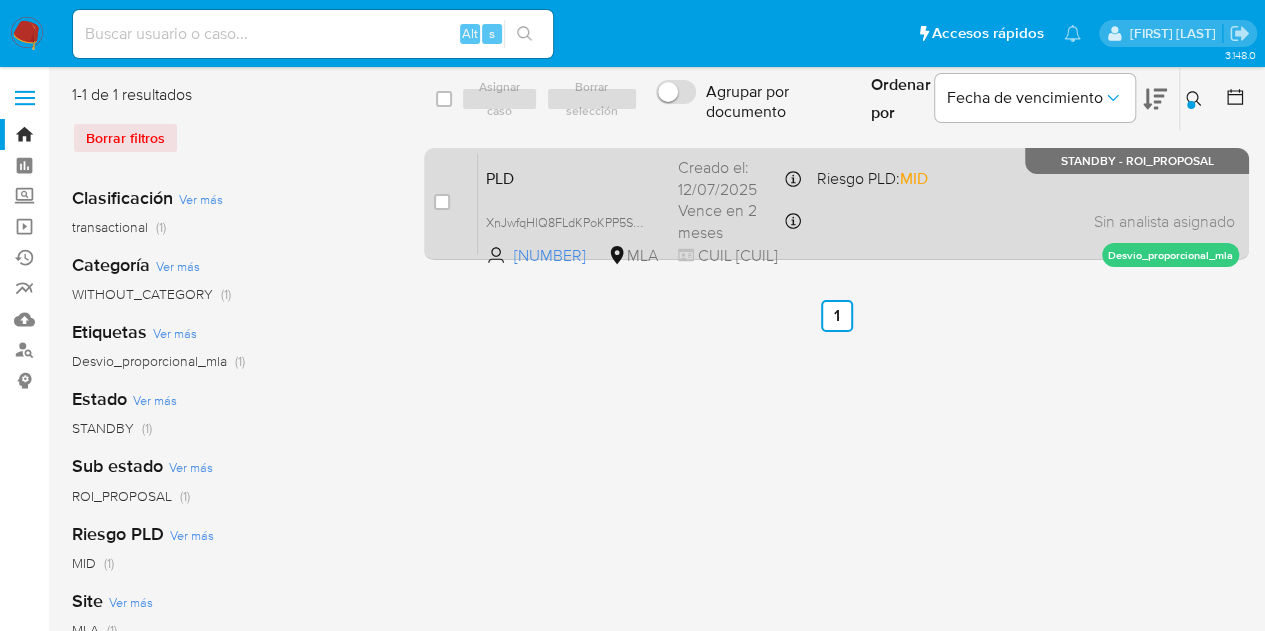 click on "PLD" at bounding box center (574, 177) 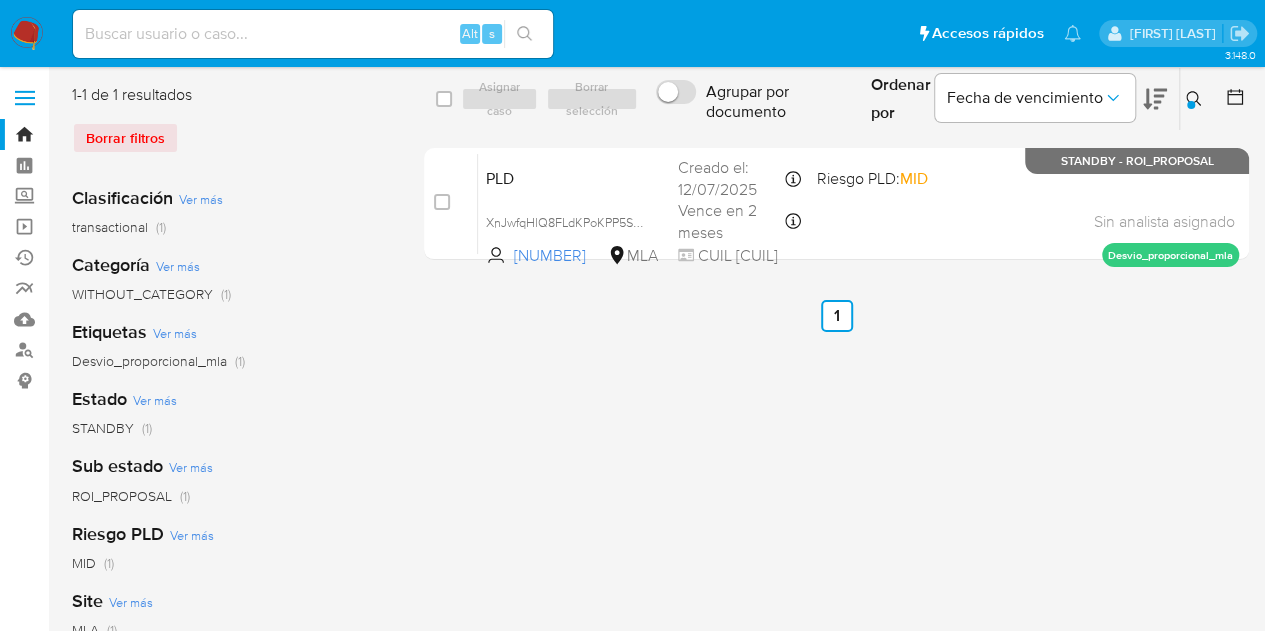 click at bounding box center [1196, 99] 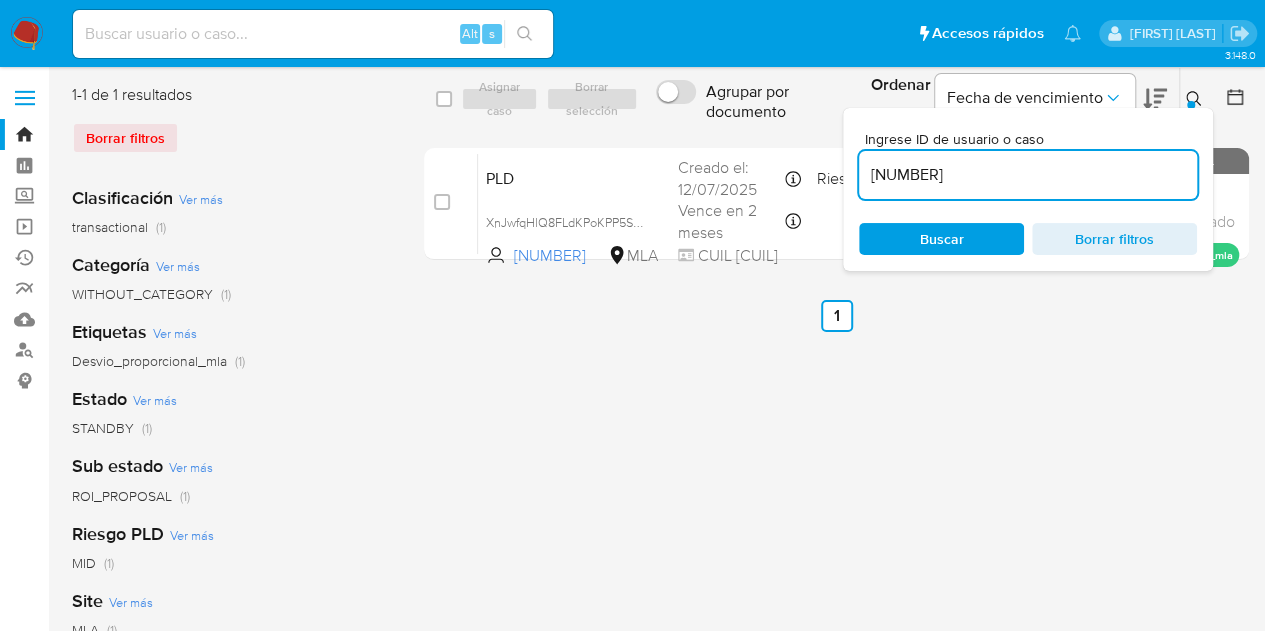 drag, startPoint x: 848, startPoint y: 159, endPoint x: 742, endPoint y: 142, distance: 107.35455 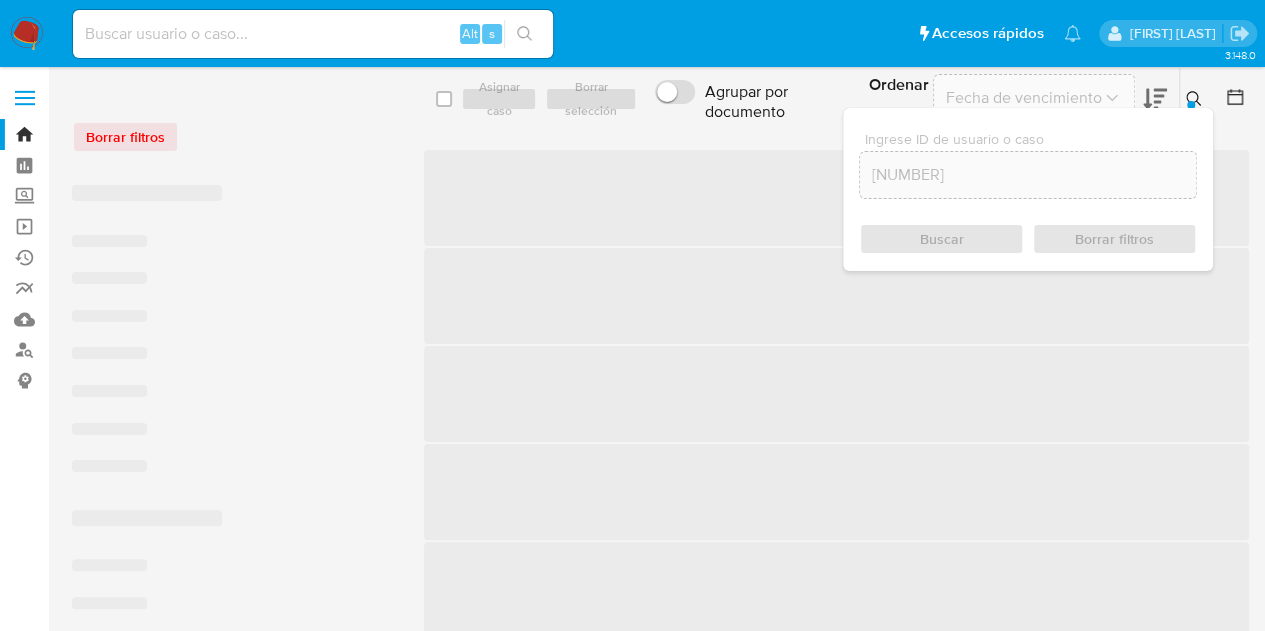 drag, startPoint x: 1194, startPoint y: 101, endPoint x: 962, endPoint y: 146, distance: 236.32393 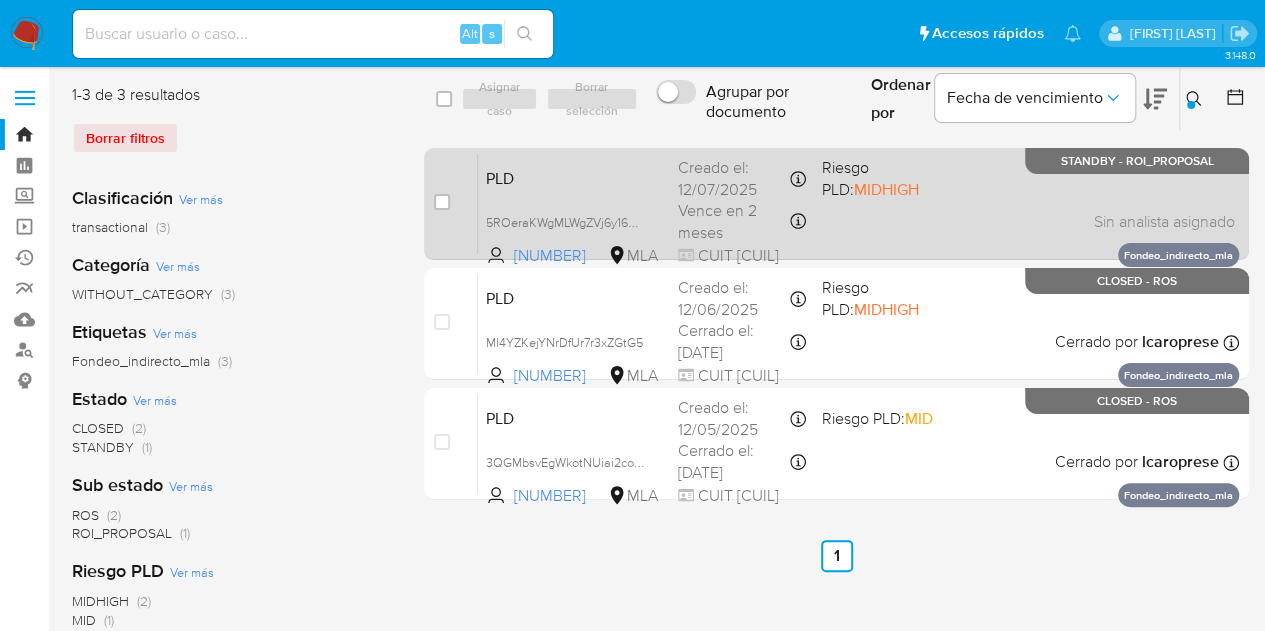 click on "PLD" at bounding box center [574, 177] 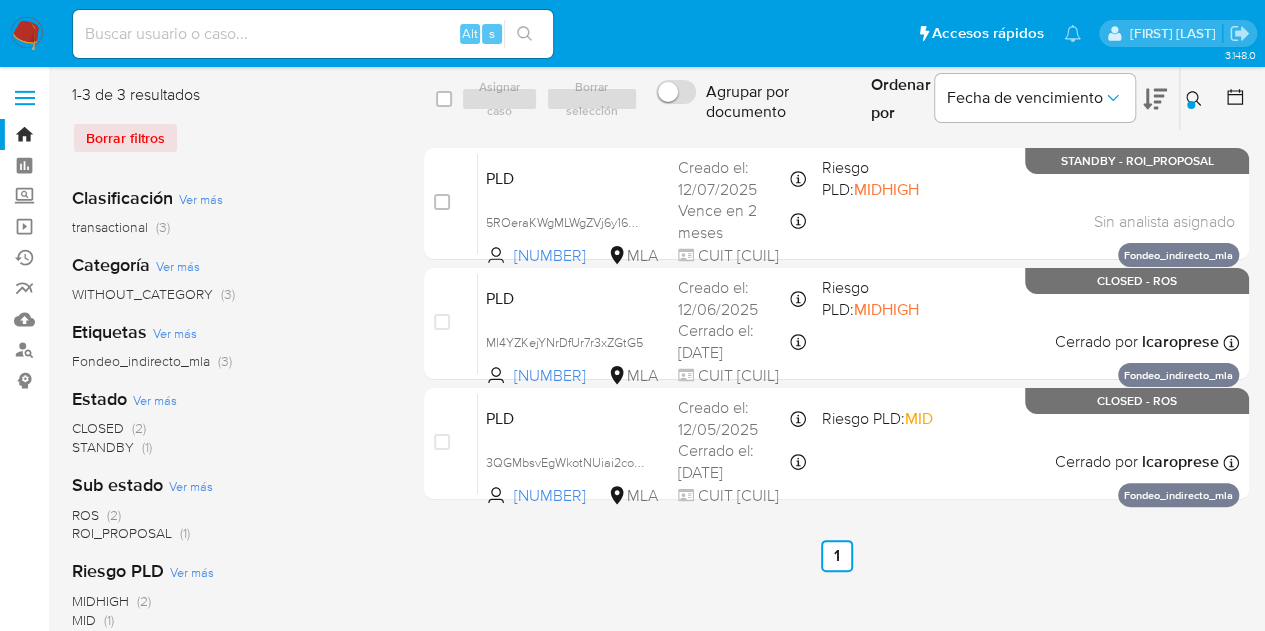 click 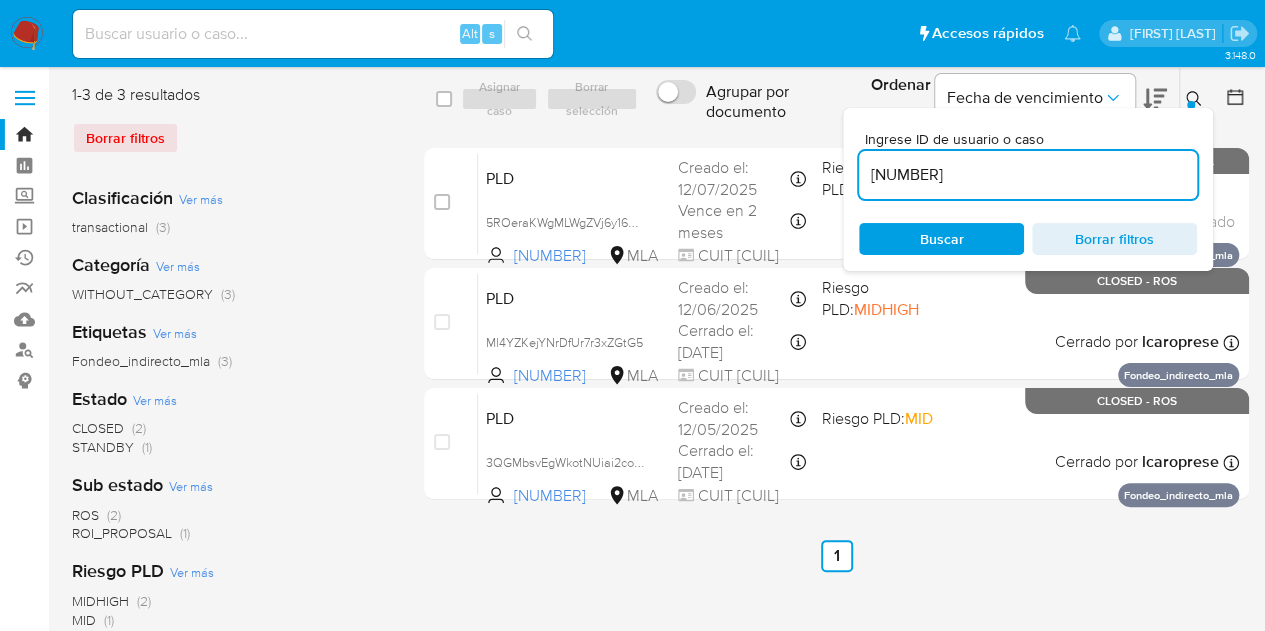 drag, startPoint x: 1044, startPoint y: 177, endPoint x: 715, endPoint y: 128, distance: 332.62894 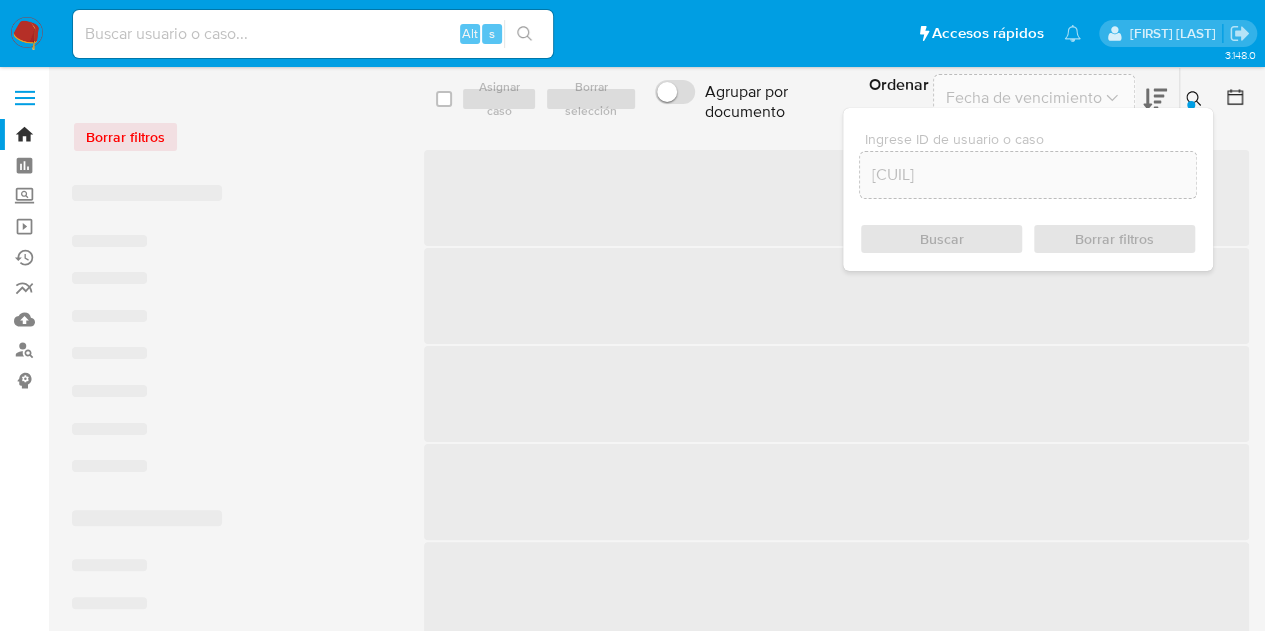 click 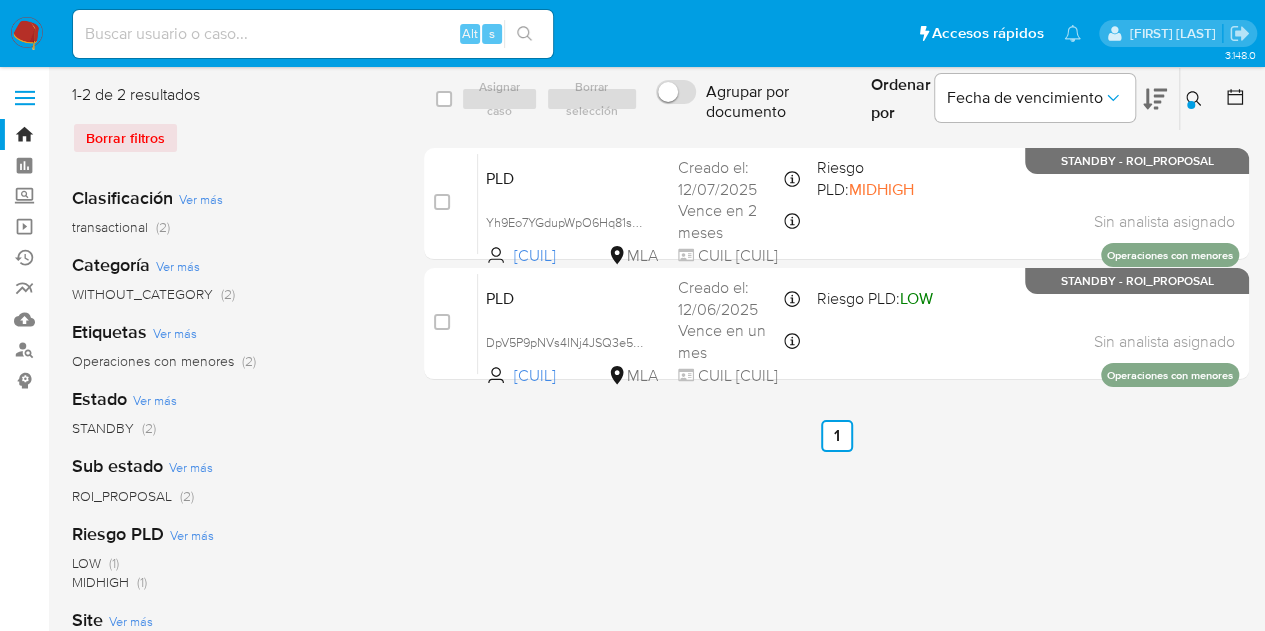 drag, startPoint x: 1190, startPoint y: 95, endPoint x: 1146, endPoint y: 134, distance: 58.796257 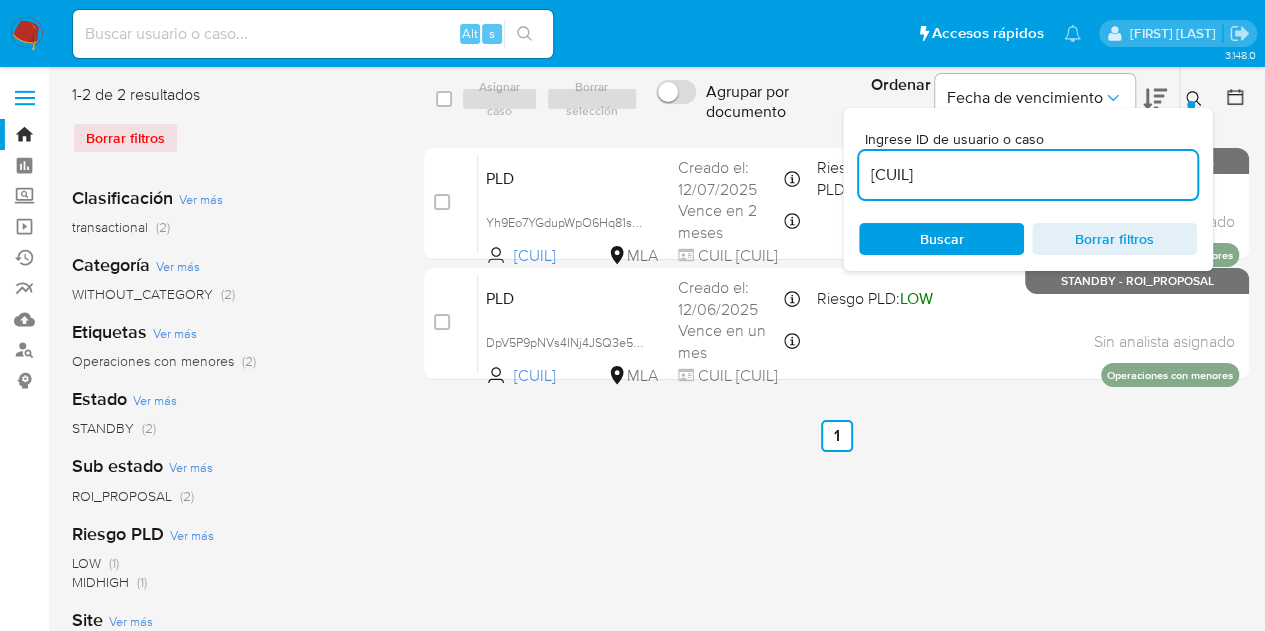 drag, startPoint x: 996, startPoint y: 176, endPoint x: 764, endPoint y: 141, distance: 234.62523 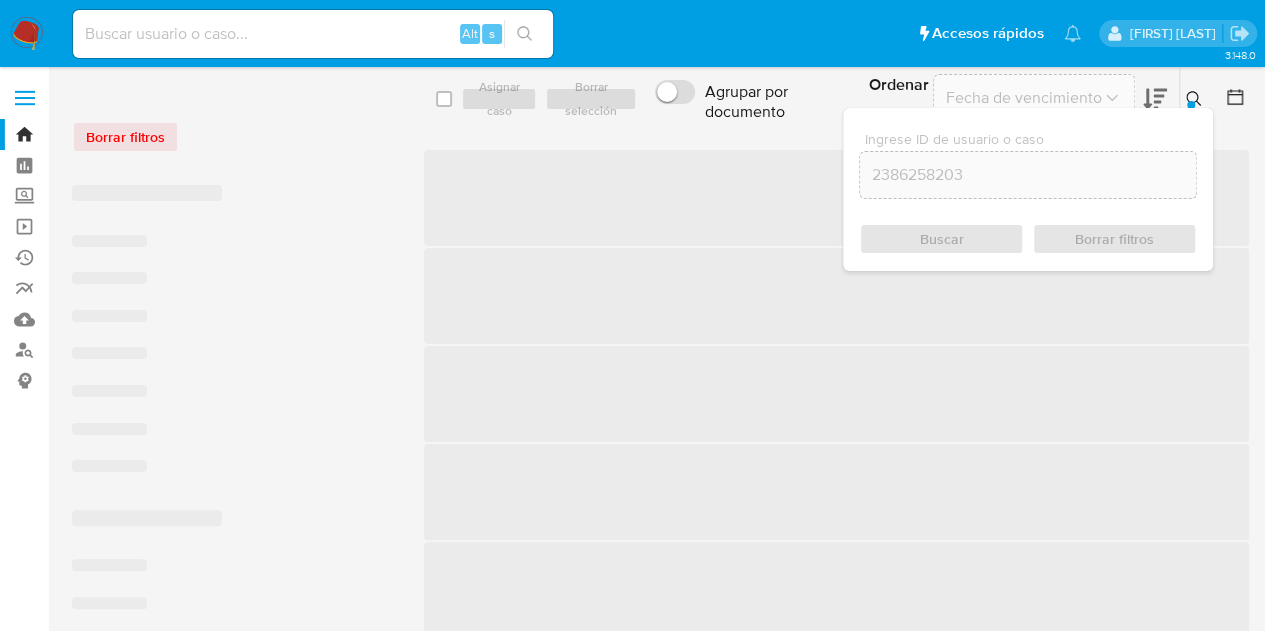click on "Ingrese ID de usuario o caso 2386258203 Buscar Borrar filtros" at bounding box center [1196, 99] 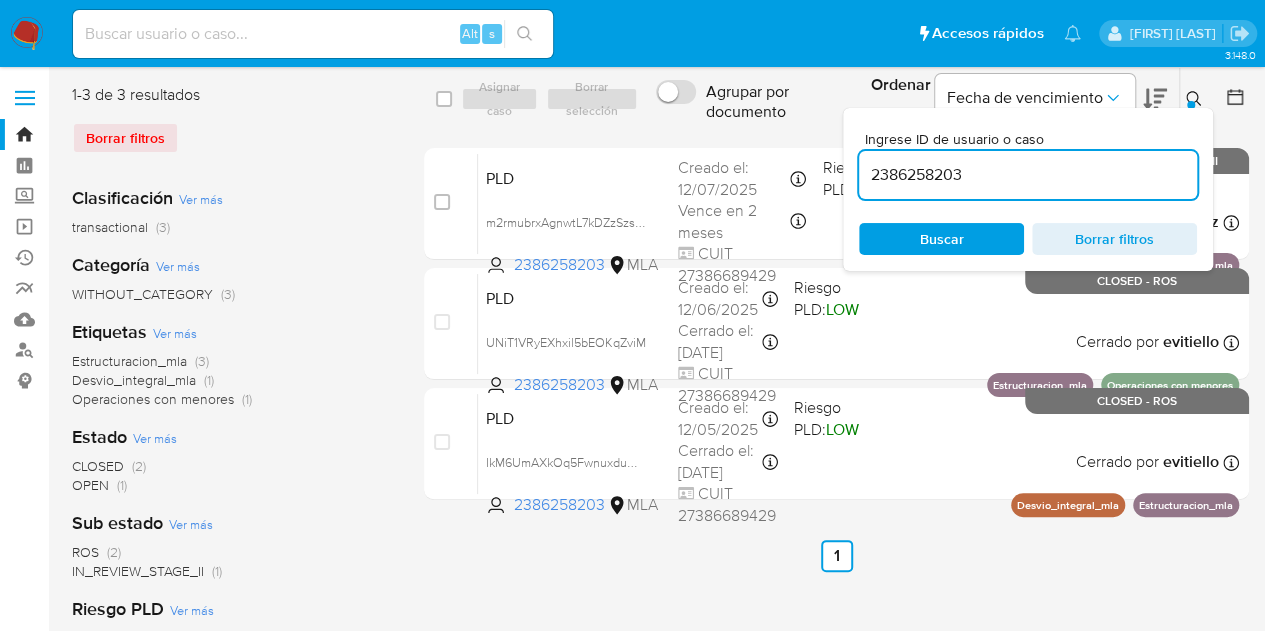 click 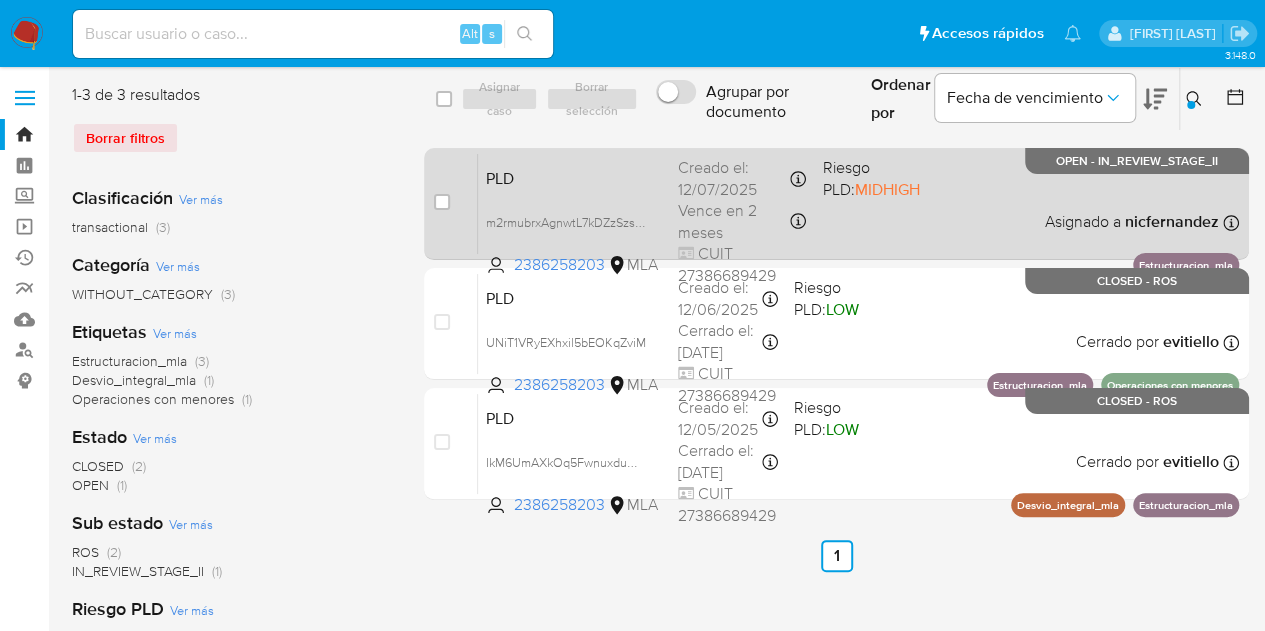 click on "PLD" at bounding box center [574, 177] 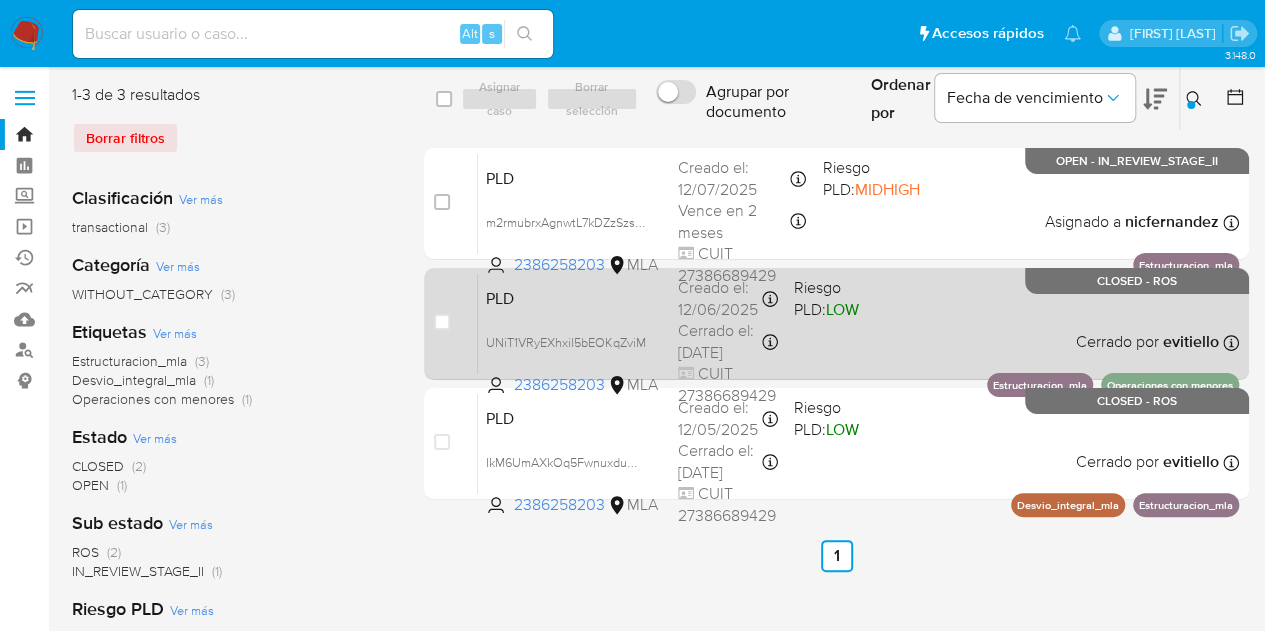 click on "PLD UNiT1VRyEXhxil5bEOKqZviM 2386258203 MLA Riesgo PLD:  LOW Creado el: 12/06/2025   Creado el: 12/06/2025 03:07:47 Cerrado el: 13/07/2025   Cerrado el: 13/07/2025 10:40:23 CUIT   27386689429 Cerrado por   evitiello   Asignado el: 18/06/2025 14:17:04 Estructuracion_mla Operaciones con menores CLOSED - ROS" at bounding box center [858, 323] 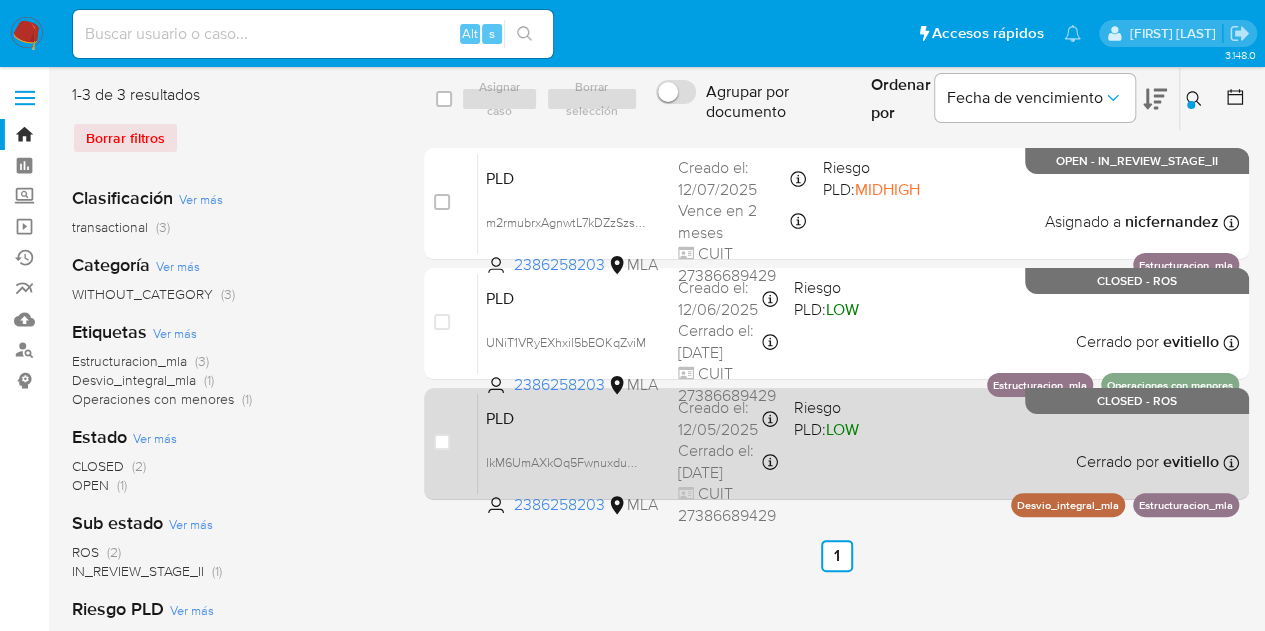 click on "PLD IkM6UmAXkOq5FwnuxduHsAg6 2386258203 MLA Riesgo PLD:  LOW Creado el: 12/05/2025   Creado el: 12/05/2025 03:14:04 Cerrado el: 13/07/2025   Cerrado el: 13/07/2025 10:40:22 CUIT   27386689429 Cerrado por   evitiello   Asignado el: 19/05/2025 09:21:33 Desvio_integral_mla Estructuracion_mla CLOSED - ROS" at bounding box center [858, 443] 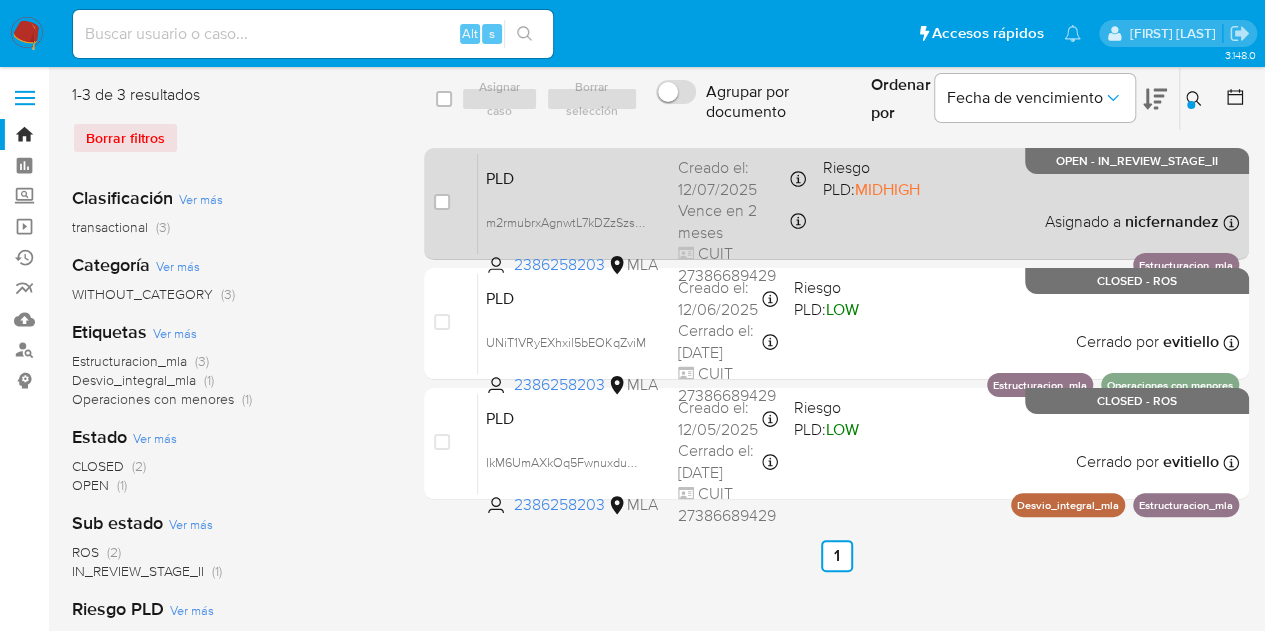 click on "PLD m2rmubrxAgnwtL7kDZzSzsLg 2386258203 MLA Riesgo PLD:  MIDHIGH Creado el: 12/07/2025   Creado el: 12/07/2025 03:39:16 Vence en 2 meses   Vence el 10/10/2025 03:39:16 CUIT   27386689429 Asignado a   nicfernandez   Asignado el: 17/07/2025 16:31:35 Estructuracion_mla OPEN - IN_REVIEW_STAGE_II" at bounding box center (858, 203) 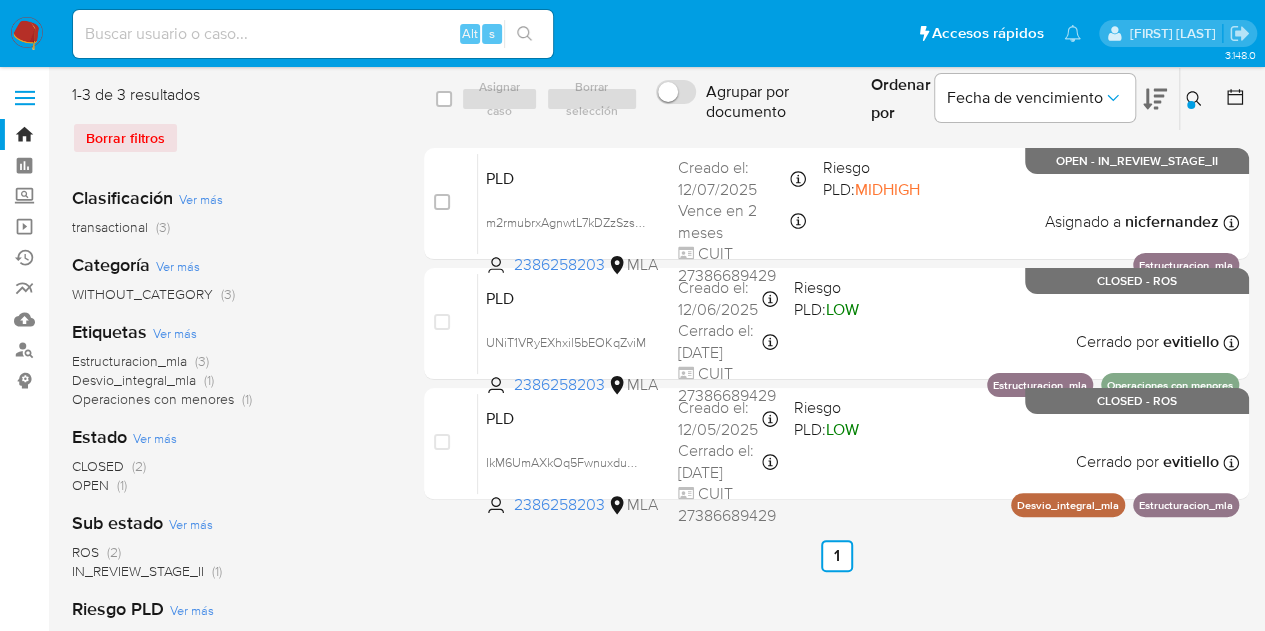 click 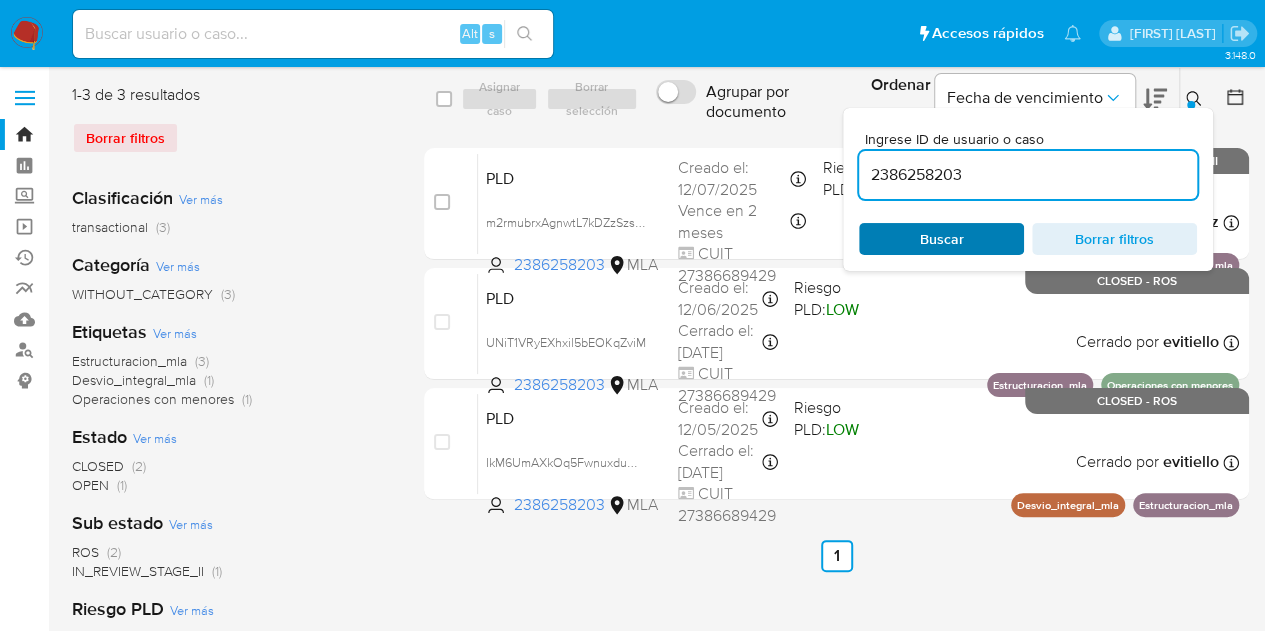 click on "Buscar" at bounding box center [941, 239] 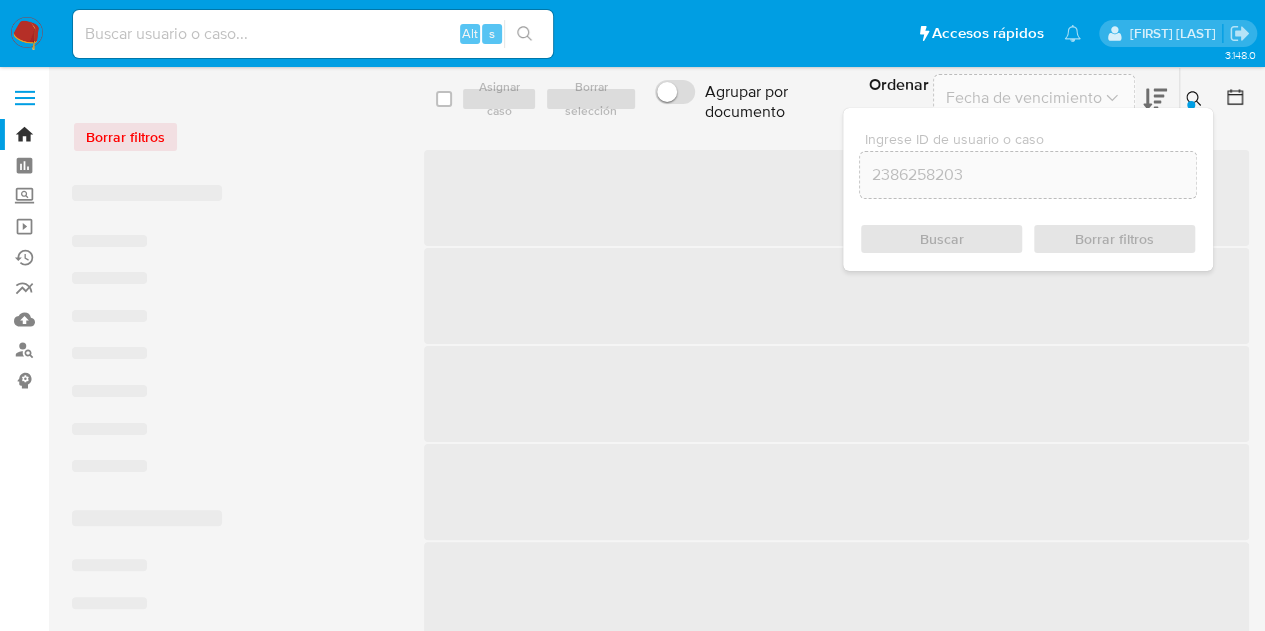 click on "Ingrese ID de usuario o caso 2386258203 Buscar Borrar filtros" at bounding box center [1028, 189] 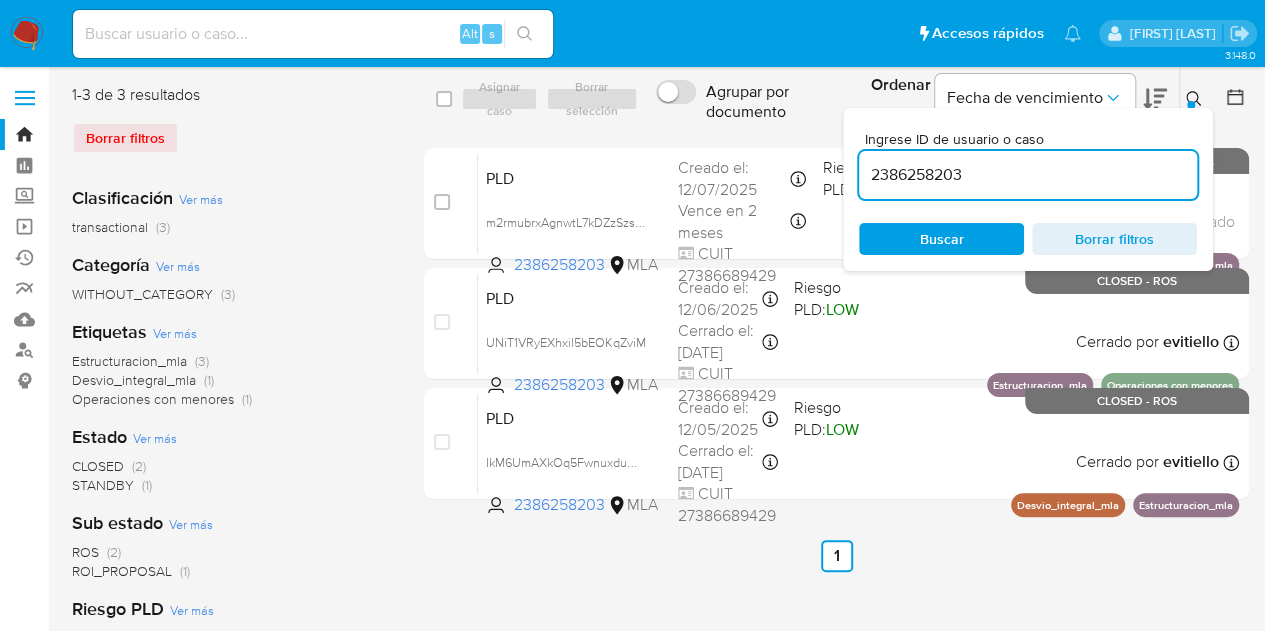 click on "Ingrese ID de usuario o caso 2386258203 Buscar Borrar filtros" at bounding box center [1196, 99] 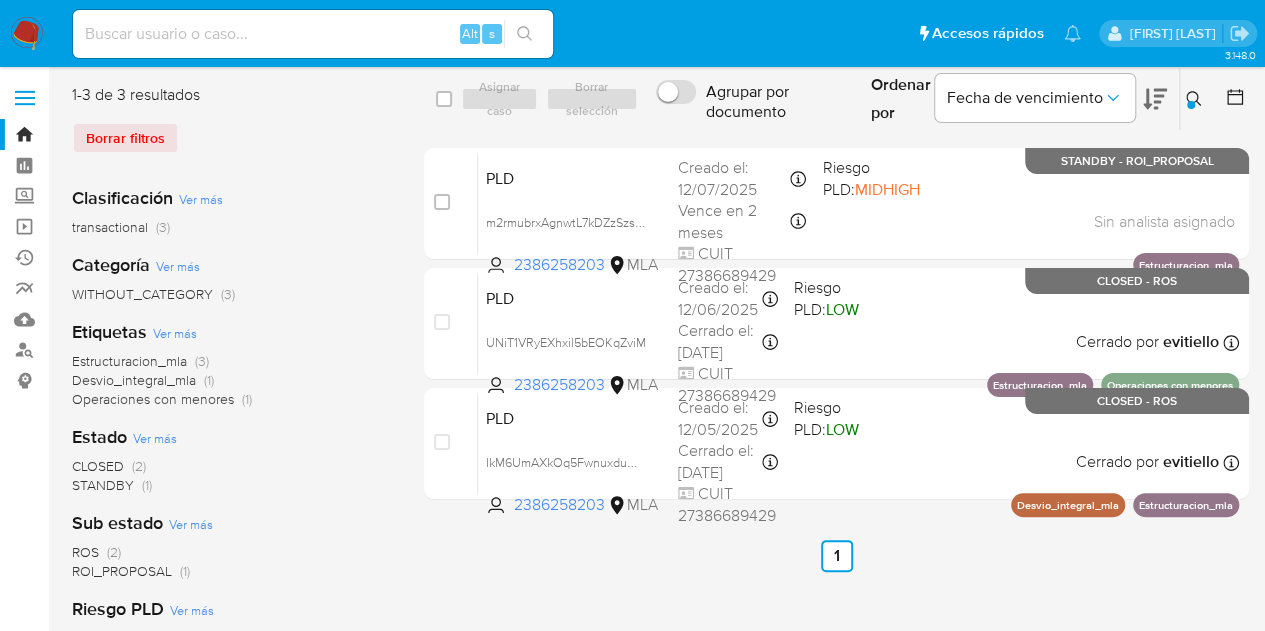 click 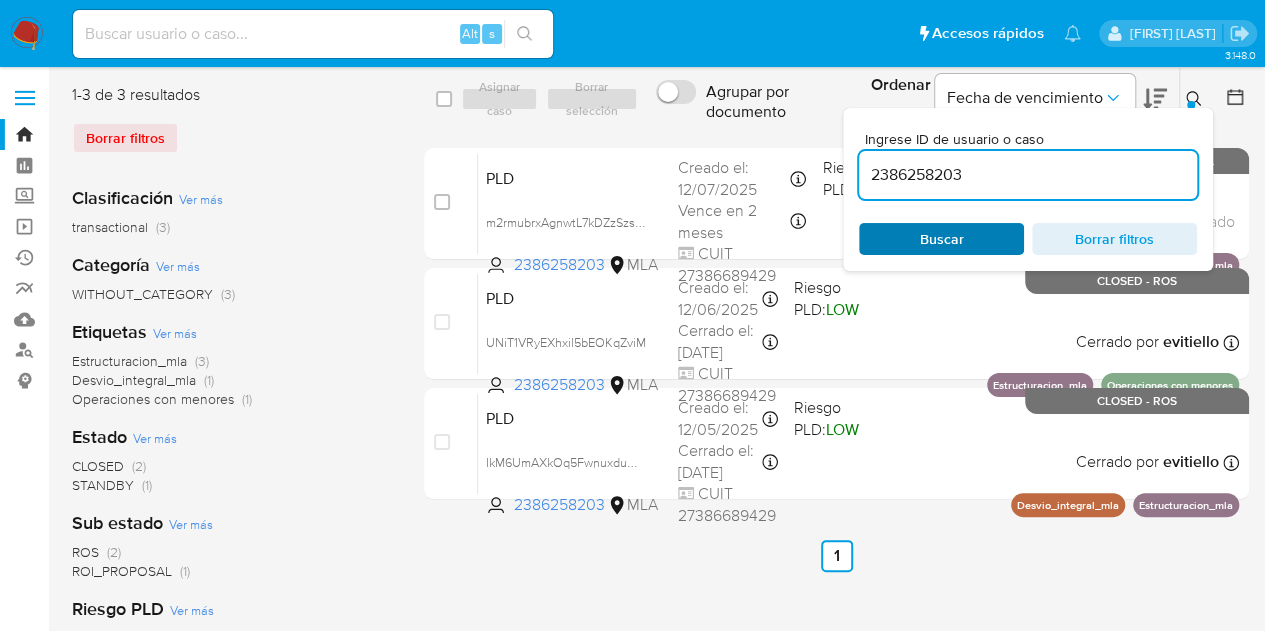 click on "Buscar" at bounding box center (941, 239) 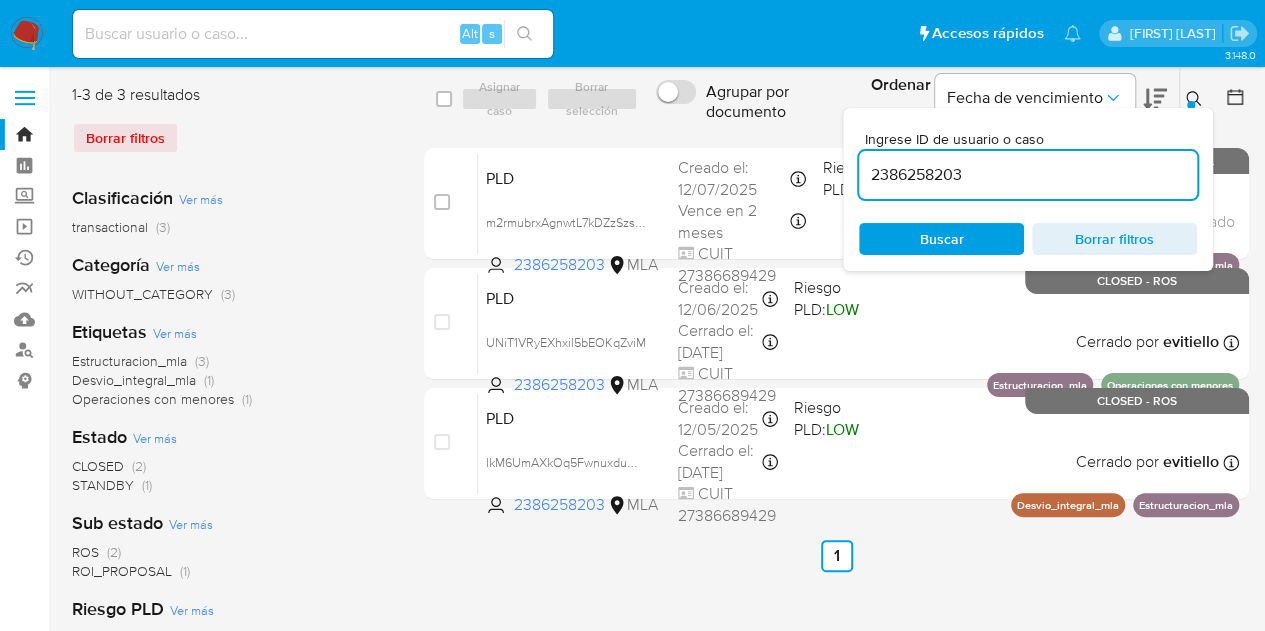 click 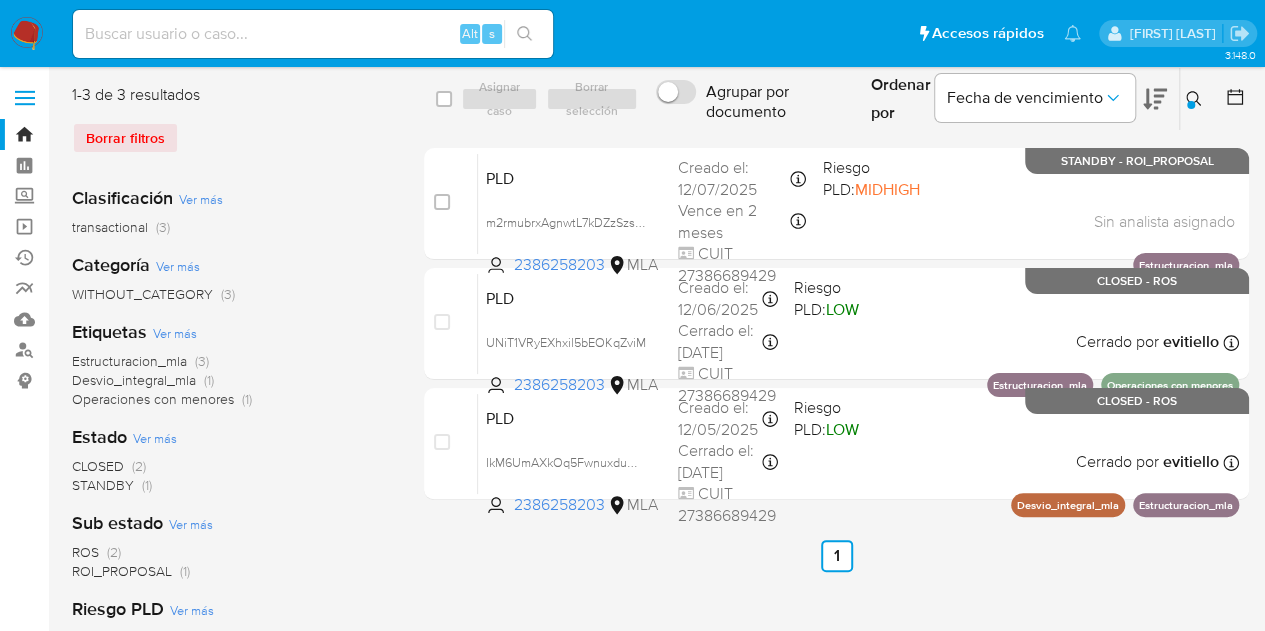 click 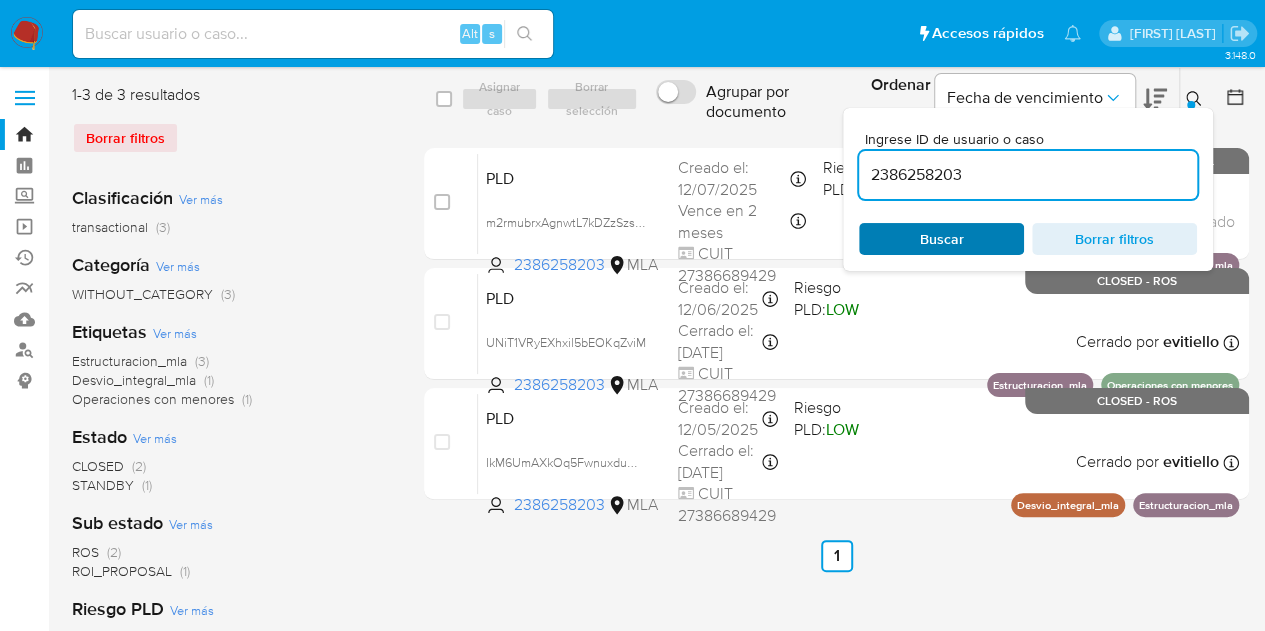 click on "Buscar" at bounding box center (941, 239) 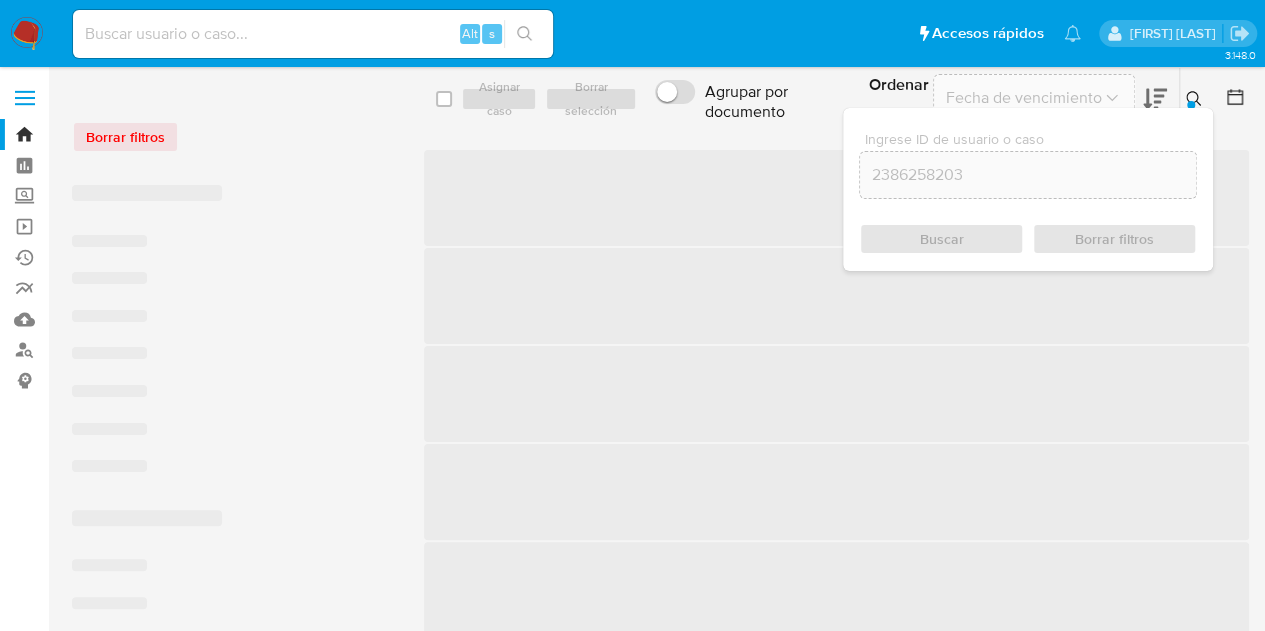 click at bounding box center [1191, 105] 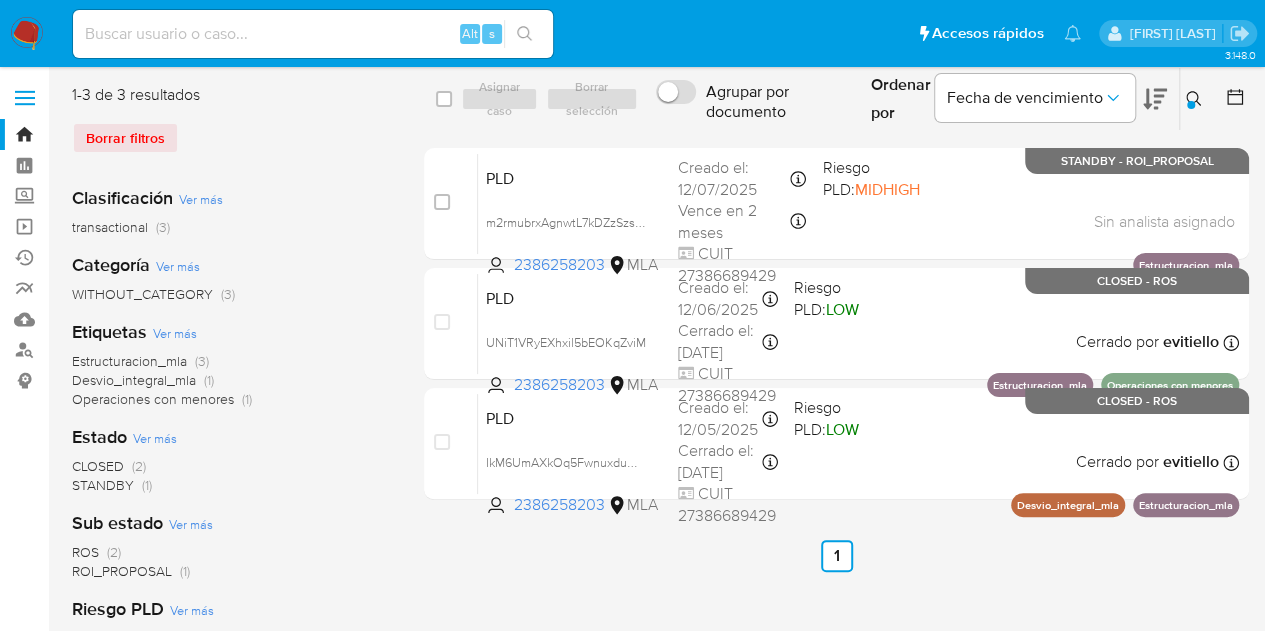 click 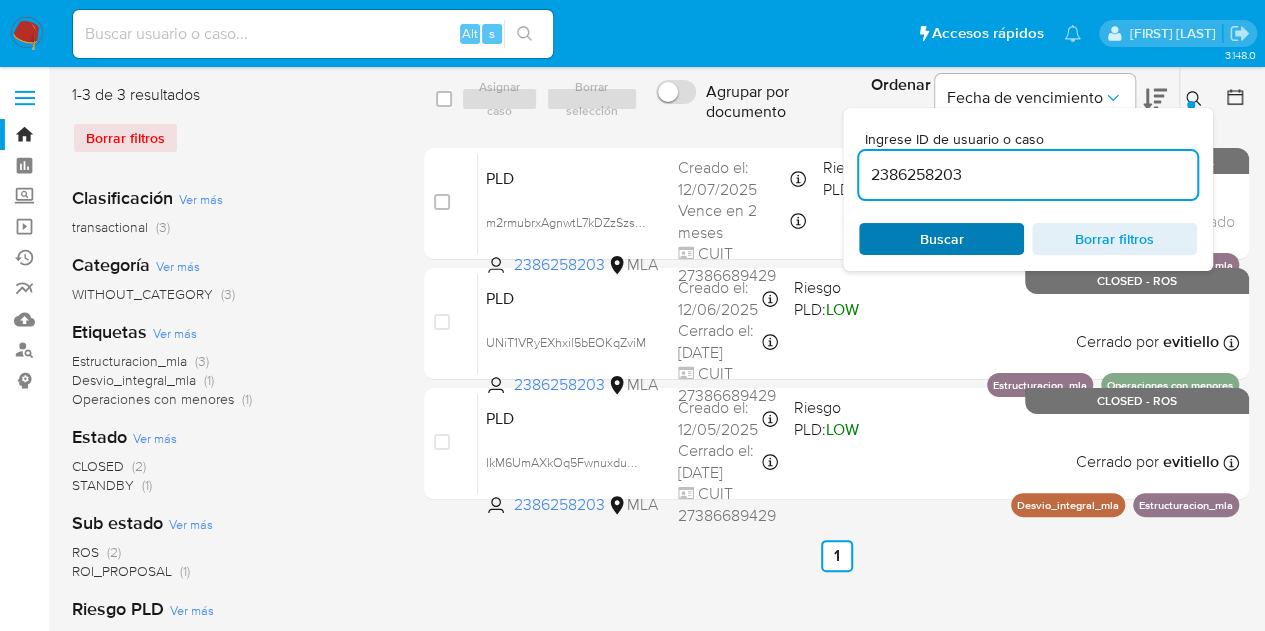 click on "Buscar" at bounding box center (942, 239) 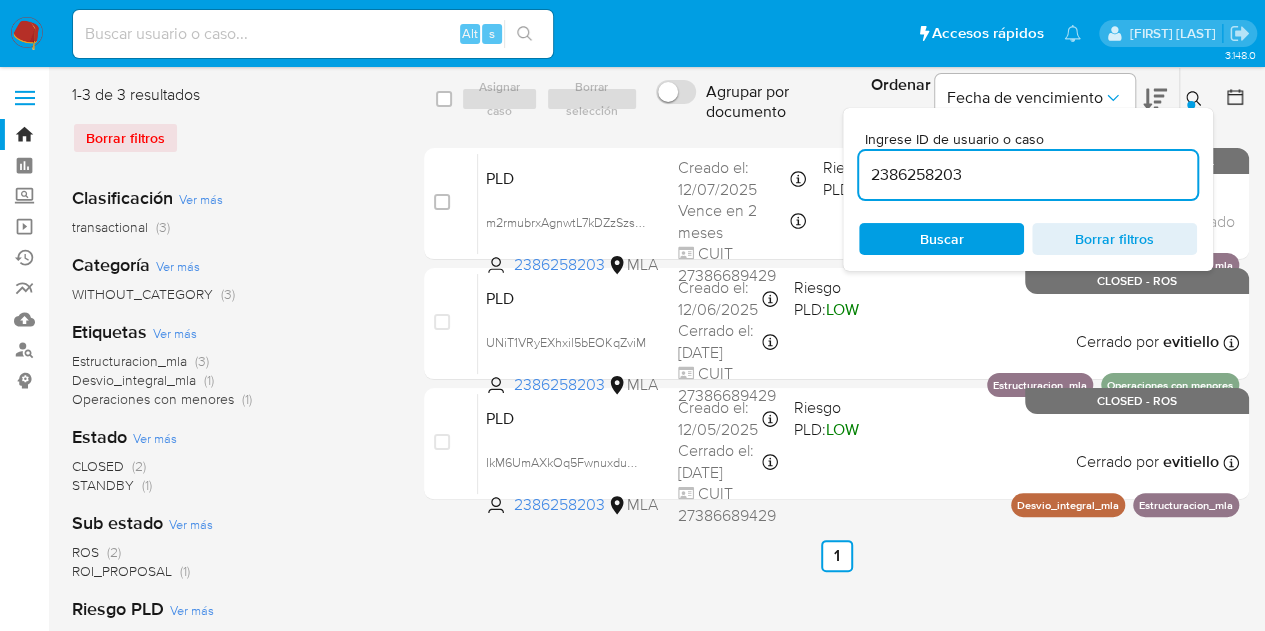 click at bounding box center (1196, 99) 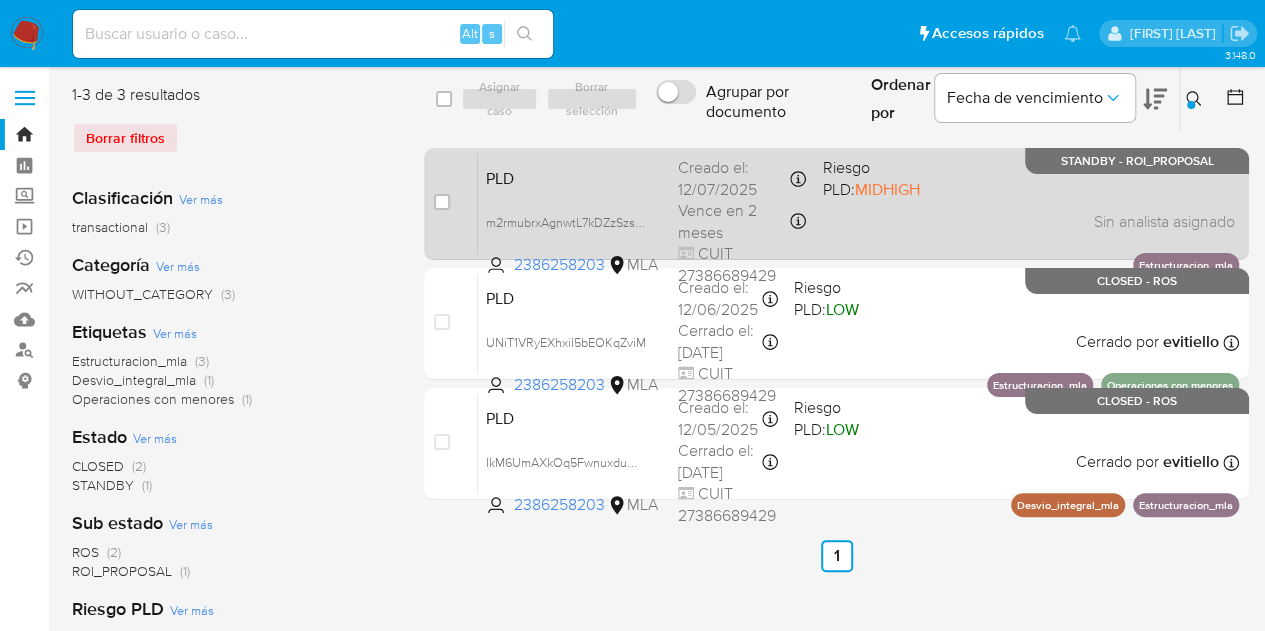 click on "PLD" at bounding box center (574, 177) 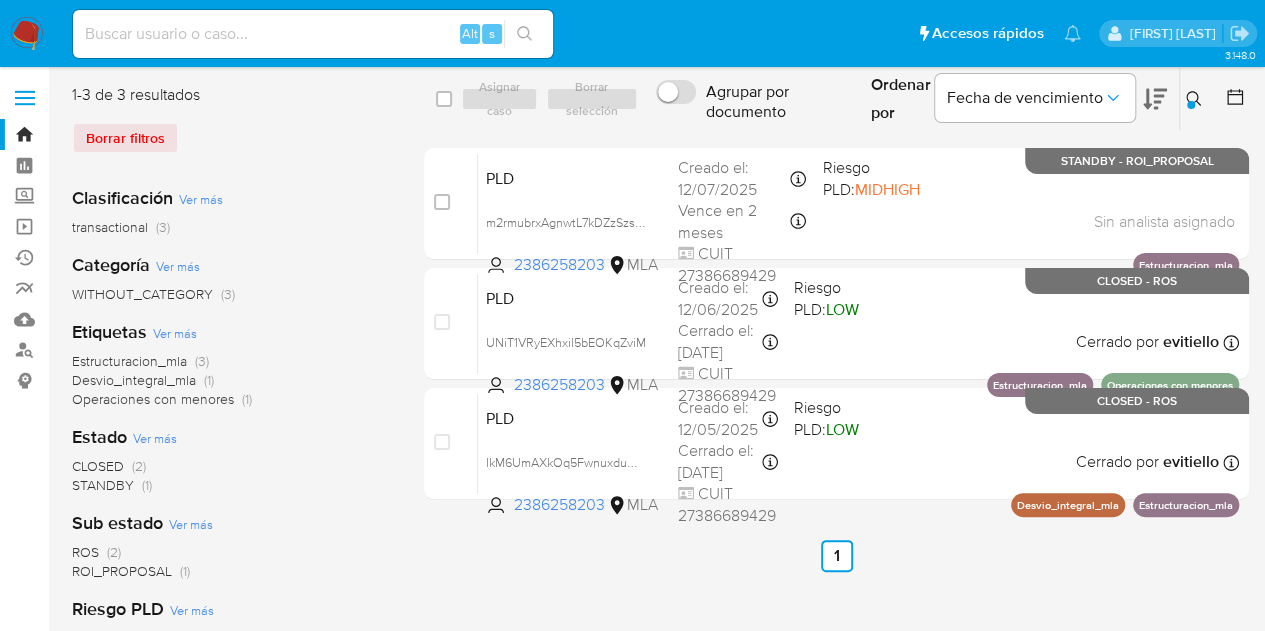 click at bounding box center (1196, 99) 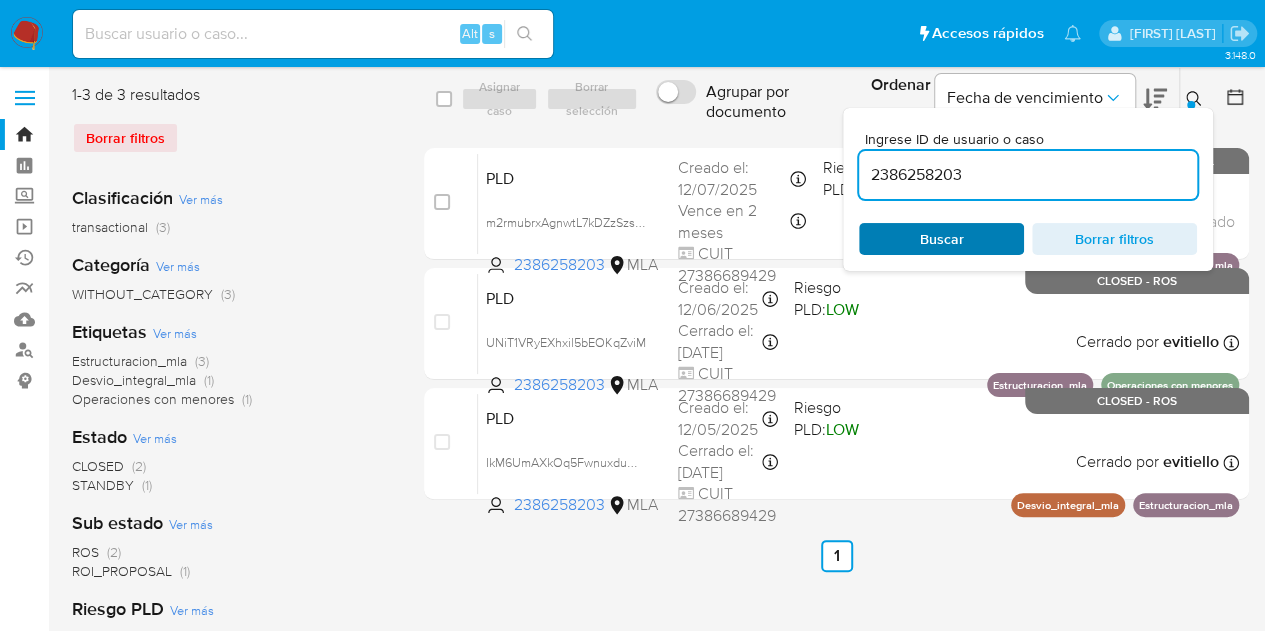 click on "Buscar" at bounding box center (941, 239) 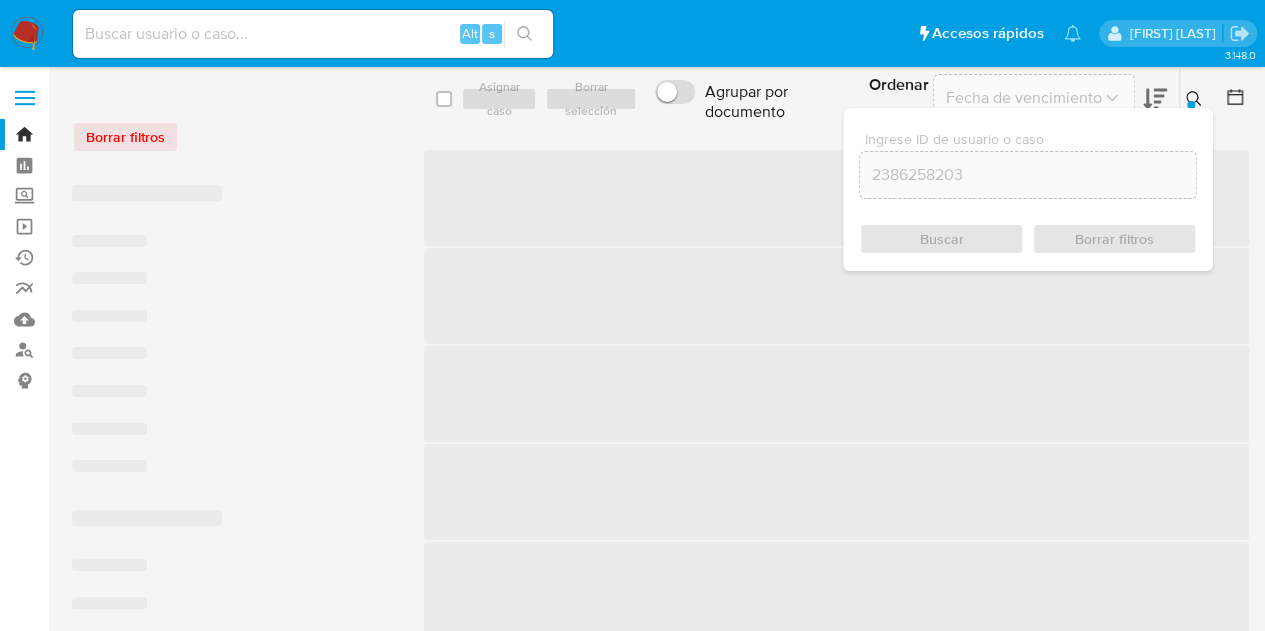 click 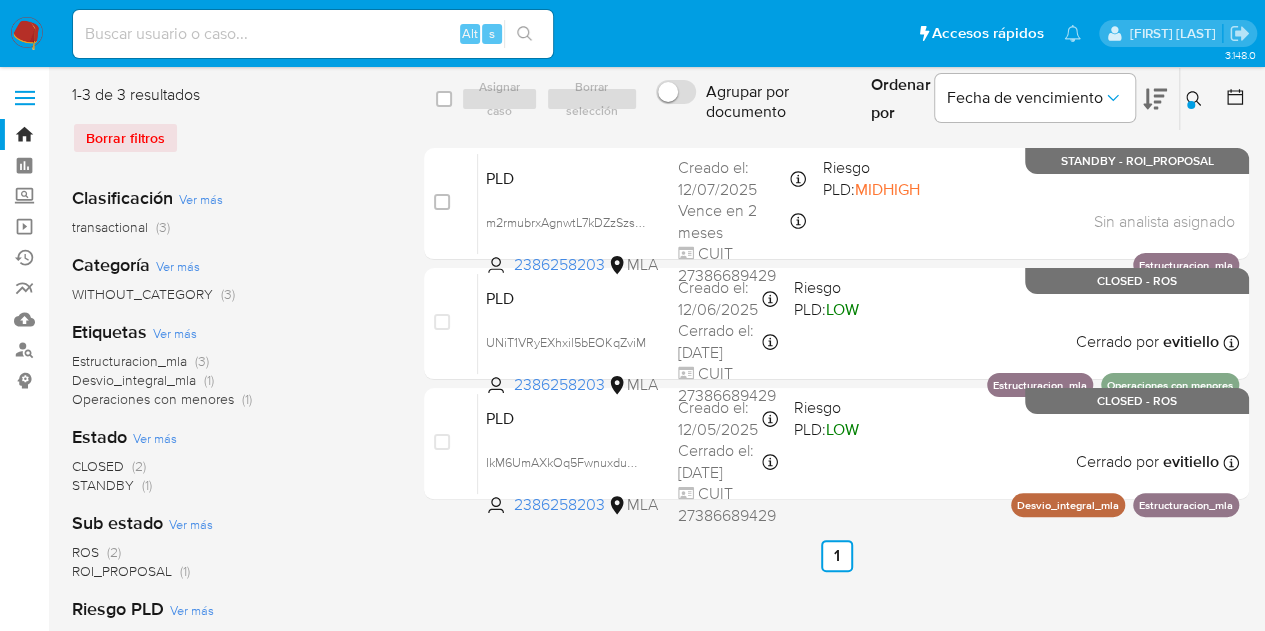 click at bounding box center [1191, 105] 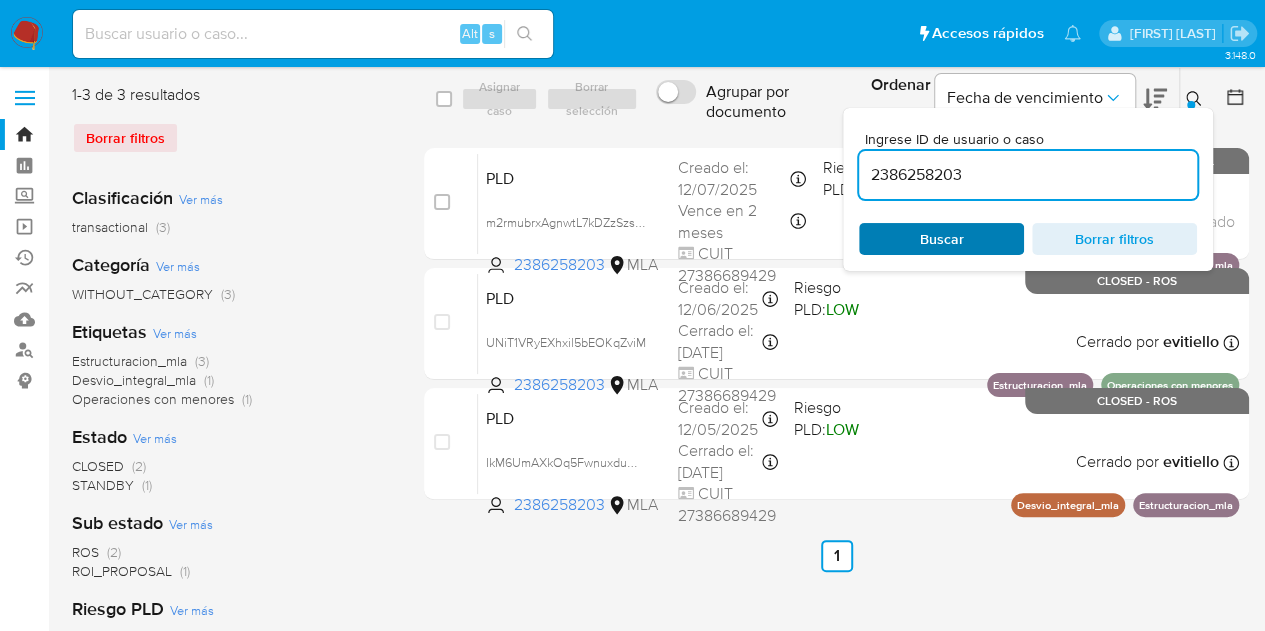 click on "Buscar" at bounding box center (941, 239) 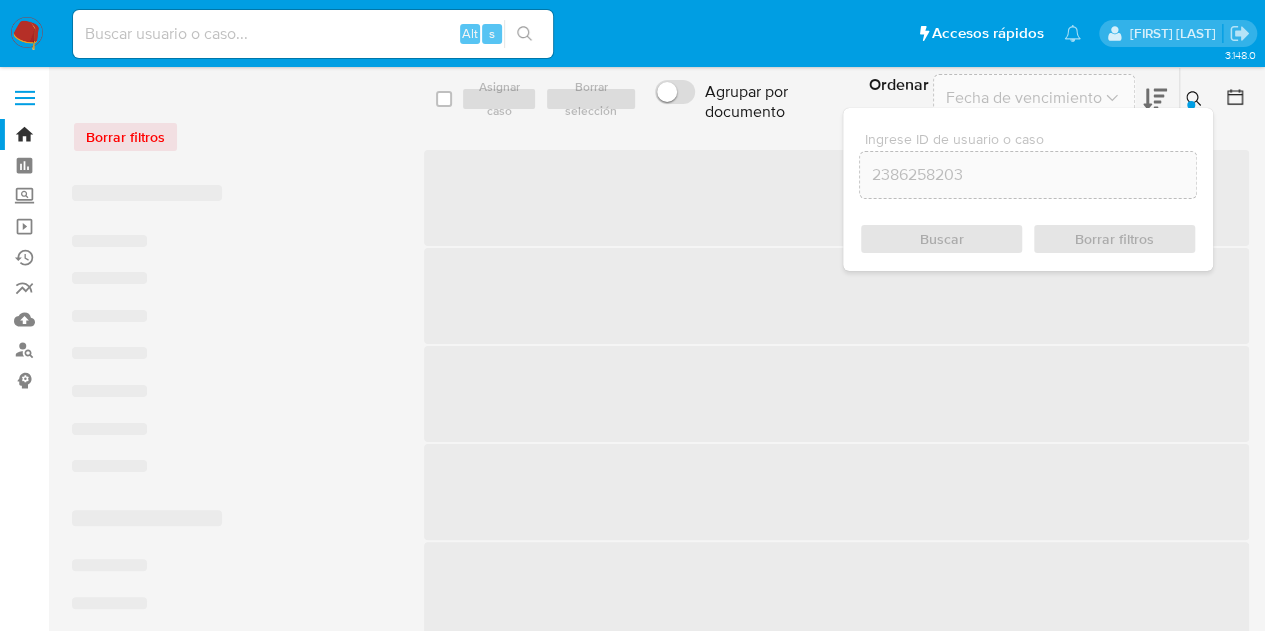click 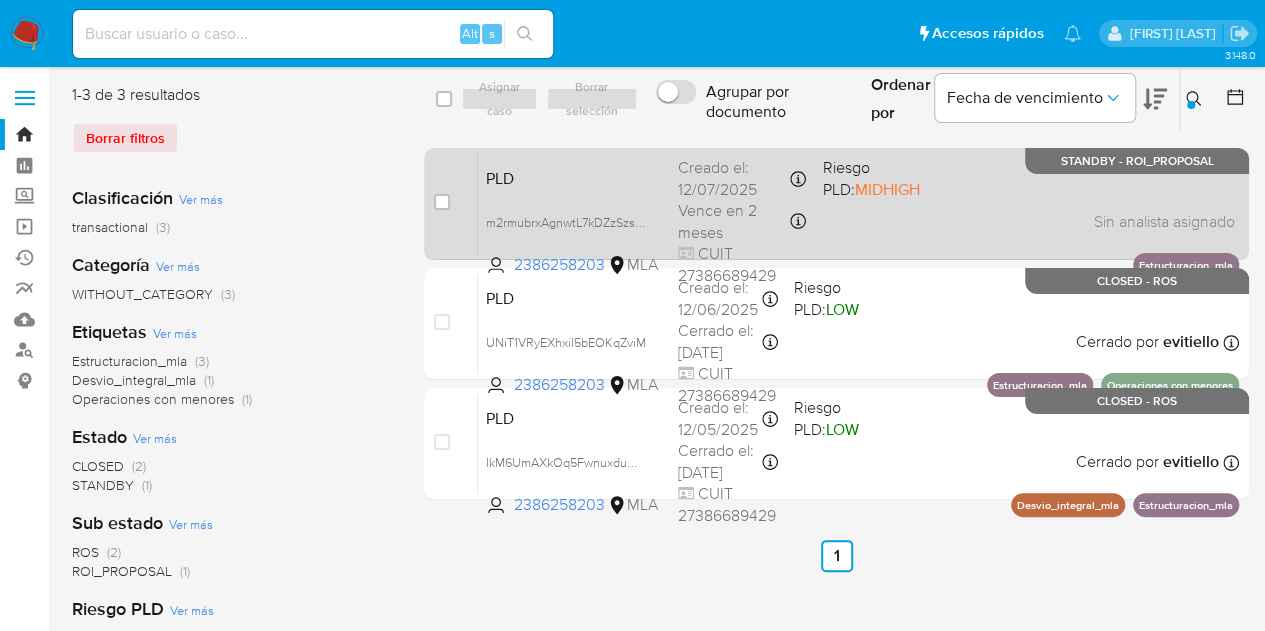 click on "Creado el: 12/07/2025   Creado el: 12/07/2025 03:39:16" at bounding box center [742, 178] 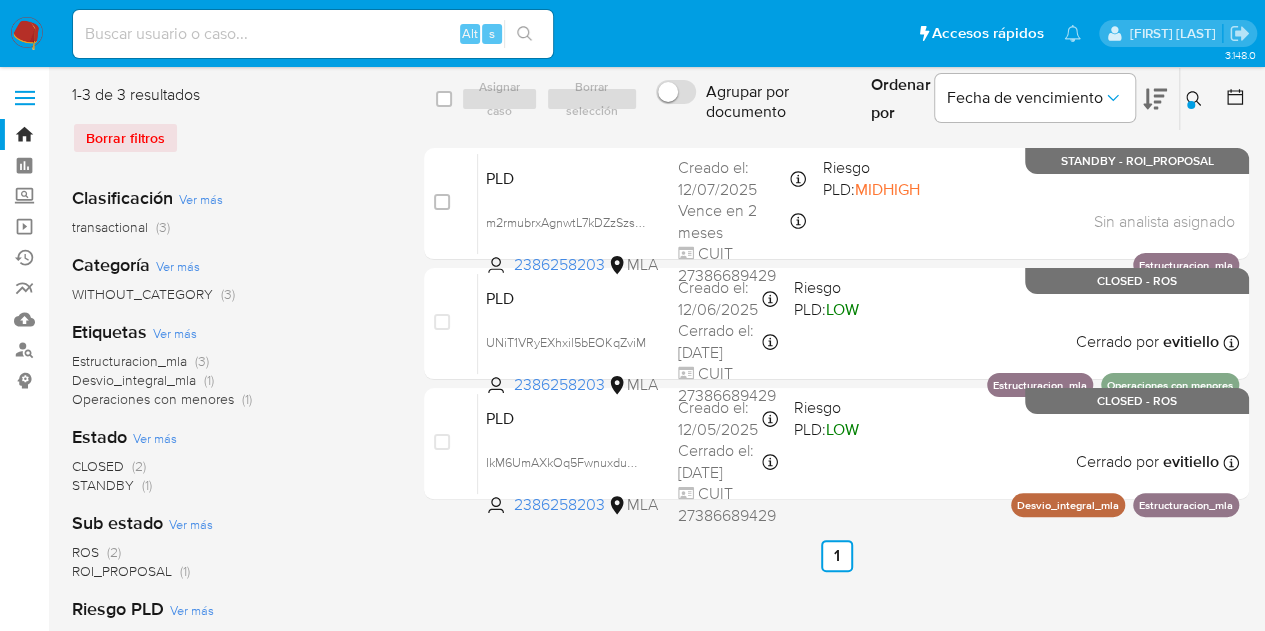 click 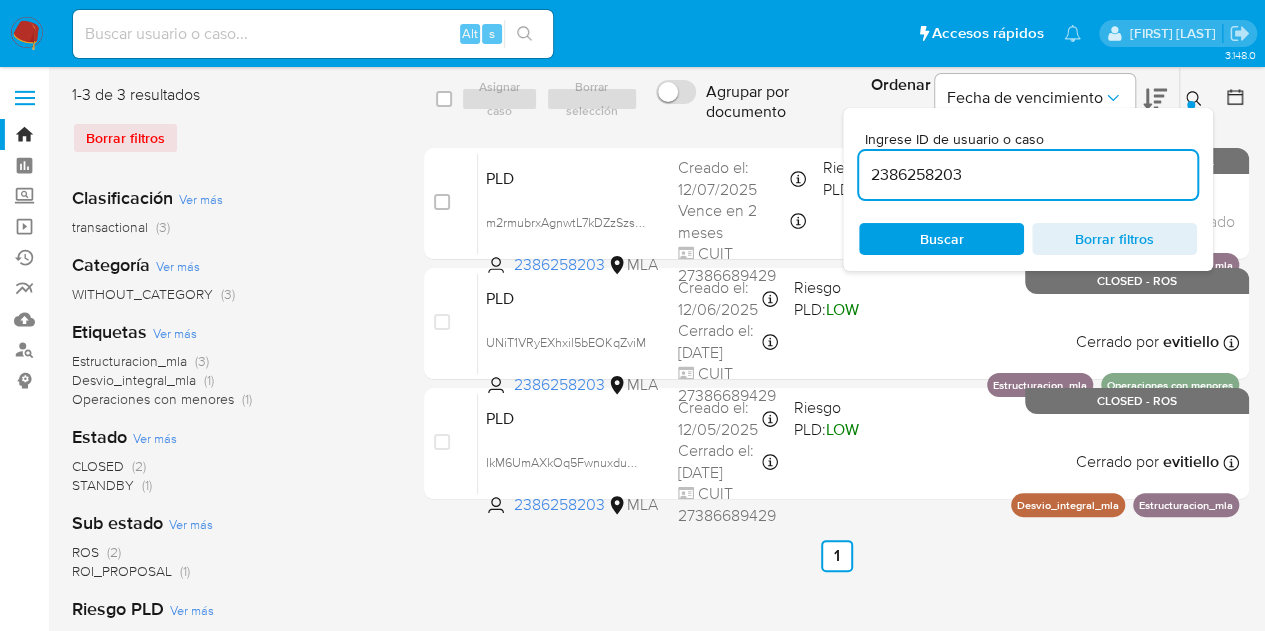 click on "Ingrese ID de usuario o caso 2386258203 Buscar Borrar filtros" at bounding box center (1028, 189) 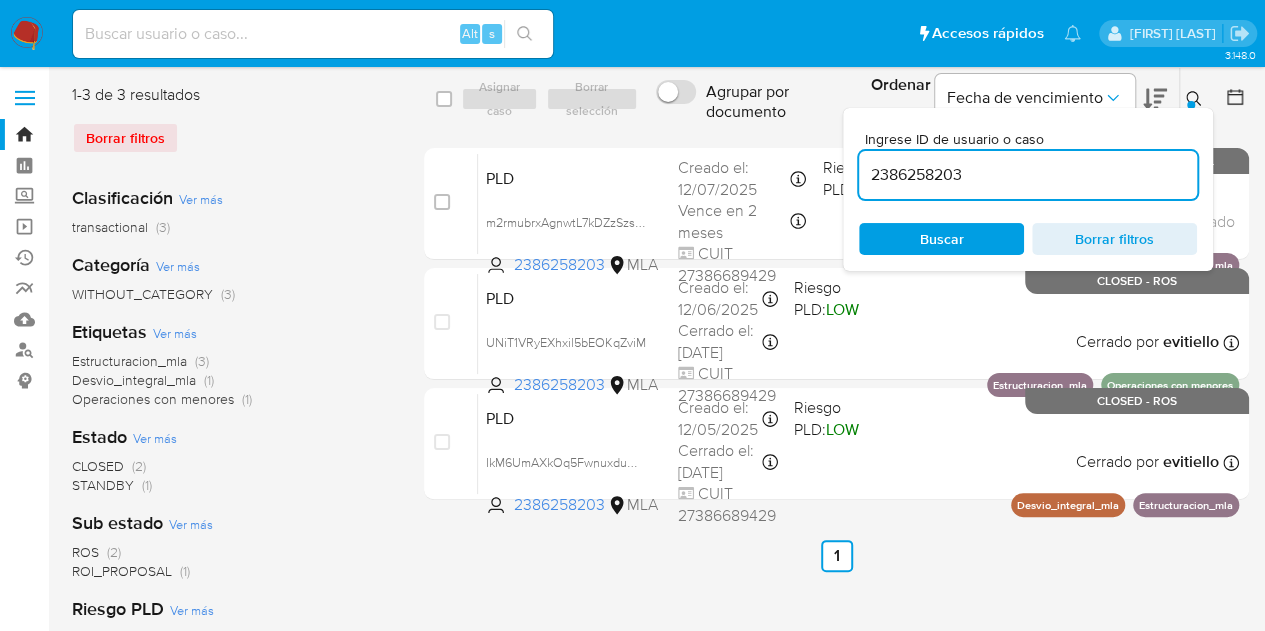 click on "Buscar" at bounding box center (942, 239) 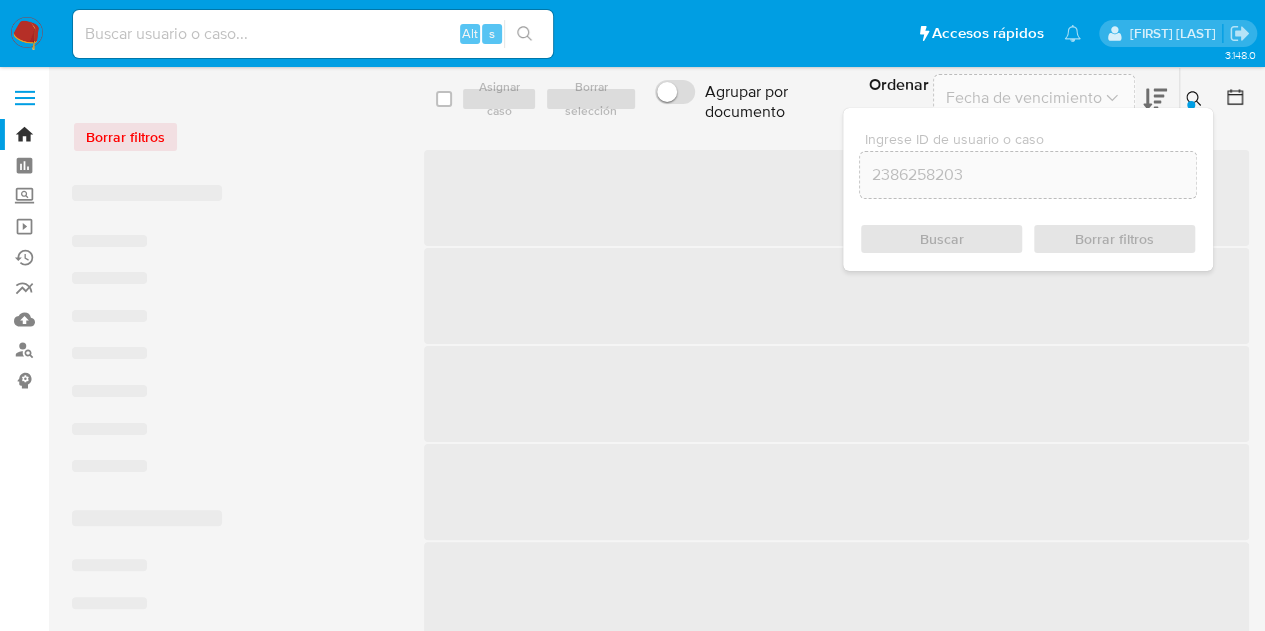 click at bounding box center [1196, 99] 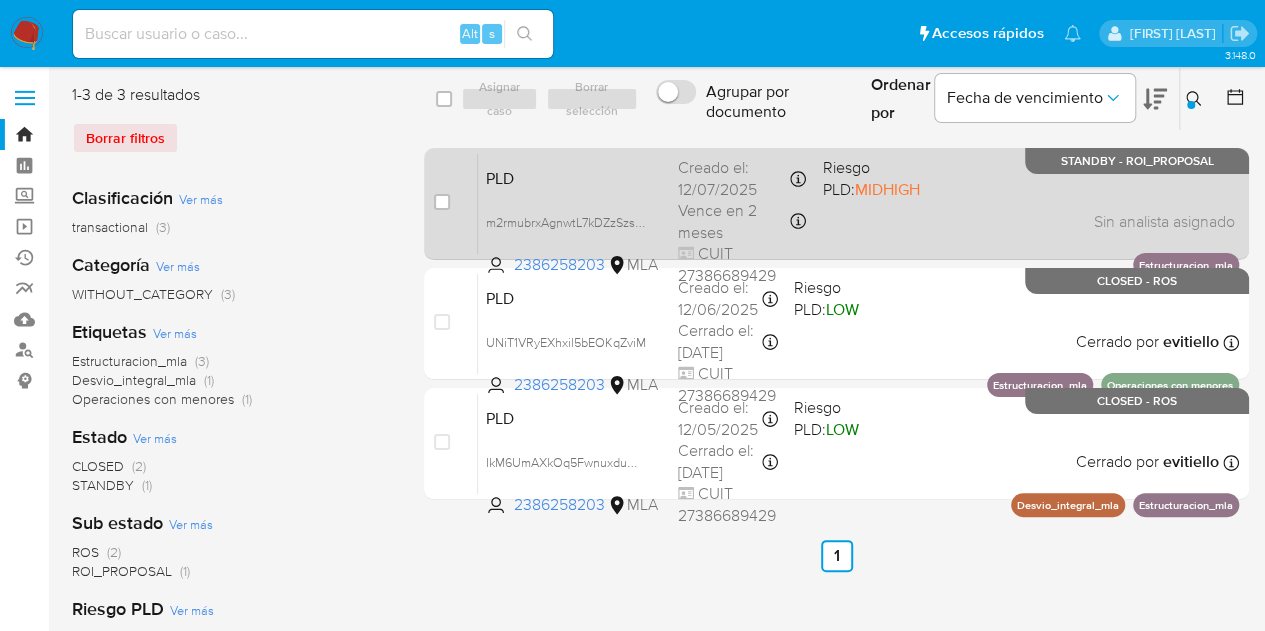 click on "PLD" at bounding box center (574, 177) 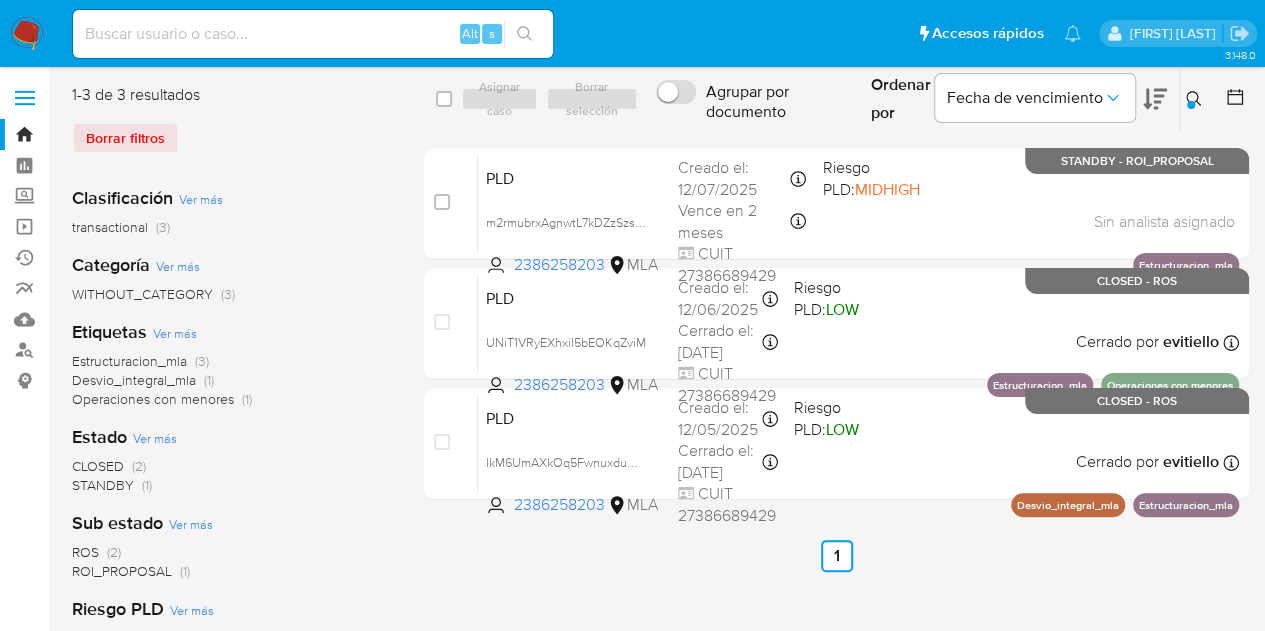 click 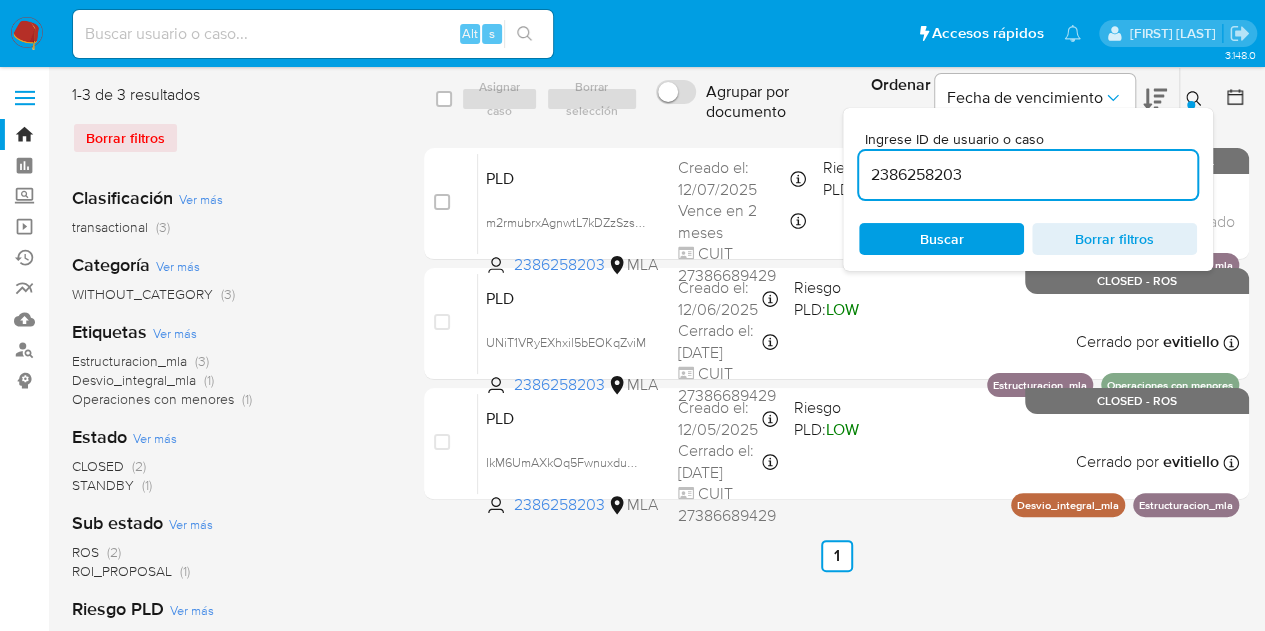 drag, startPoint x: 1022, startPoint y: 173, endPoint x: 658, endPoint y: 97, distance: 371.84943 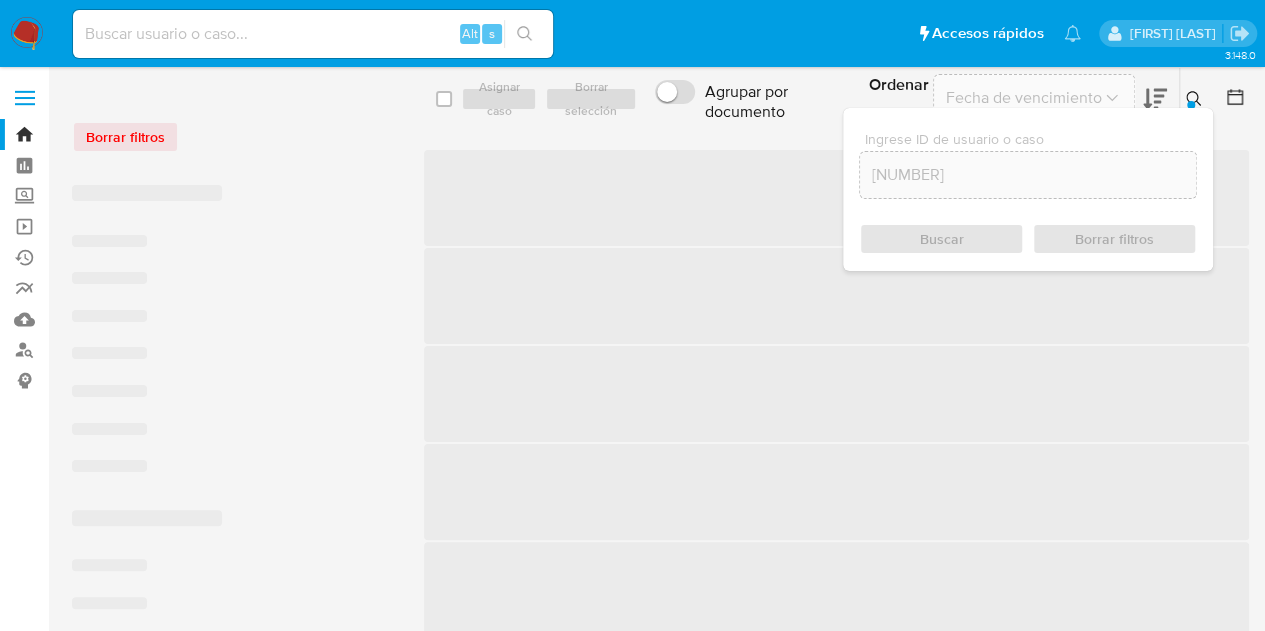 click 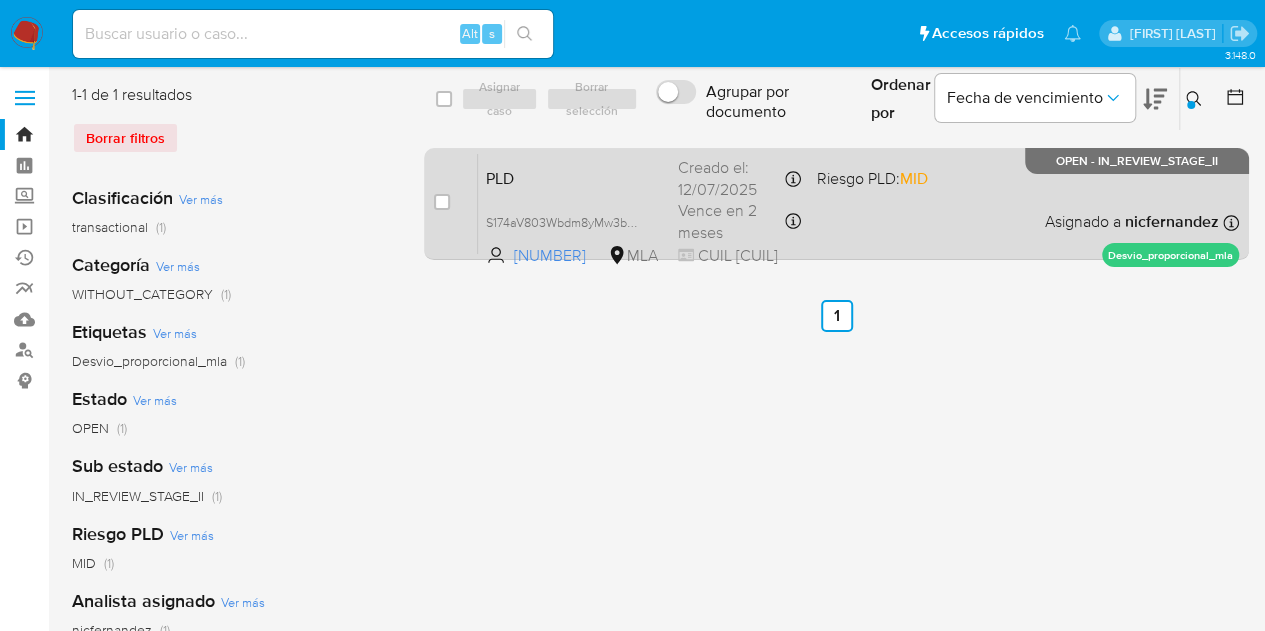 click on "PLD" at bounding box center (574, 177) 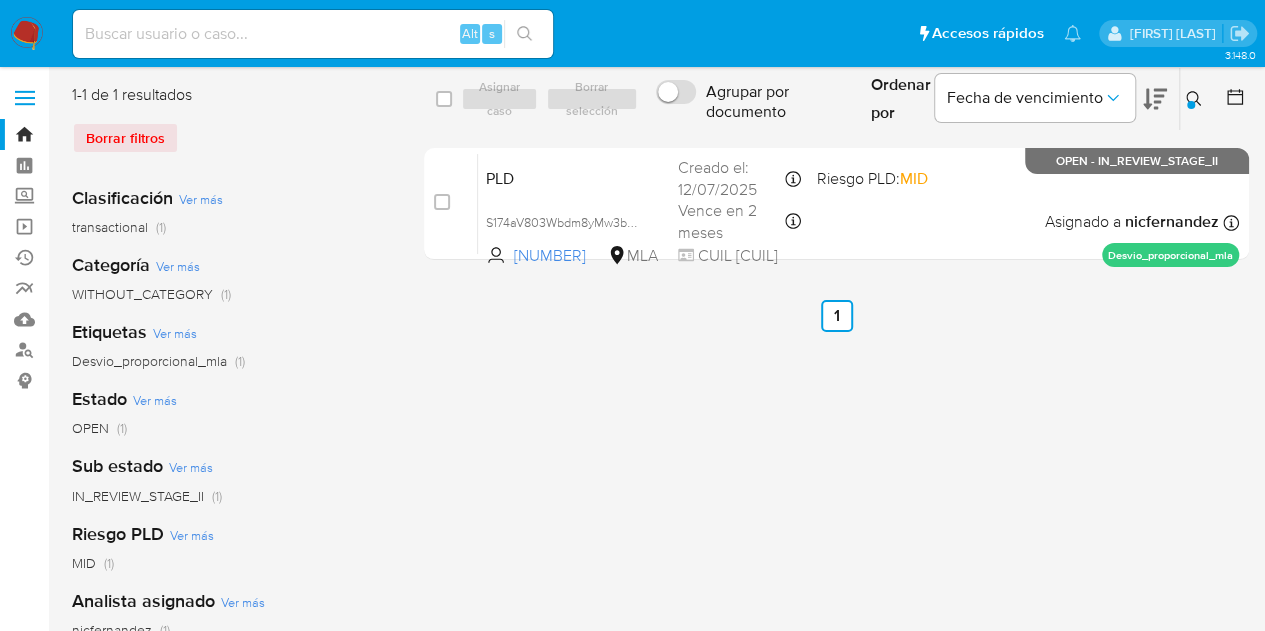 click 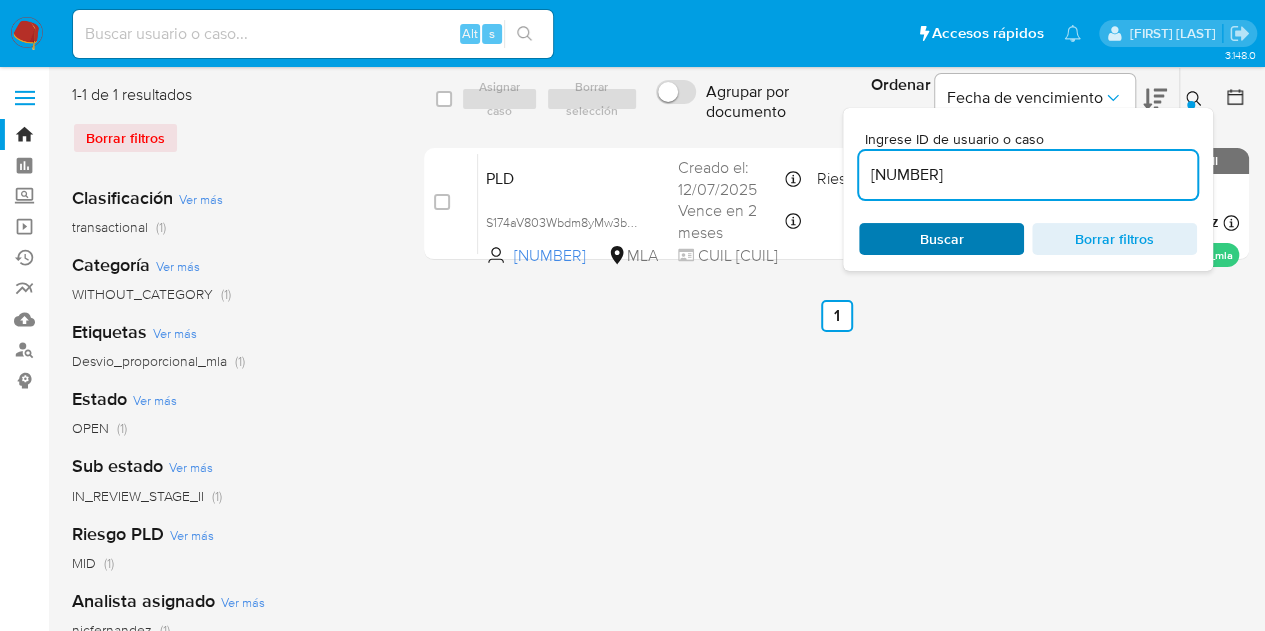 click on "Buscar" at bounding box center (941, 239) 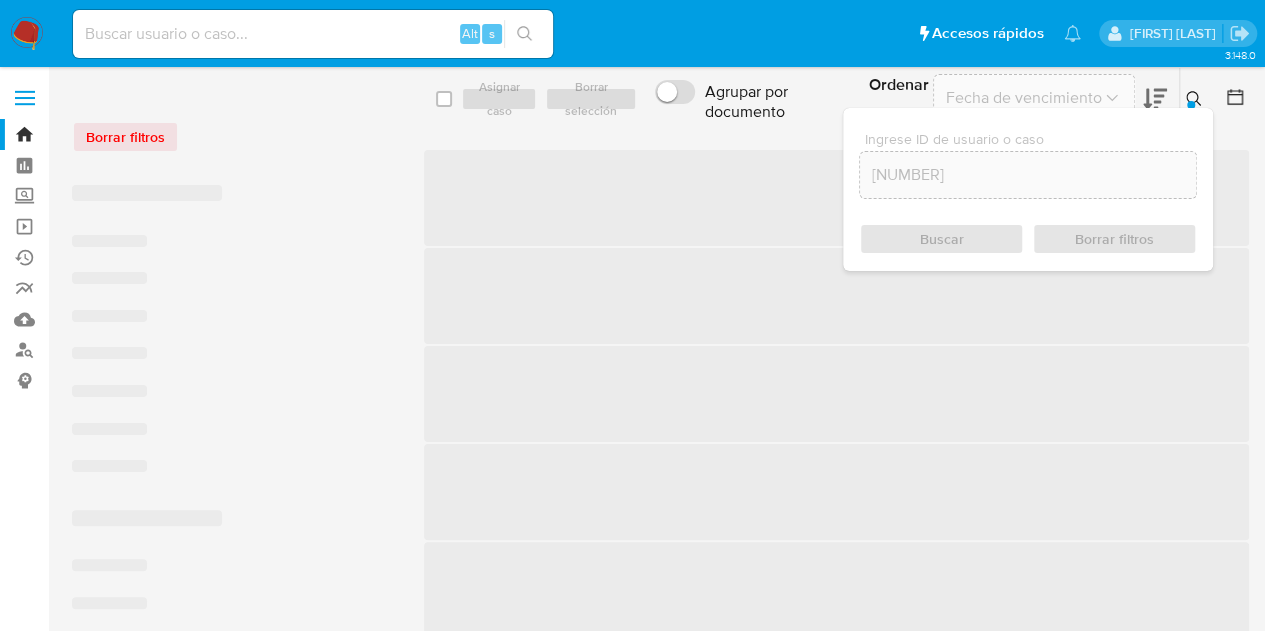 click at bounding box center [1196, 99] 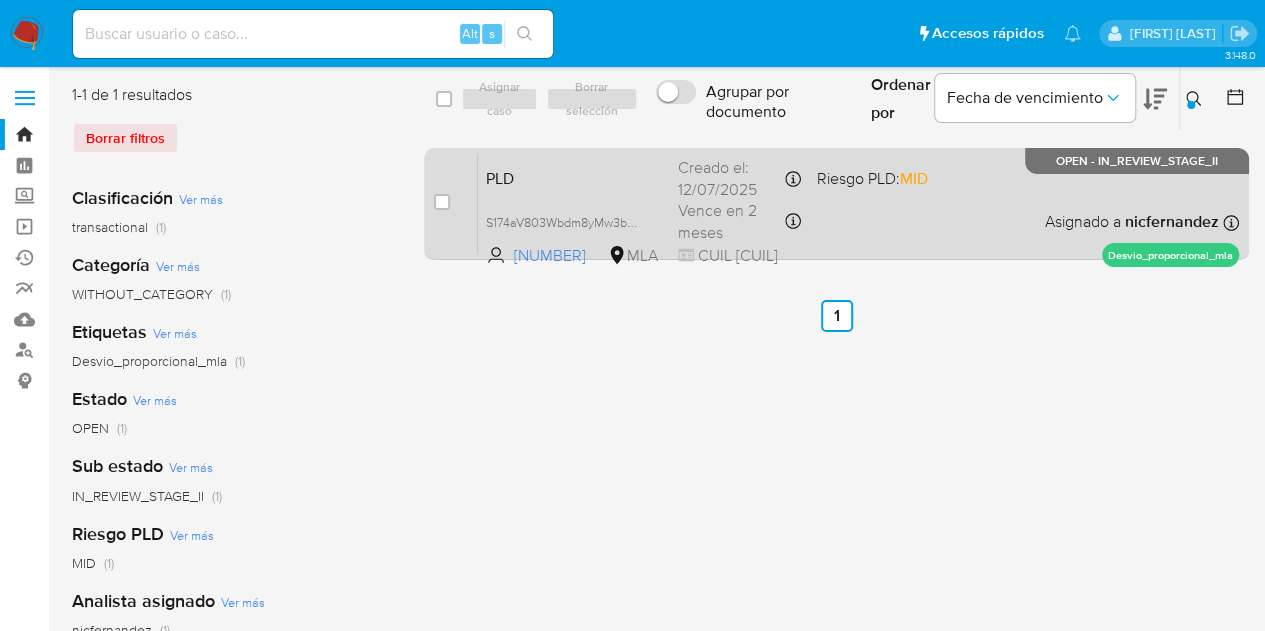 click on "PLD S174aV803Wbdm8yMw3bHki2q 396555949 MLA Riesgo PLD:  MID Creado el: 12/07/2025   Creado el: 12/07/2025 03:31:07 Vence en 2 meses   Vence el 10/10/2025 03:31:08 CUIL   27446871469 Asignado a   nicfernandez   Asignado el: 17/07/2025 16:31:10 Desvio_proporcional_mla OPEN - IN_REVIEW_STAGE_II" at bounding box center [858, 203] 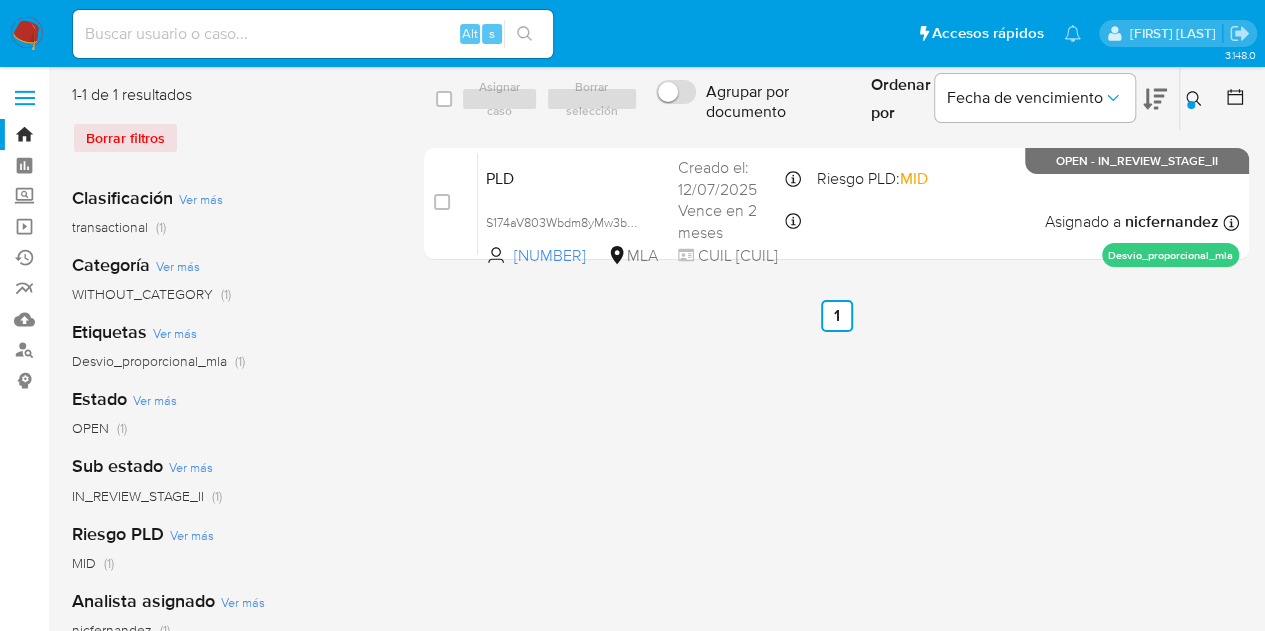 click 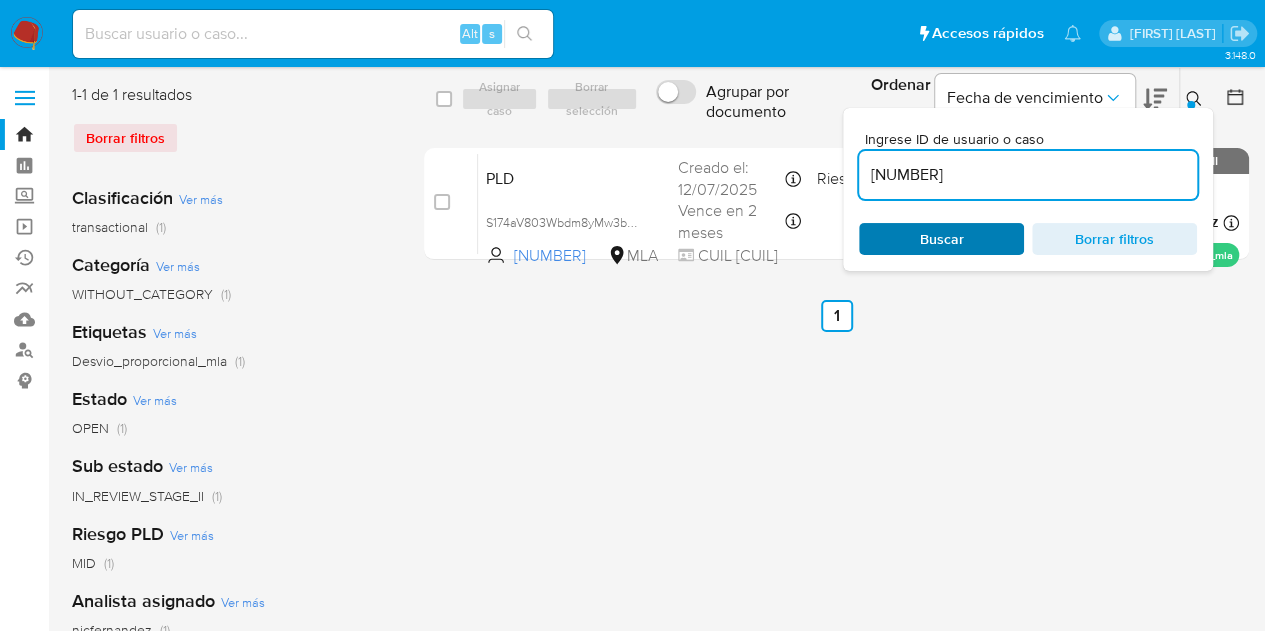 click on "Buscar" at bounding box center (941, 239) 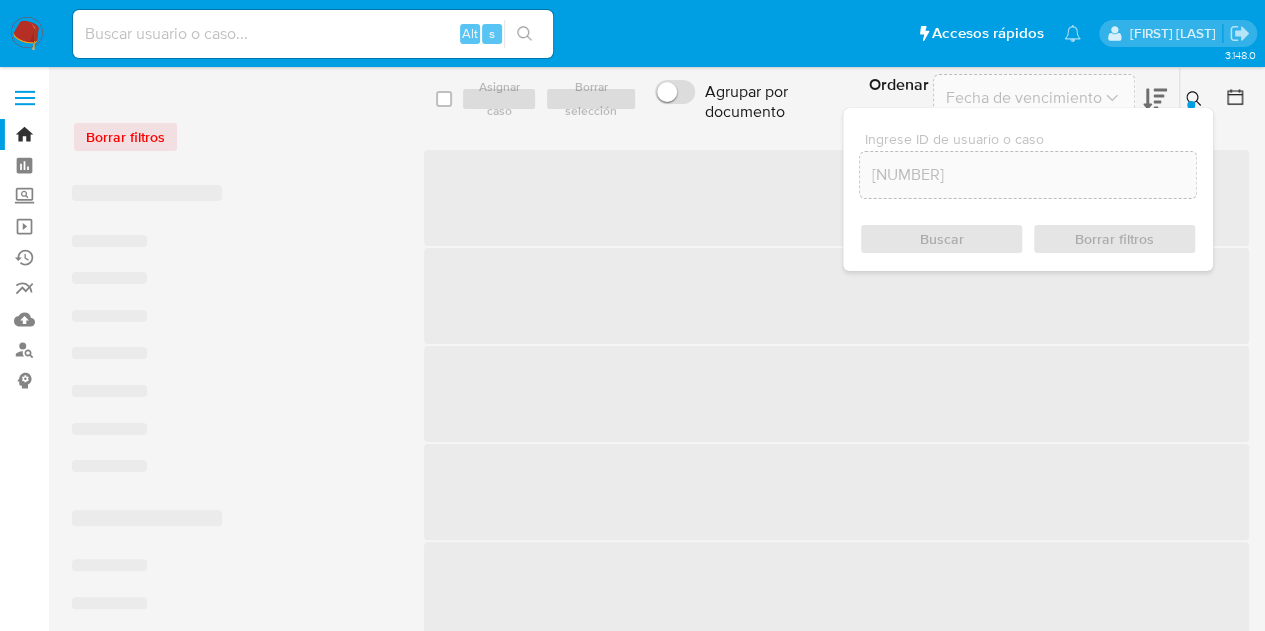 click at bounding box center (1196, 99) 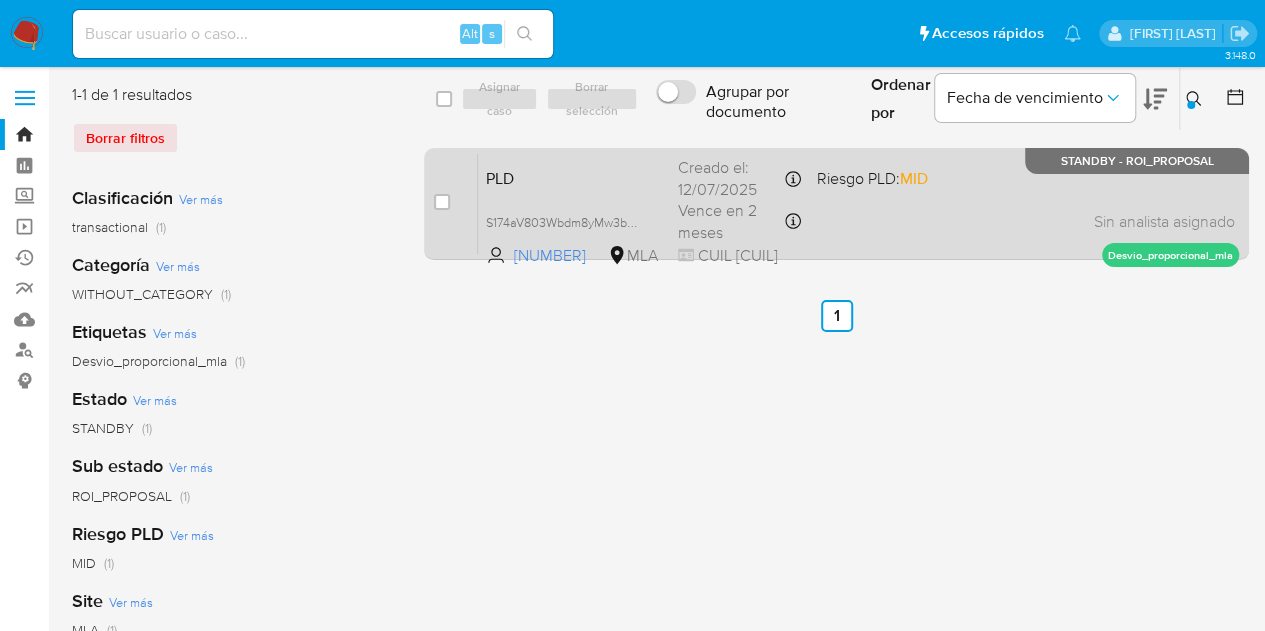 click on "PLD" at bounding box center (574, 177) 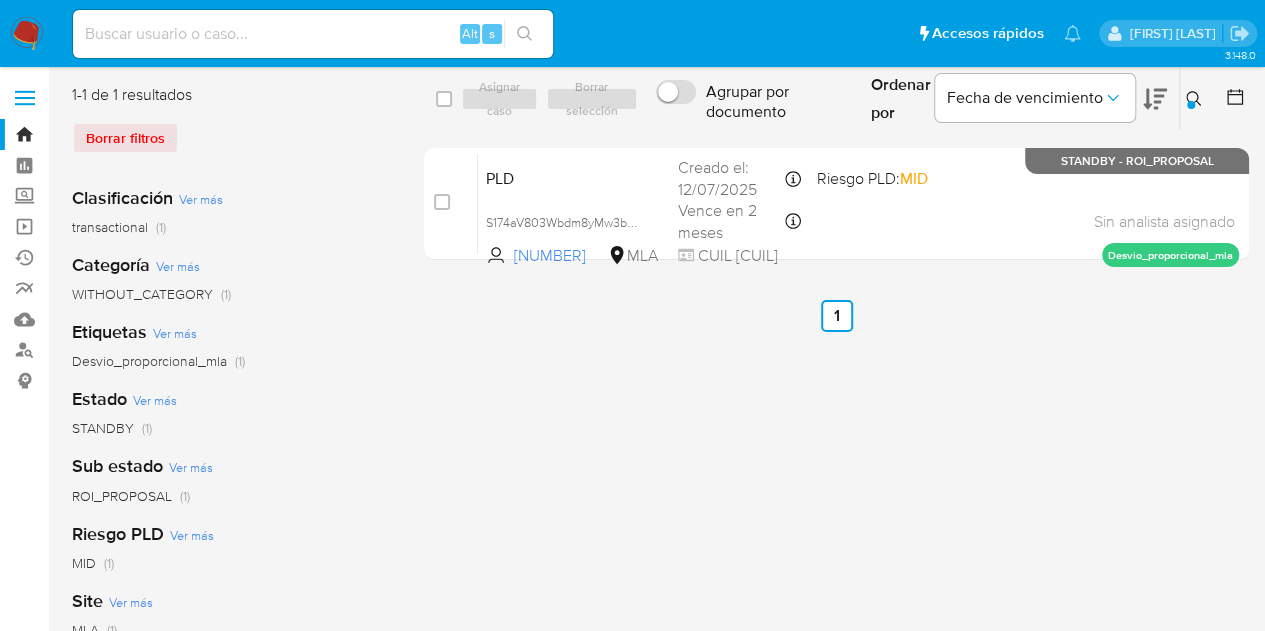 drag, startPoint x: 1205, startPoint y: 97, endPoint x: 1140, endPoint y: 125, distance: 70.77429 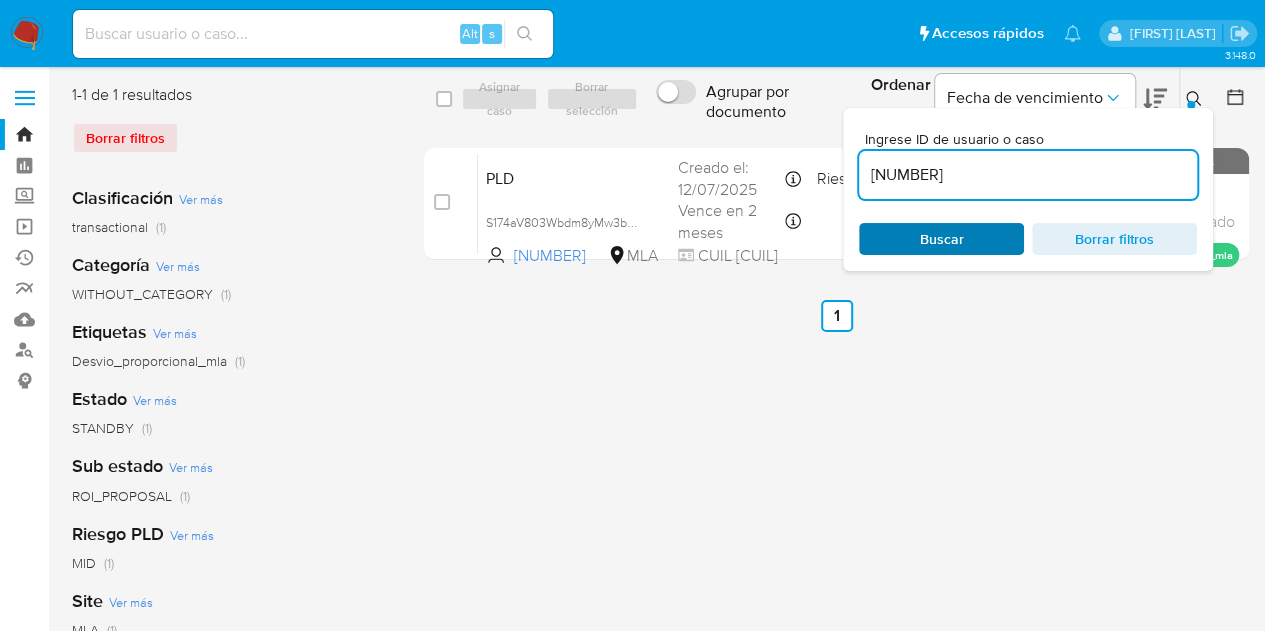click on "Buscar" at bounding box center [941, 239] 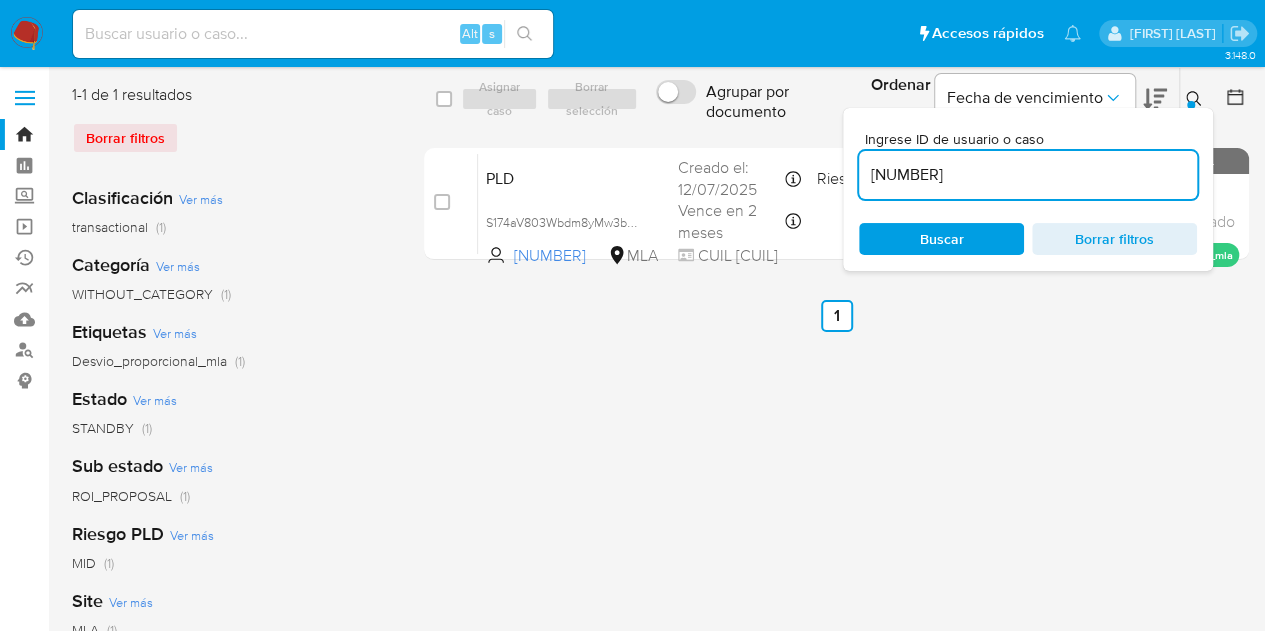 click at bounding box center (1196, 99) 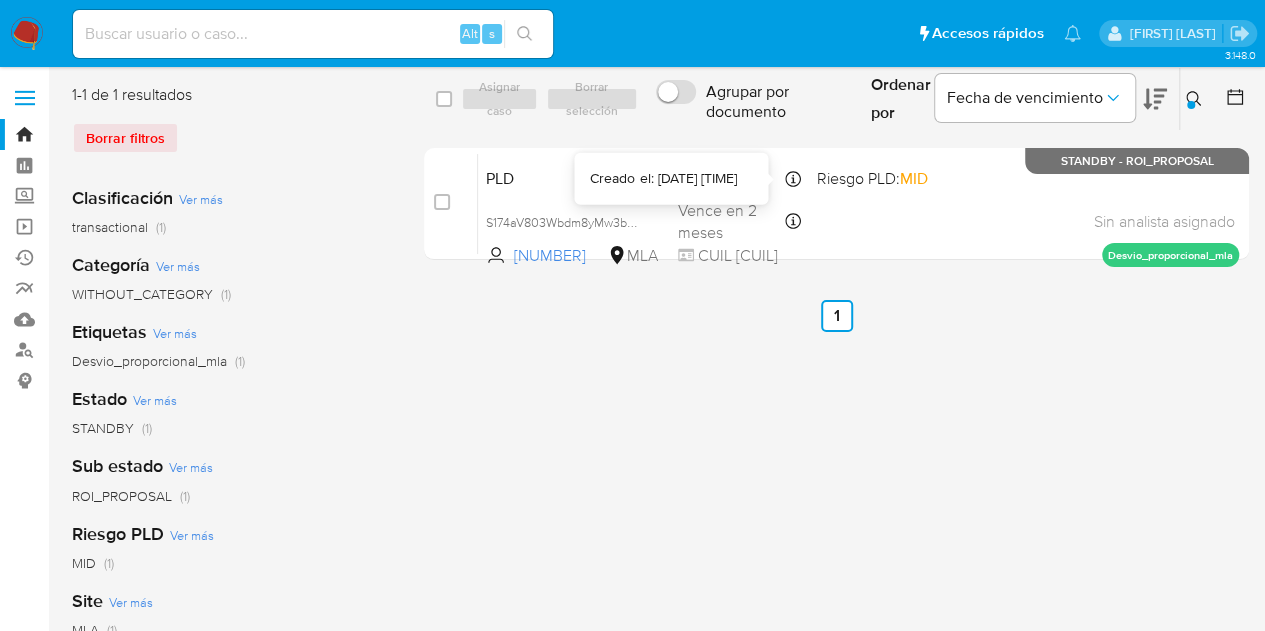 click on "Creado el: 12/07/2025 03:31:07" at bounding box center (663, 179) 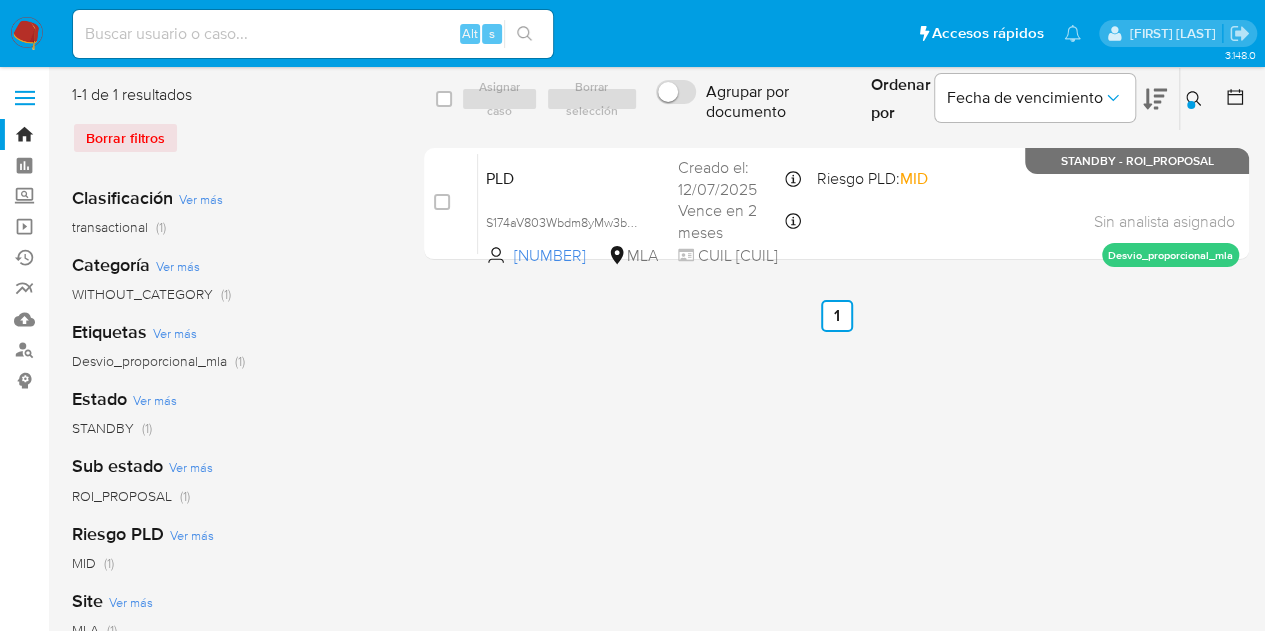 click 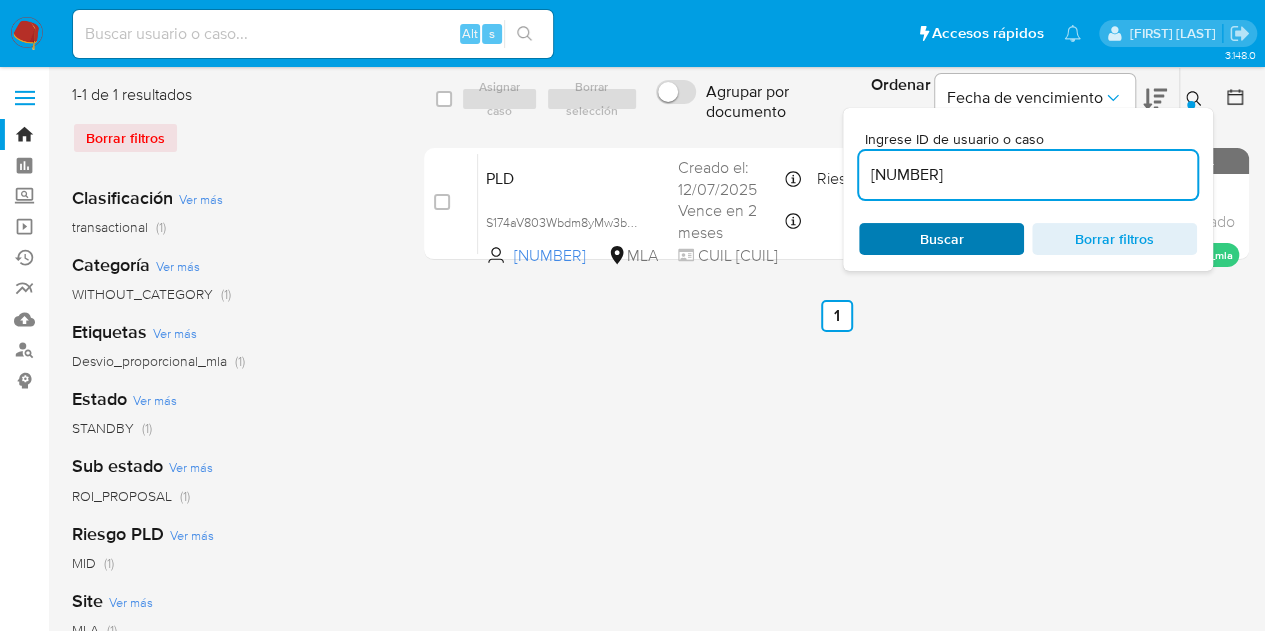 drag, startPoint x: 979, startPoint y: 229, endPoint x: 1176, endPoint y: 177, distance: 203.74739 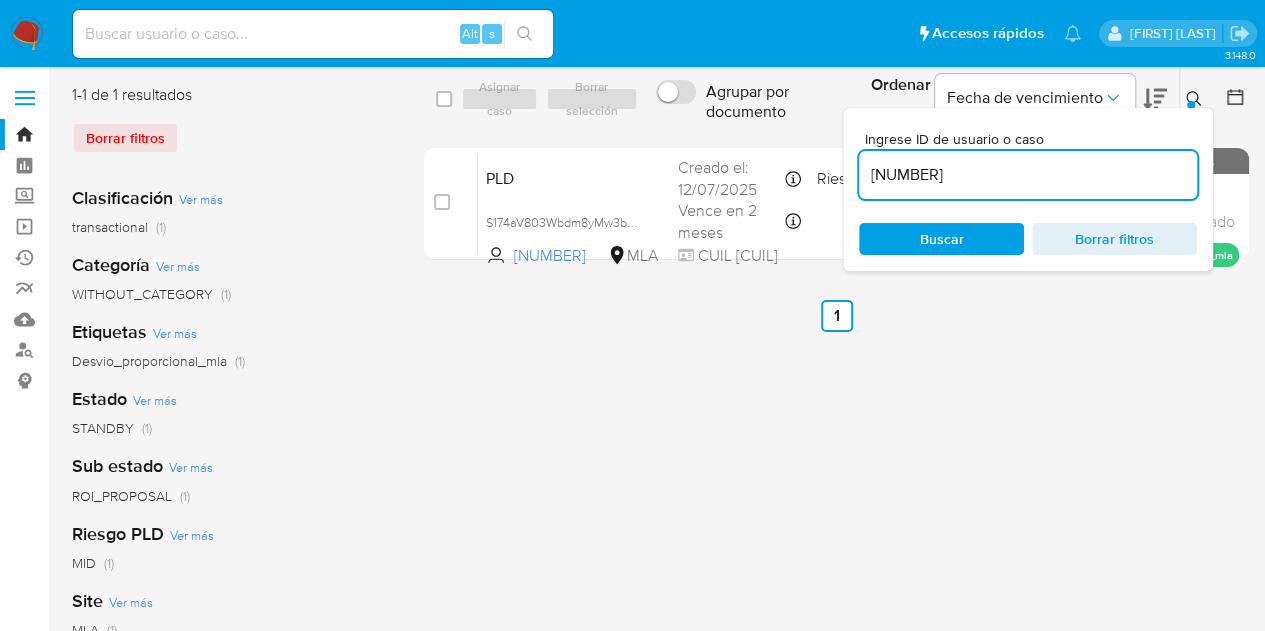 click on "Buscar" at bounding box center (941, 239) 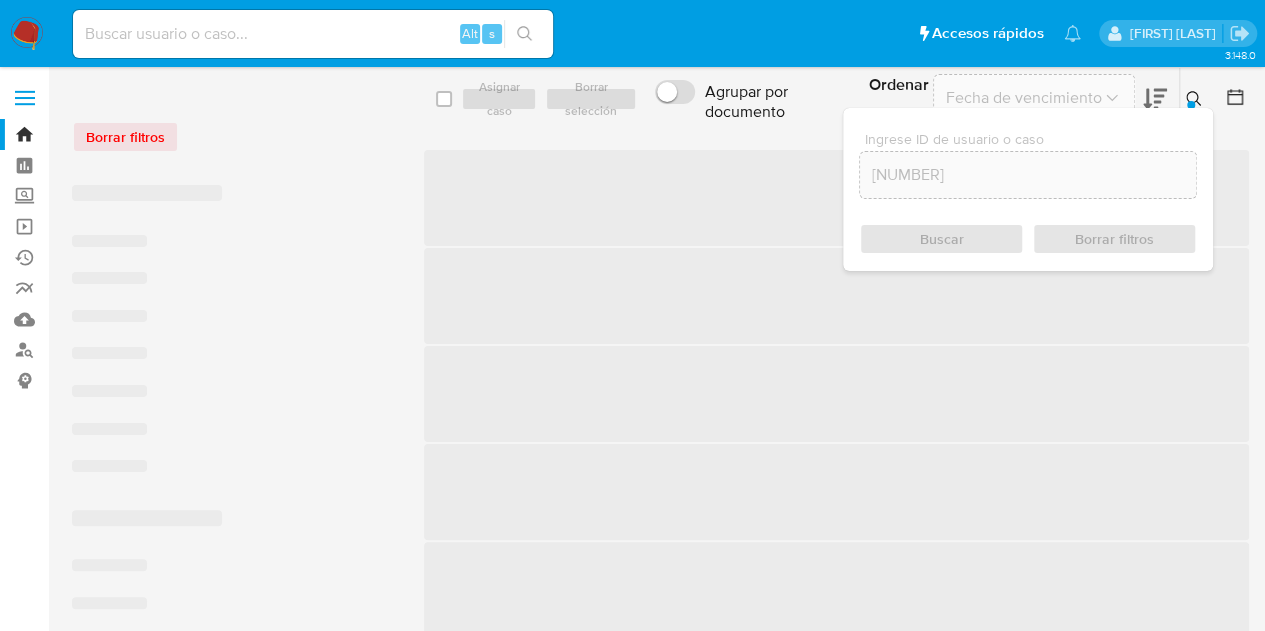 drag, startPoint x: 1187, startPoint y: 94, endPoint x: 1172, endPoint y: 95, distance: 15.033297 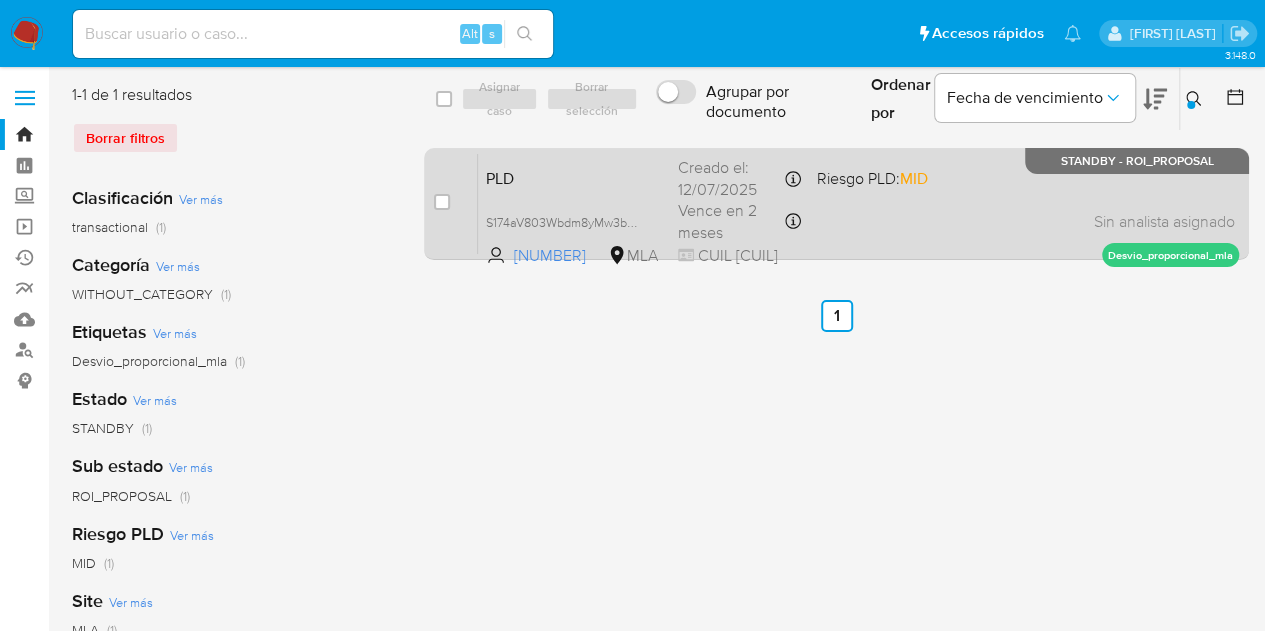 click on "PLD" at bounding box center (574, 177) 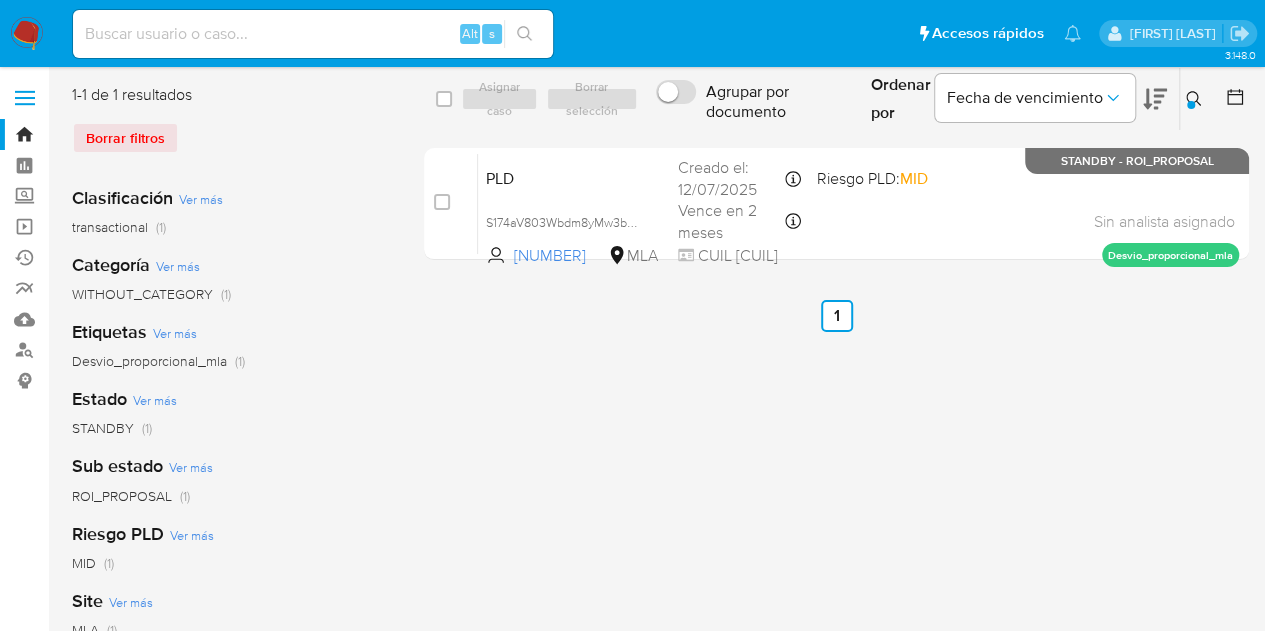 click on "select-all-cases-checkbox Asignar caso Borrar selección Agrupar por documento Ordenar por Fecha de vencimiento   No es posible ordenar los resultados mientras se encuentren agrupados. Ingrese ID de usuario o caso 396555949 Buscar Borrar filtros case-item-checkbox   No es posible asignar el caso PLD S174aV803Wbdm8yMw3bHki2q 396555949 MLA Riesgo PLD:  MID Creado el: 12/07/2025   Creado el: 12/07/2025 03:31:07 Vence en 2 meses   Vence el 10/10/2025 03:31:08 CUIL   27446871469 Sin analista asignado   Asignado el: 17/07/2025 16:31:10 Desvio_proporcional_mla STANDBY - ROI_PROPOSAL  Anterior 1 Siguiente" at bounding box center (836, 515) 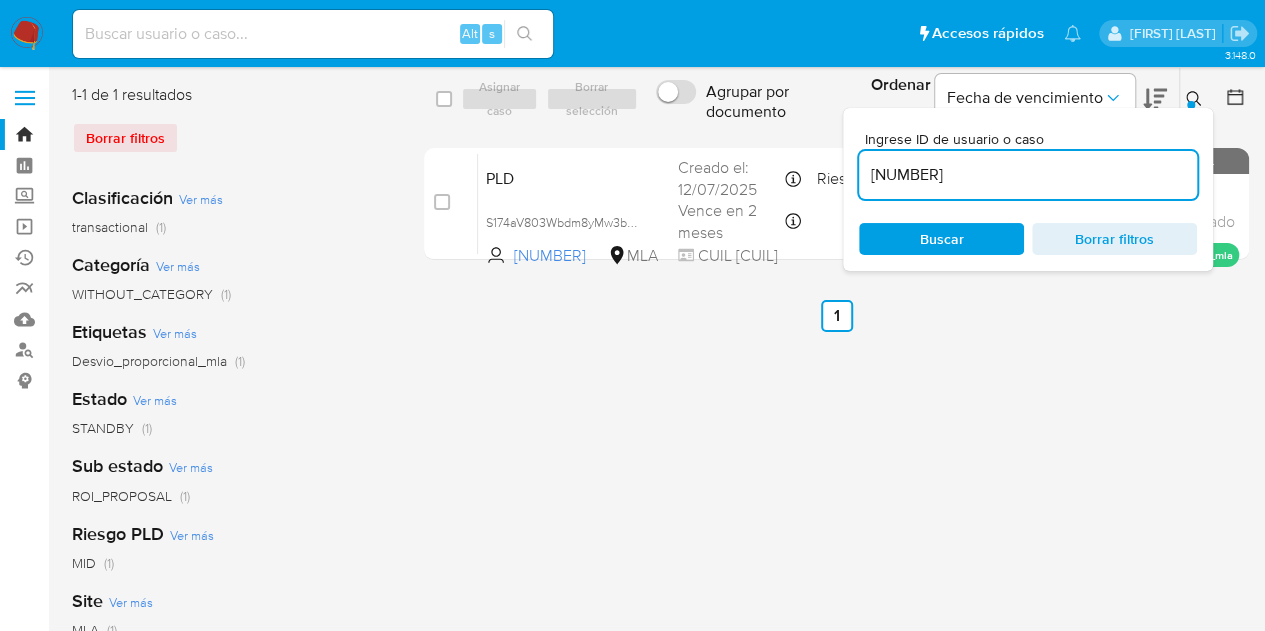 drag, startPoint x: 998, startPoint y: 168, endPoint x: 680, endPoint y: 108, distance: 323.61087 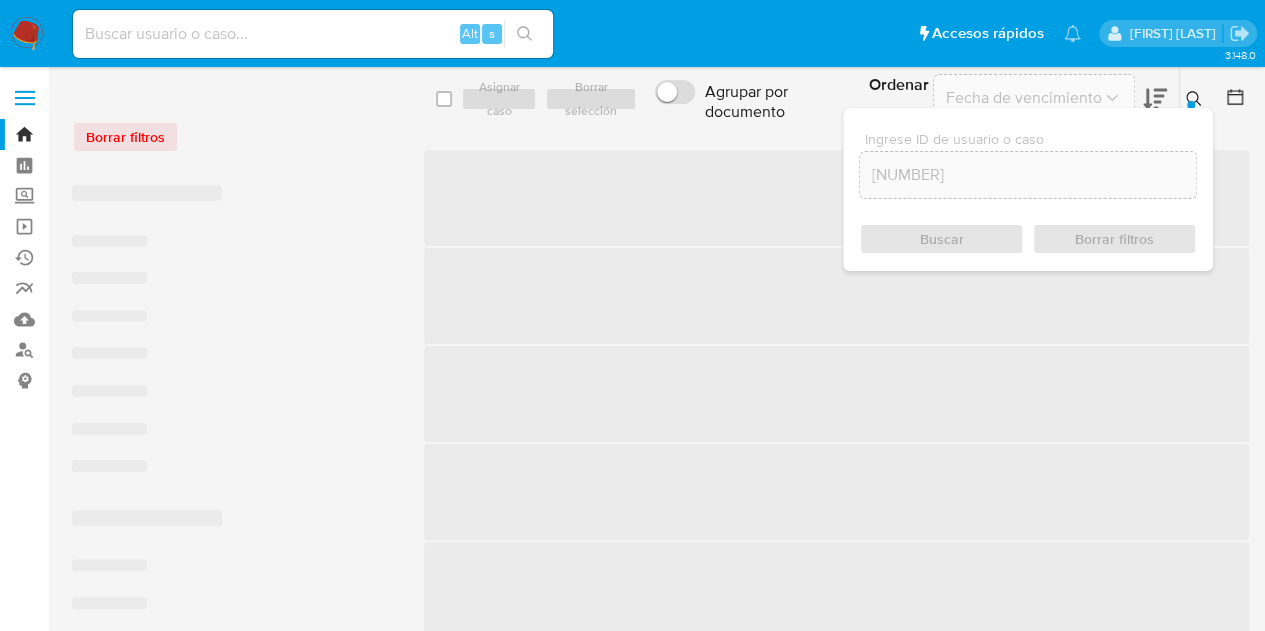 click 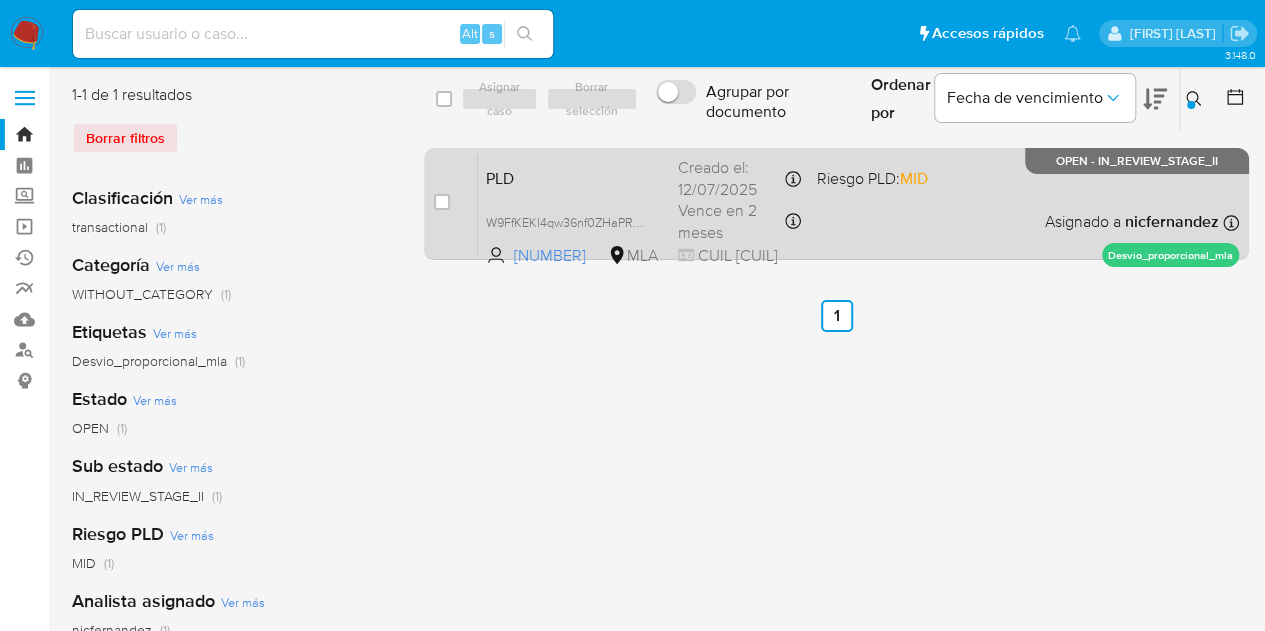 click on "PLD" at bounding box center [574, 177] 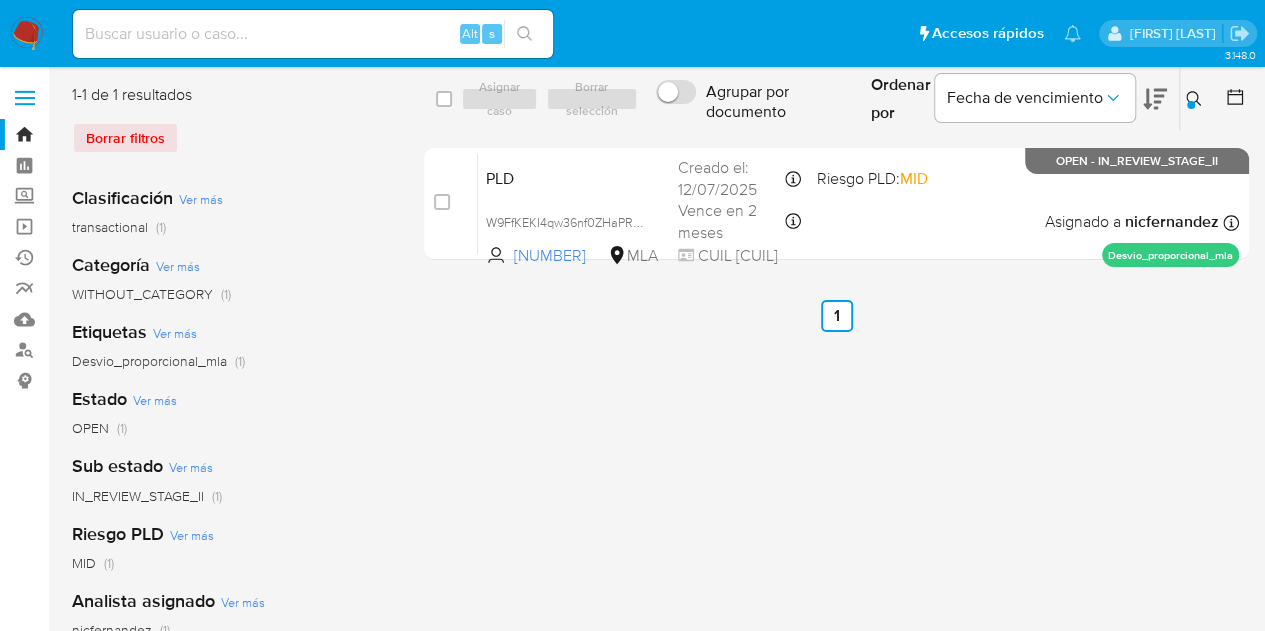 drag, startPoint x: 1195, startPoint y: 95, endPoint x: 1172, endPoint y: 120, distance: 33.970577 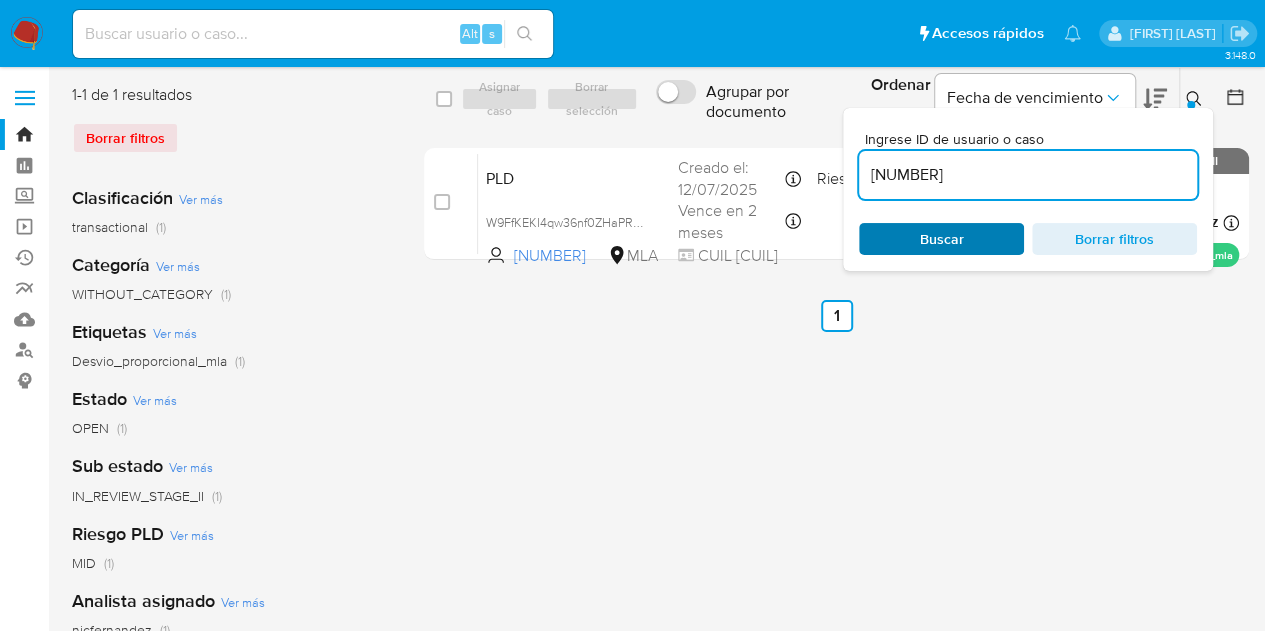 click on "Buscar" at bounding box center (941, 239) 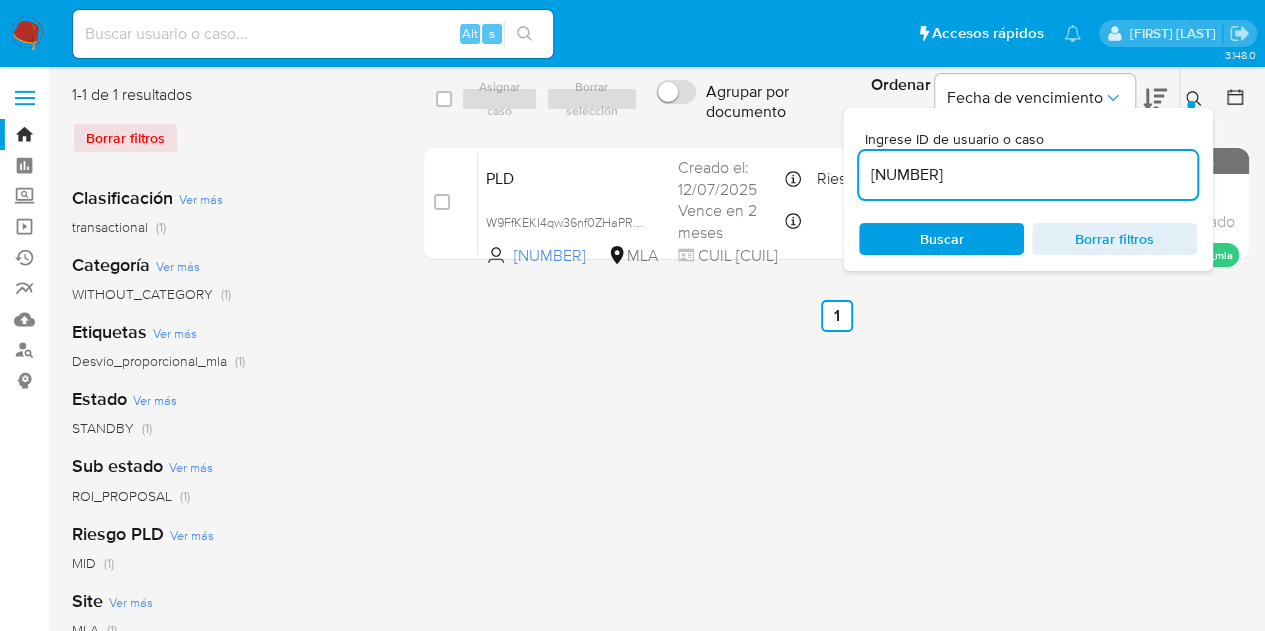 drag, startPoint x: 1190, startPoint y: 96, endPoint x: 921, endPoint y: 63, distance: 271.0166 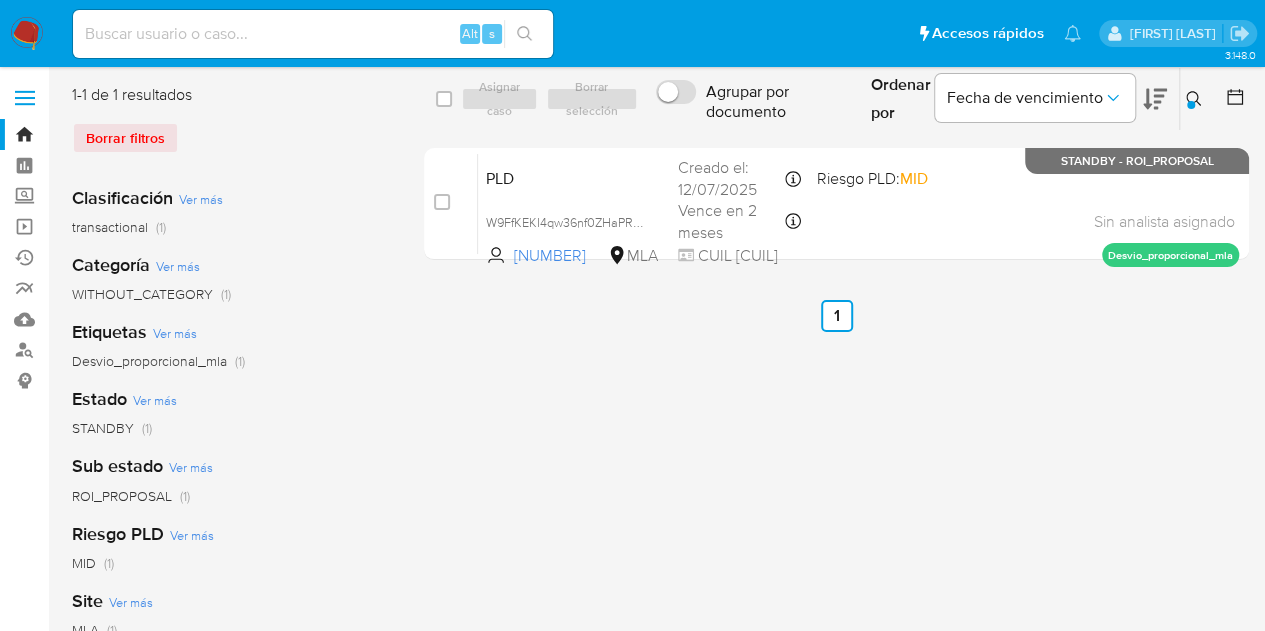 click 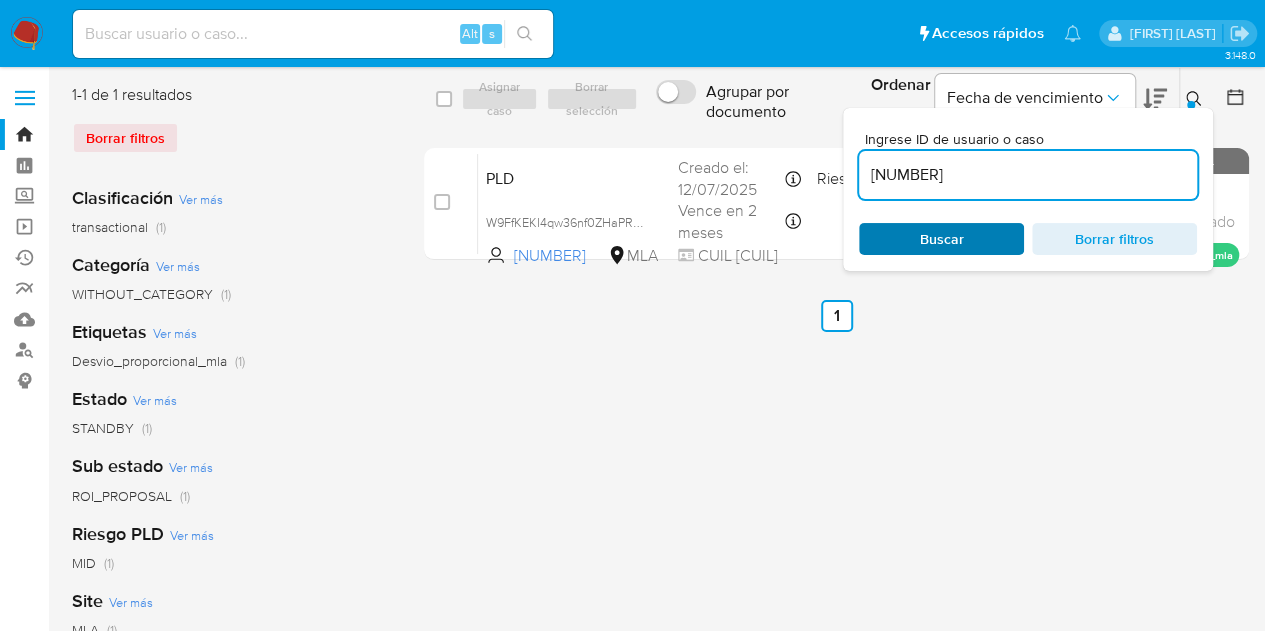 click on "Buscar" at bounding box center (941, 239) 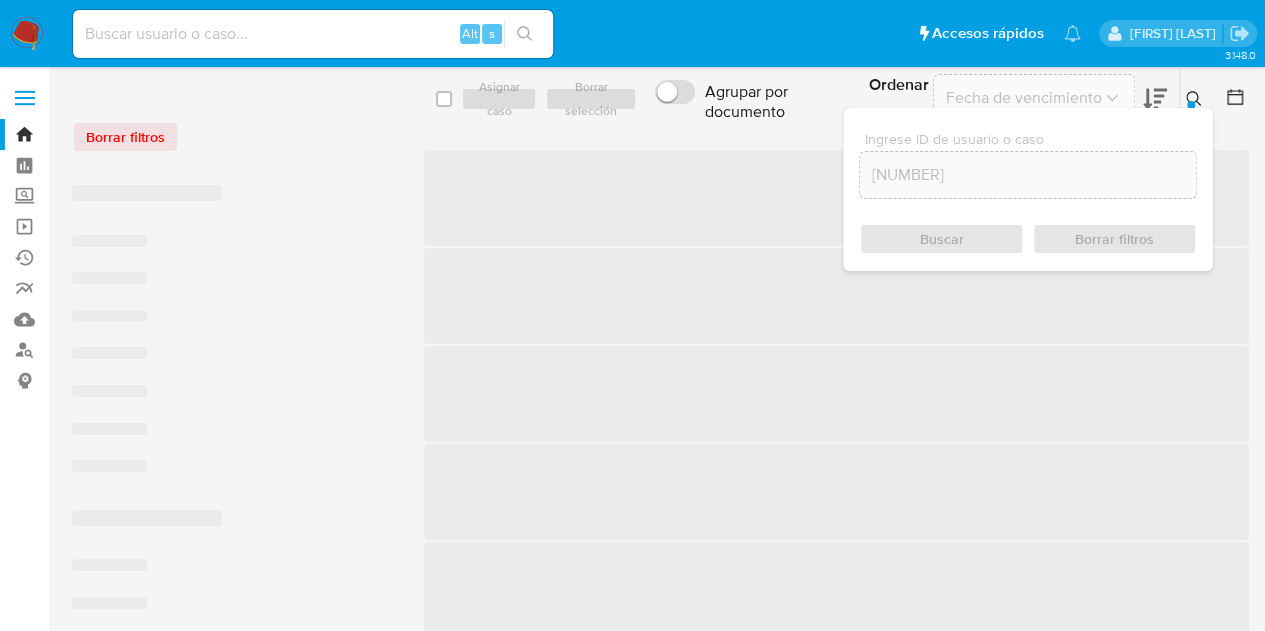 drag, startPoint x: 1190, startPoint y: 95, endPoint x: 1093, endPoint y: 111, distance: 98.31073 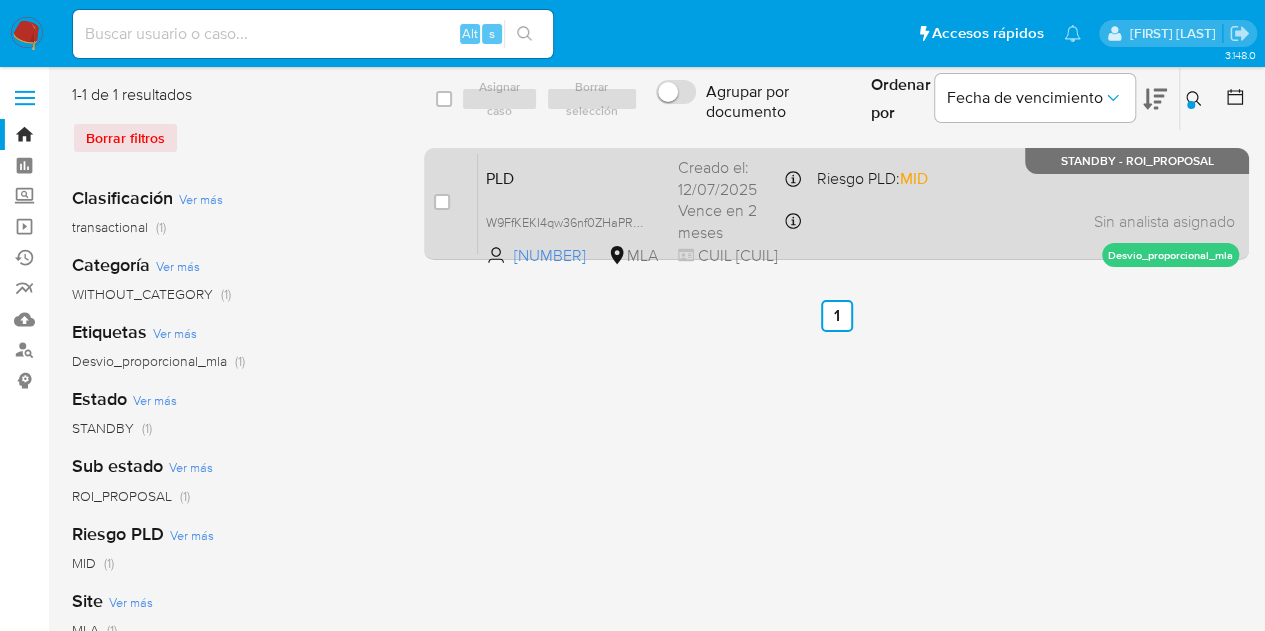 click on "PLD" at bounding box center [574, 177] 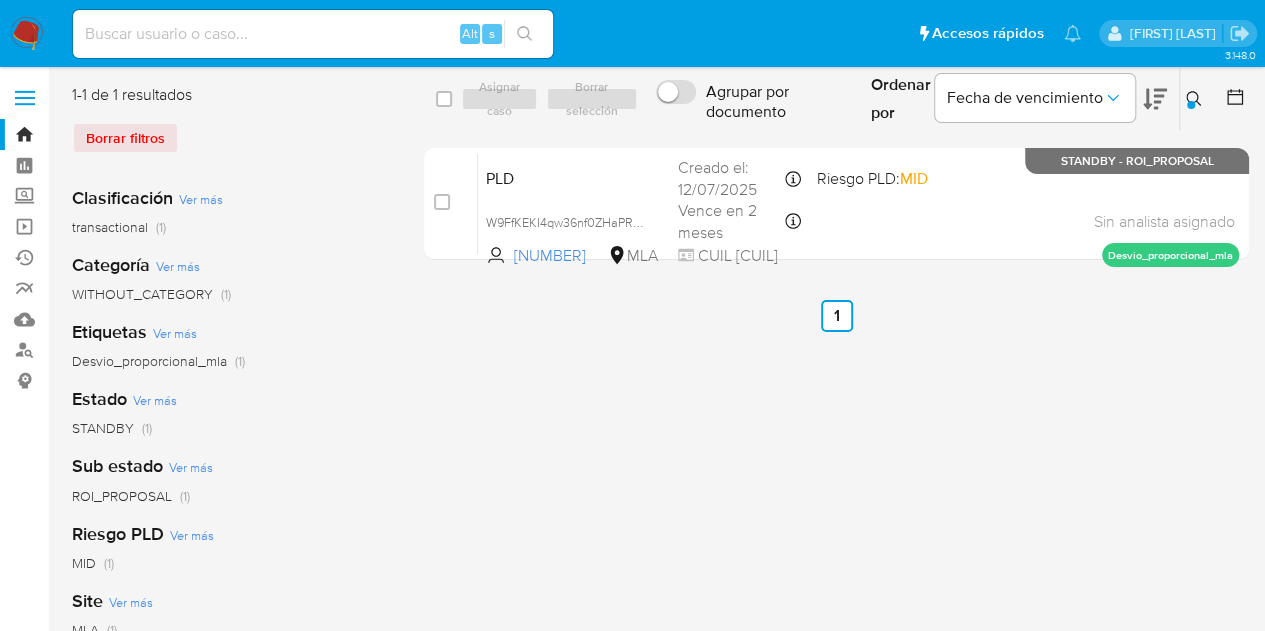 click 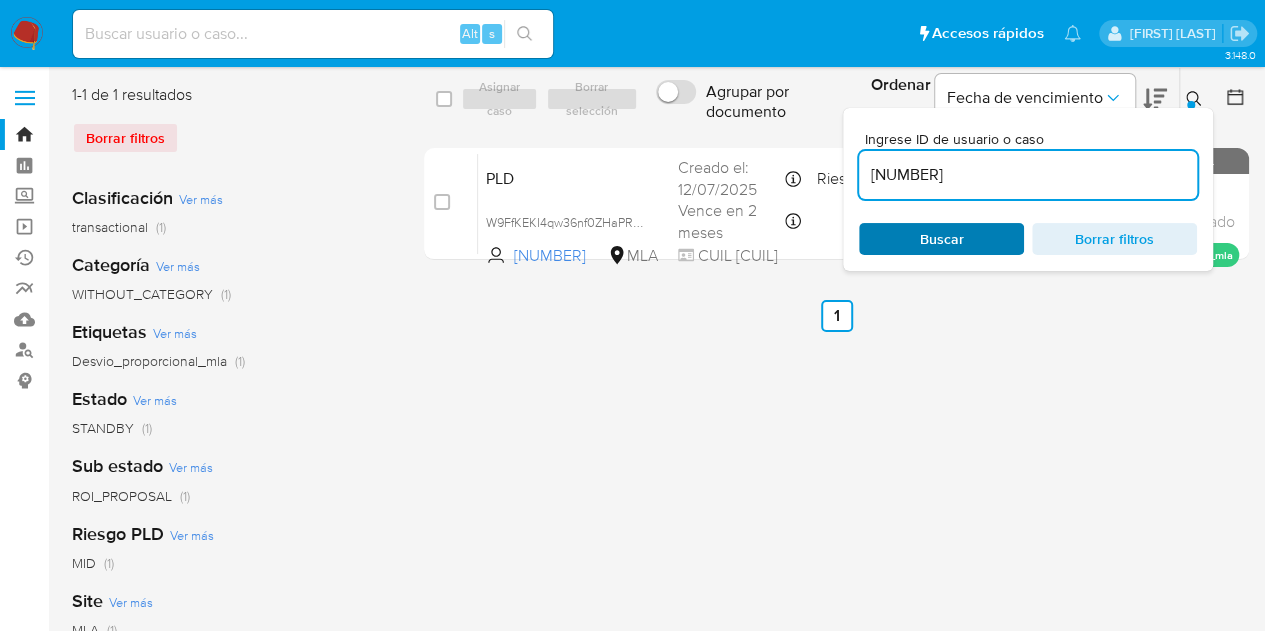 click on "Buscar" at bounding box center [941, 239] 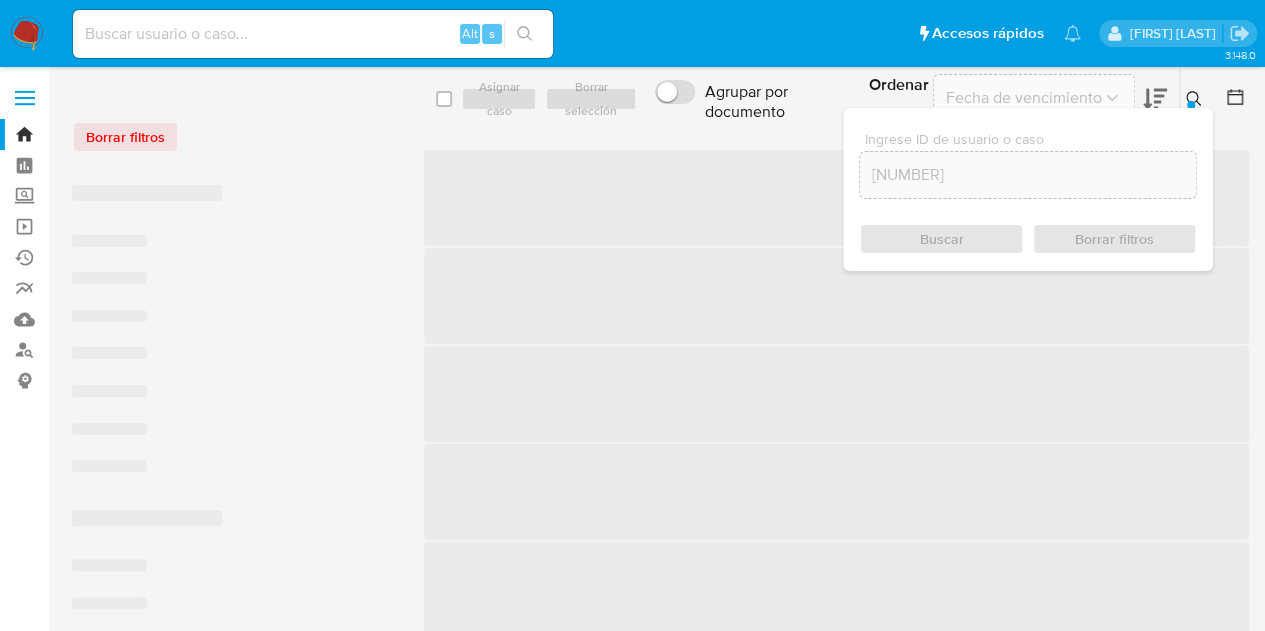drag, startPoint x: 1198, startPoint y: 86, endPoint x: 1176, endPoint y: 119, distance: 39.661064 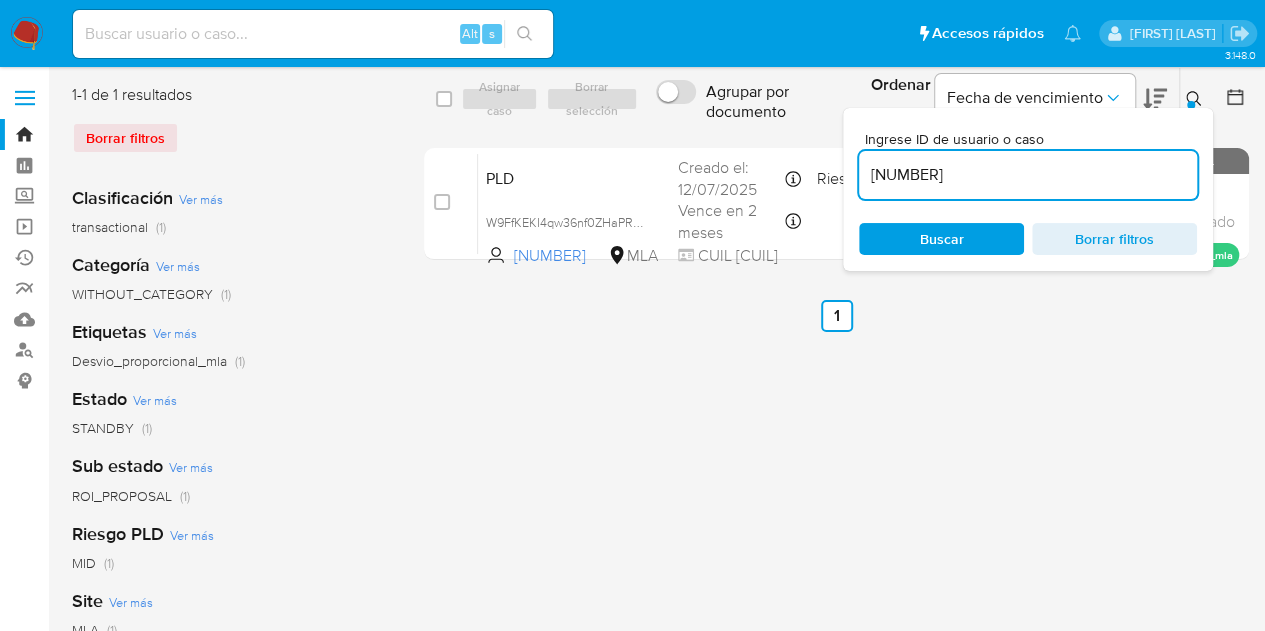 drag, startPoint x: 1176, startPoint y: 119, endPoint x: 1030, endPoint y: 225, distance: 180.42172 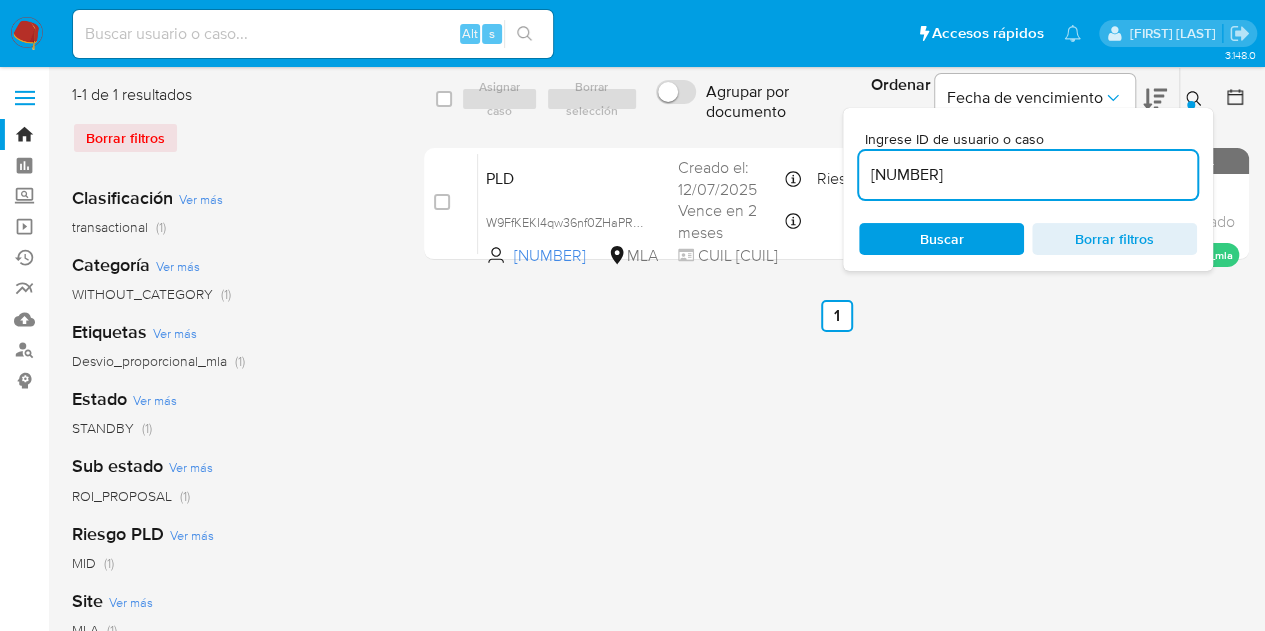 drag, startPoint x: 640, startPoint y: 399, endPoint x: 834, endPoint y: 356, distance: 198.70833 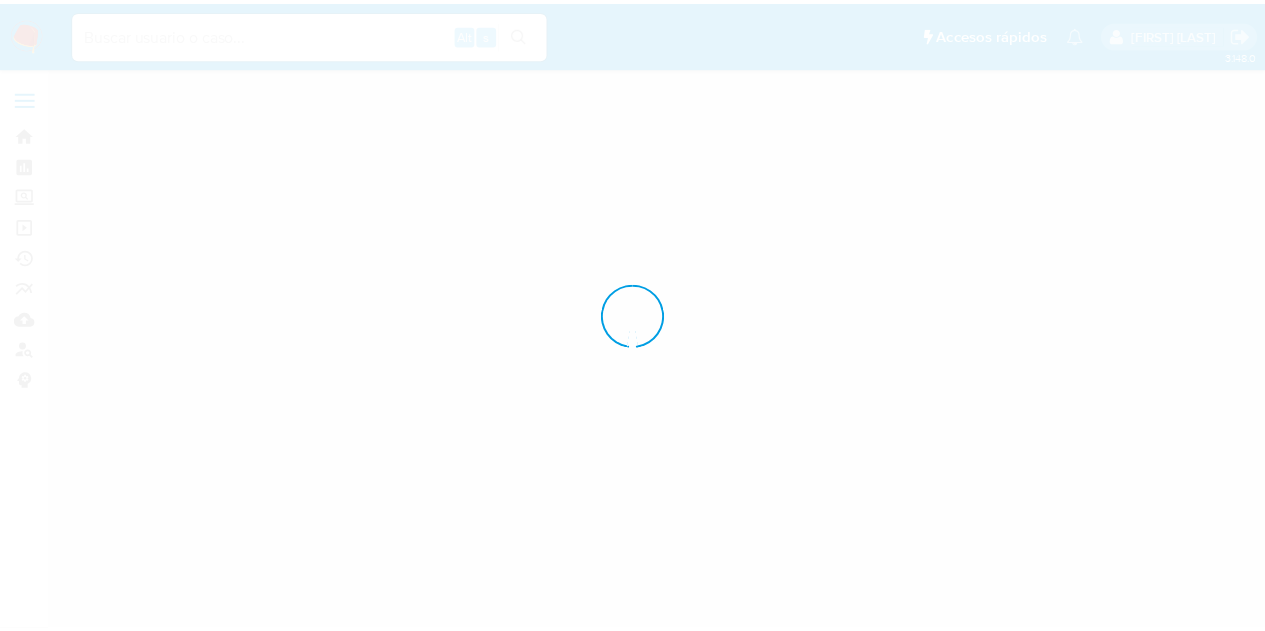 scroll, scrollTop: 0, scrollLeft: 0, axis: both 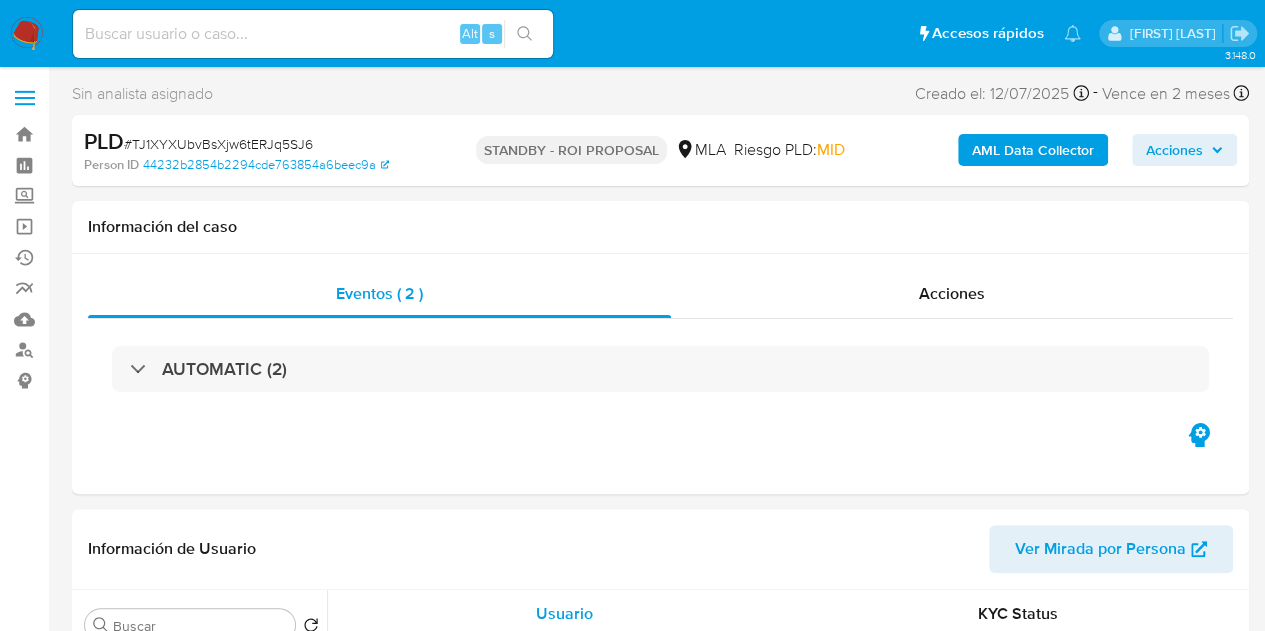 select on "10" 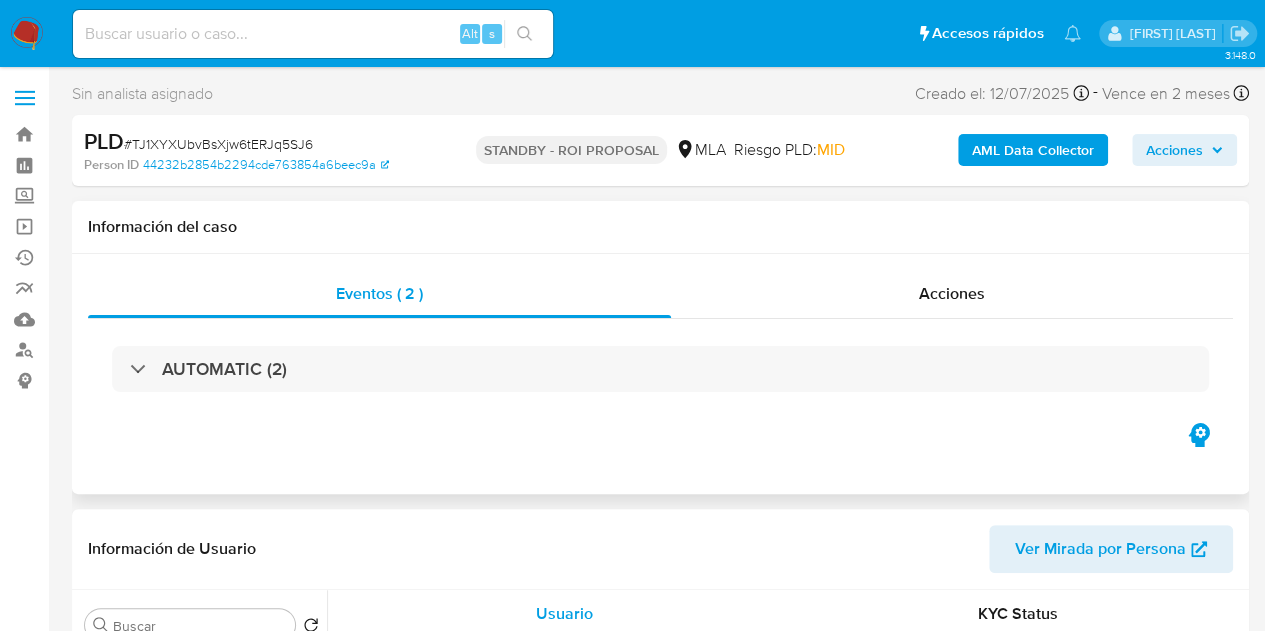 click on "Información del caso" at bounding box center (660, 227) 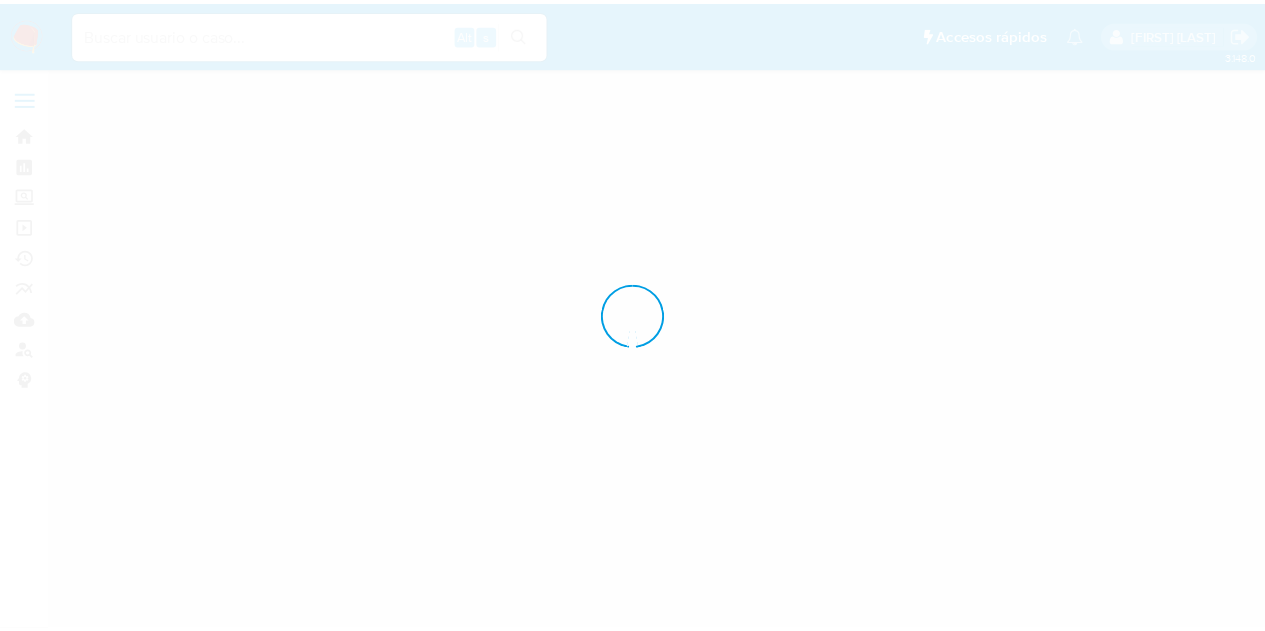 scroll, scrollTop: 0, scrollLeft: 0, axis: both 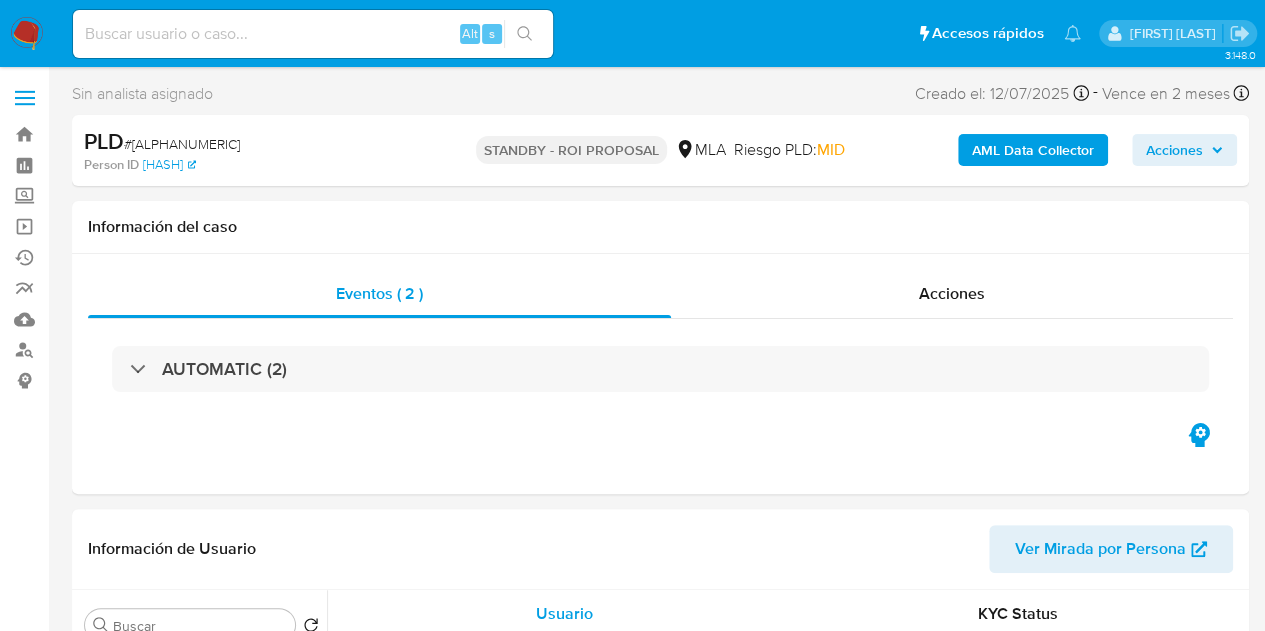 select on "10" 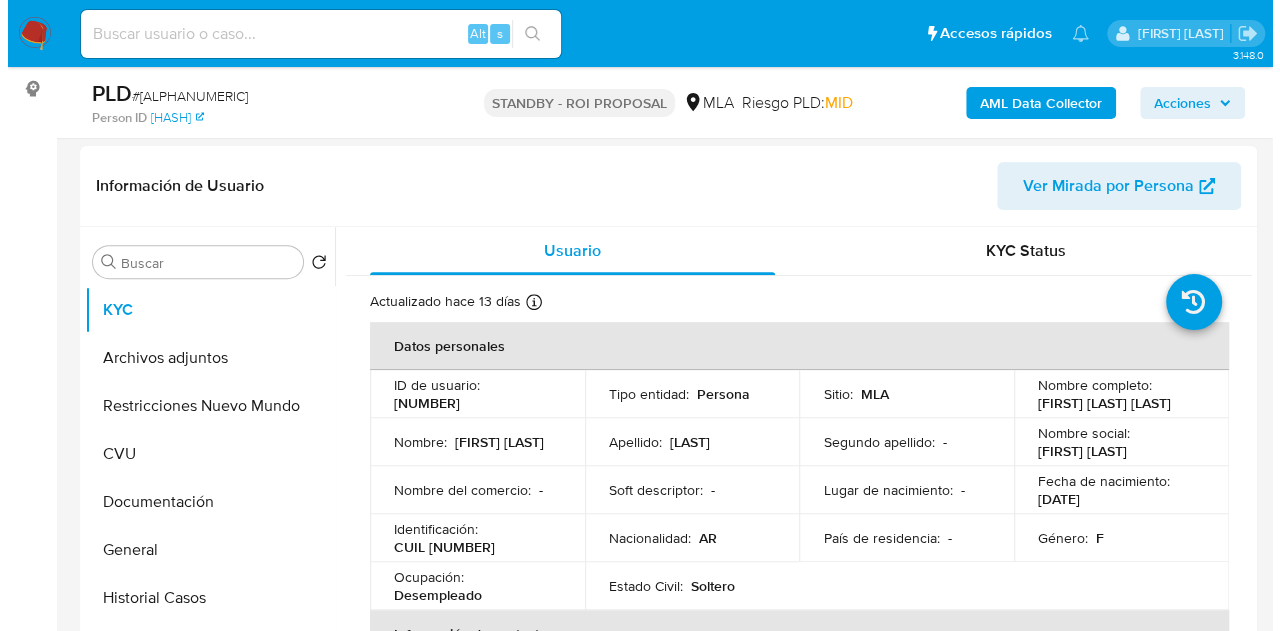 scroll, scrollTop: 320, scrollLeft: 0, axis: vertical 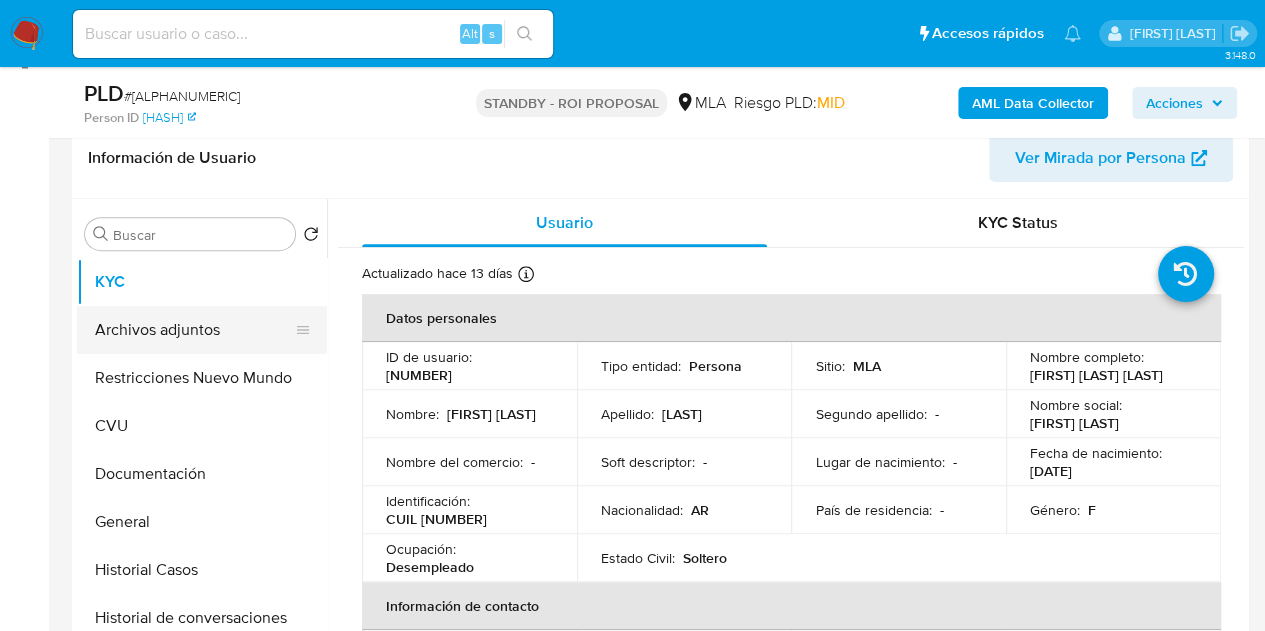 click on "Archivos adjuntos" at bounding box center [194, 330] 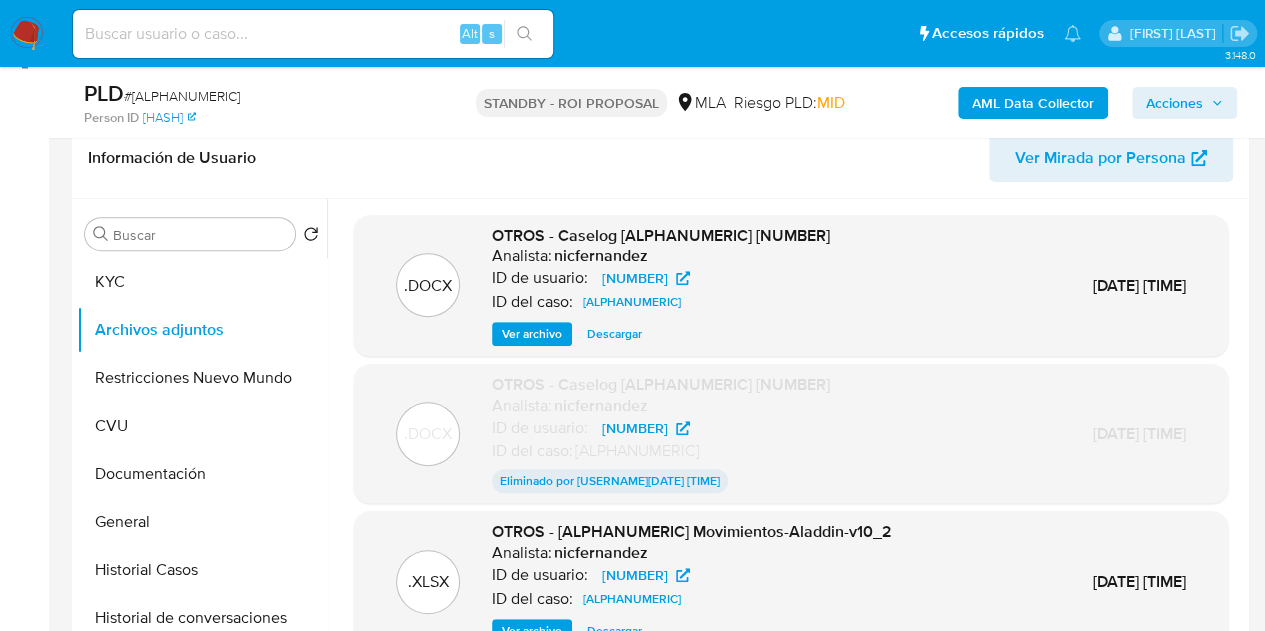 click on "Ver archivo" at bounding box center (532, 334) 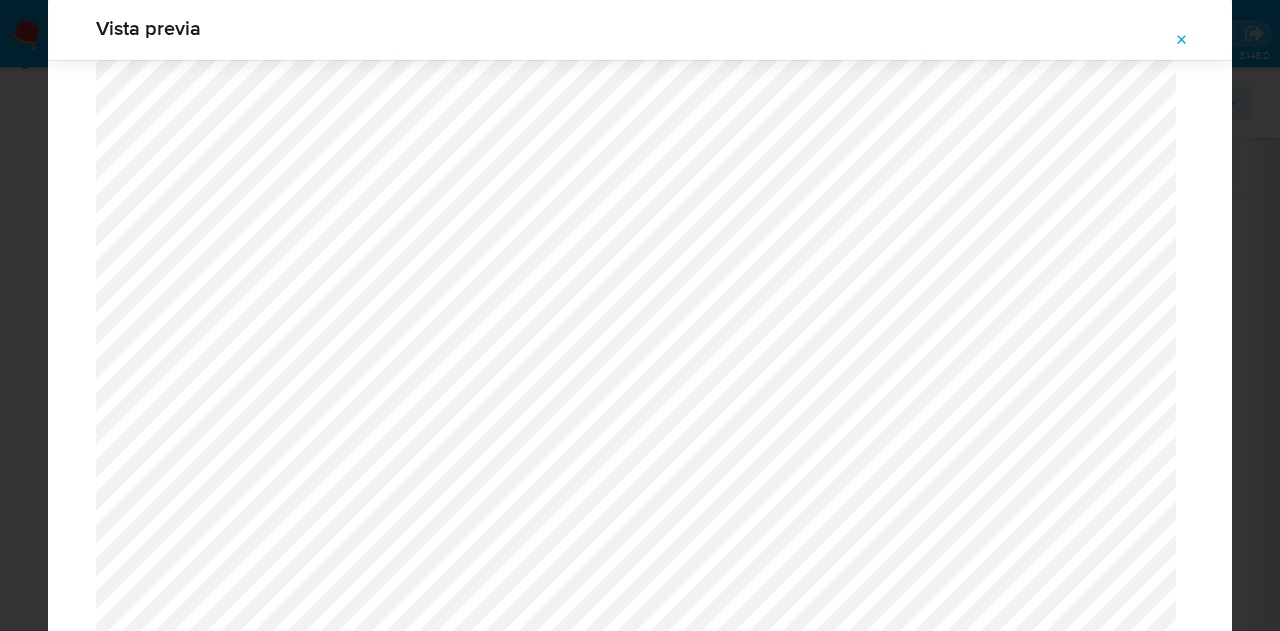 scroll, scrollTop: 0, scrollLeft: 0, axis: both 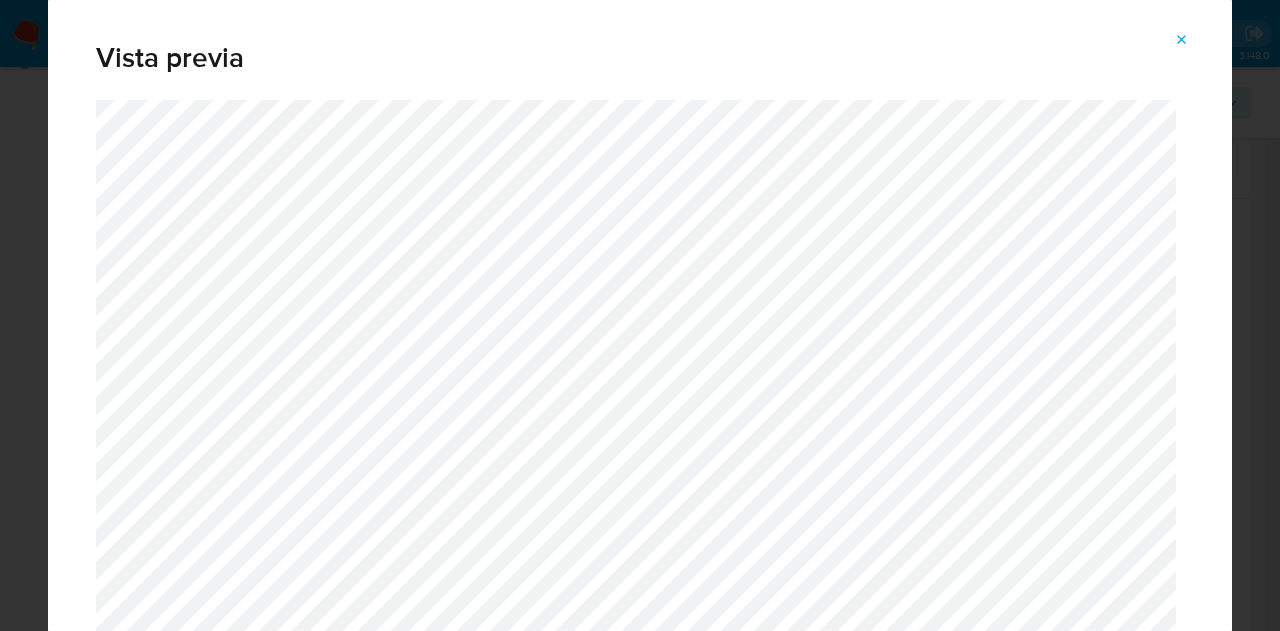 click 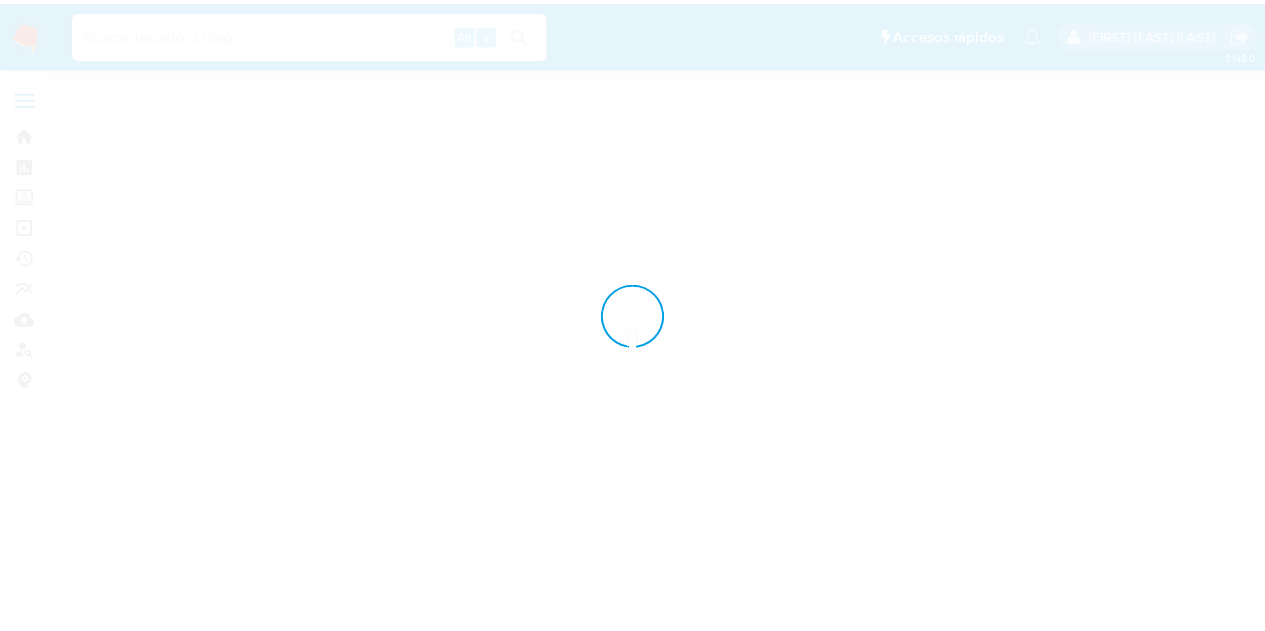scroll, scrollTop: 0, scrollLeft: 0, axis: both 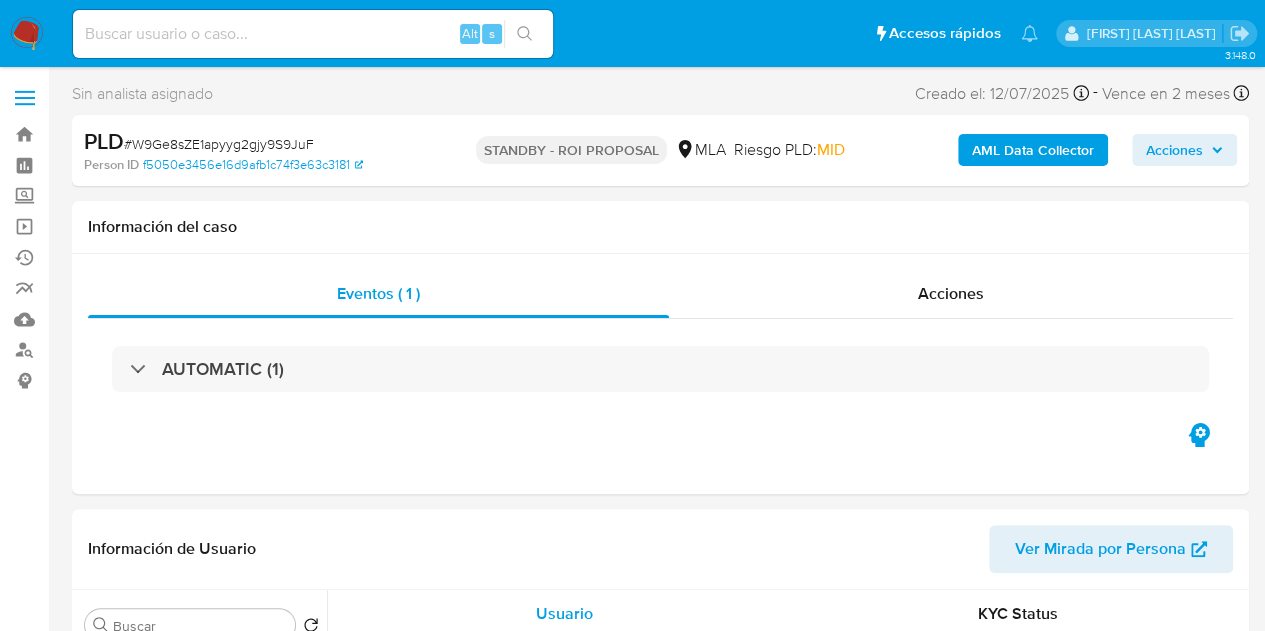 select on "10" 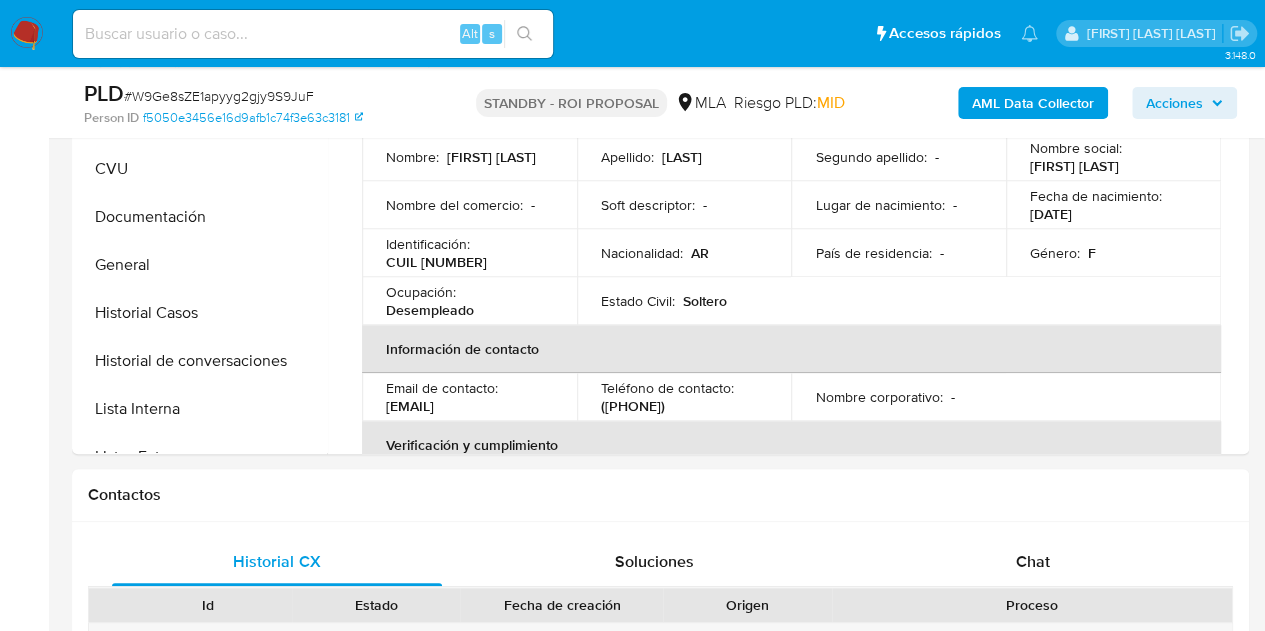 scroll, scrollTop: 410, scrollLeft: 0, axis: vertical 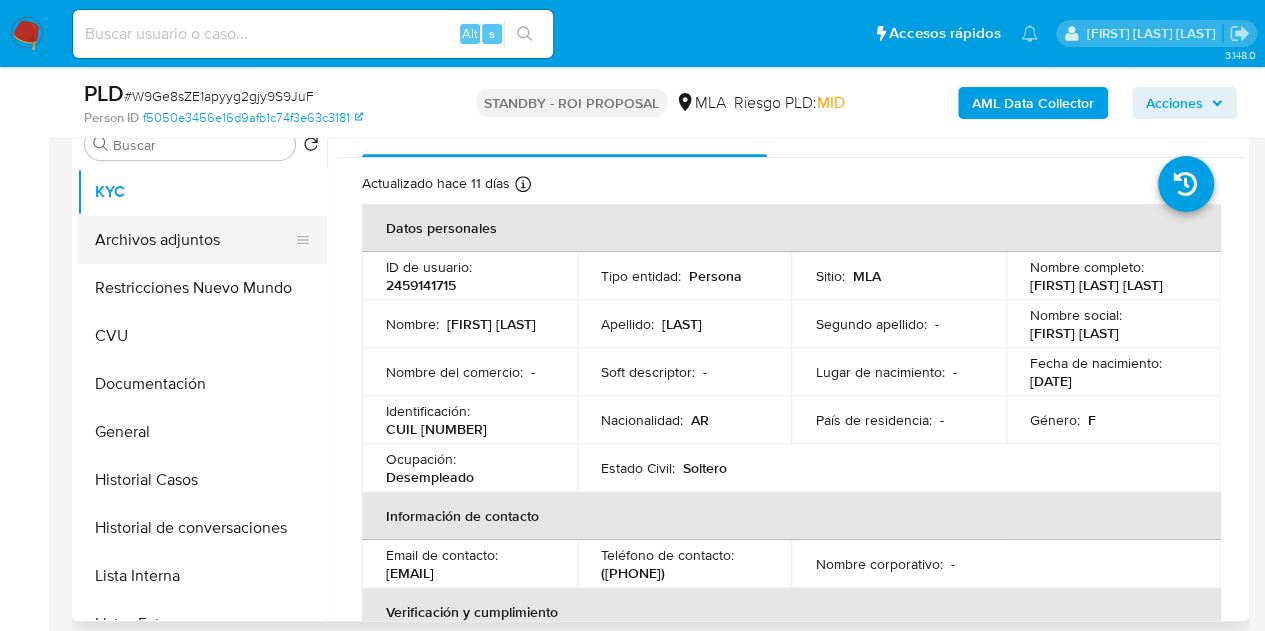 click on "Archivos adjuntos" at bounding box center [194, 240] 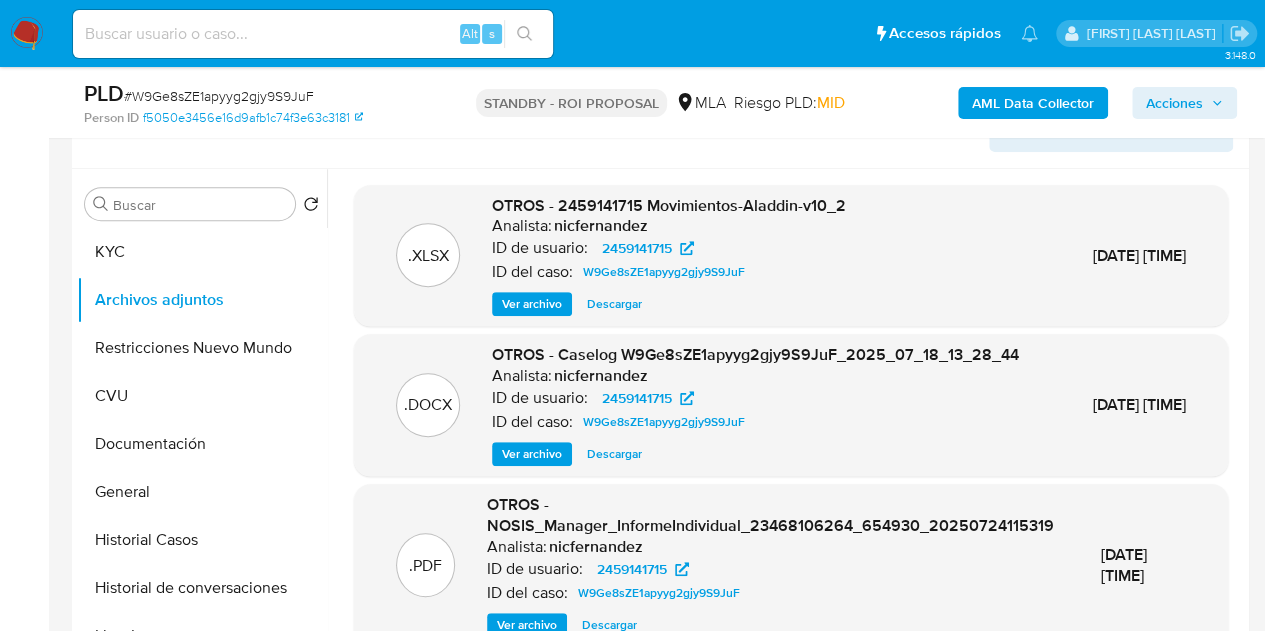 scroll, scrollTop: 342, scrollLeft: 0, axis: vertical 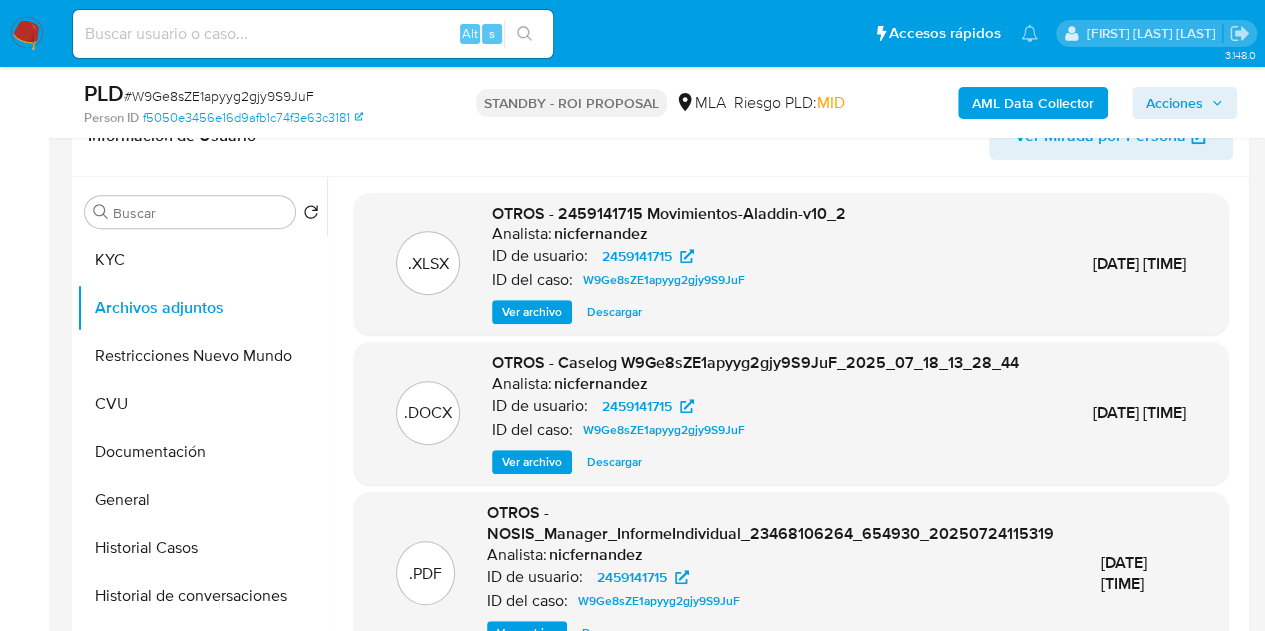 click on "OTROS - Caselog W9Ge8sZE1apyyg2gjy9S9JuF_2025_07_18_13_28_44 Analista: nicfernandez ID de usuario: 2459141715 ID del caso: W9Ge8sZE1apyyg2gjy9S9JuF Ver archivo Descargar" at bounding box center (755, 413) 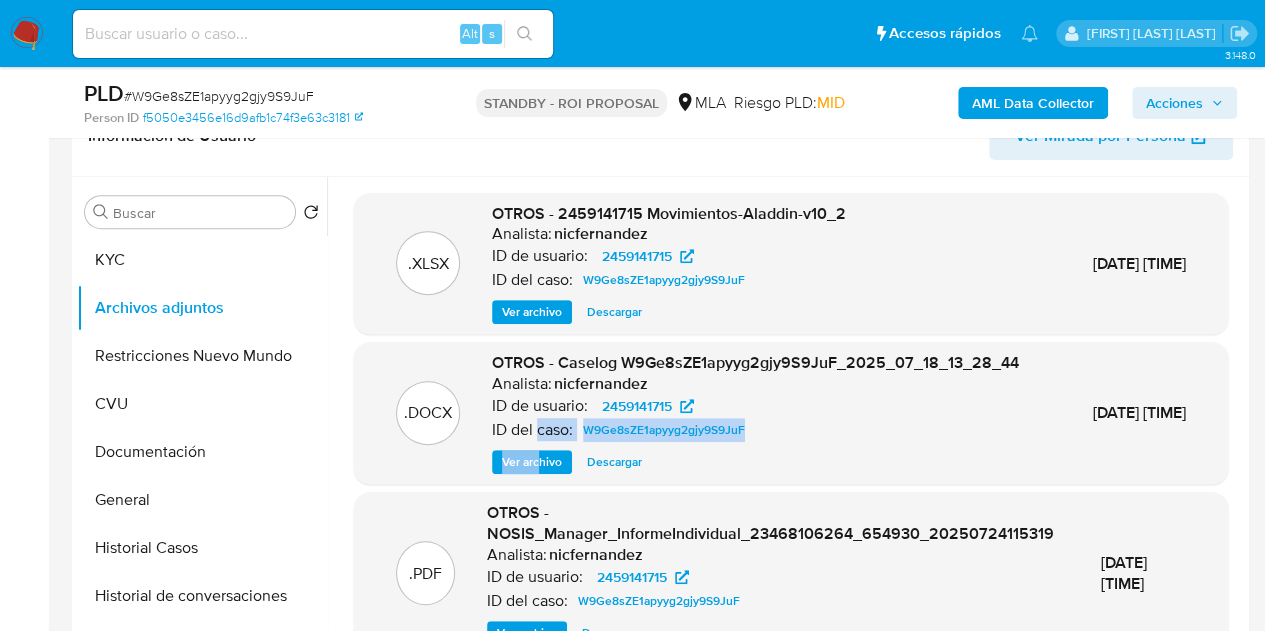 click on "Ver archivo" at bounding box center (532, 462) 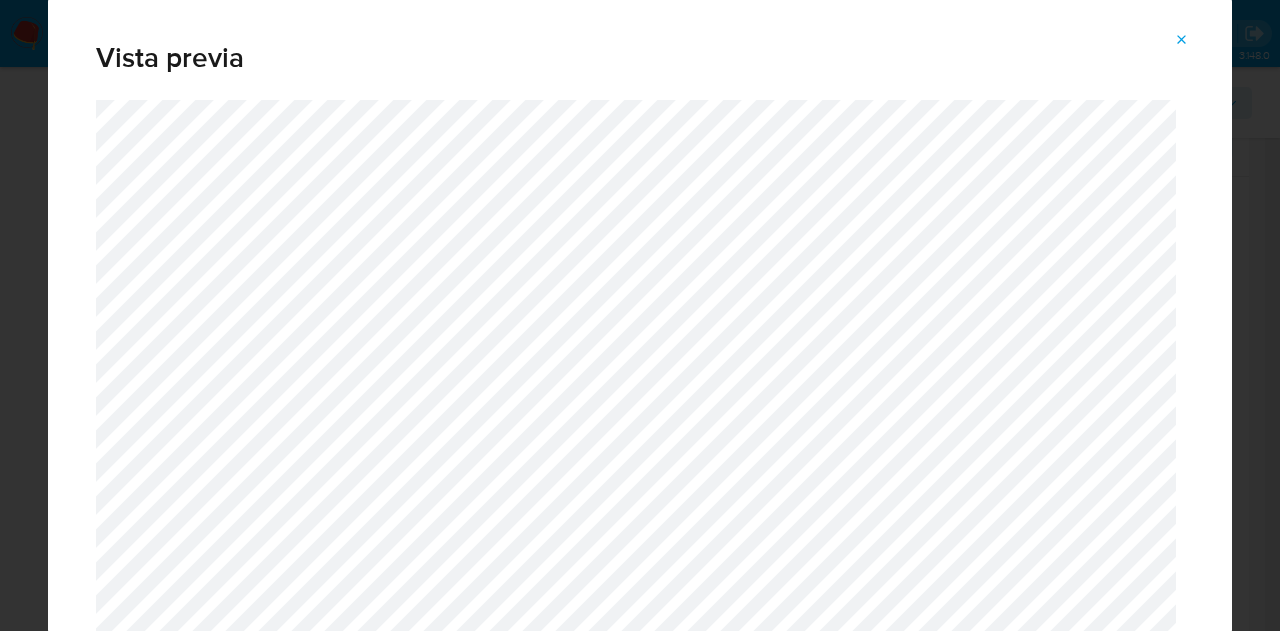 click 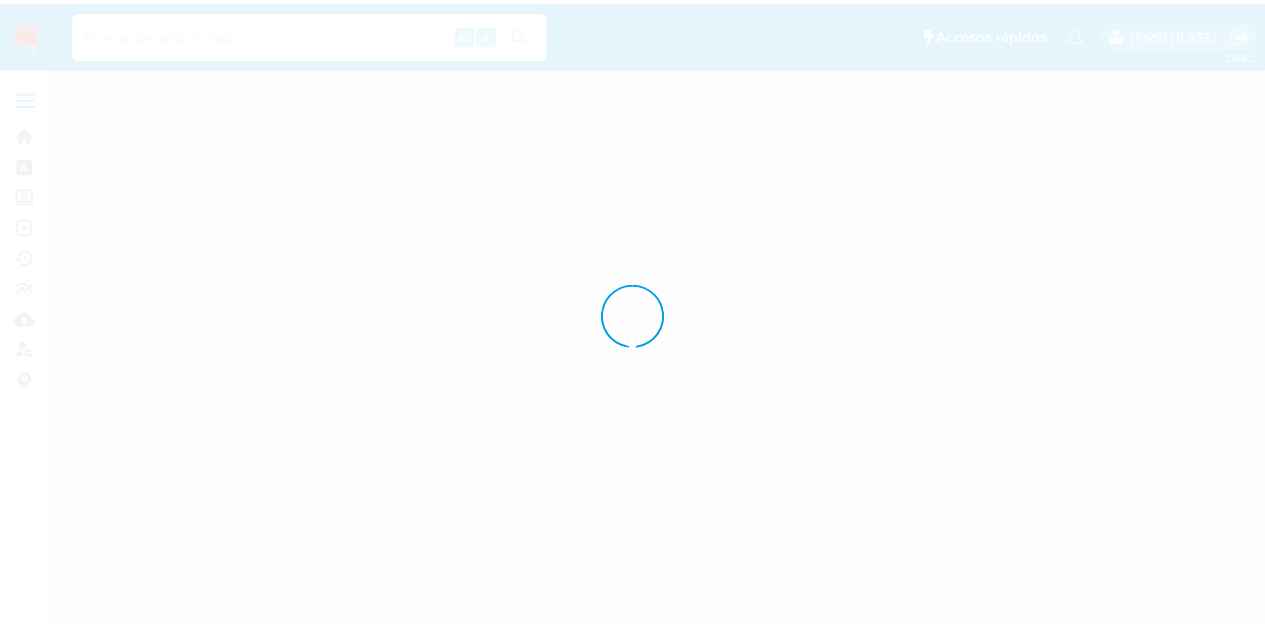 scroll, scrollTop: 0, scrollLeft: 0, axis: both 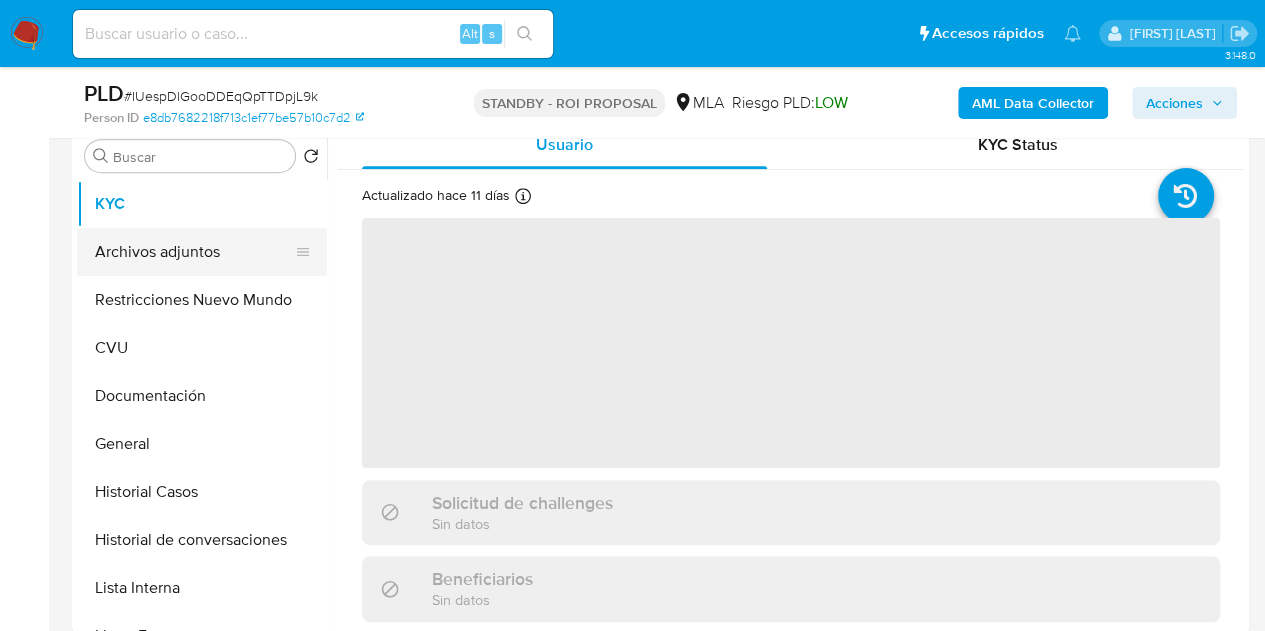 click on "Archivos adjuntos" at bounding box center (194, 252) 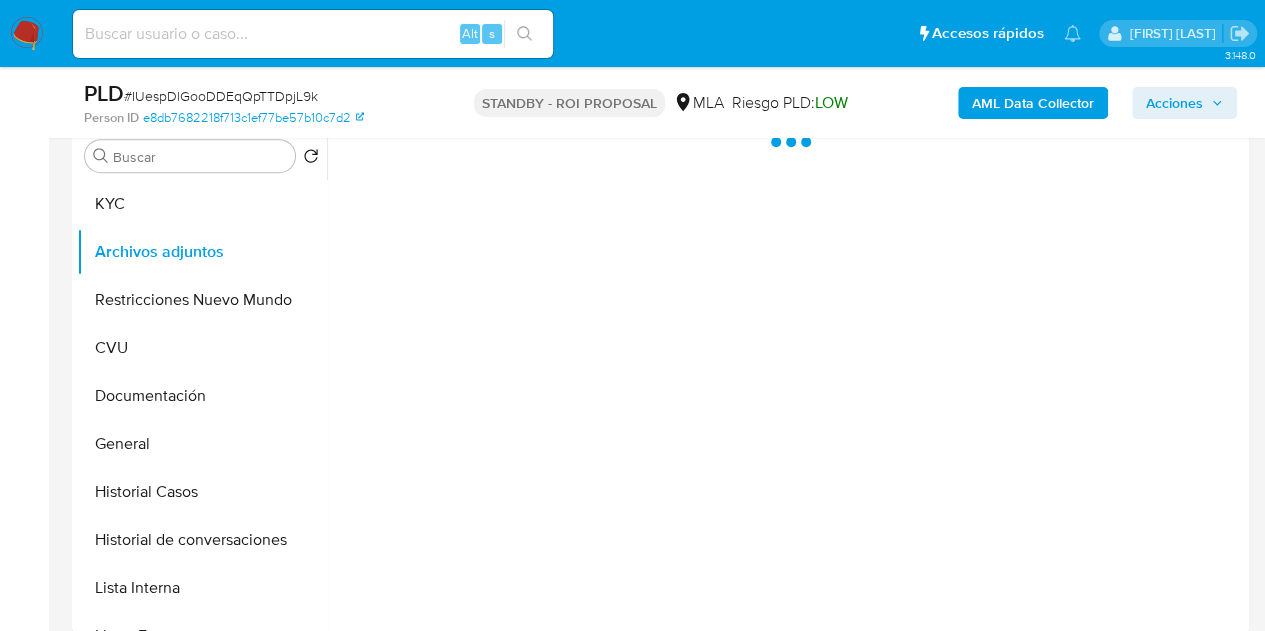 select on "10" 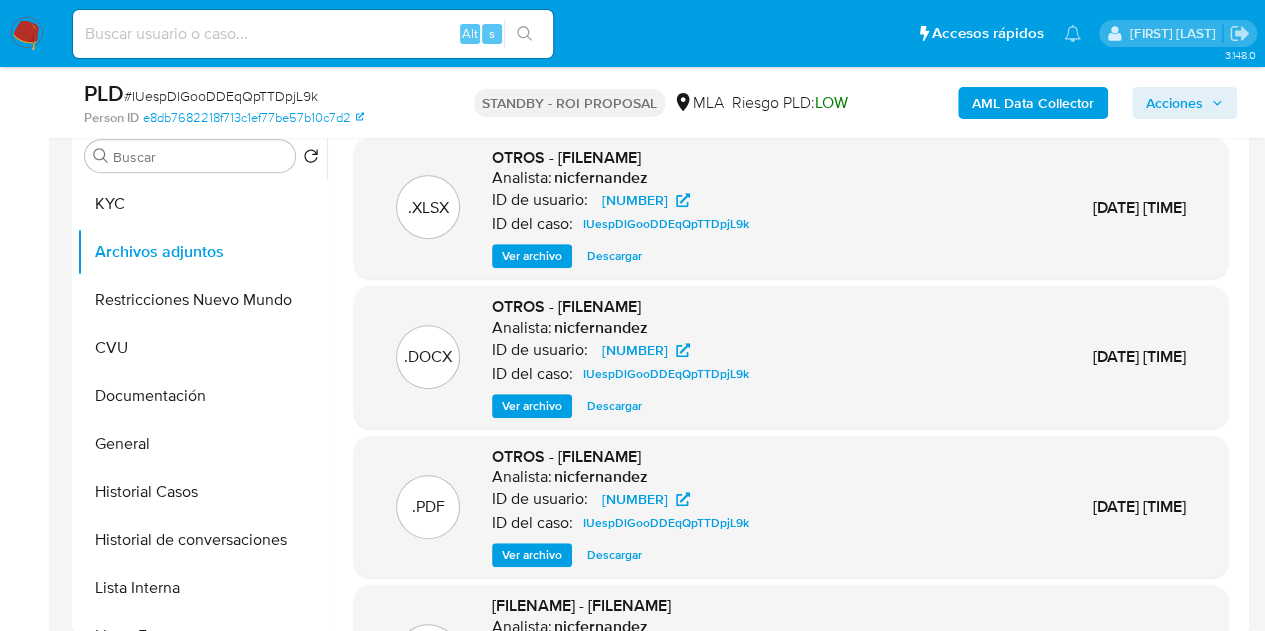 click on "Ver archivo" at bounding box center [532, 406] 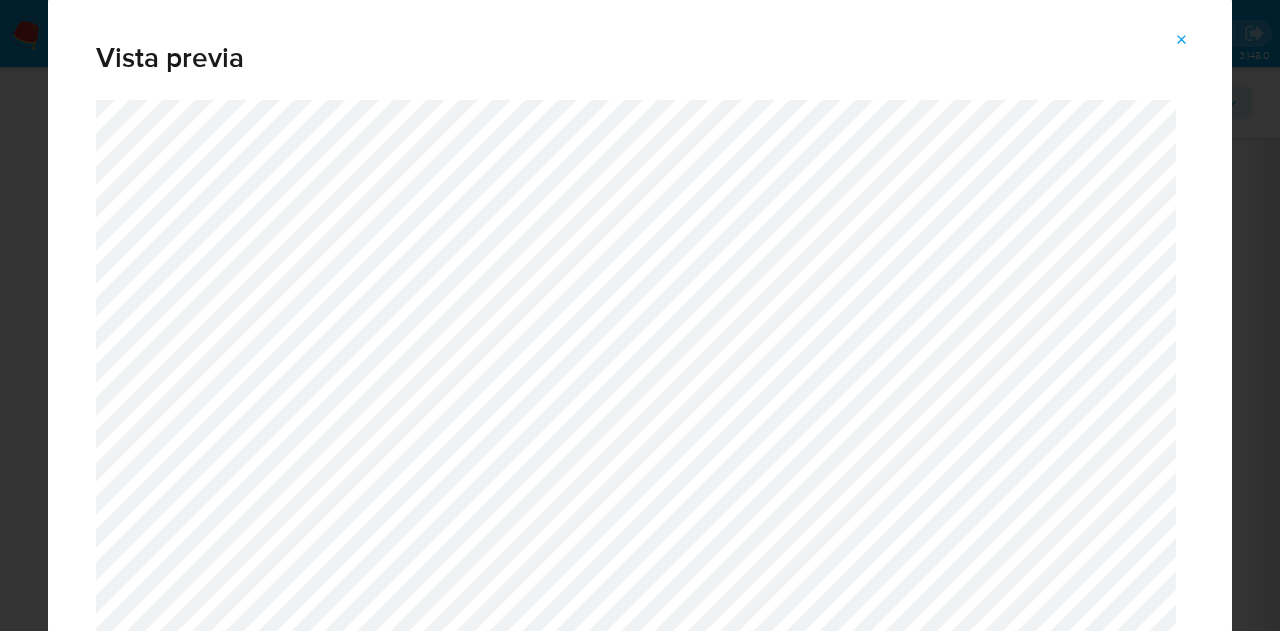 click 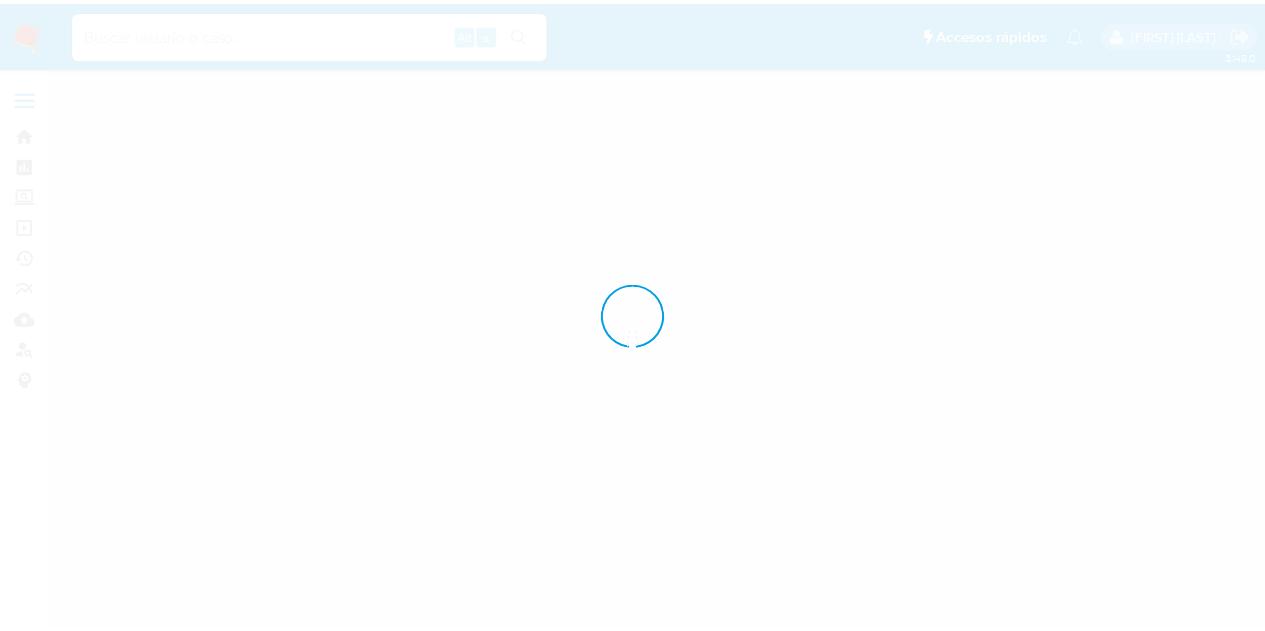 scroll, scrollTop: 0, scrollLeft: 0, axis: both 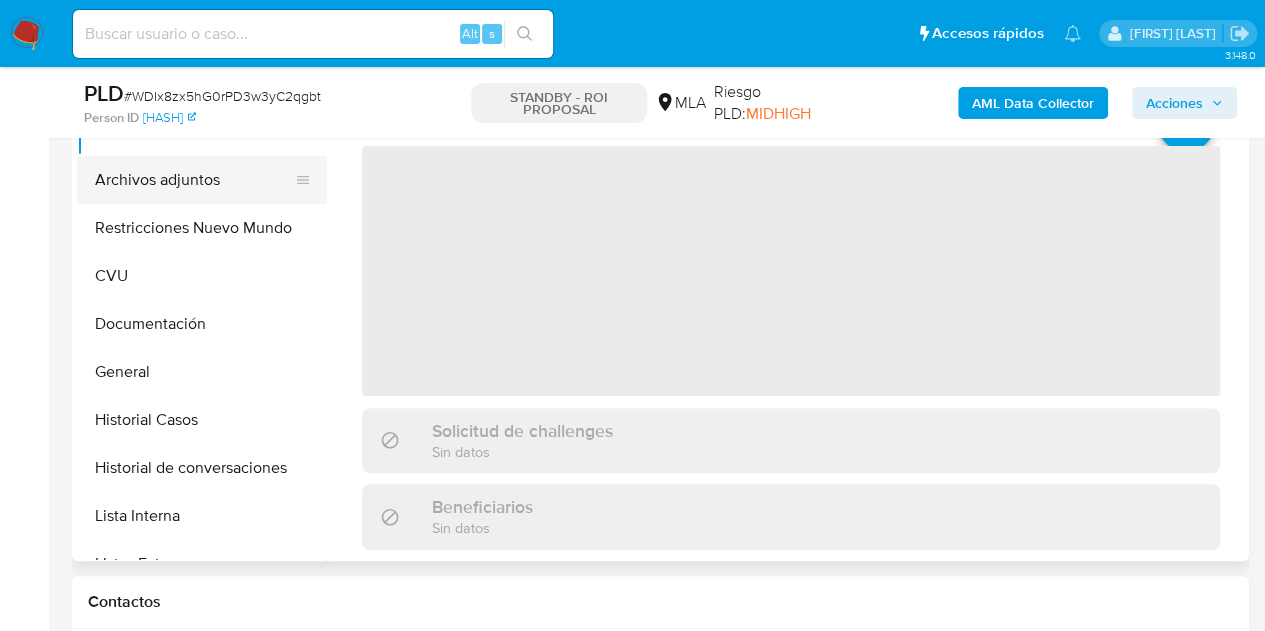 click on "Archivos adjuntos" at bounding box center [194, 180] 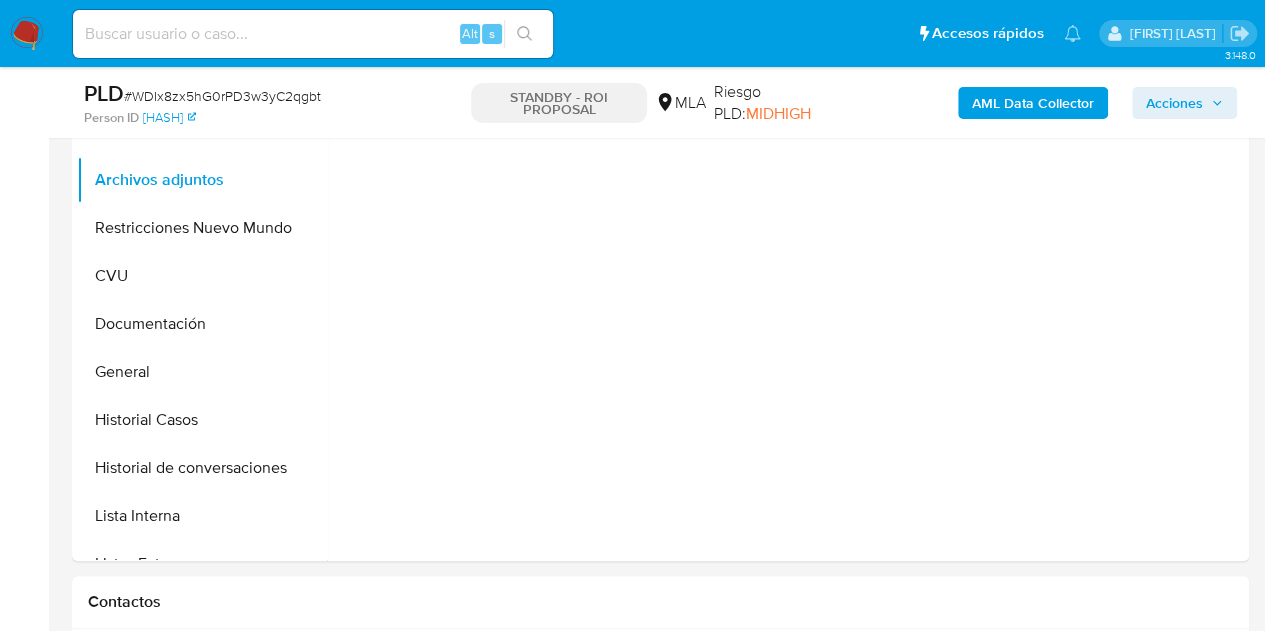 select on "10" 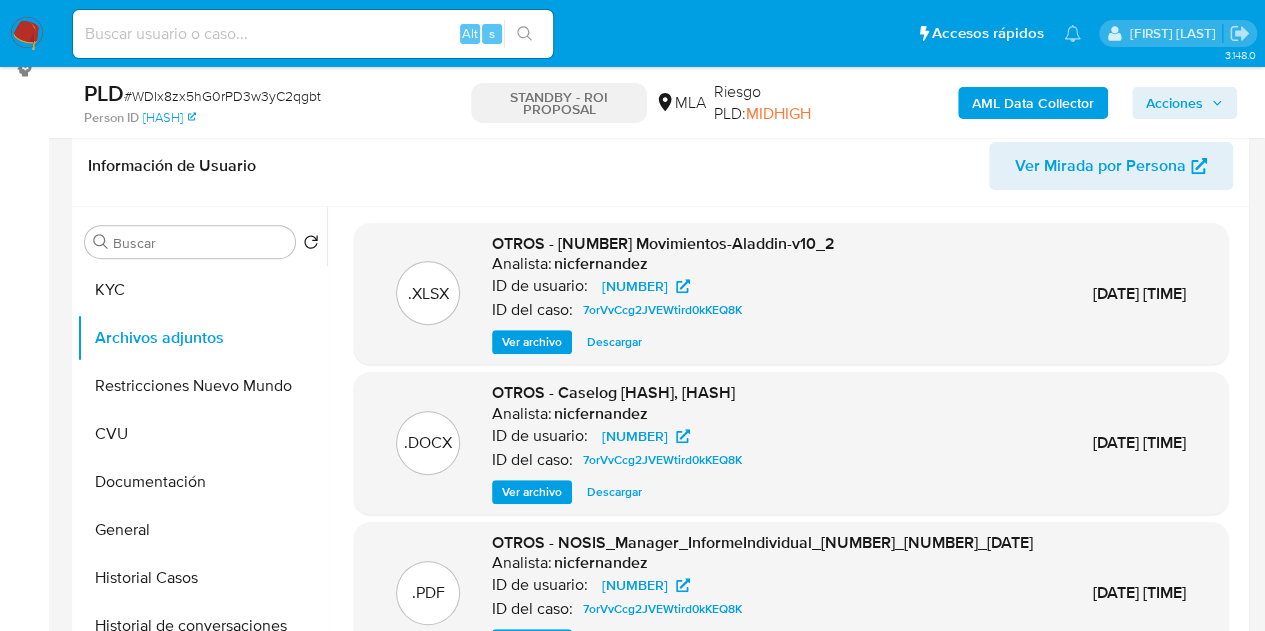 scroll, scrollTop: 341, scrollLeft: 0, axis: vertical 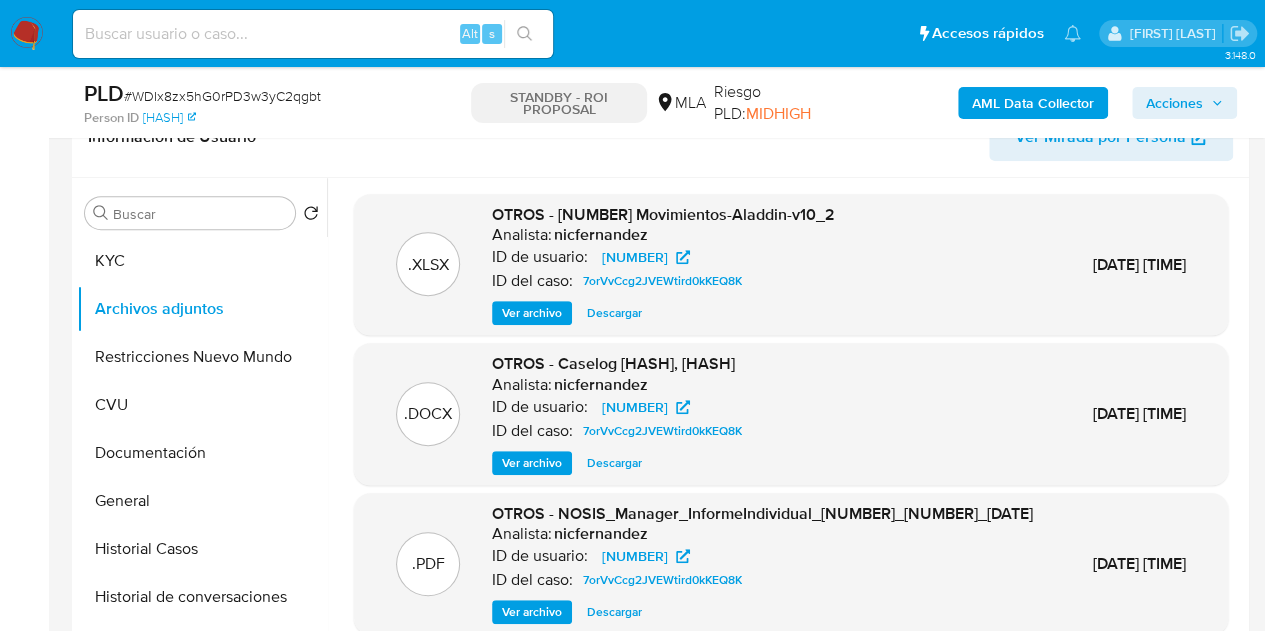 click on "Ver archivo" at bounding box center [532, 463] 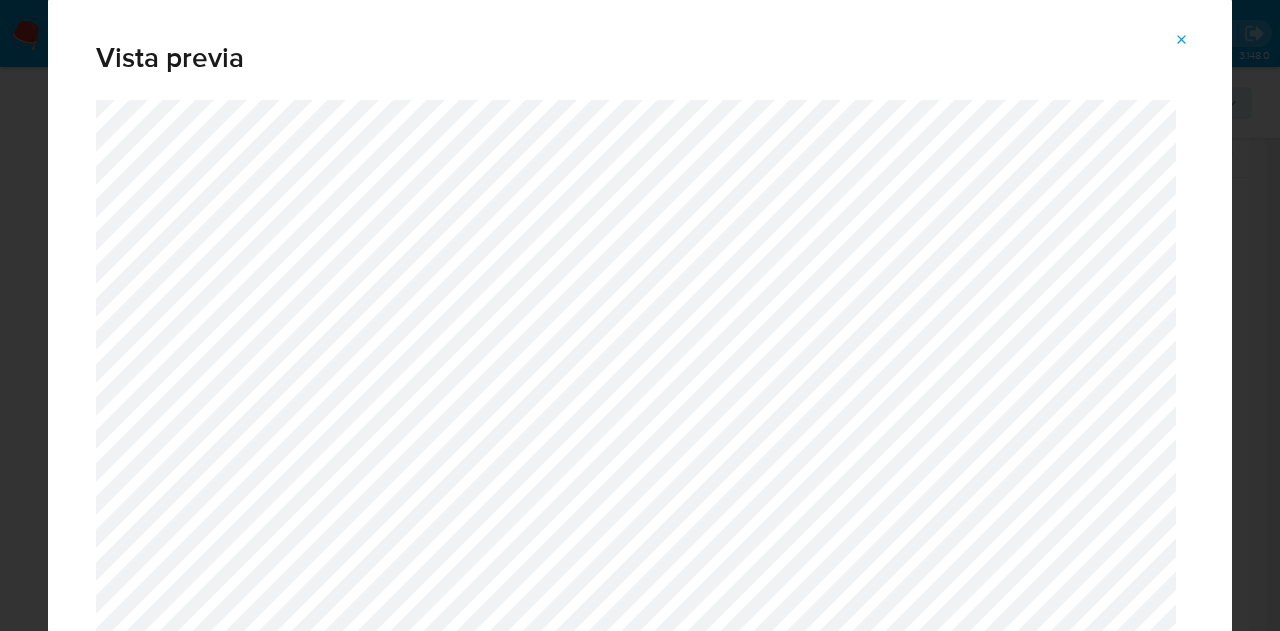 click 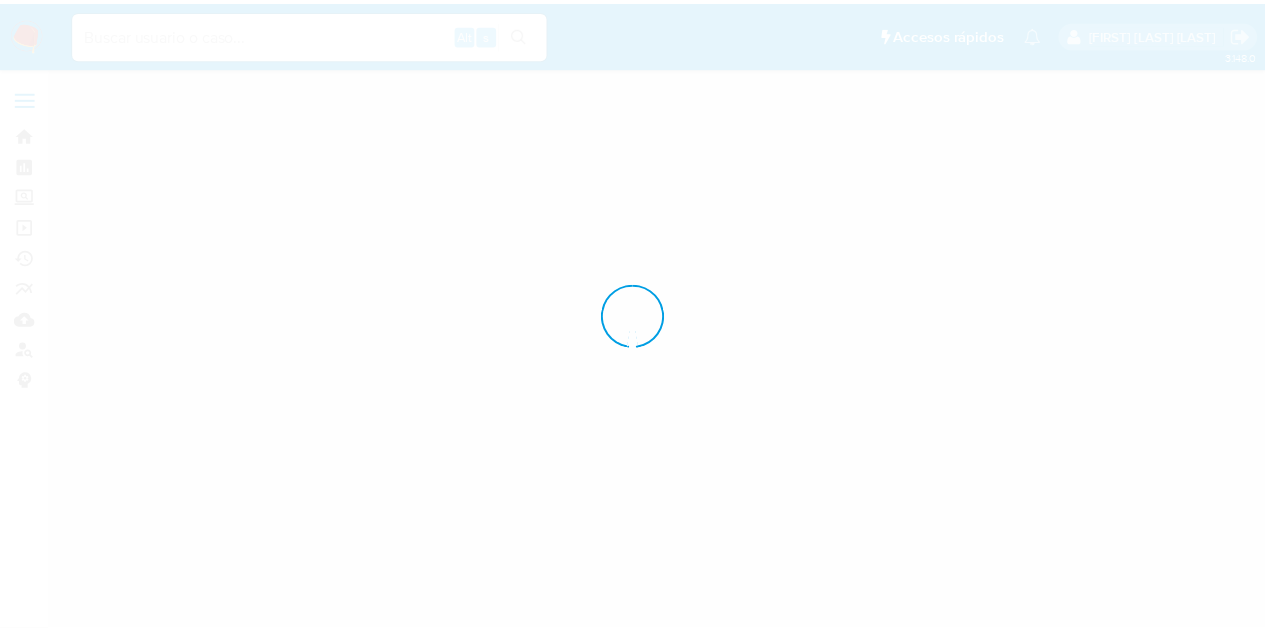 scroll, scrollTop: 0, scrollLeft: 0, axis: both 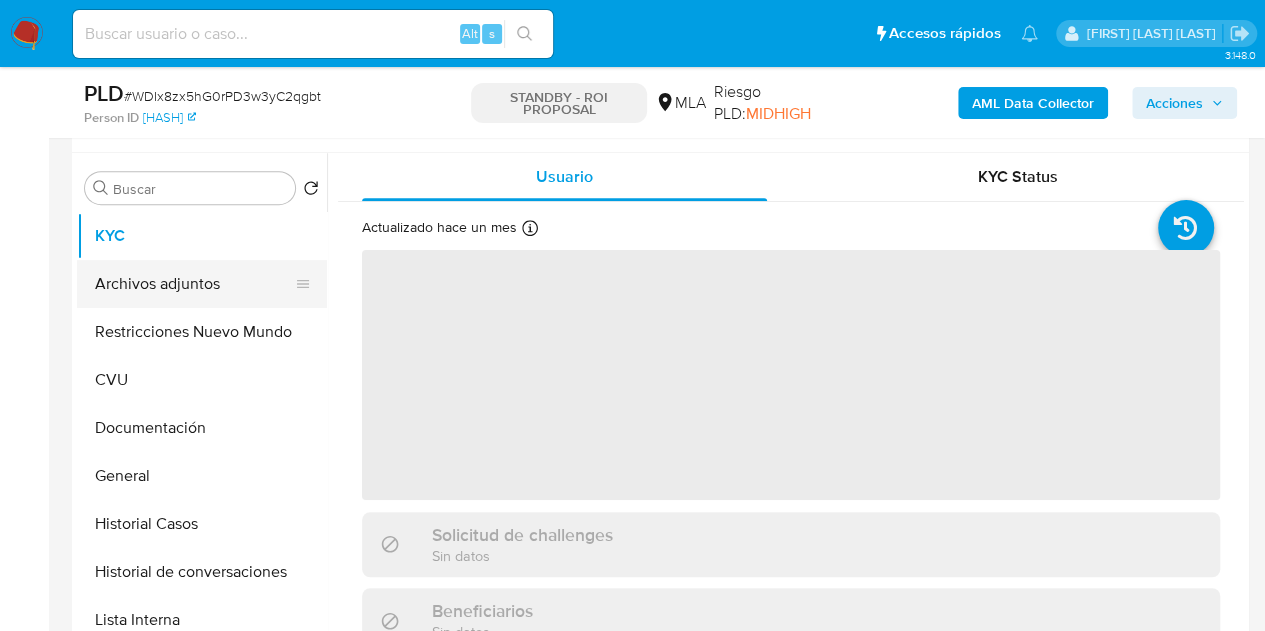 click on "Archivos adjuntos" at bounding box center (194, 284) 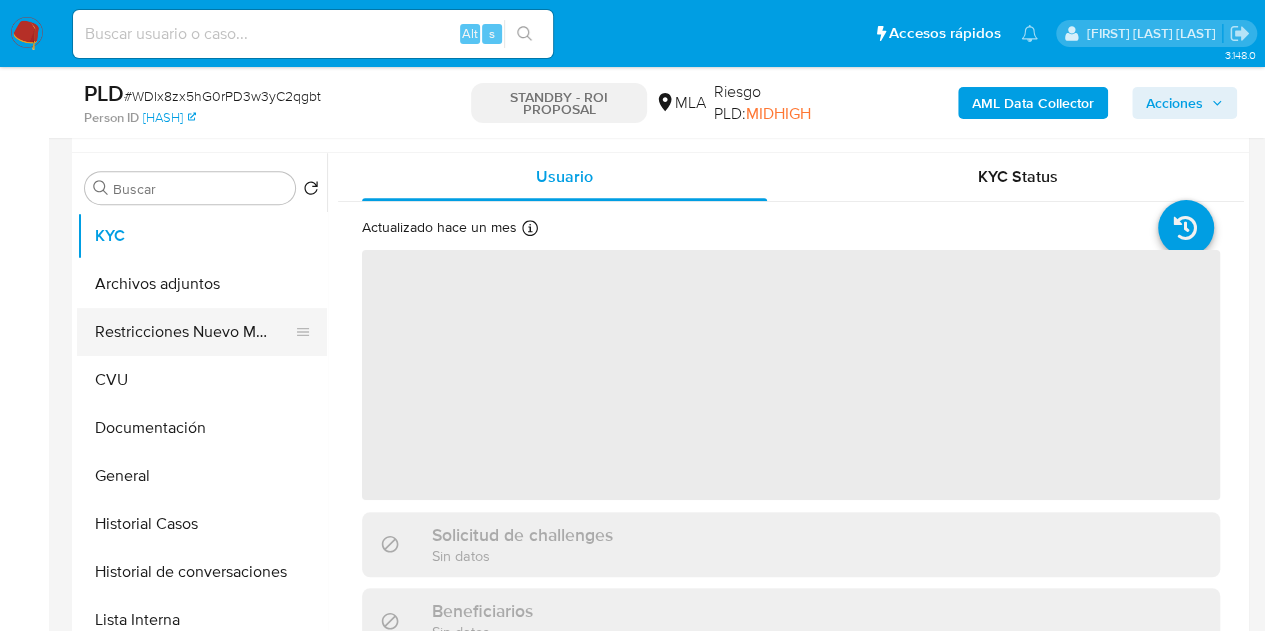 select on "10" 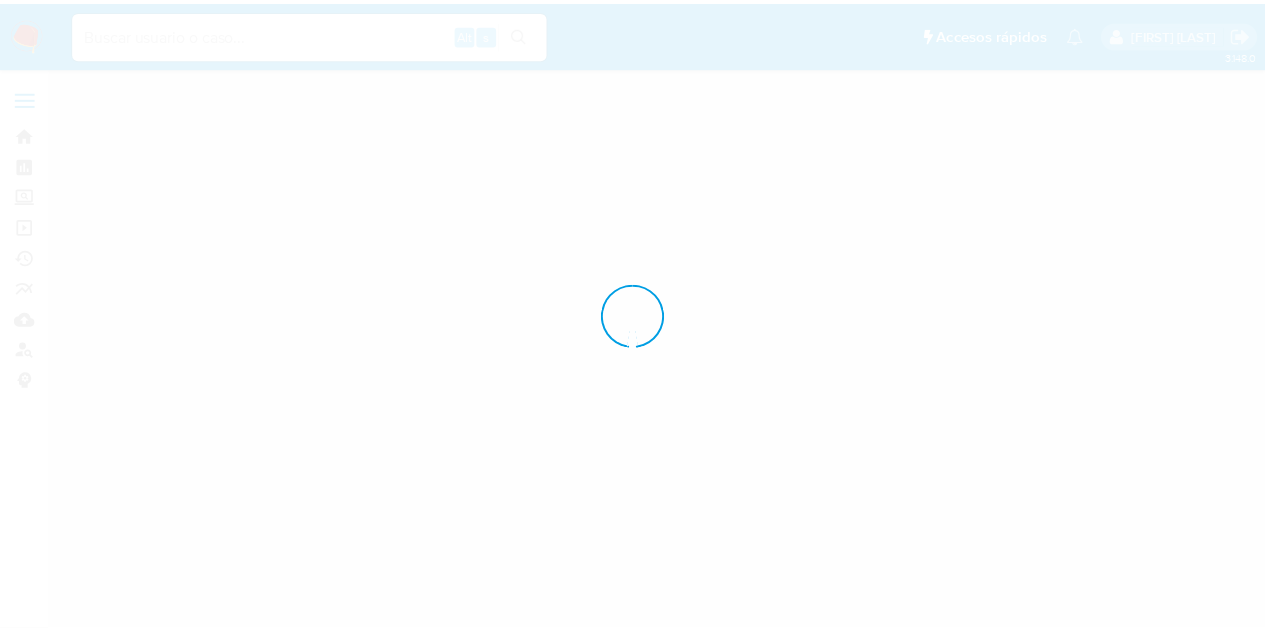 scroll, scrollTop: 0, scrollLeft: 0, axis: both 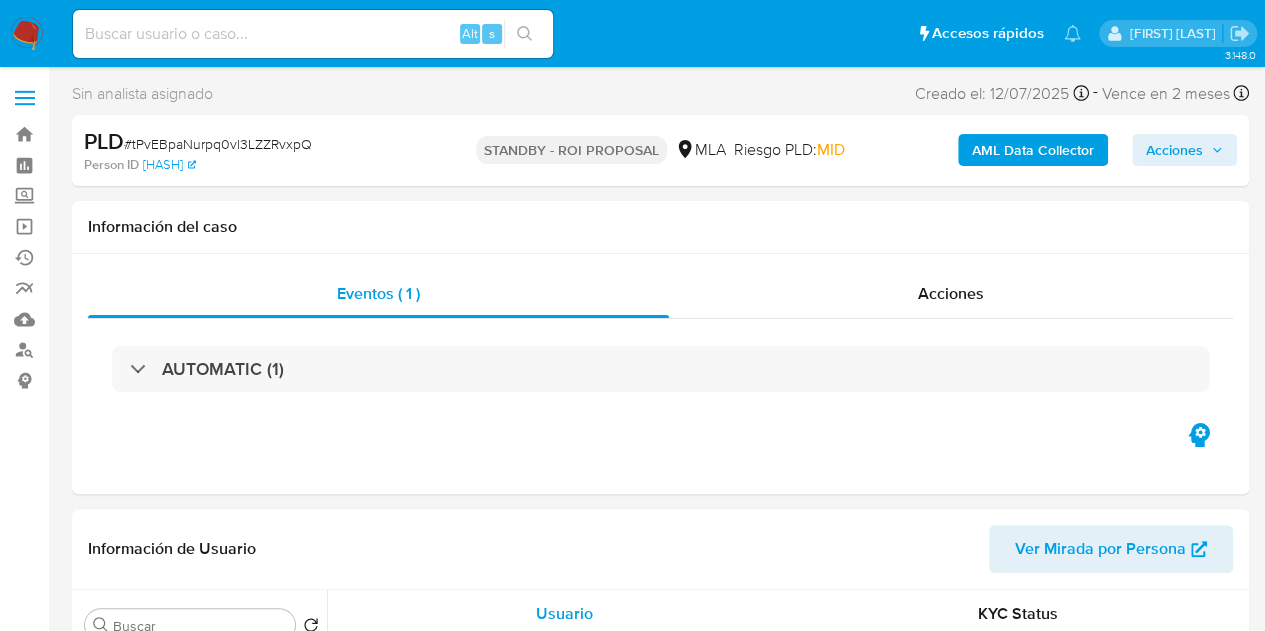 select on "10" 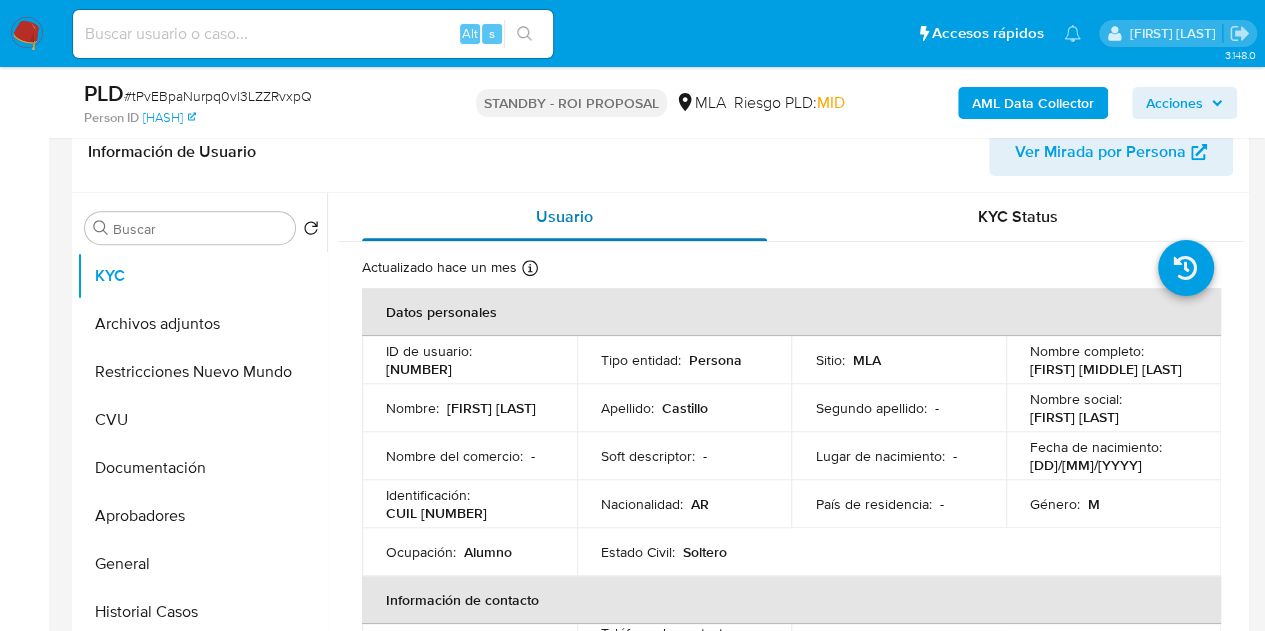 scroll, scrollTop: 266, scrollLeft: 0, axis: vertical 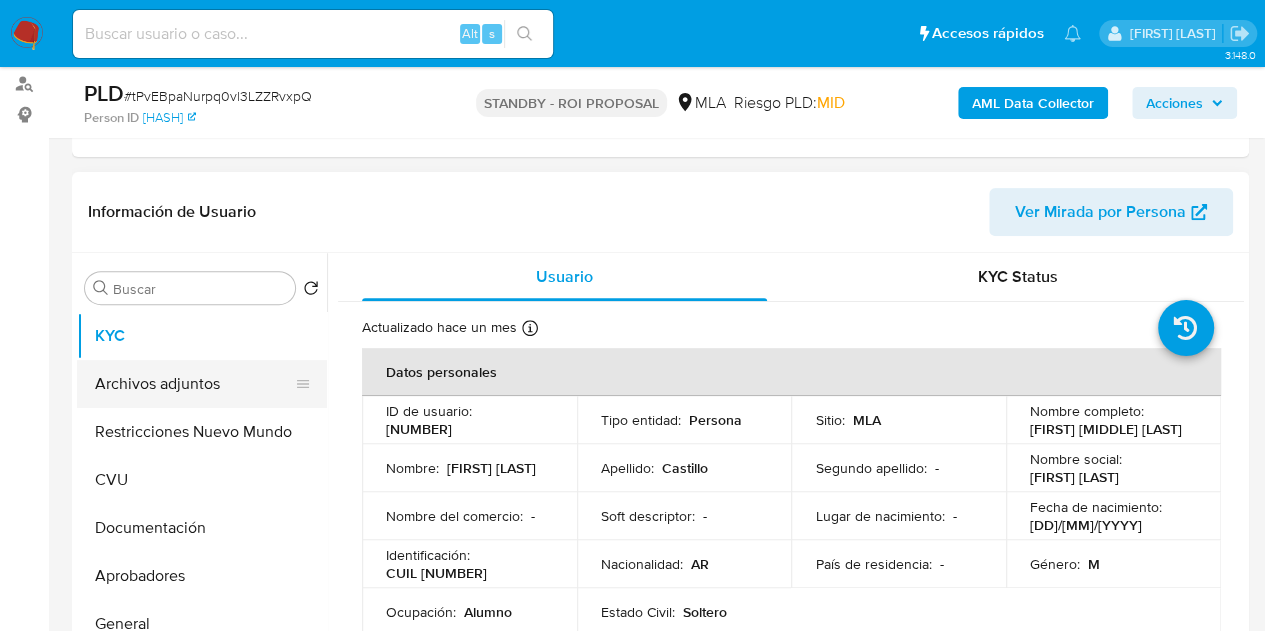 click on "Archivos adjuntos" at bounding box center [194, 384] 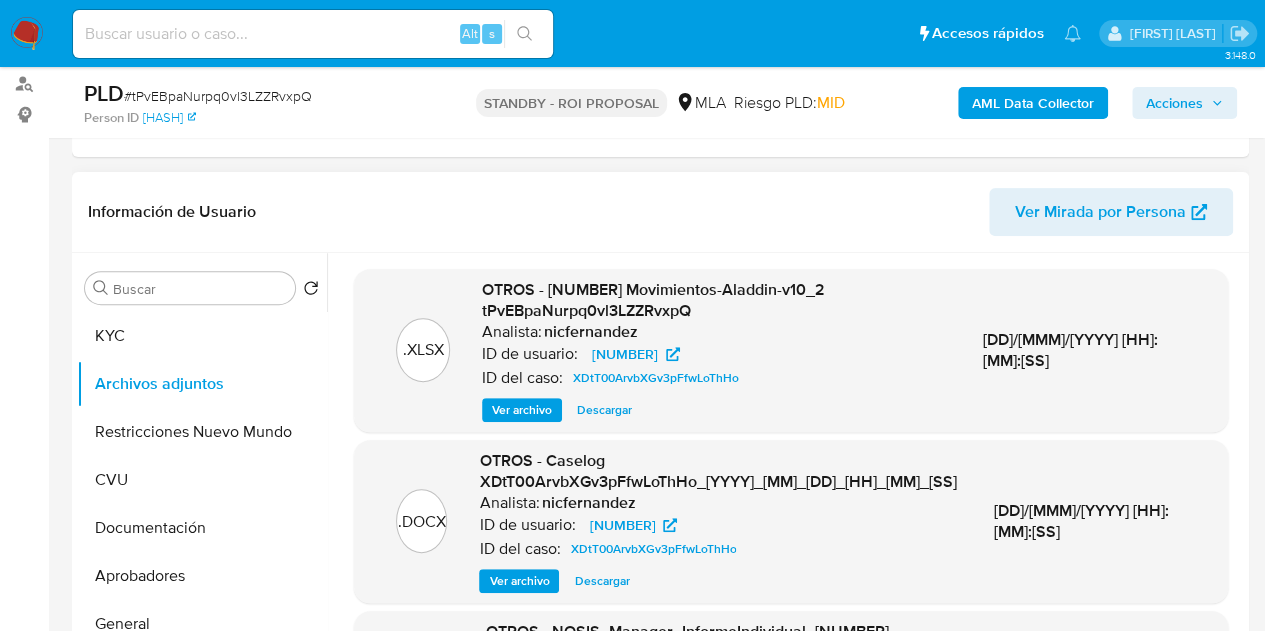 click on "Ver archivo" at bounding box center (519, 581) 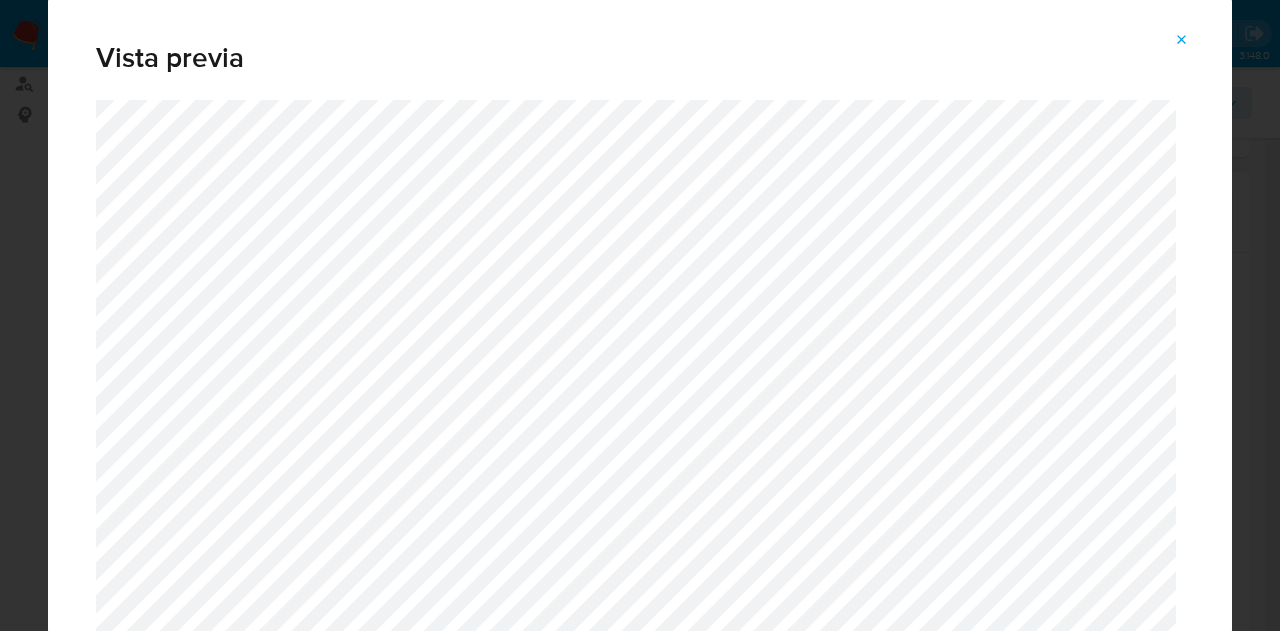 click at bounding box center [1182, 40] 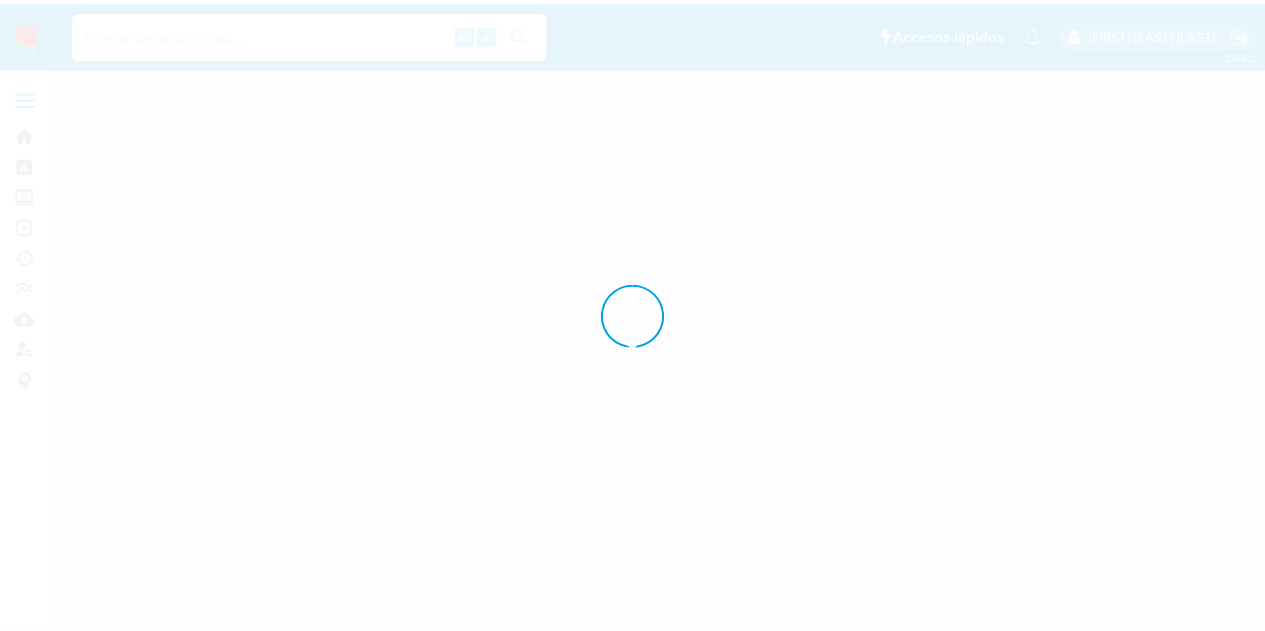 scroll, scrollTop: 0, scrollLeft: 0, axis: both 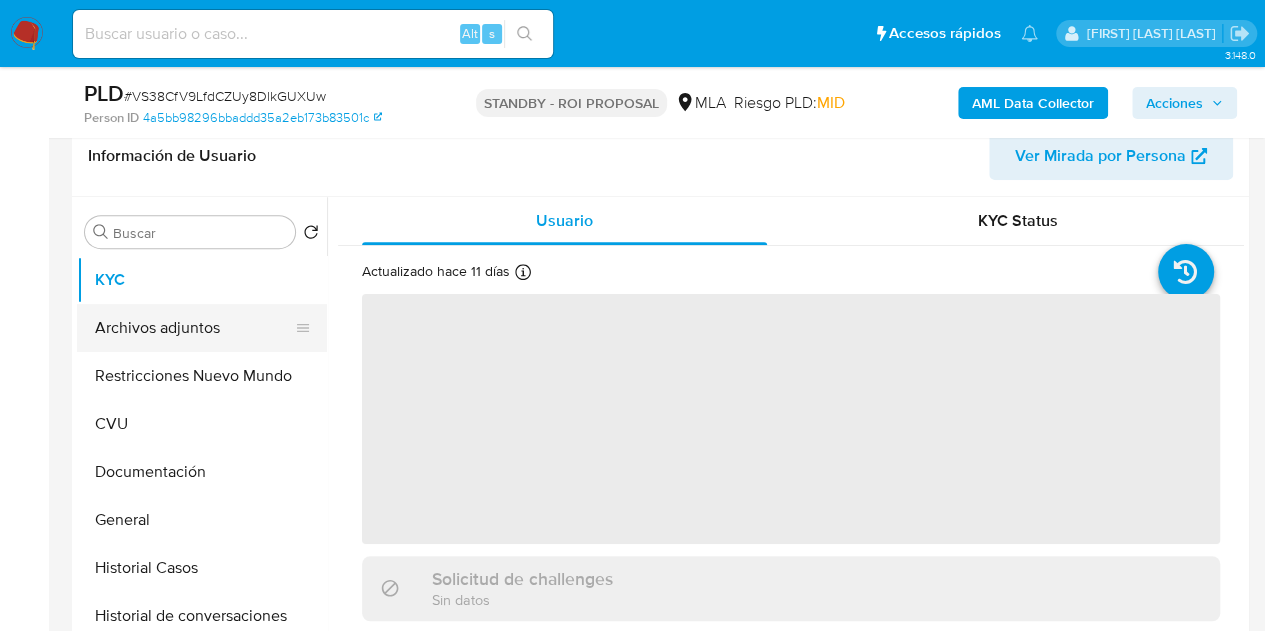 click on "Archivos adjuntos" at bounding box center [194, 328] 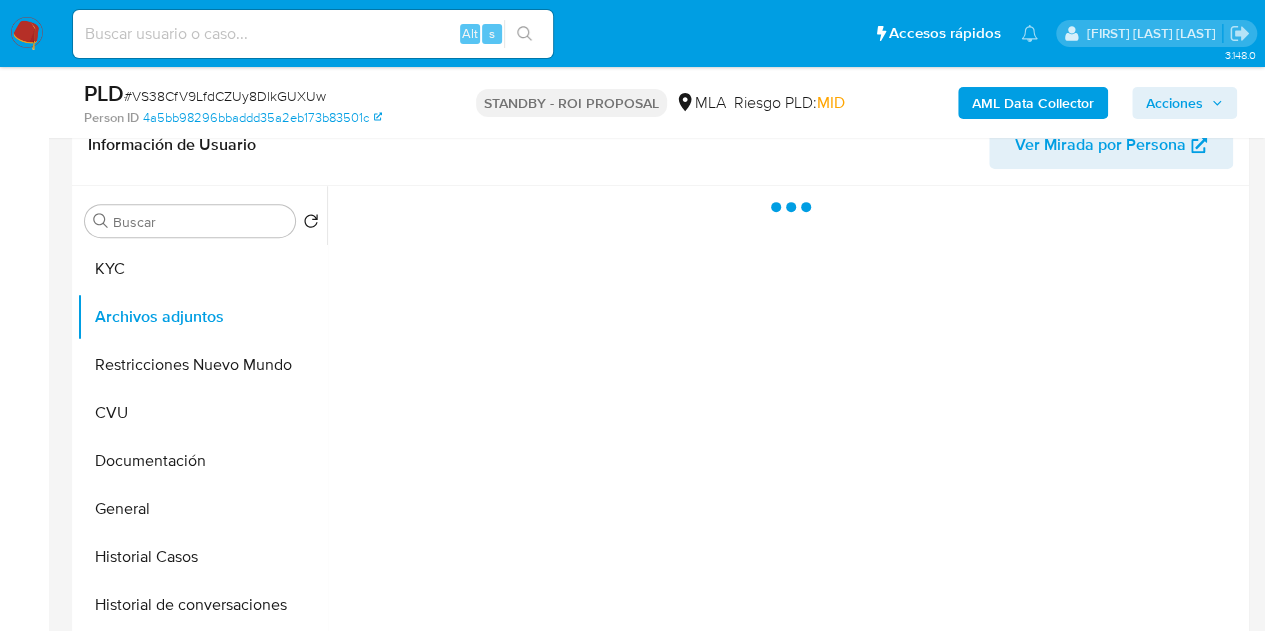 scroll, scrollTop: 340, scrollLeft: 0, axis: vertical 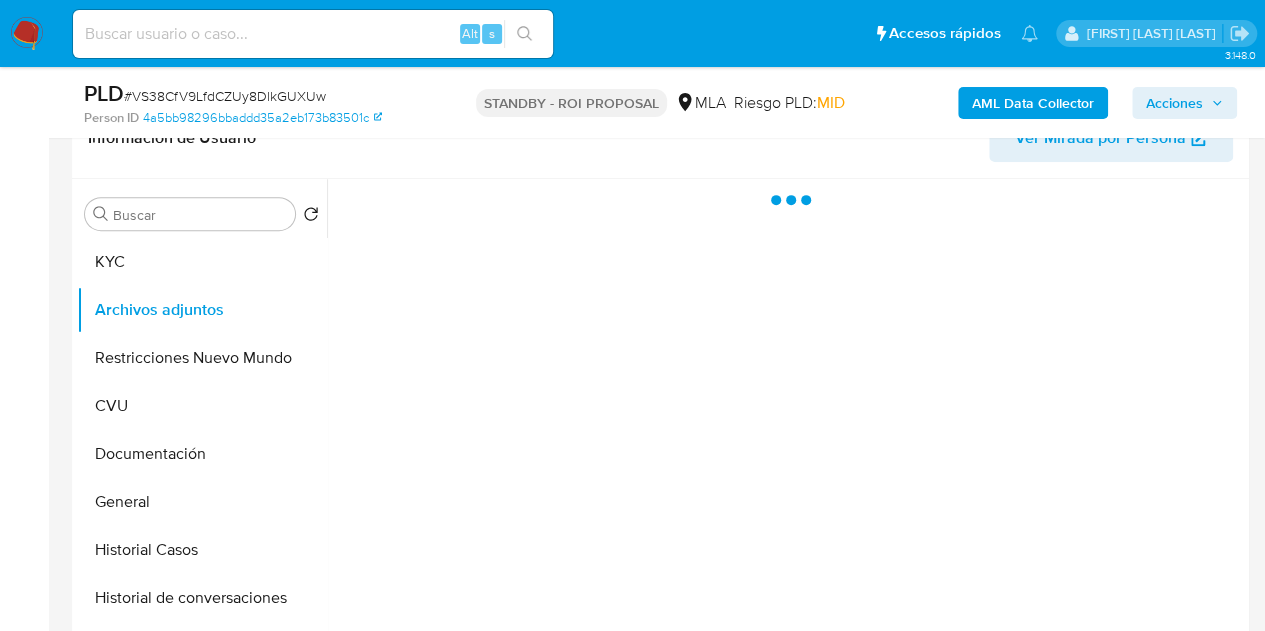 select on "10" 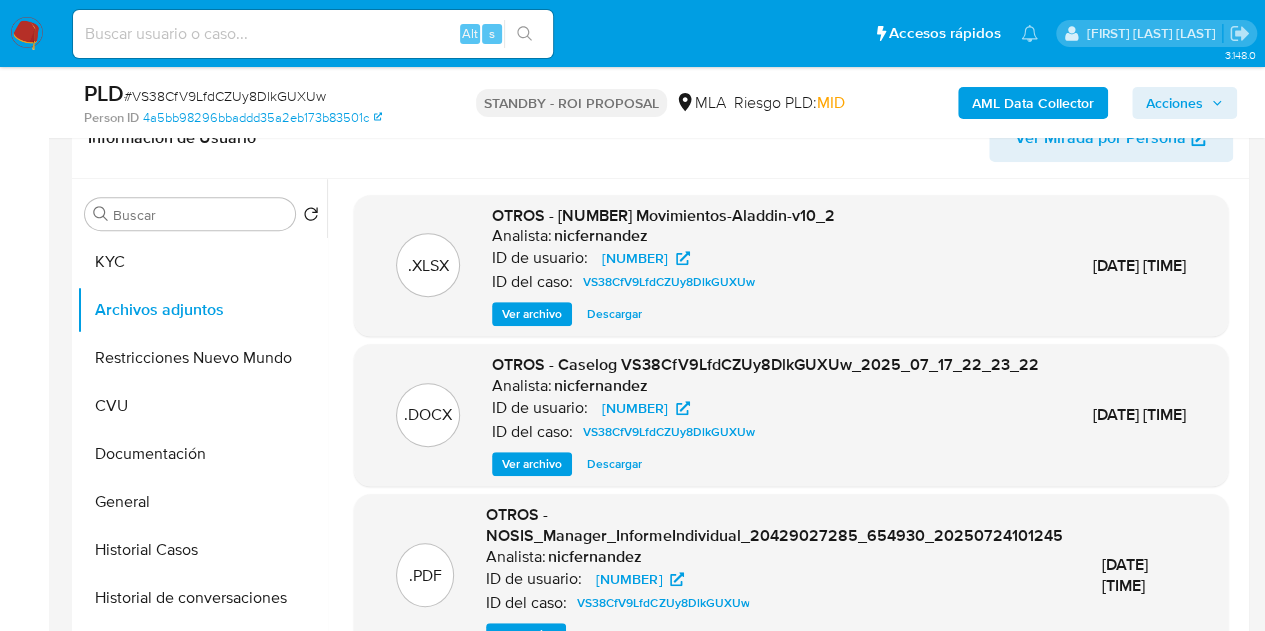 click on "Ver archivo" at bounding box center [532, 464] 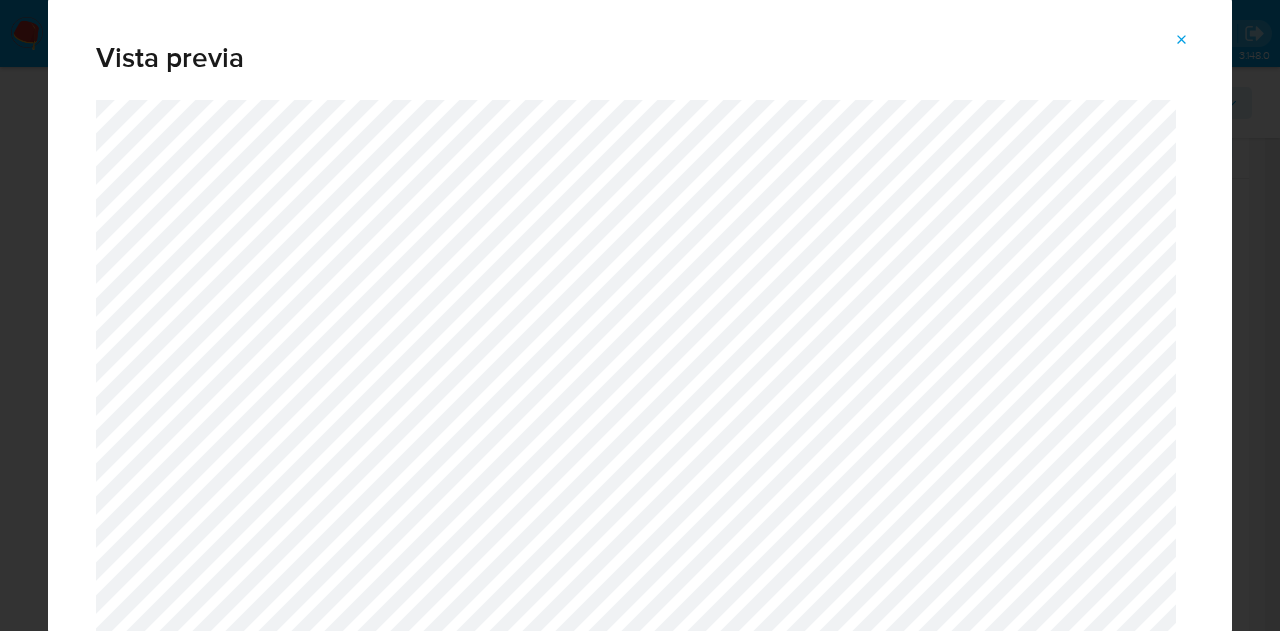 click 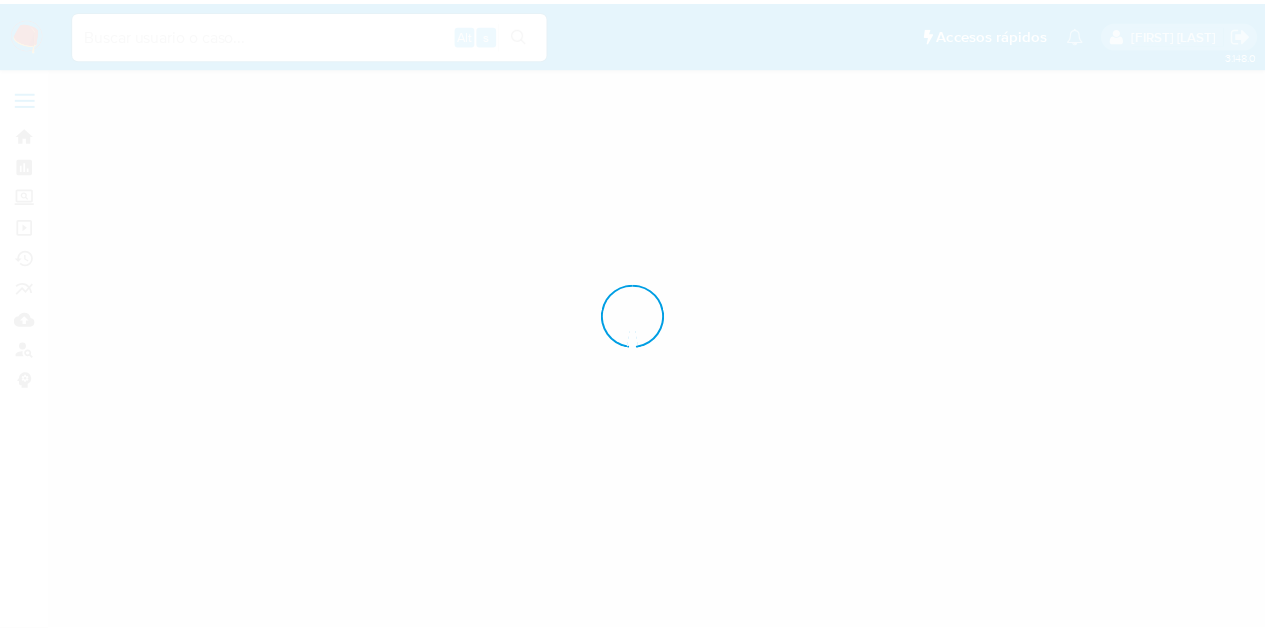 scroll, scrollTop: 0, scrollLeft: 0, axis: both 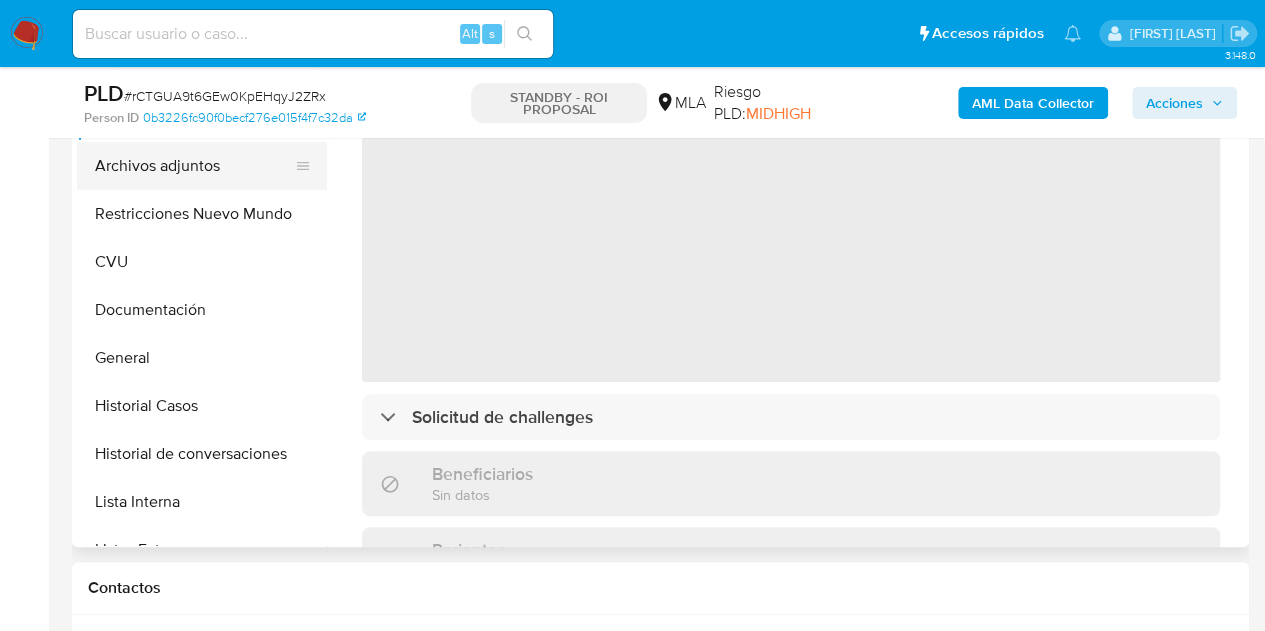 click on "Archivos adjuntos" at bounding box center [194, 166] 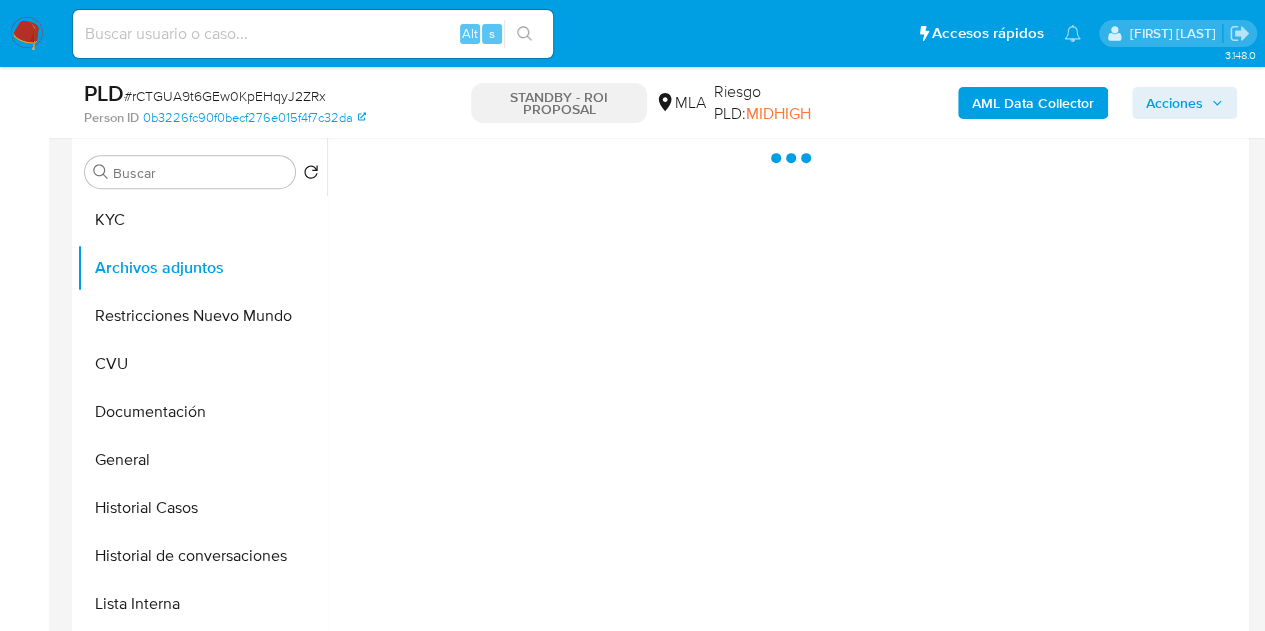 select on "10" 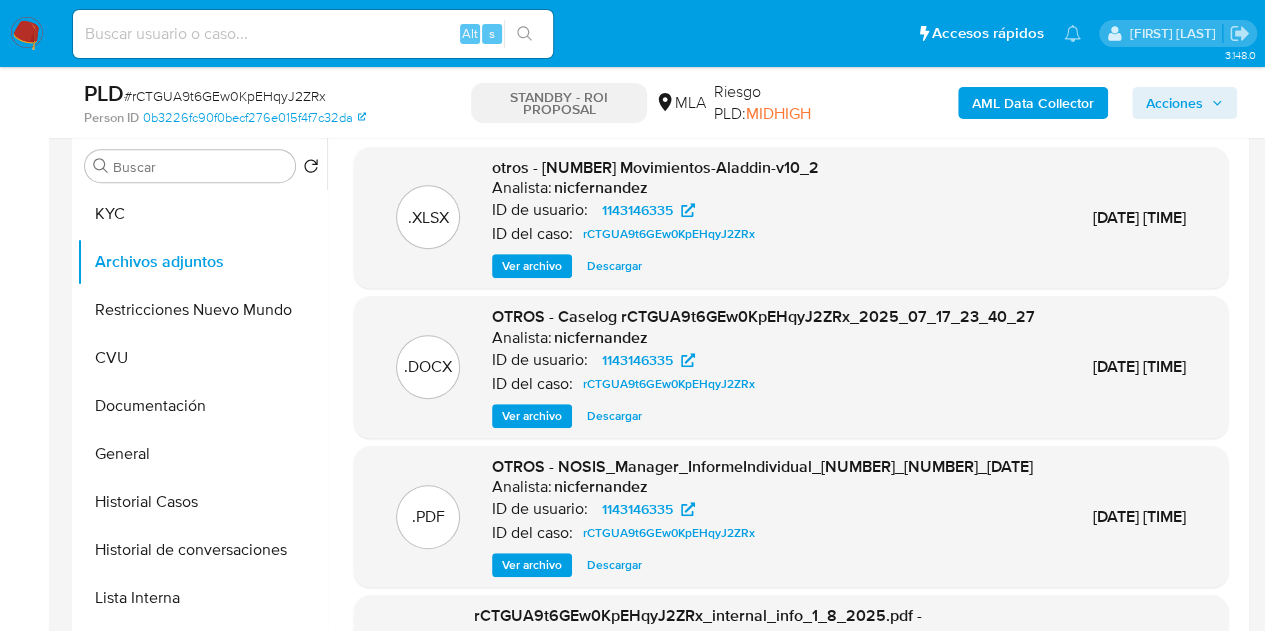 scroll, scrollTop: 380, scrollLeft: 0, axis: vertical 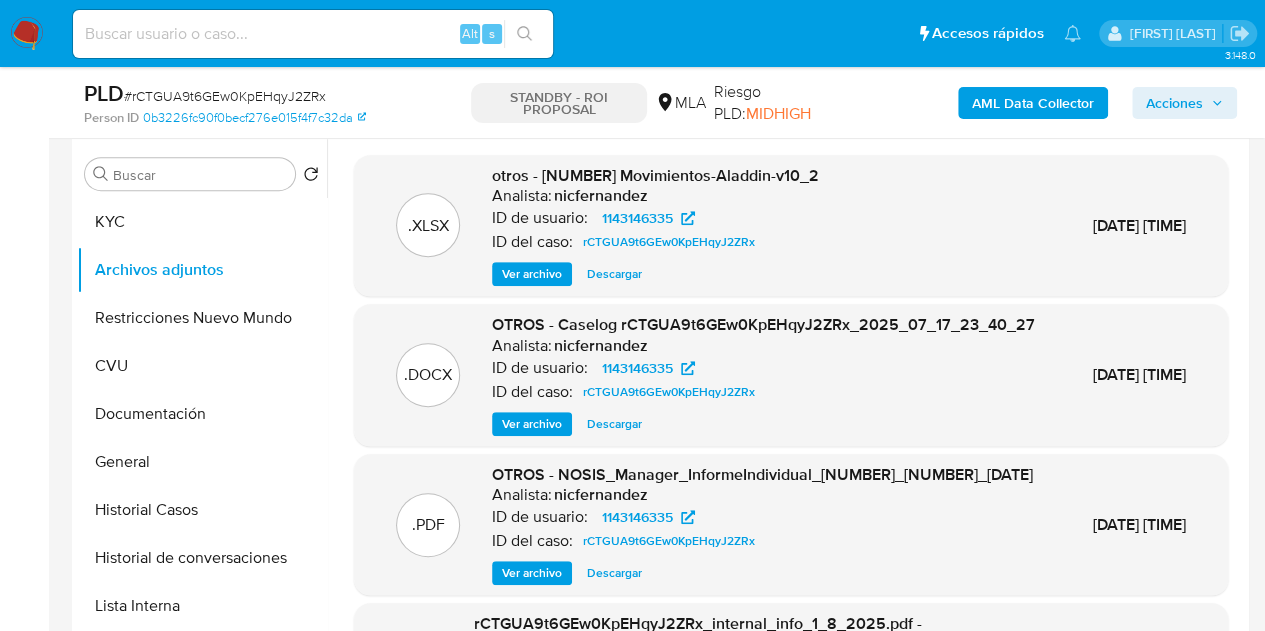 click on "Ver archivo" at bounding box center [532, 424] 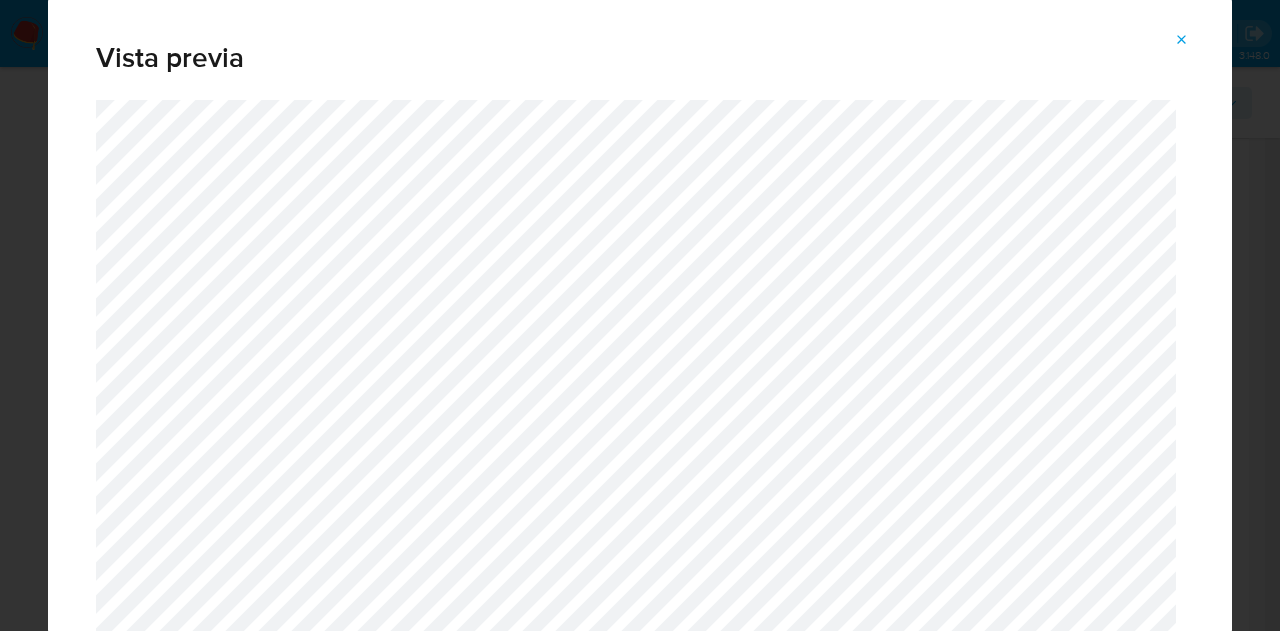 drag, startPoint x: 1184, startPoint y: 32, endPoint x: 786, endPoint y: 0, distance: 399.28436 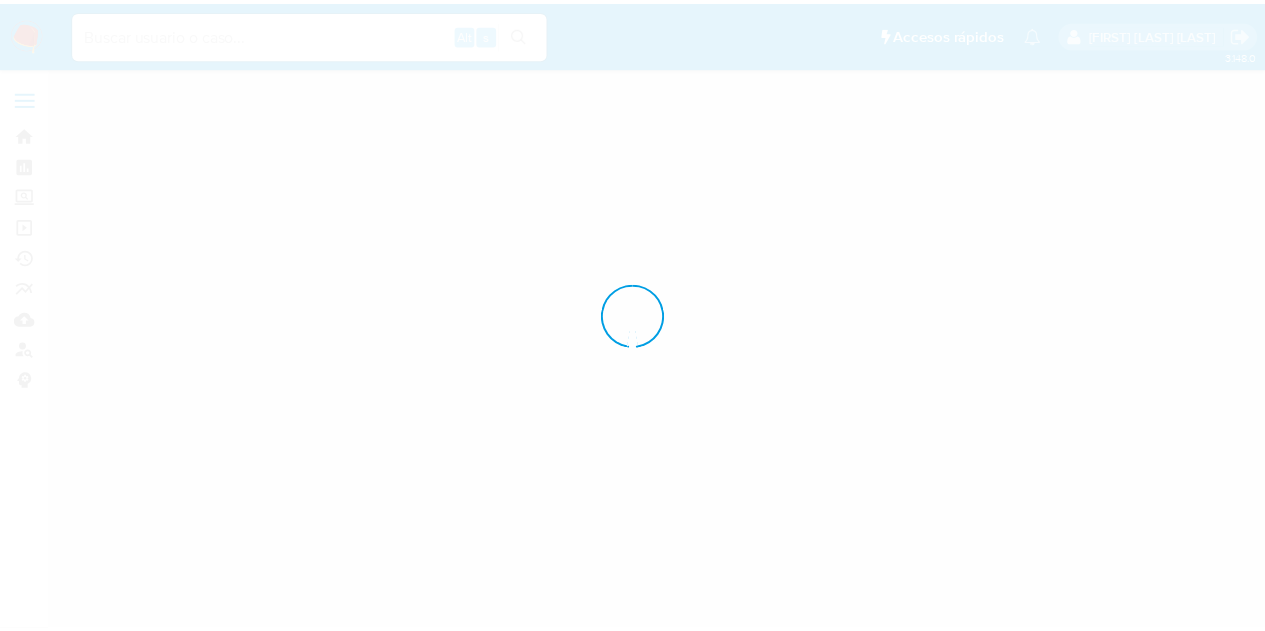 scroll, scrollTop: 0, scrollLeft: 0, axis: both 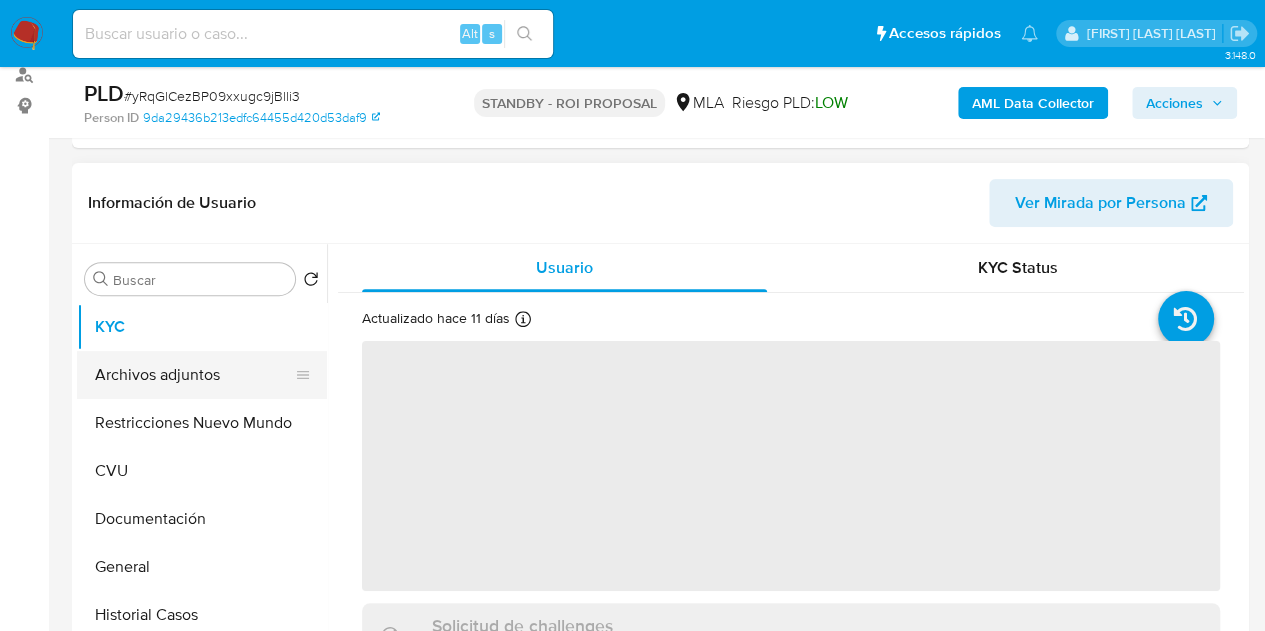 click on "Archivos adjuntos" at bounding box center [194, 375] 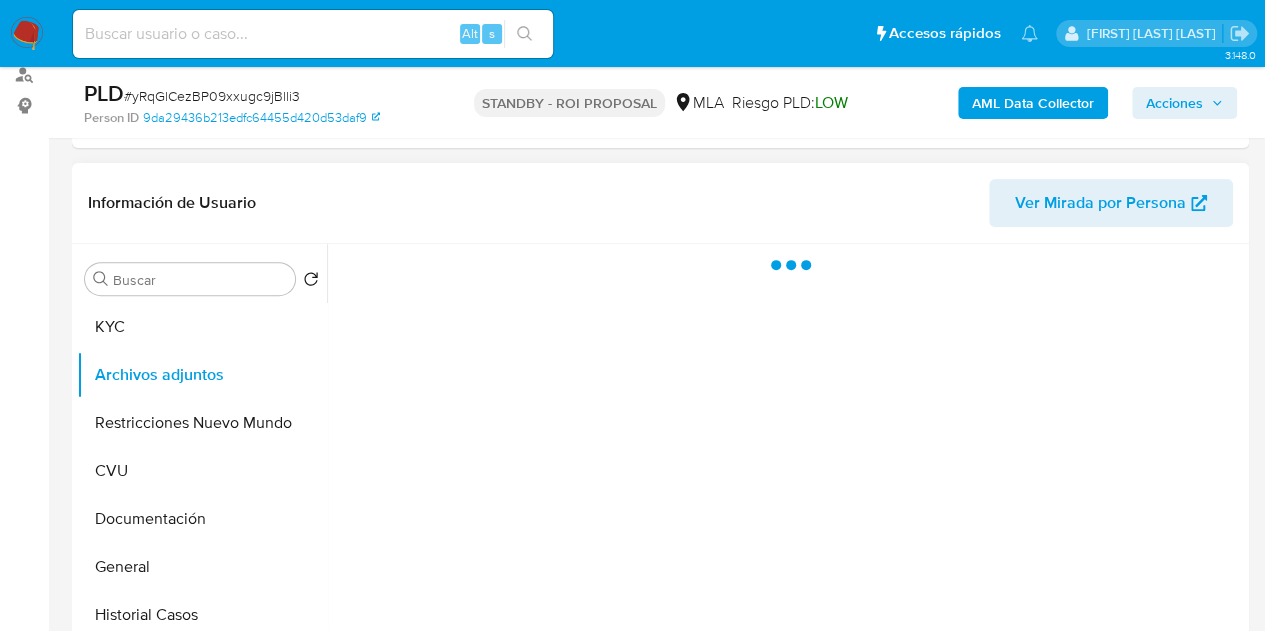 select on "10" 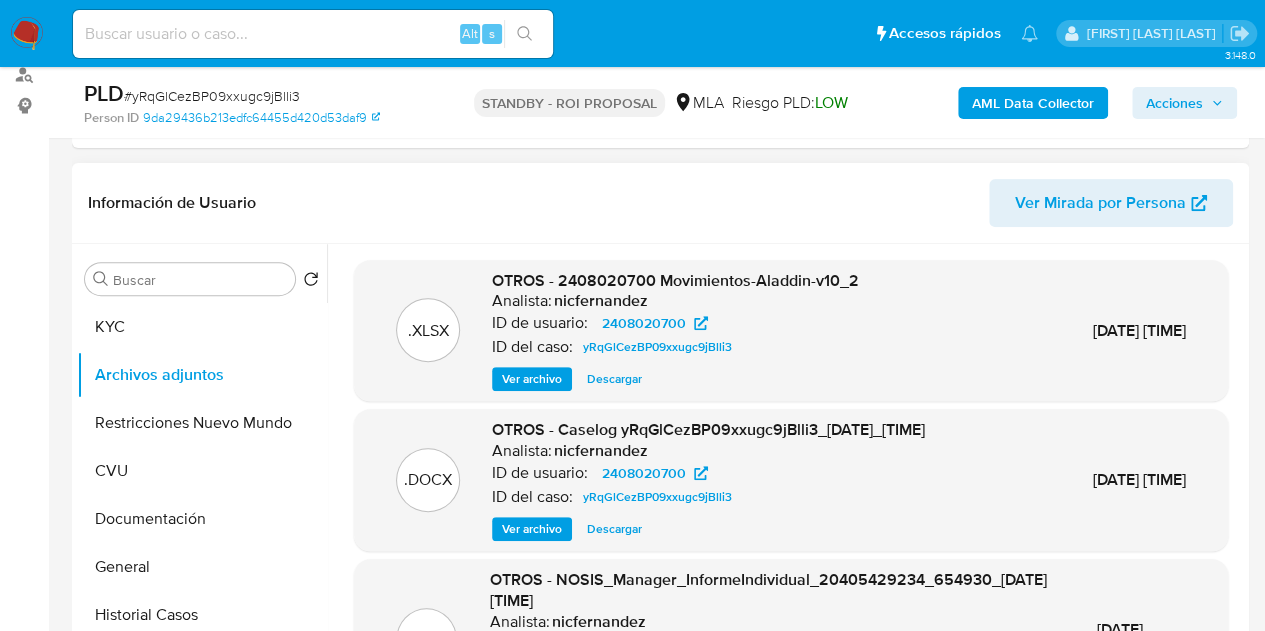 click on "Ver archivo" at bounding box center [532, 529] 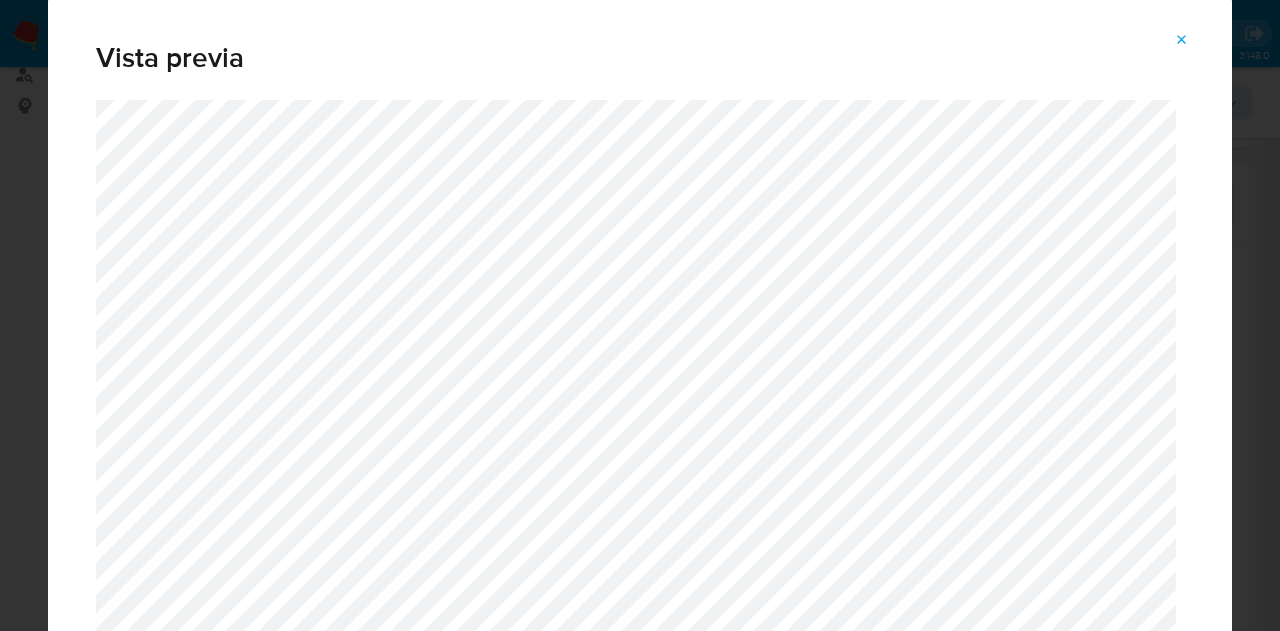 drag, startPoint x: 1195, startPoint y: 44, endPoint x: 1021, endPoint y: 34, distance: 174.28712 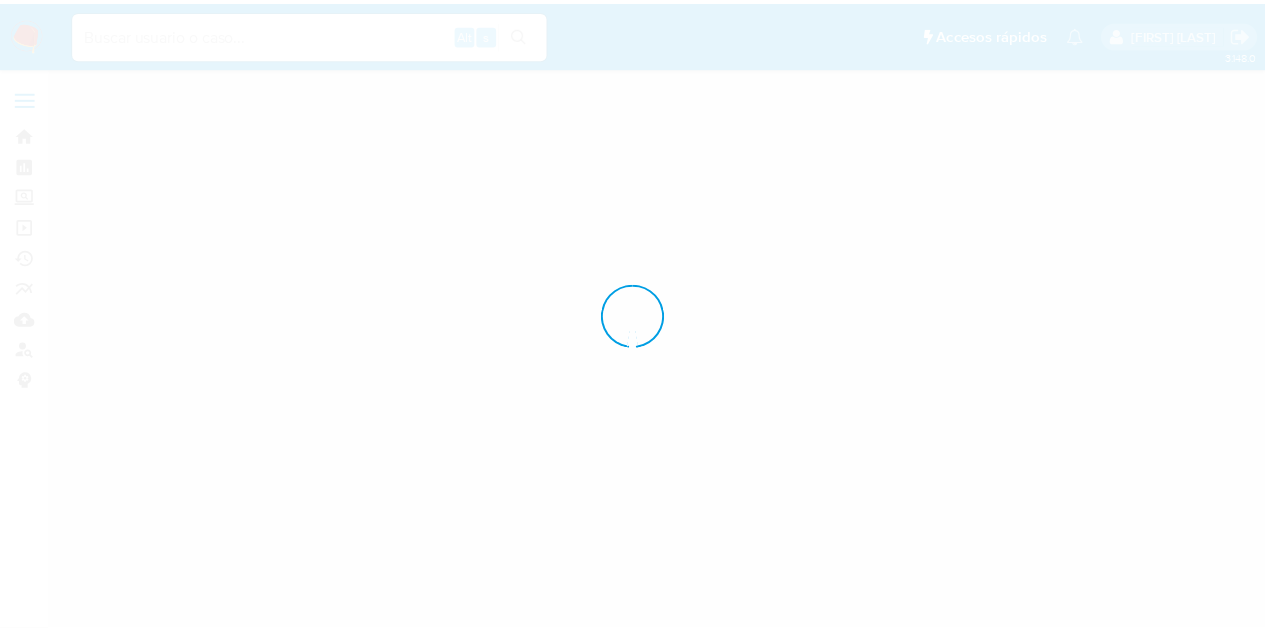 scroll, scrollTop: 0, scrollLeft: 0, axis: both 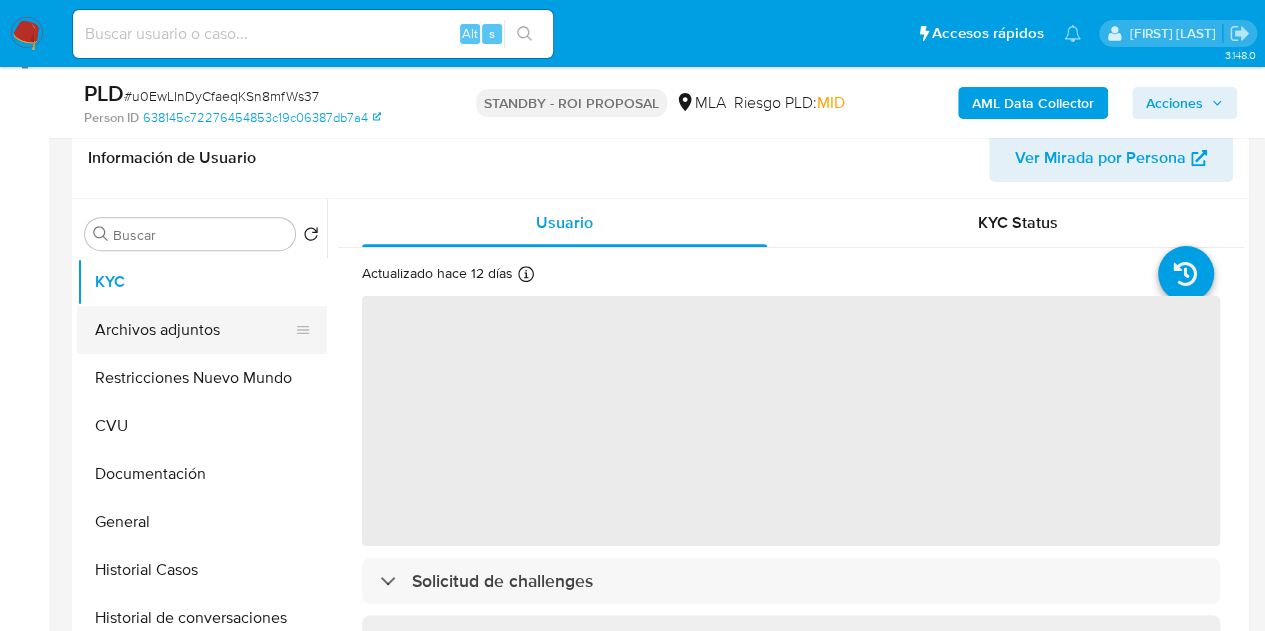 click on "Archivos adjuntos" at bounding box center (194, 330) 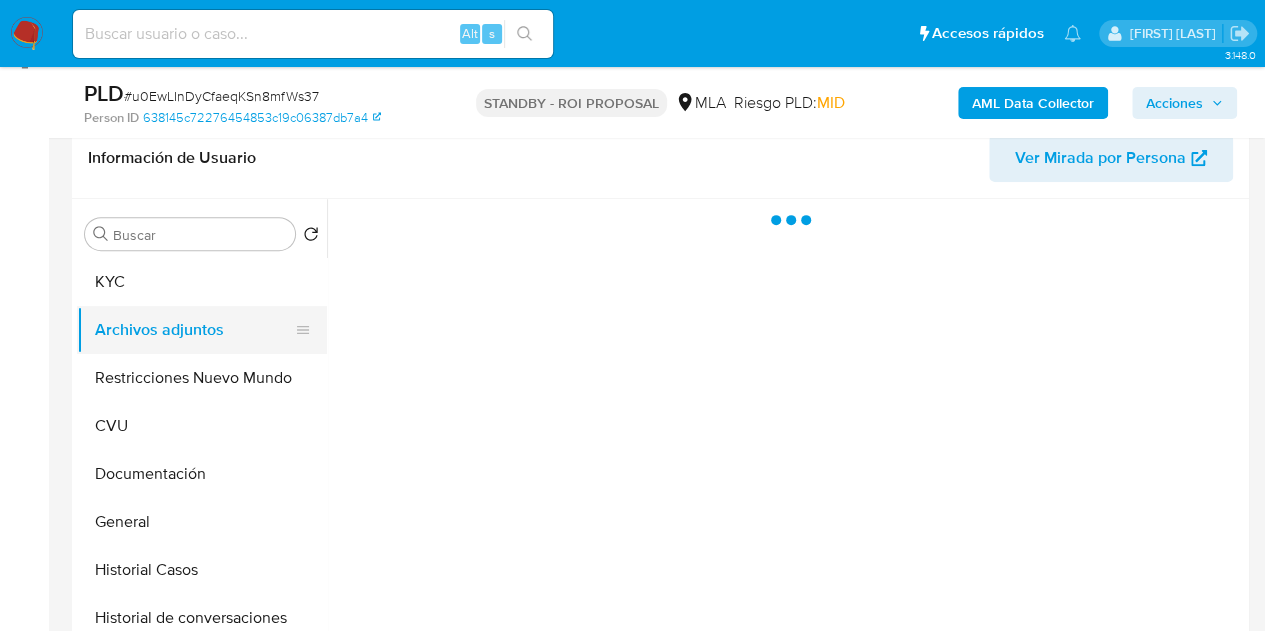 select on "10" 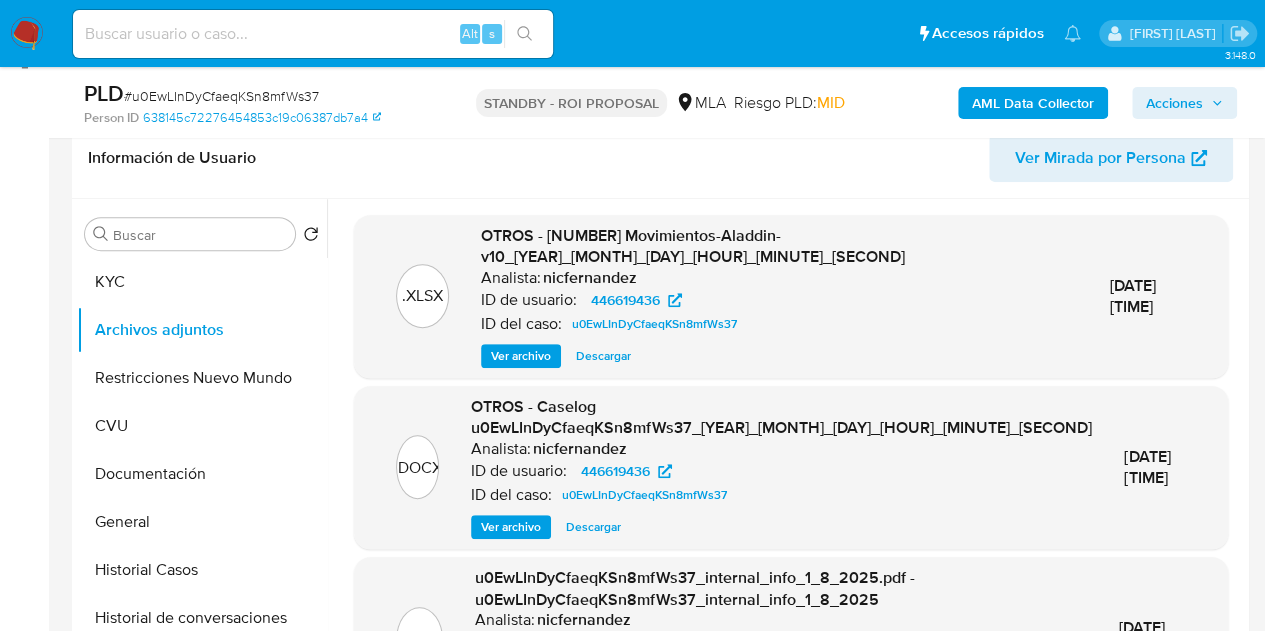 click on "Ver archivo" at bounding box center (511, 527) 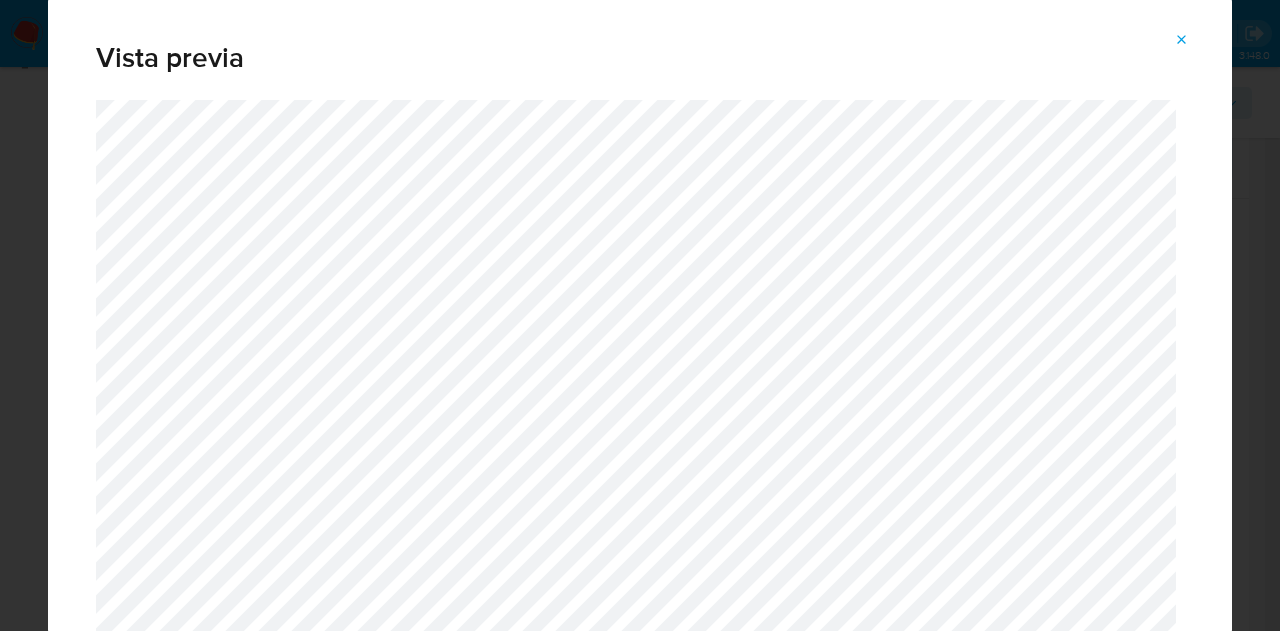 click 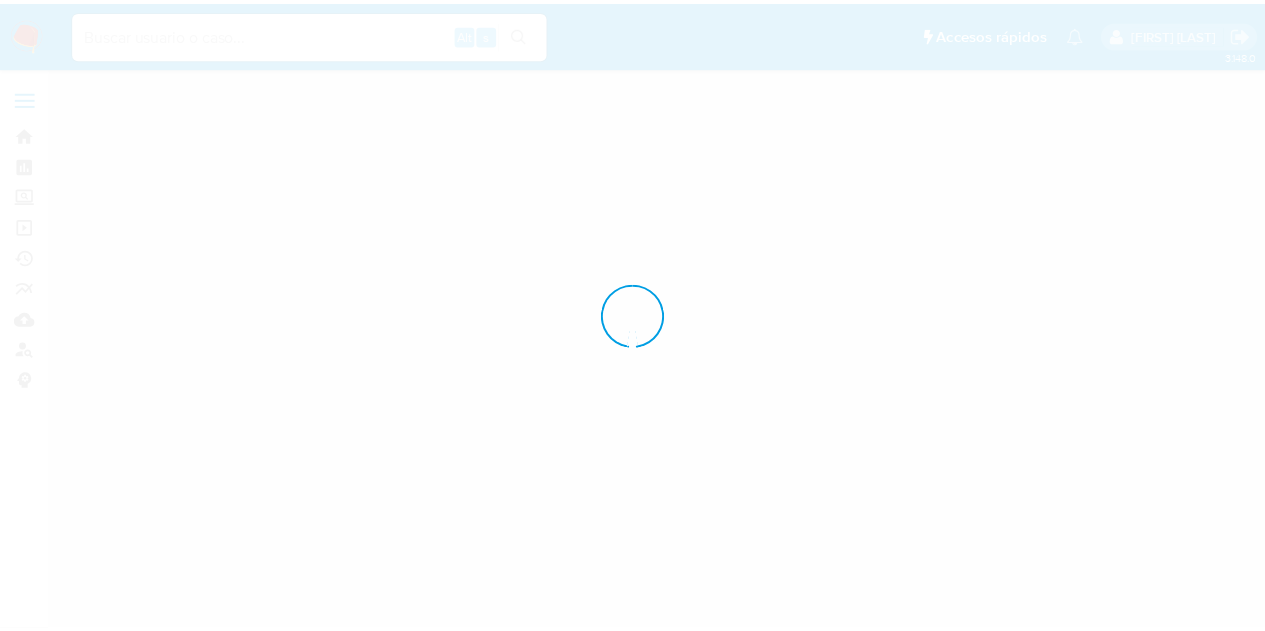 scroll, scrollTop: 0, scrollLeft: 0, axis: both 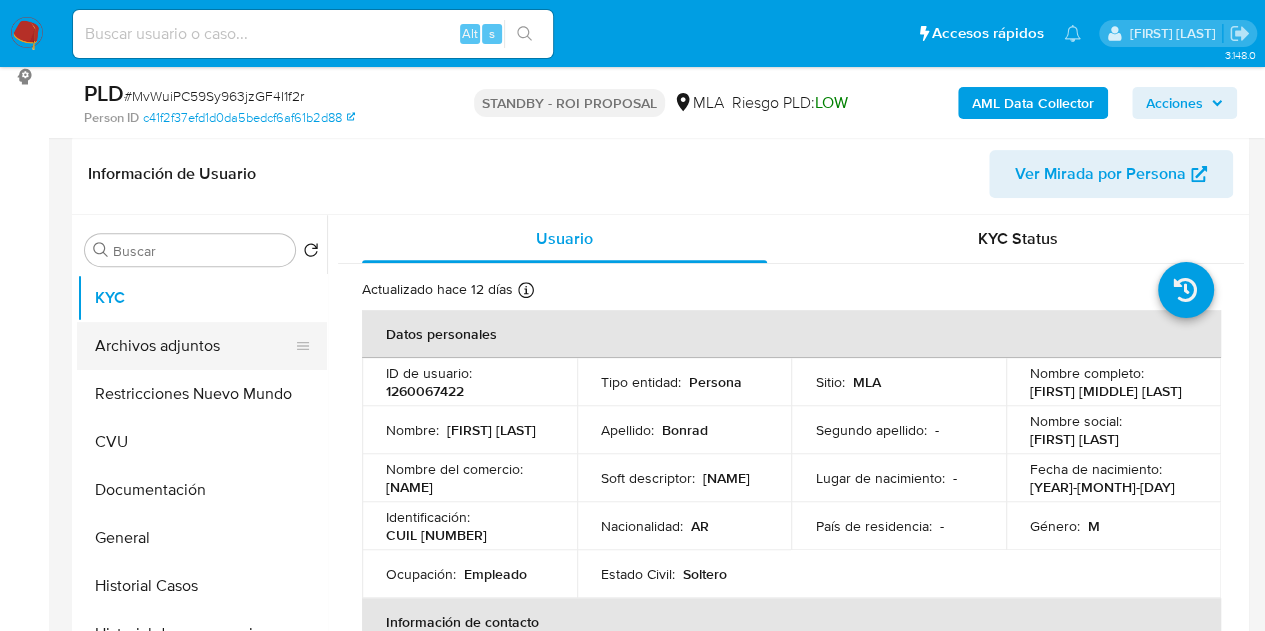 select on "10" 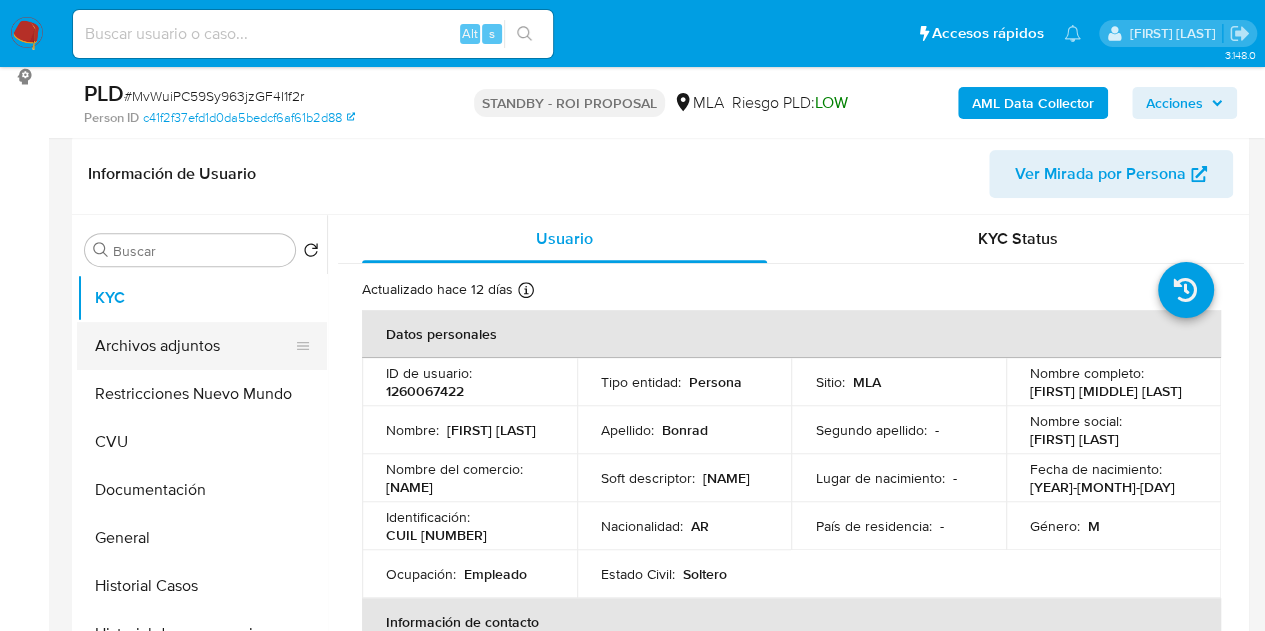 click on "Archivos adjuntos" at bounding box center (194, 346) 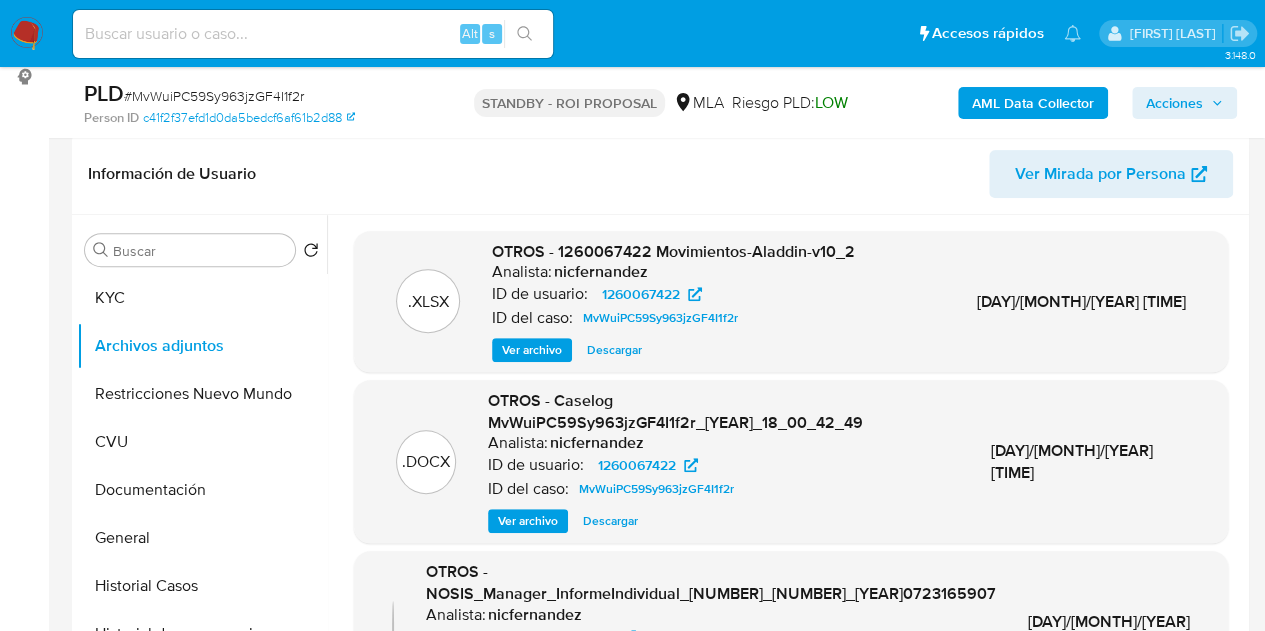 click on "Ver archivo" at bounding box center [528, 521] 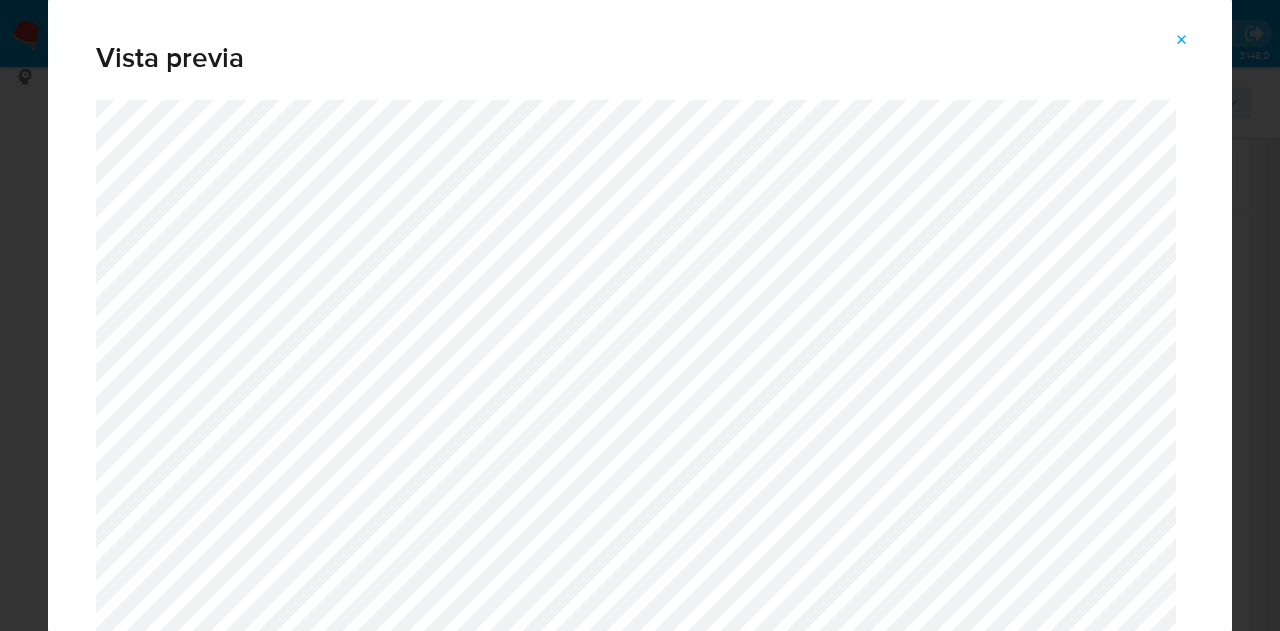 click at bounding box center [1182, 40] 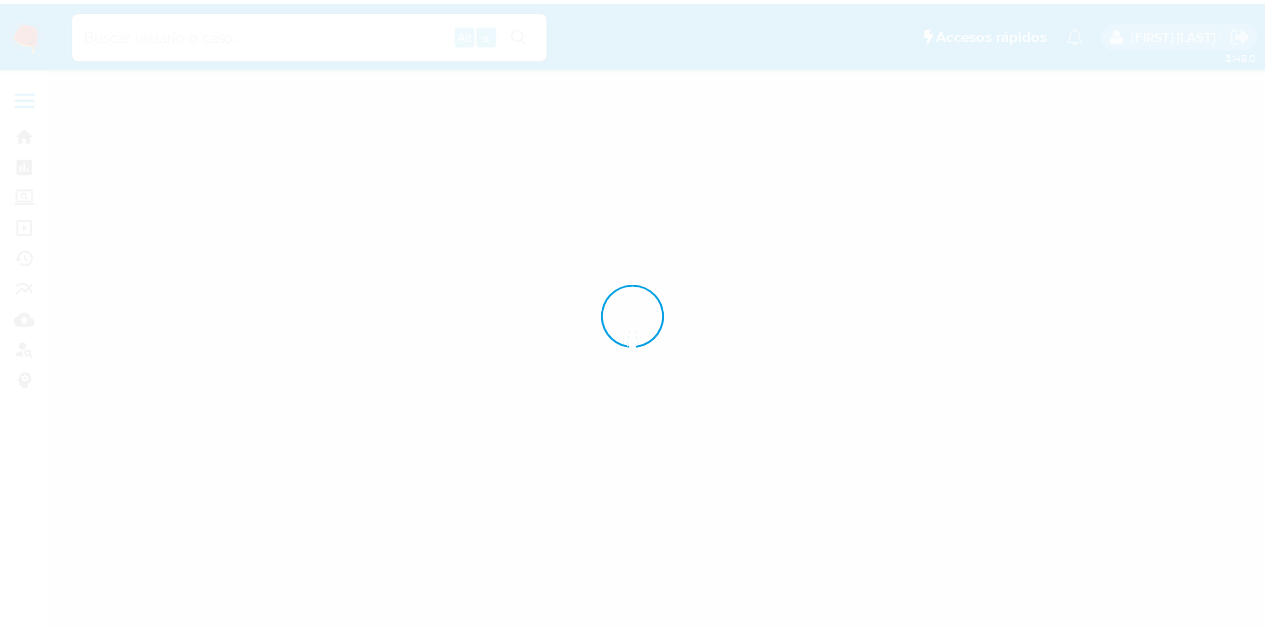 scroll, scrollTop: 0, scrollLeft: 0, axis: both 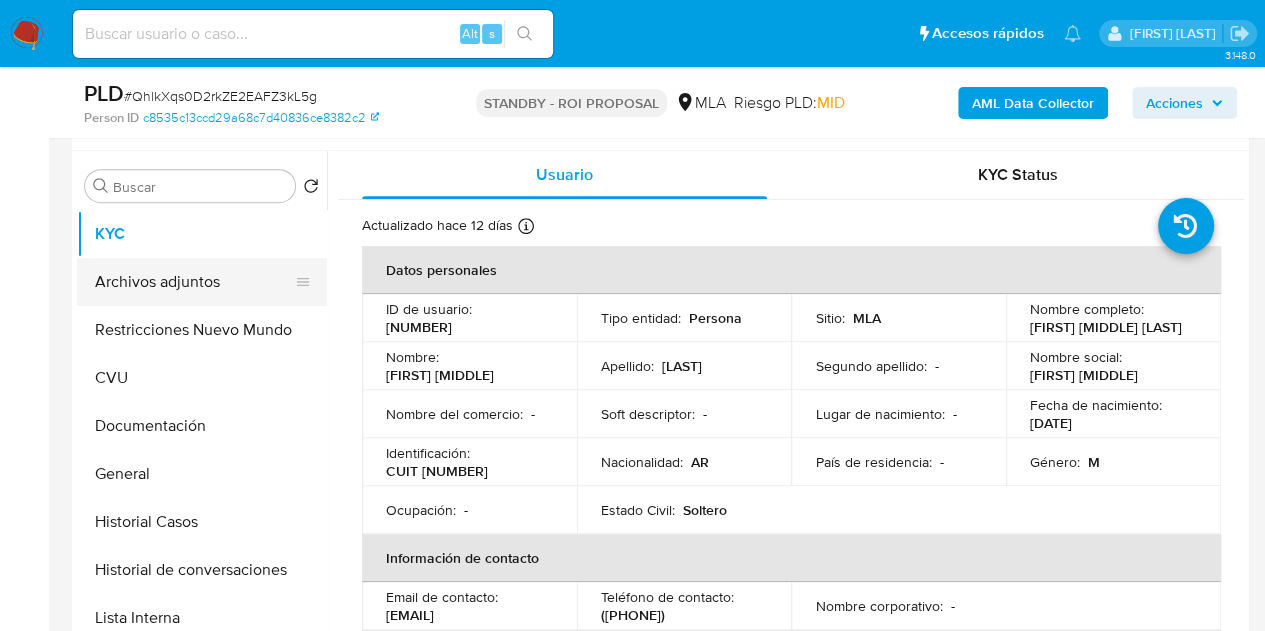 select on "10" 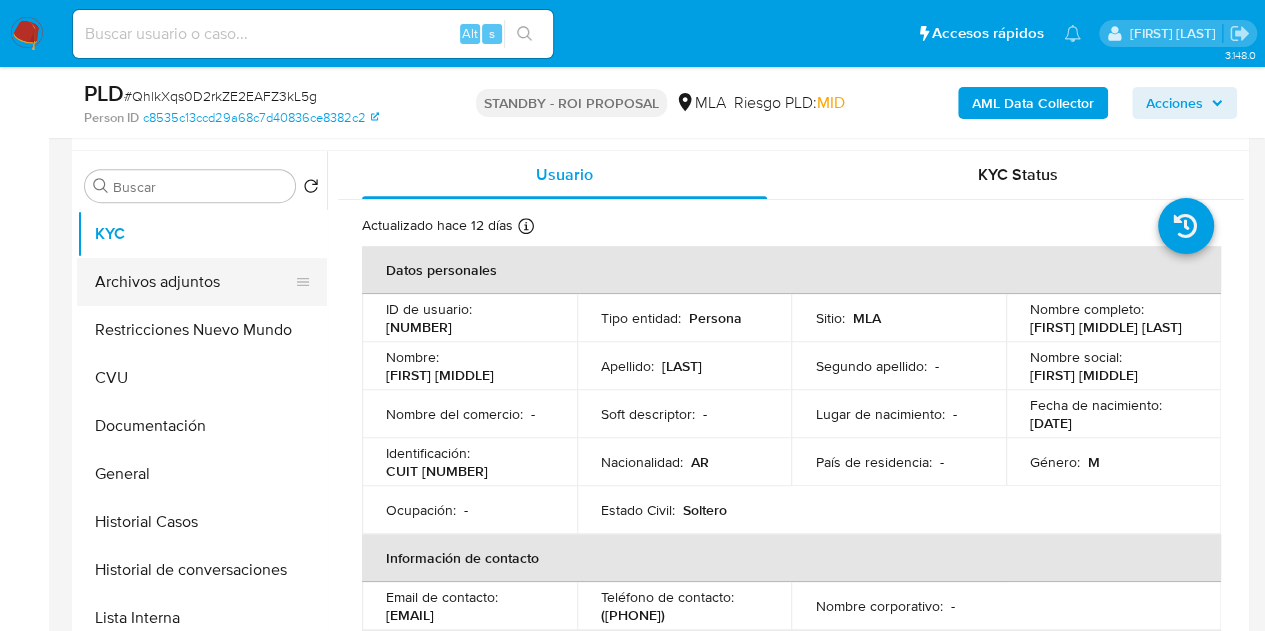 click on "Archivos adjuntos" at bounding box center [194, 282] 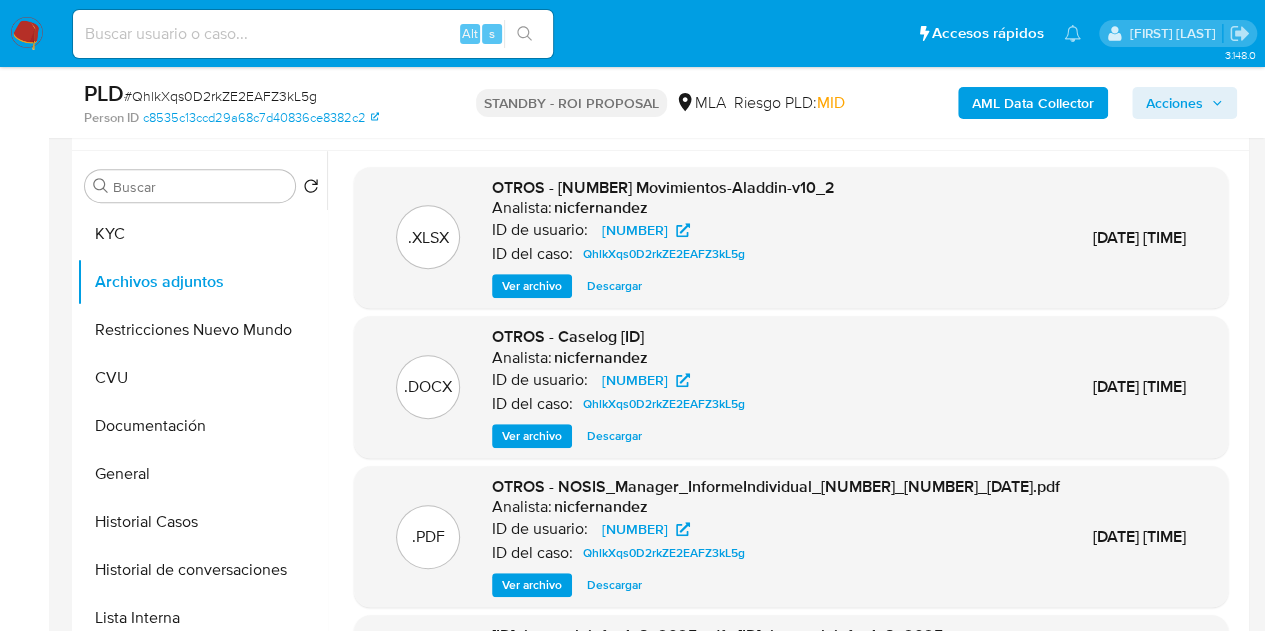 click on "Ver archivo" at bounding box center [532, 436] 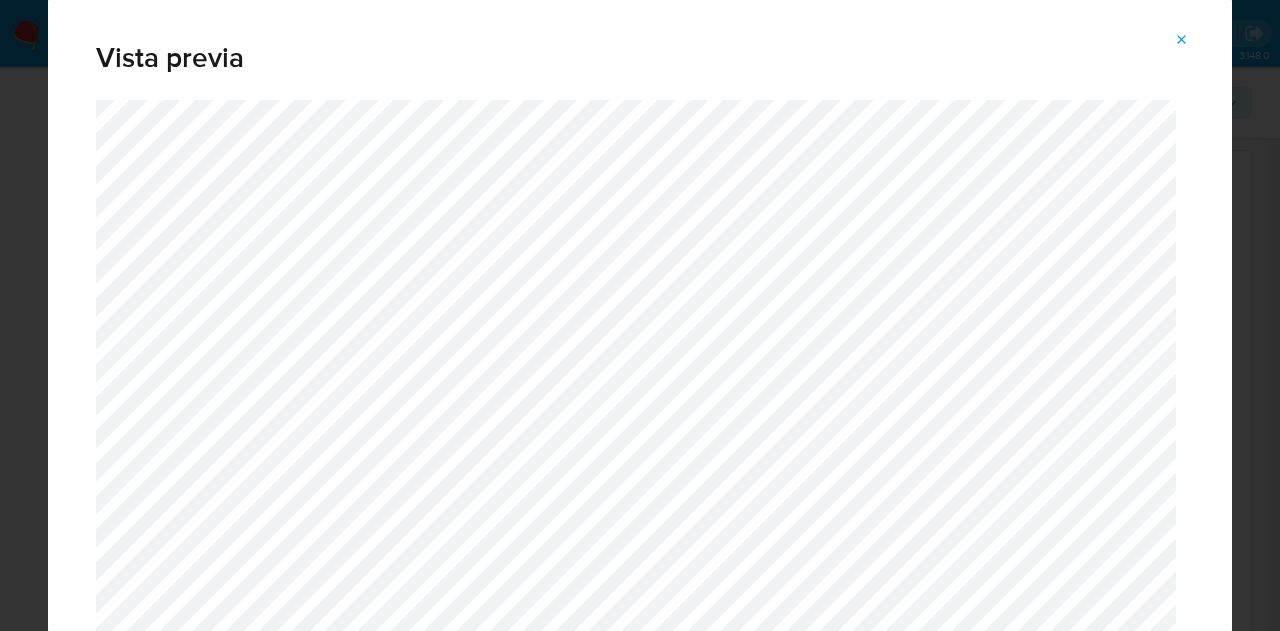 click 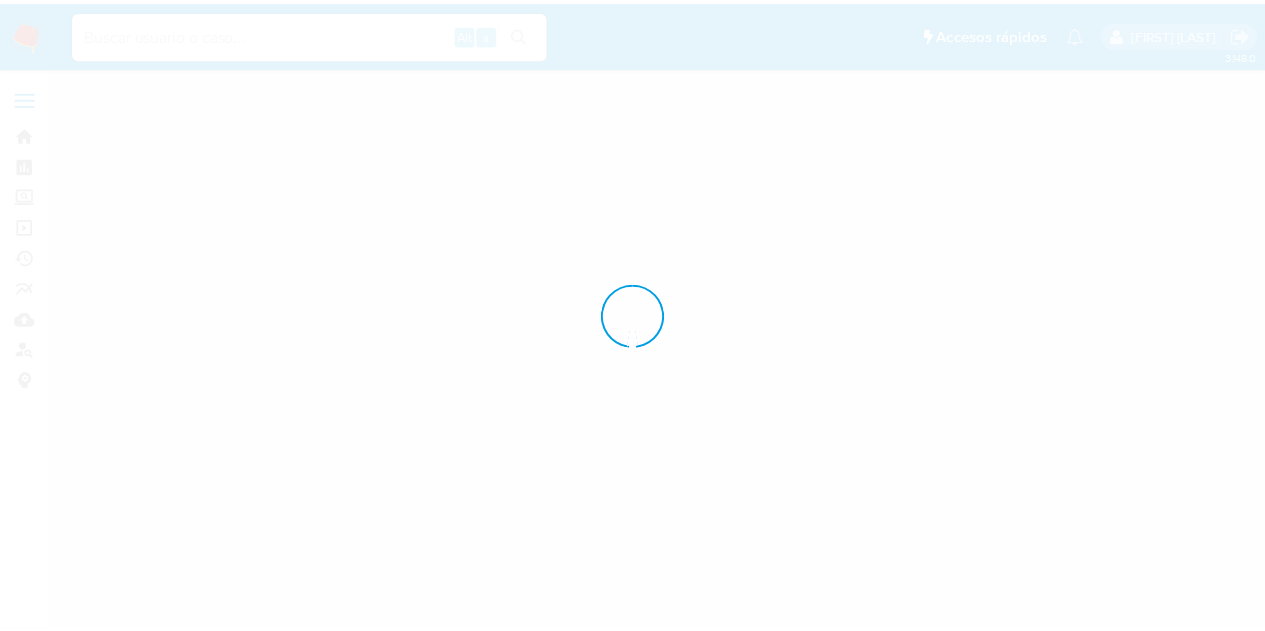 scroll, scrollTop: 0, scrollLeft: 0, axis: both 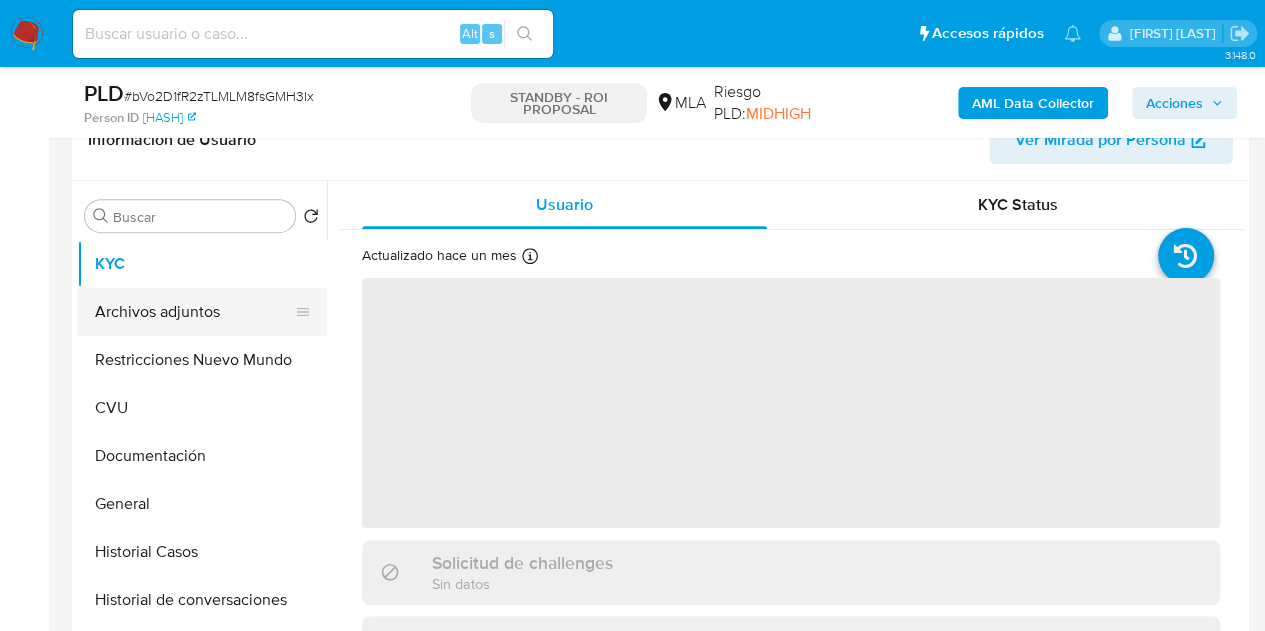 click on "Archivos adjuntos" at bounding box center [194, 312] 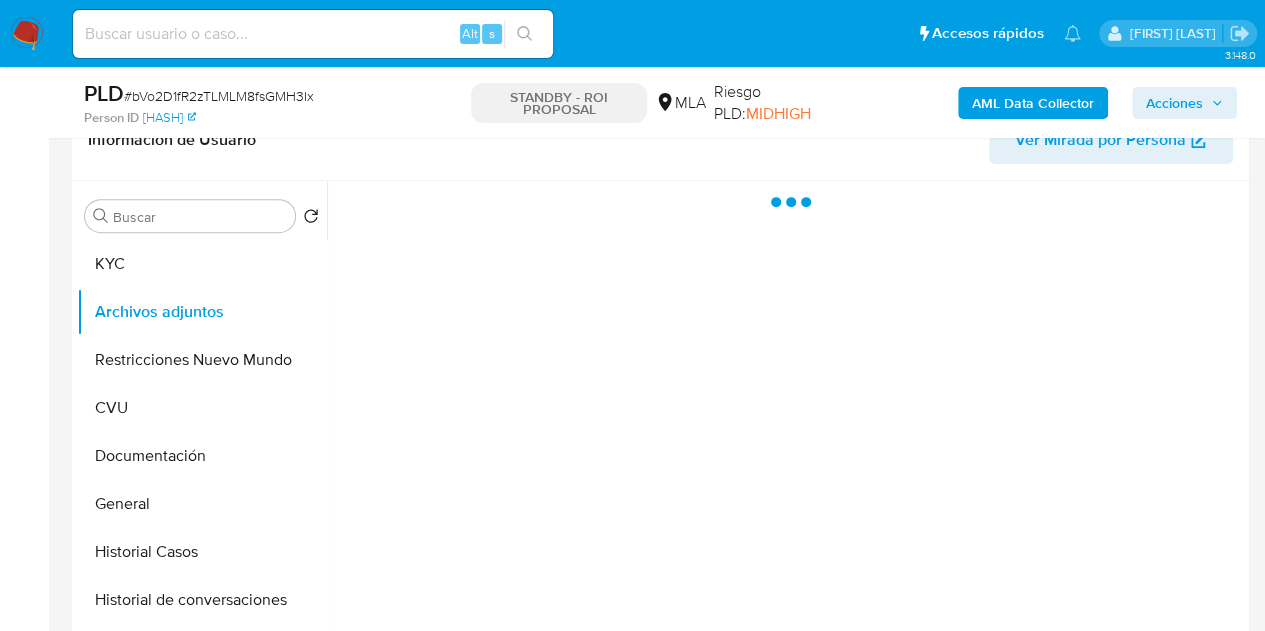 select on "10" 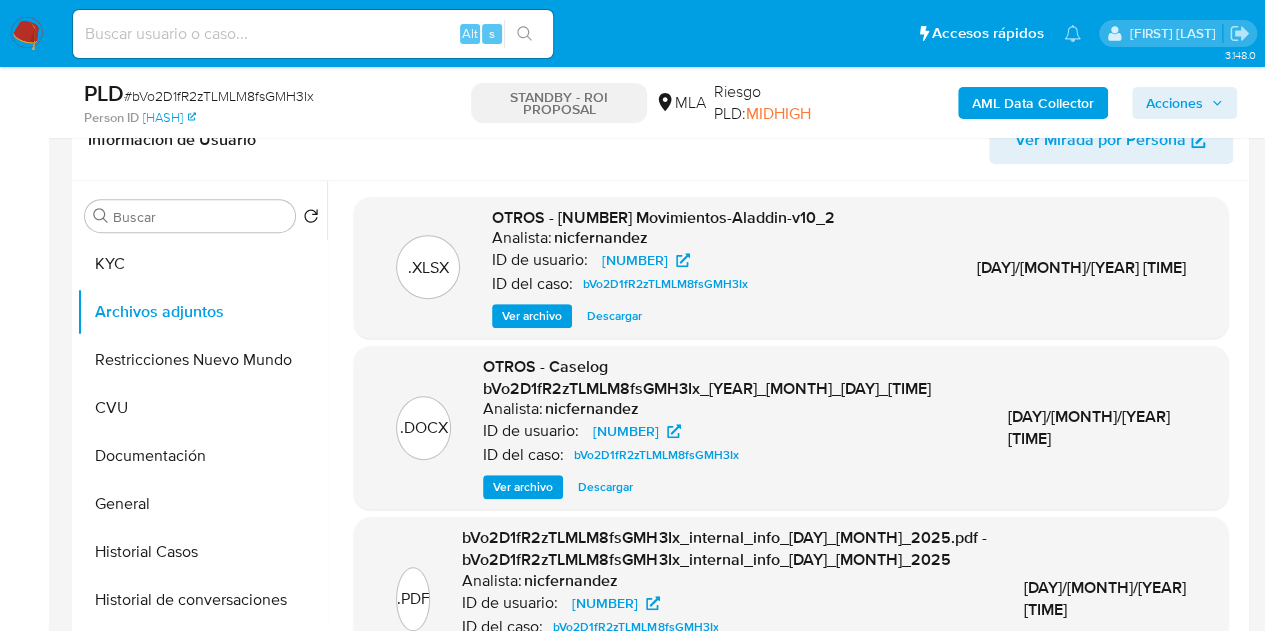 click on "Ver archivo" at bounding box center (523, 487) 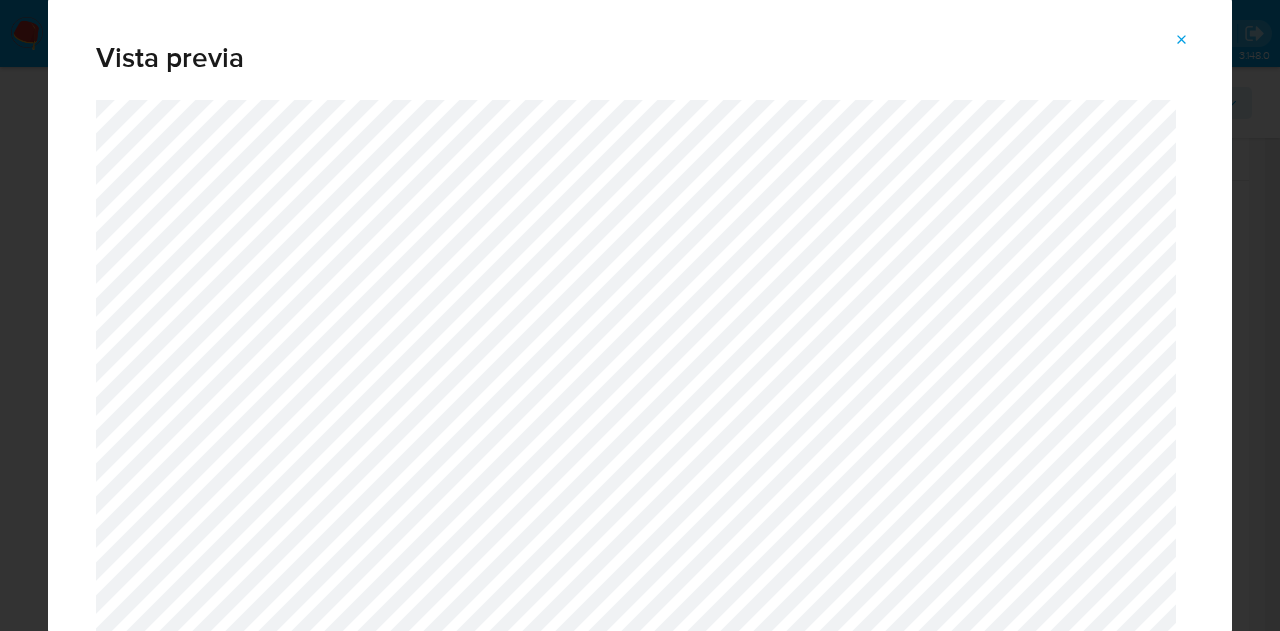 click 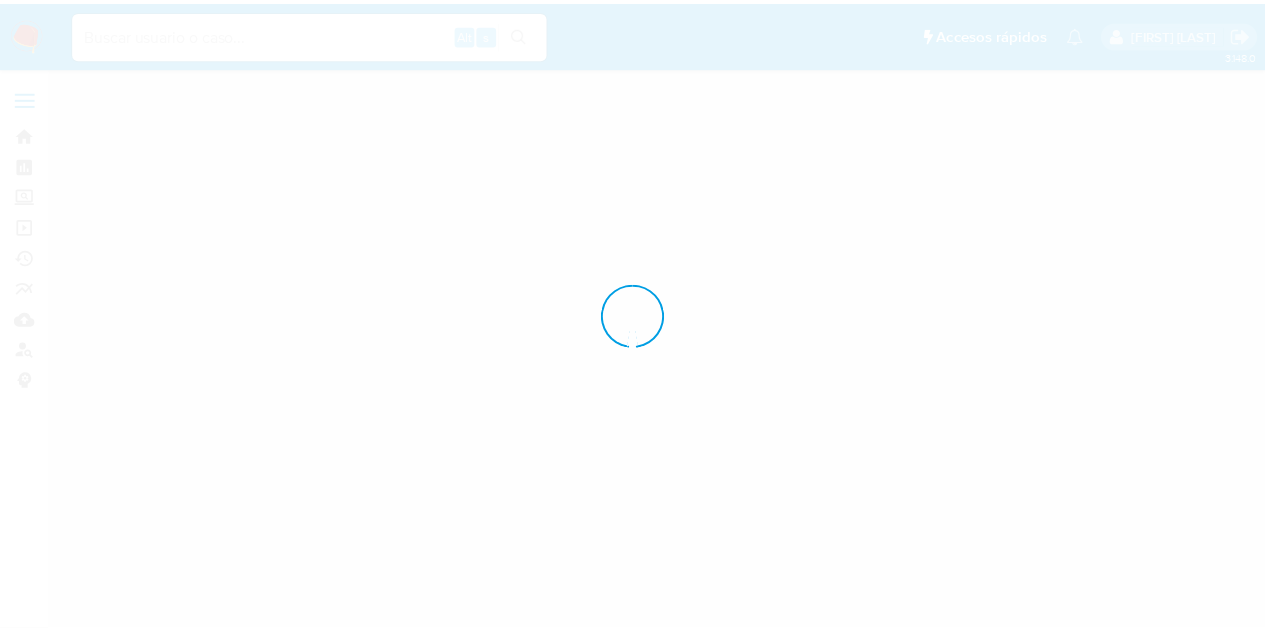 scroll, scrollTop: 0, scrollLeft: 0, axis: both 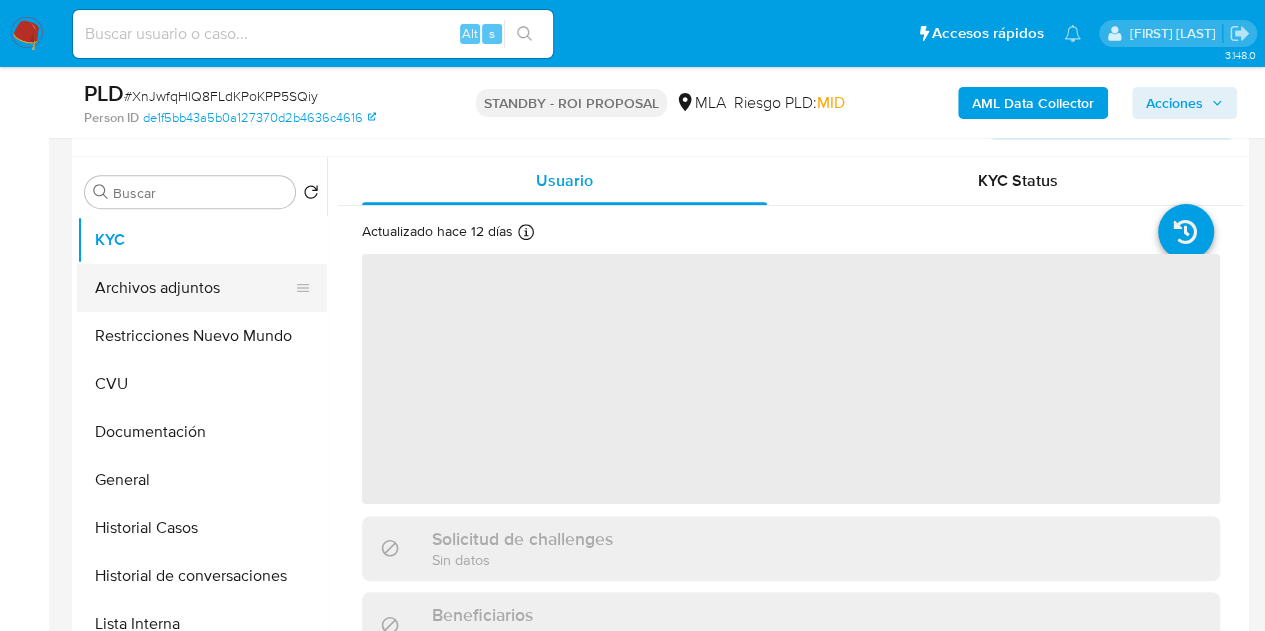 click on "Archivos adjuntos" at bounding box center (194, 288) 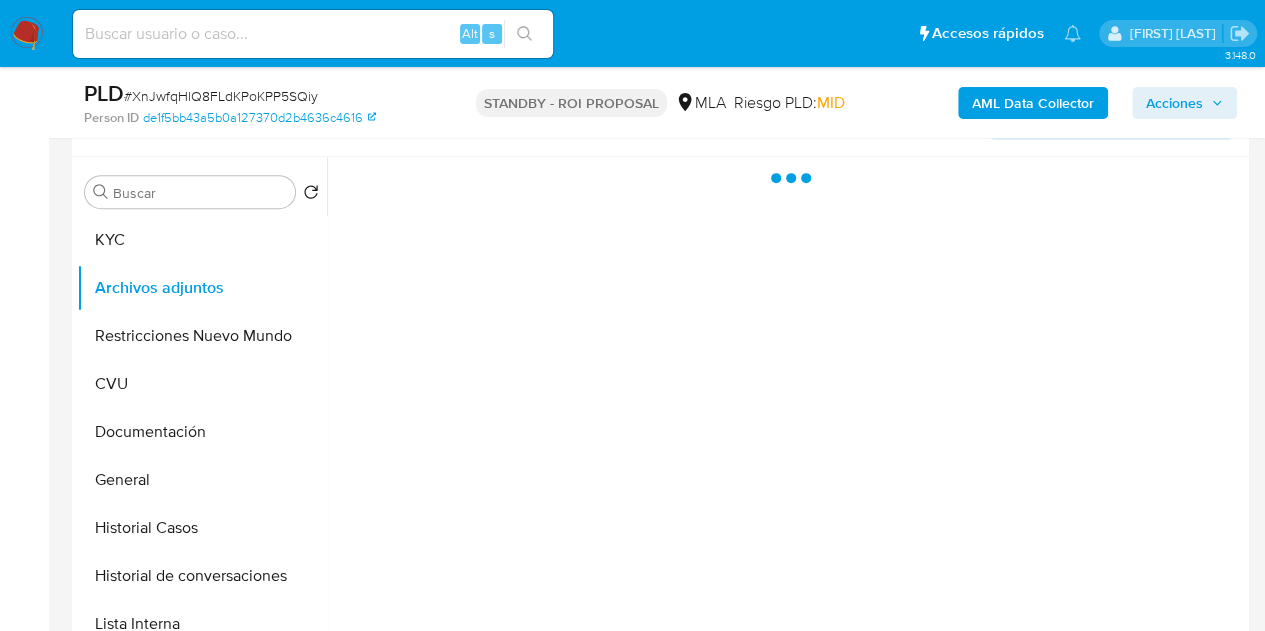 select on "10" 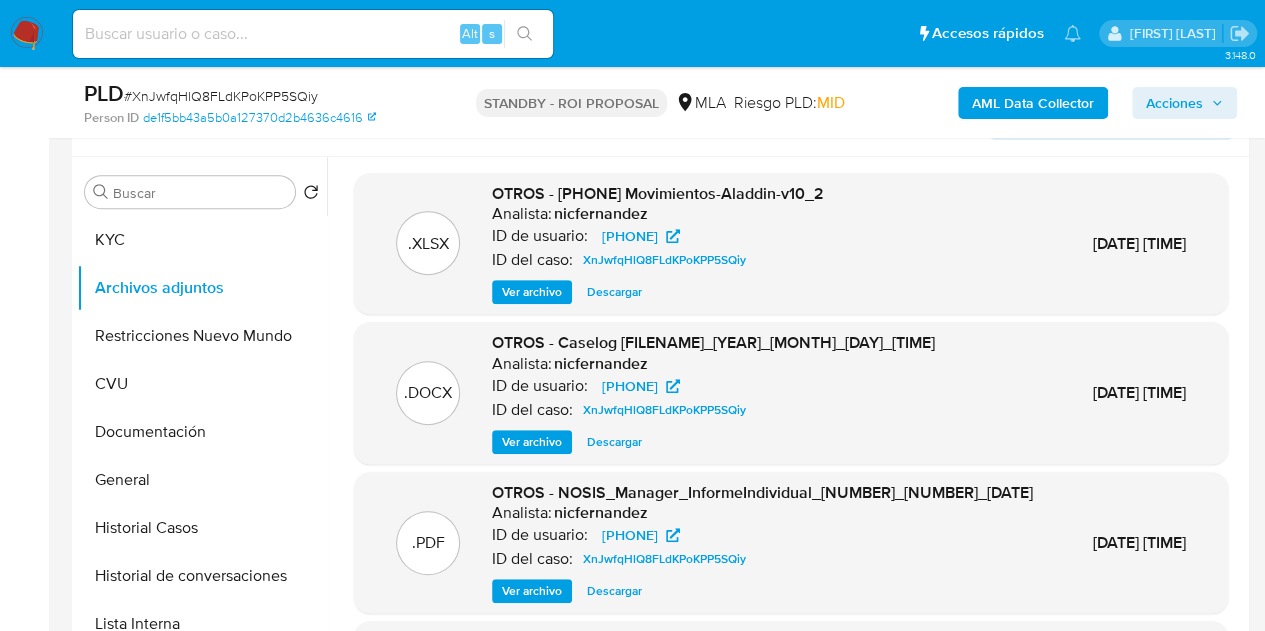 click on "Ver archivo" at bounding box center [532, 442] 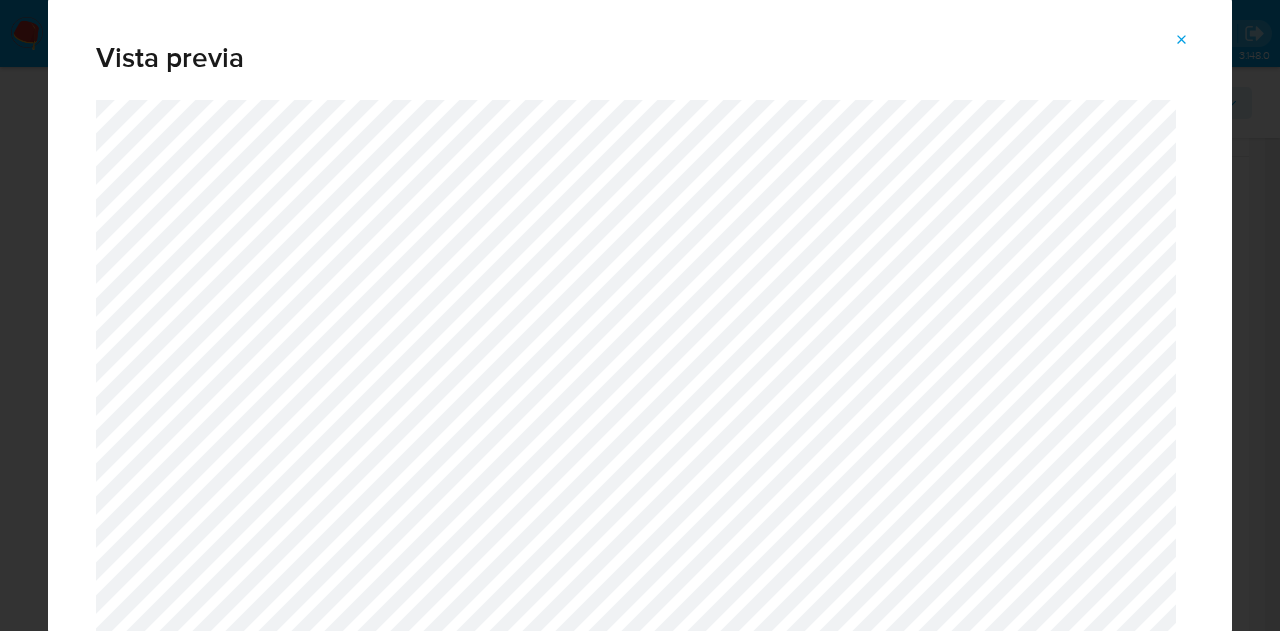 click 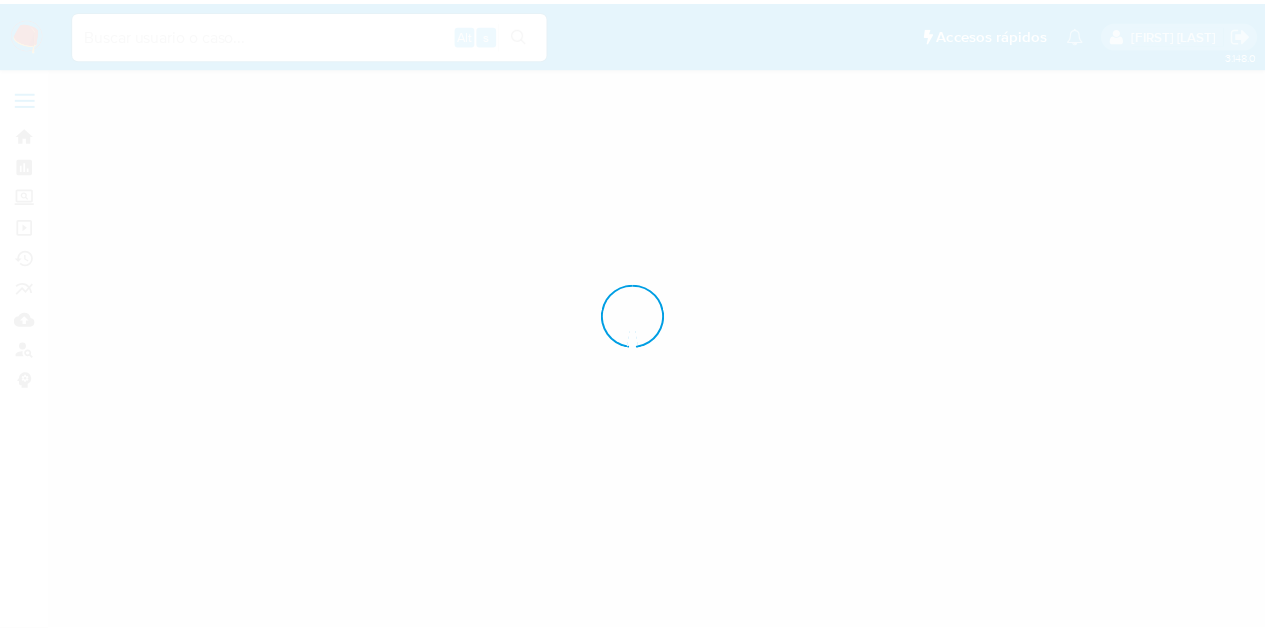 scroll, scrollTop: 0, scrollLeft: 0, axis: both 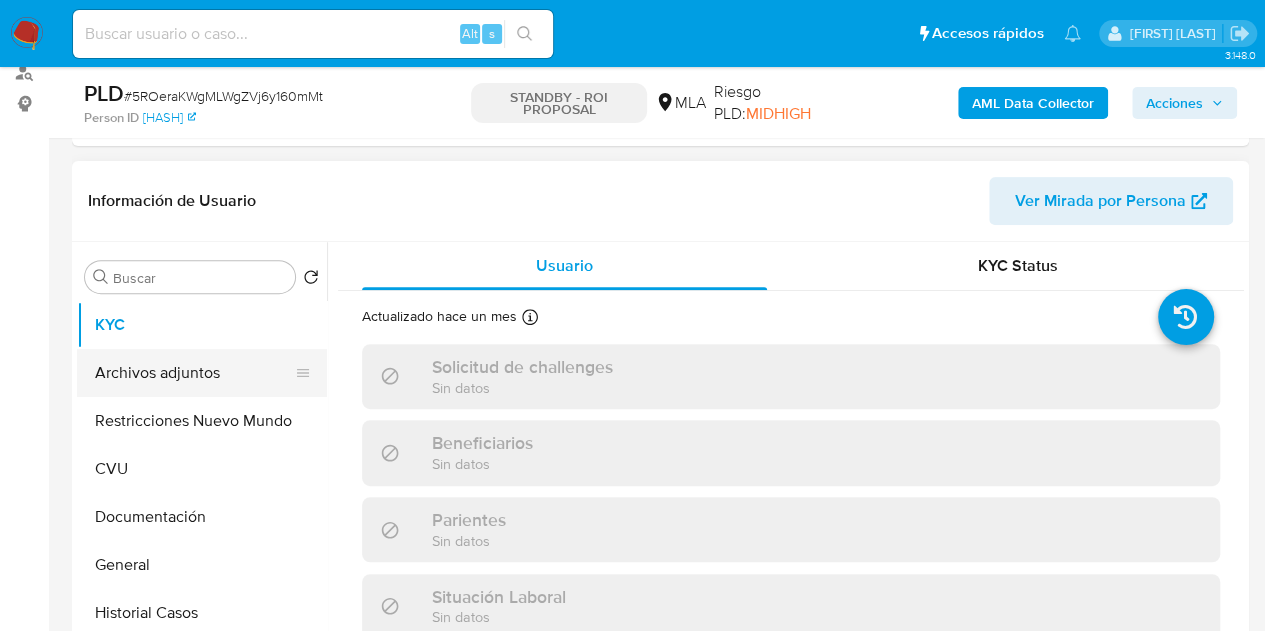 click on "Archivos adjuntos" at bounding box center (194, 373) 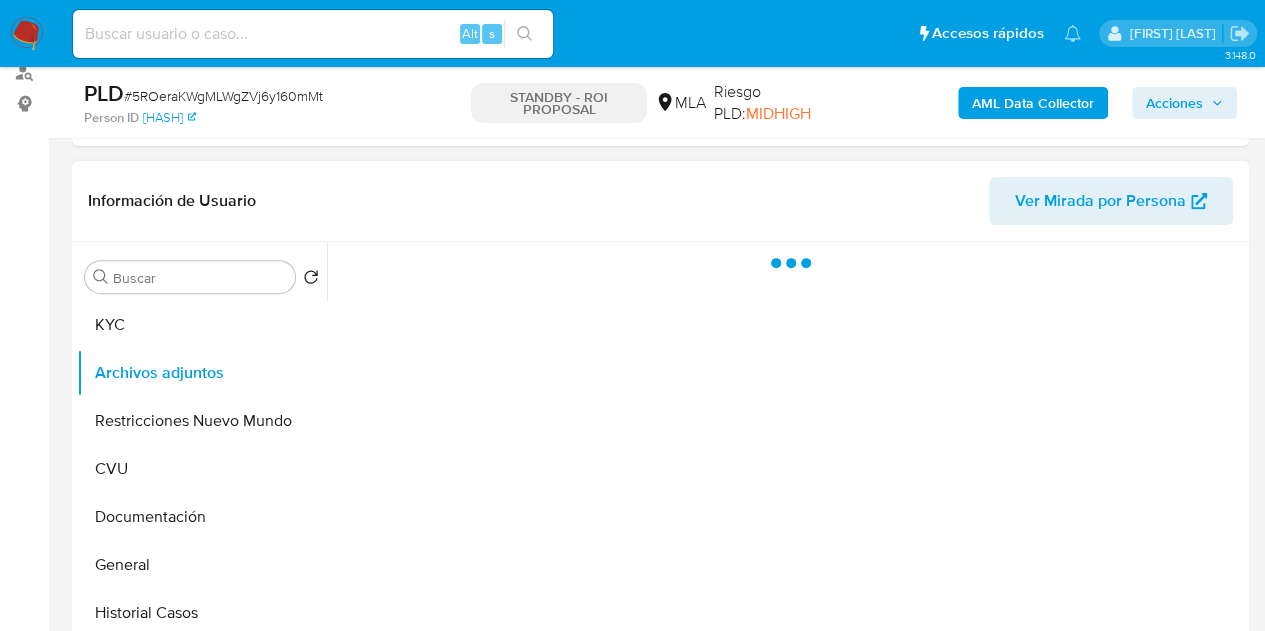 select on "10" 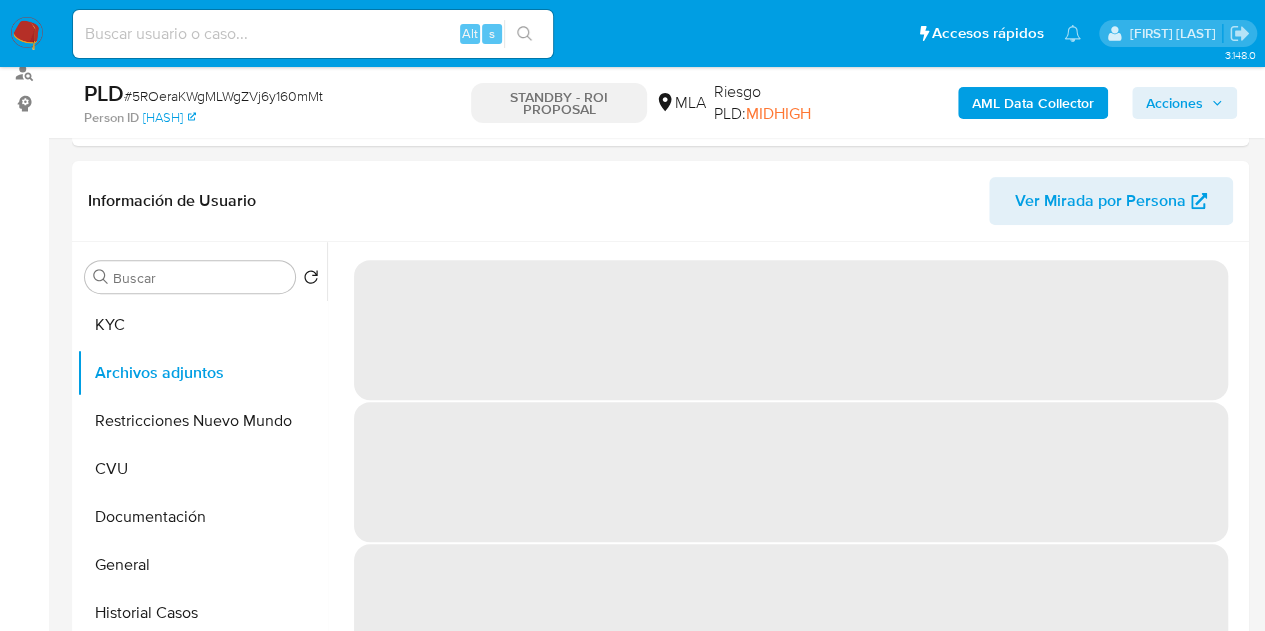scroll, scrollTop: 398, scrollLeft: 0, axis: vertical 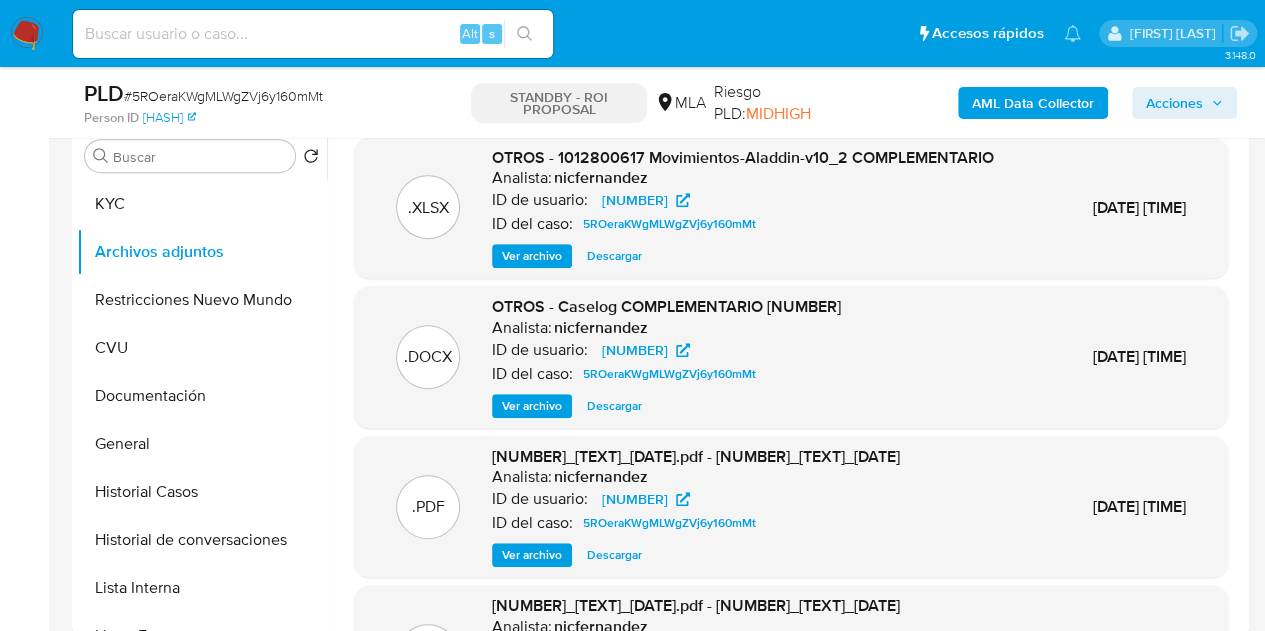 click on "Ver archivo" at bounding box center (532, 406) 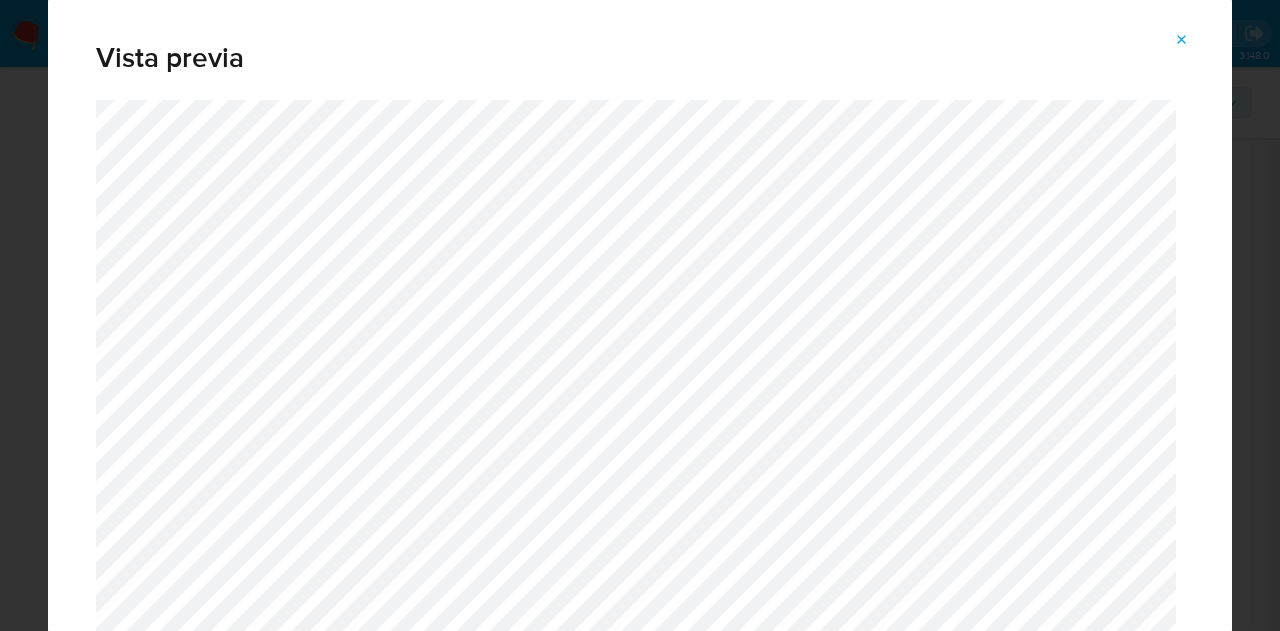 drag, startPoint x: 1193, startPoint y: 31, endPoint x: 984, endPoint y: 9, distance: 210.15471 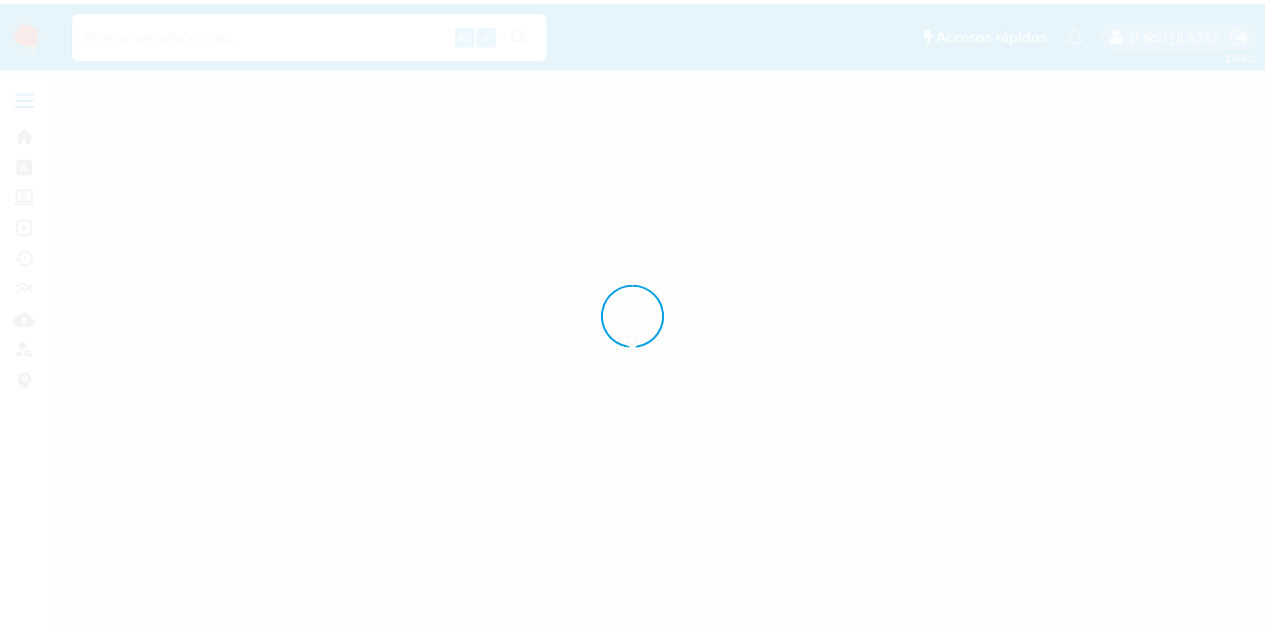 scroll, scrollTop: 0, scrollLeft: 0, axis: both 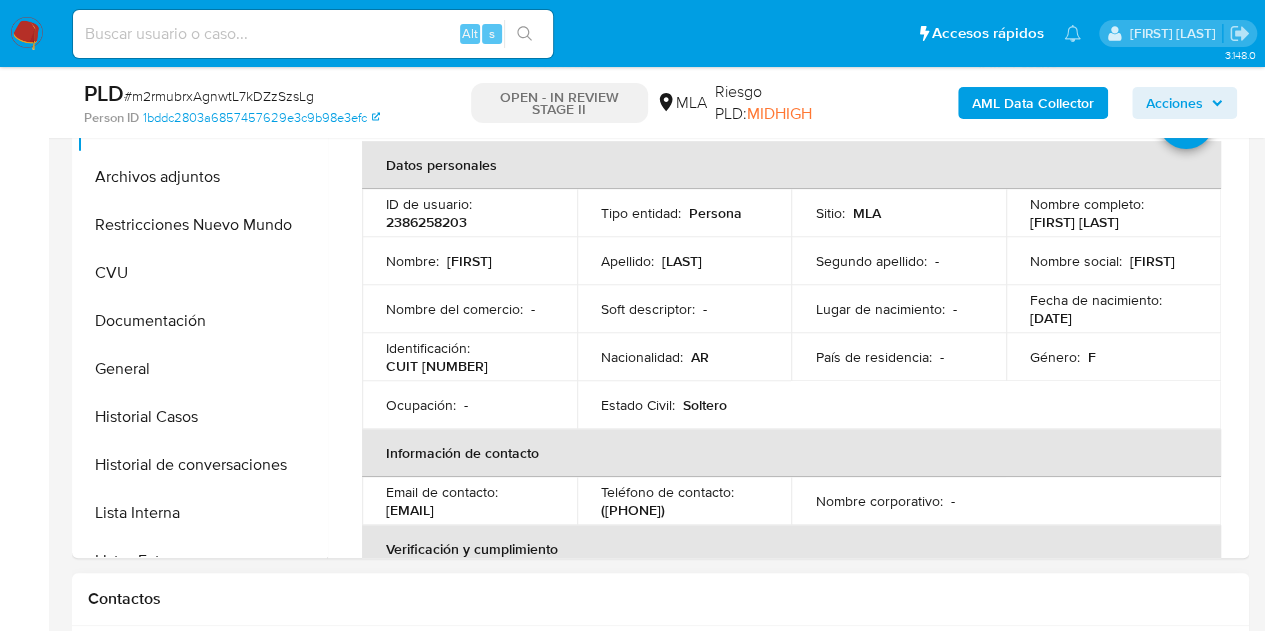 select on "10" 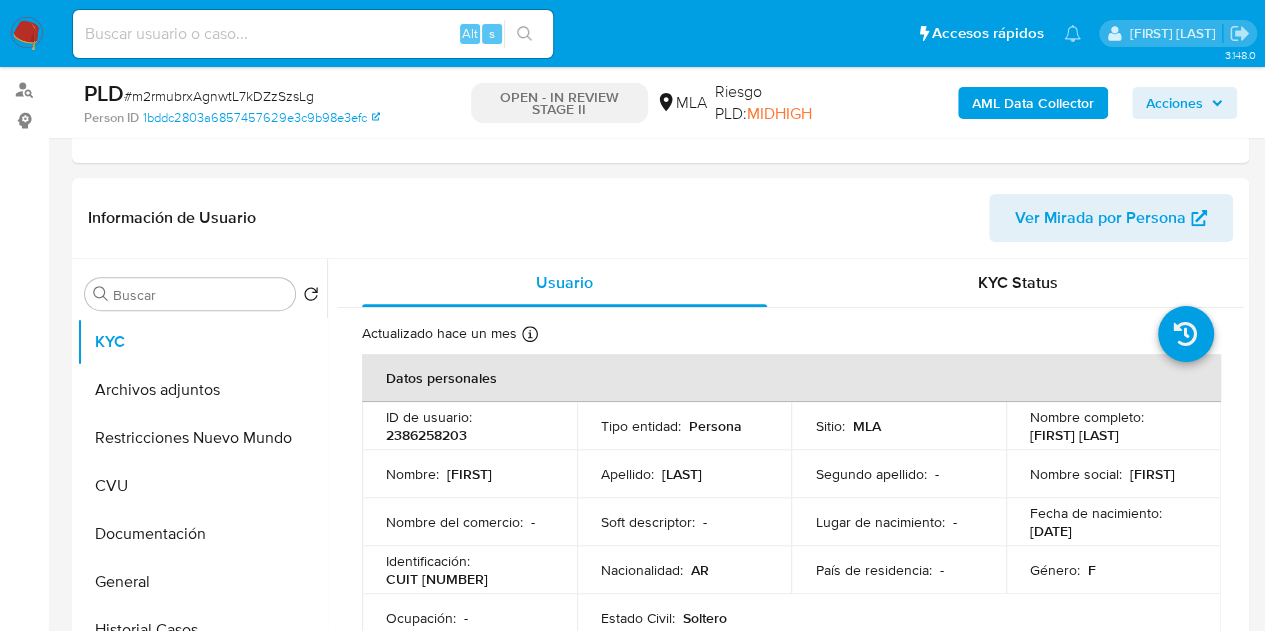 scroll, scrollTop: 212, scrollLeft: 0, axis: vertical 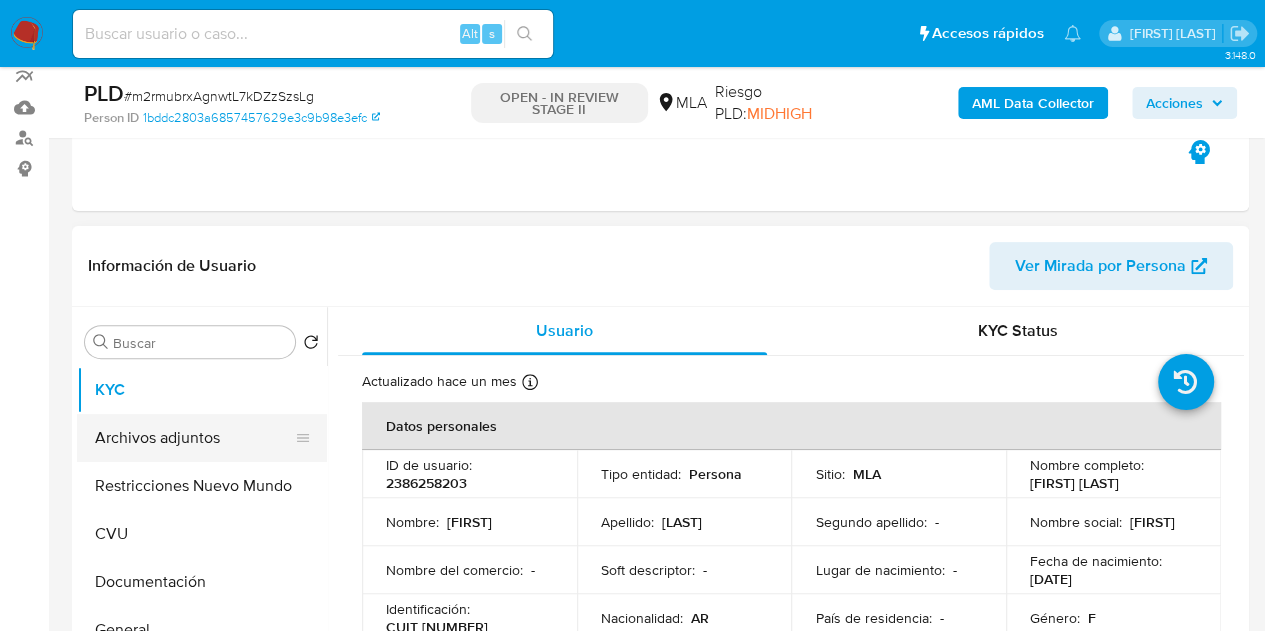 click on "Archivos adjuntos" at bounding box center [194, 438] 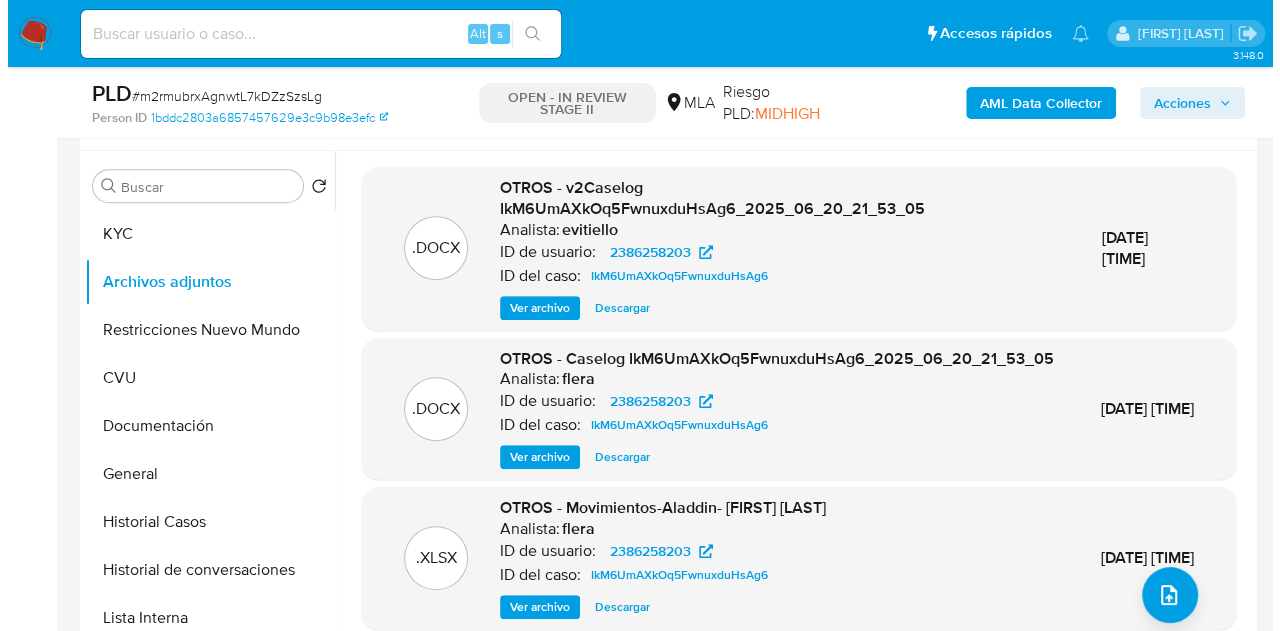 scroll, scrollTop: 363, scrollLeft: 0, axis: vertical 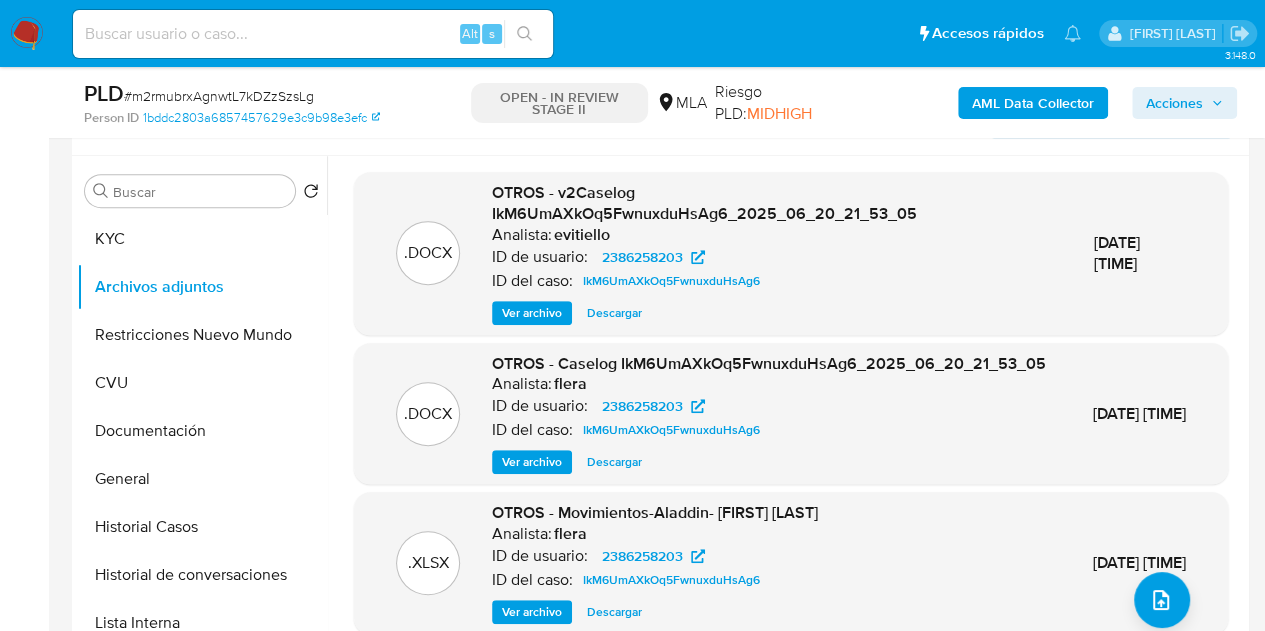click on "Ver archivo" at bounding box center (532, 313) 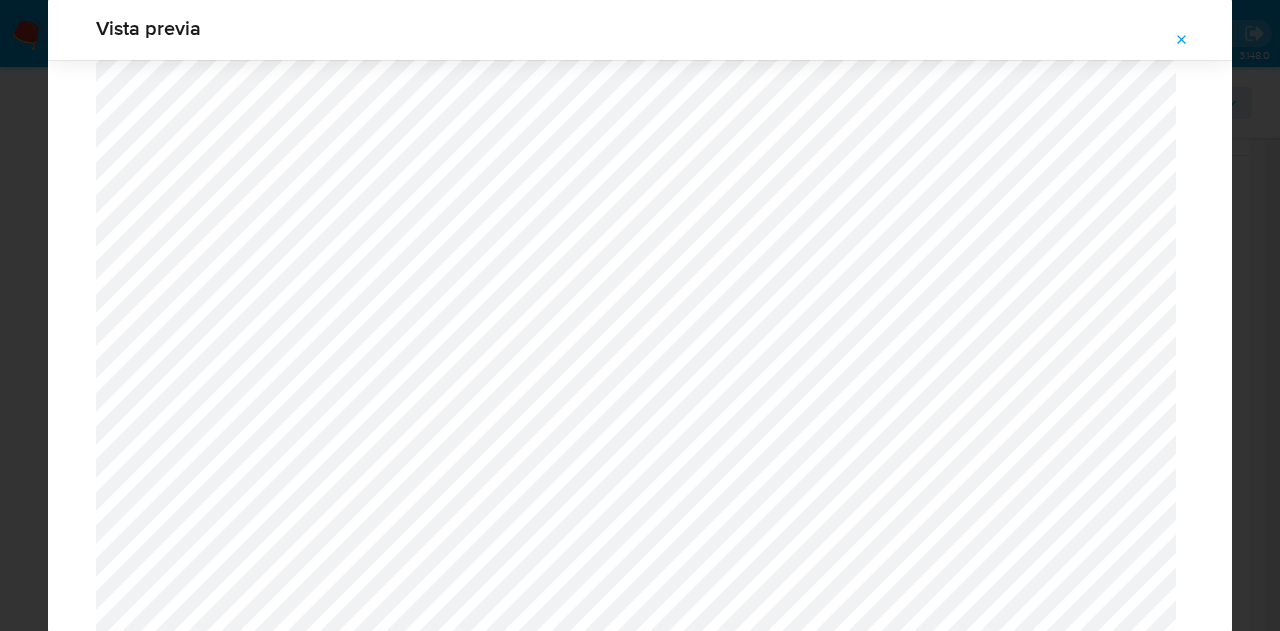 scroll, scrollTop: 1856, scrollLeft: 0, axis: vertical 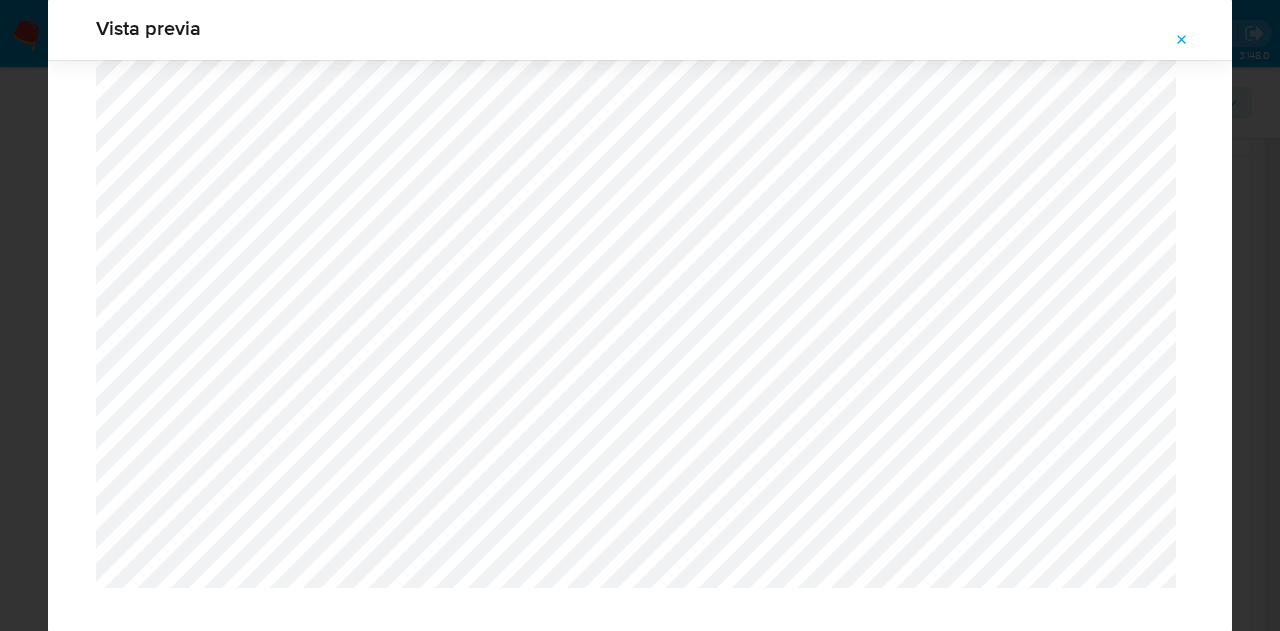 drag, startPoint x: 1175, startPoint y: 43, endPoint x: 1155, endPoint y: 68, distance: 32.01562 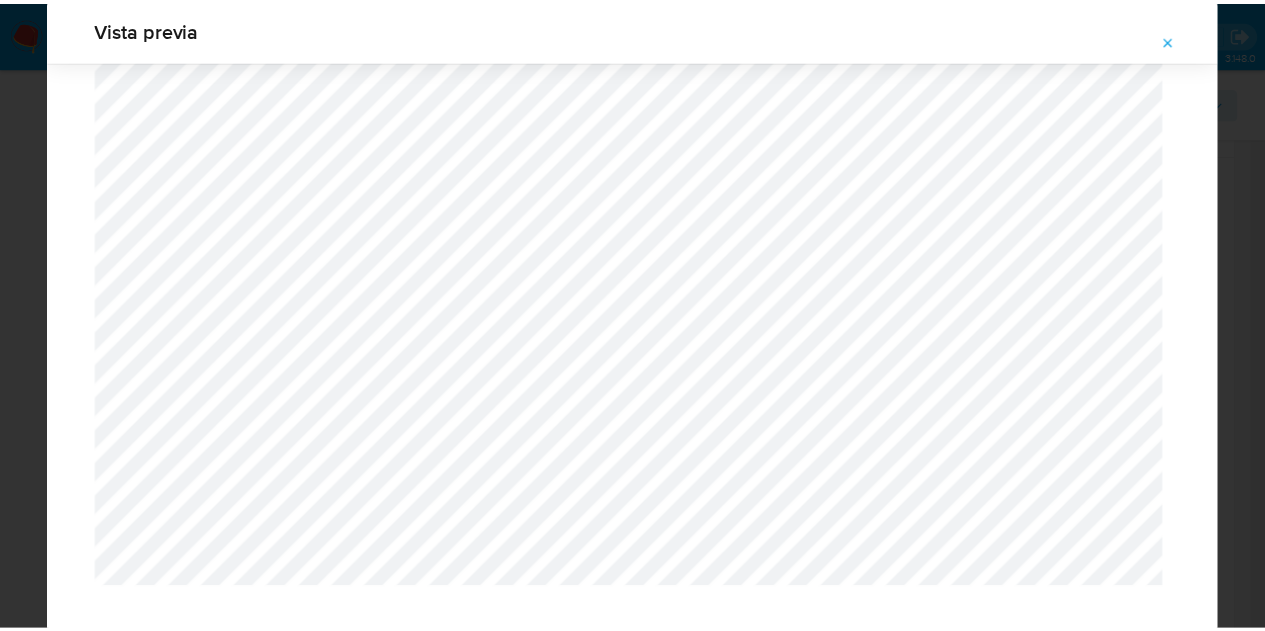 scroll, scrollTop: 64, scrollLeft: 0, axis: vertical 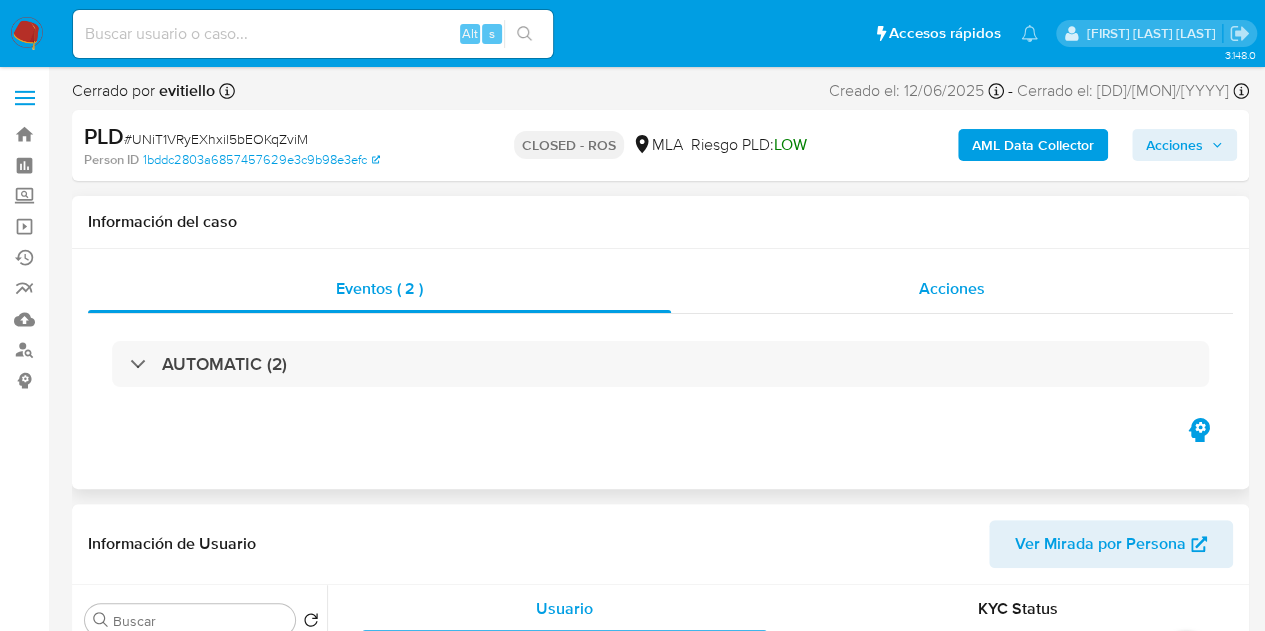 click on "Acciones" at bounding box center [952, 288] 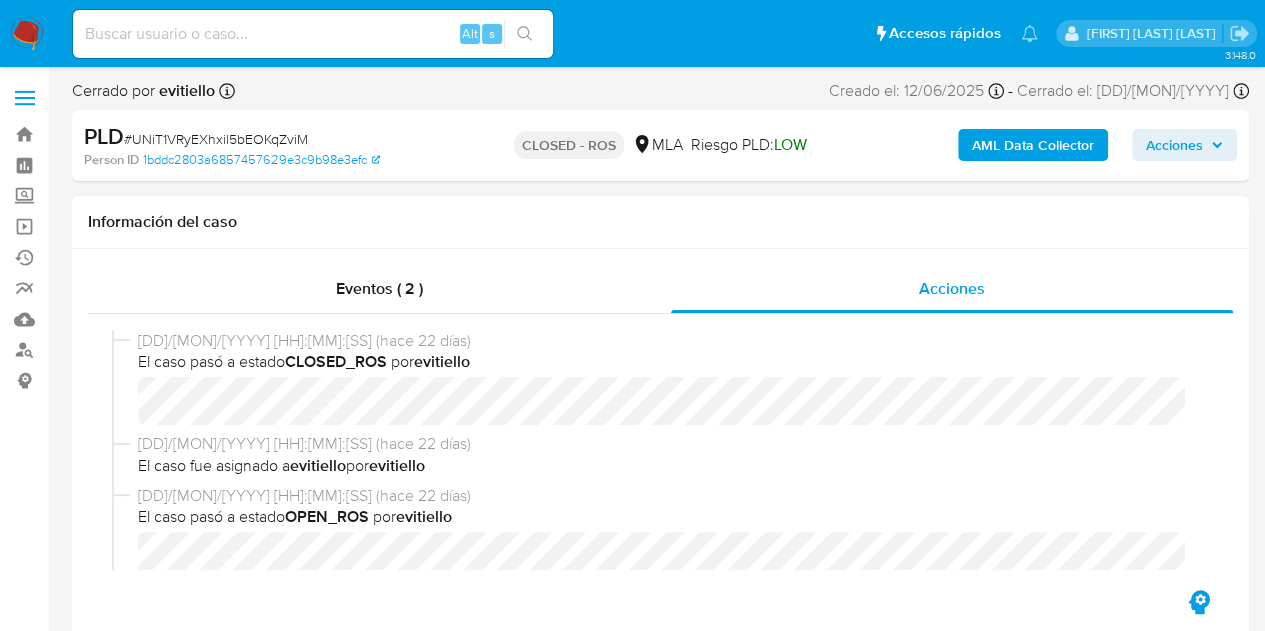 select on "10" 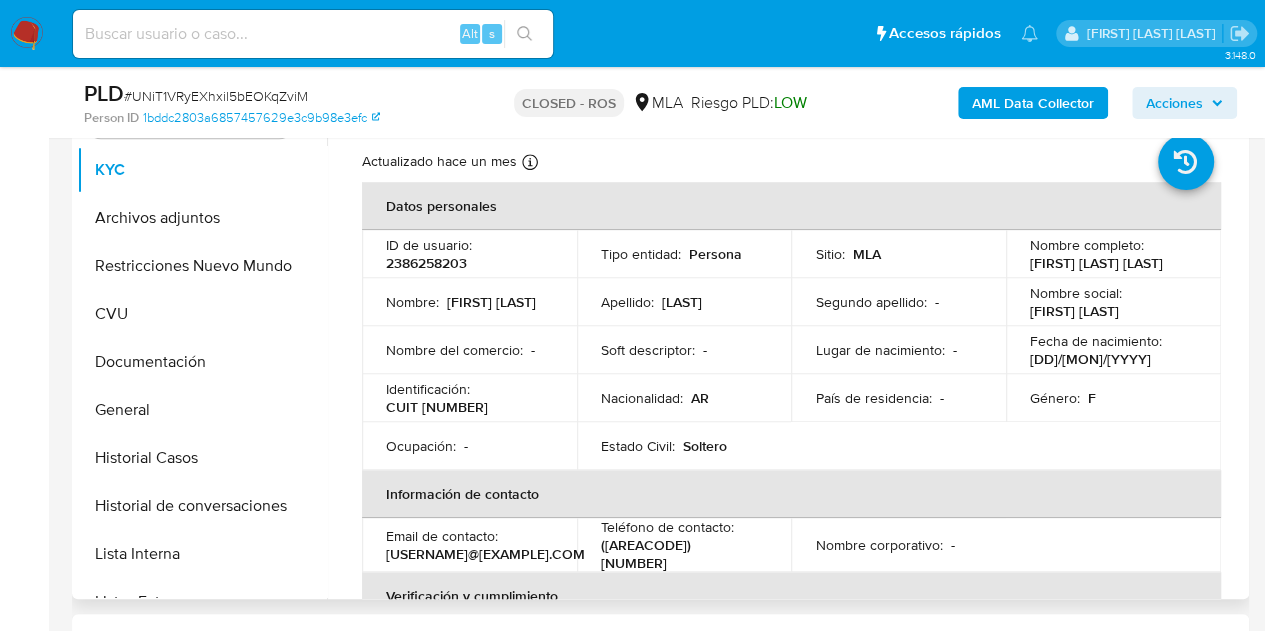 scroll, scrollTop: 579, scrollLeft: 0, axis: vertical 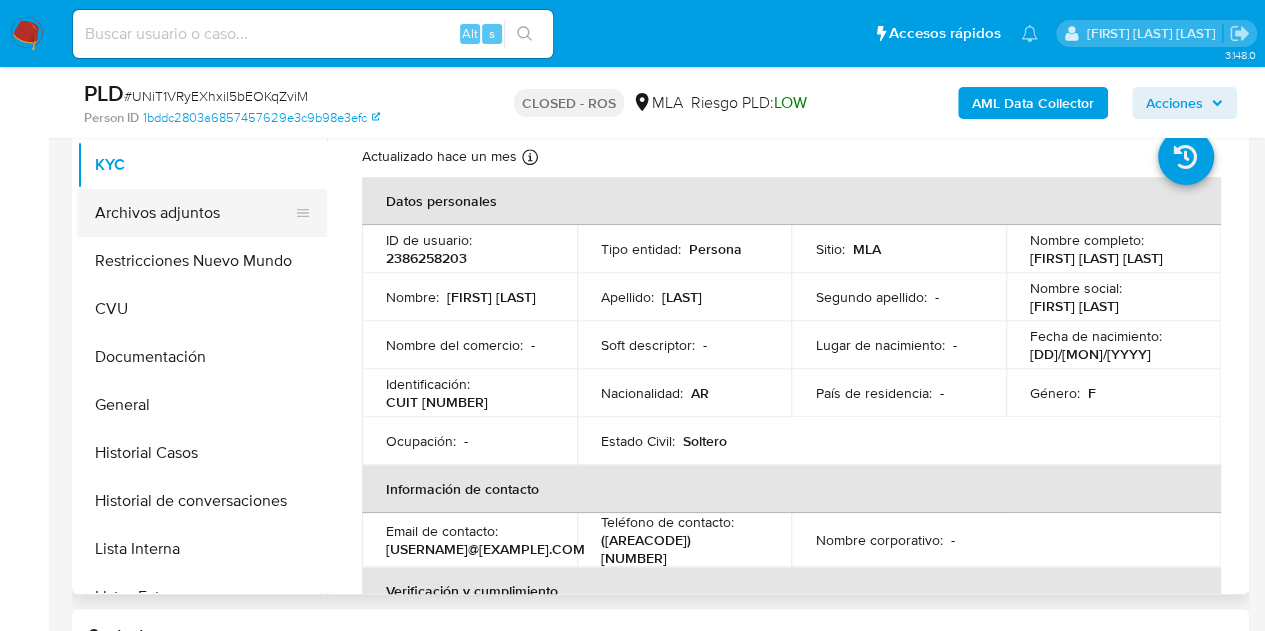 click on "Archivos adjuntos" at bounding box center (194, 213) 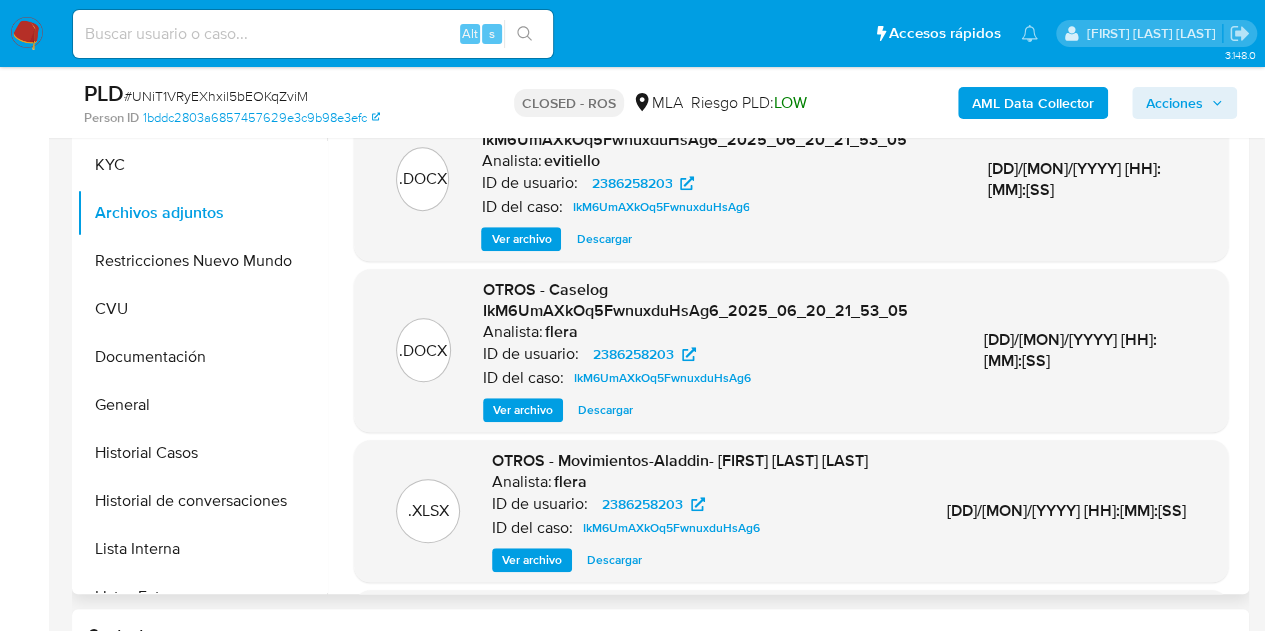 drag, startPoint x: 425, startPoint y: 274, endPoint x: 435, endPoint y: 273, distance: 10.049875 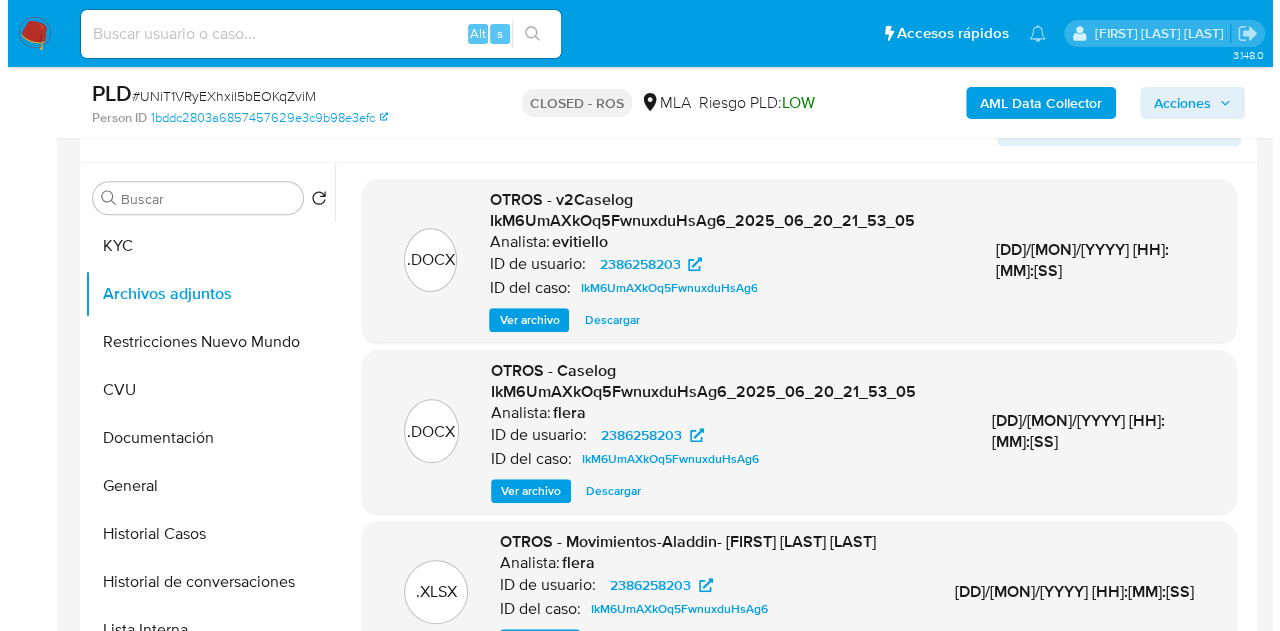 scroll, scrollTop: 446, scrollLeft: 0, axis: vertical 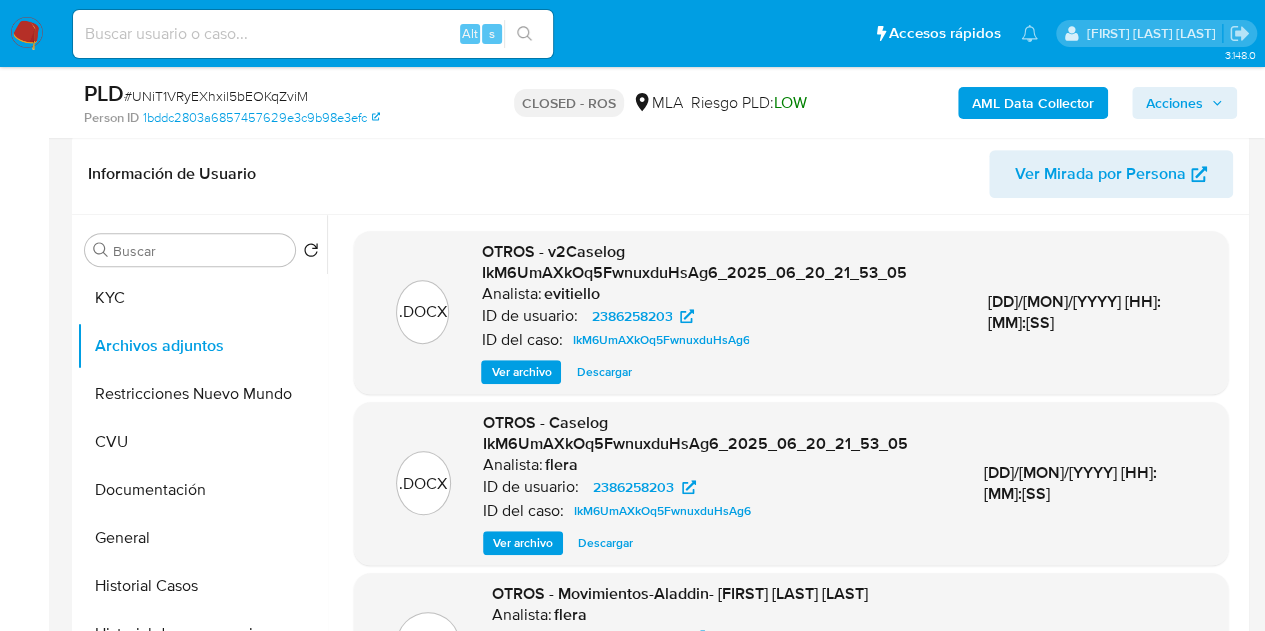 drag, startPoint x: 514, startPoint y: 375, endPoint x: 525, endPoint y: 373, distance: 11.18034 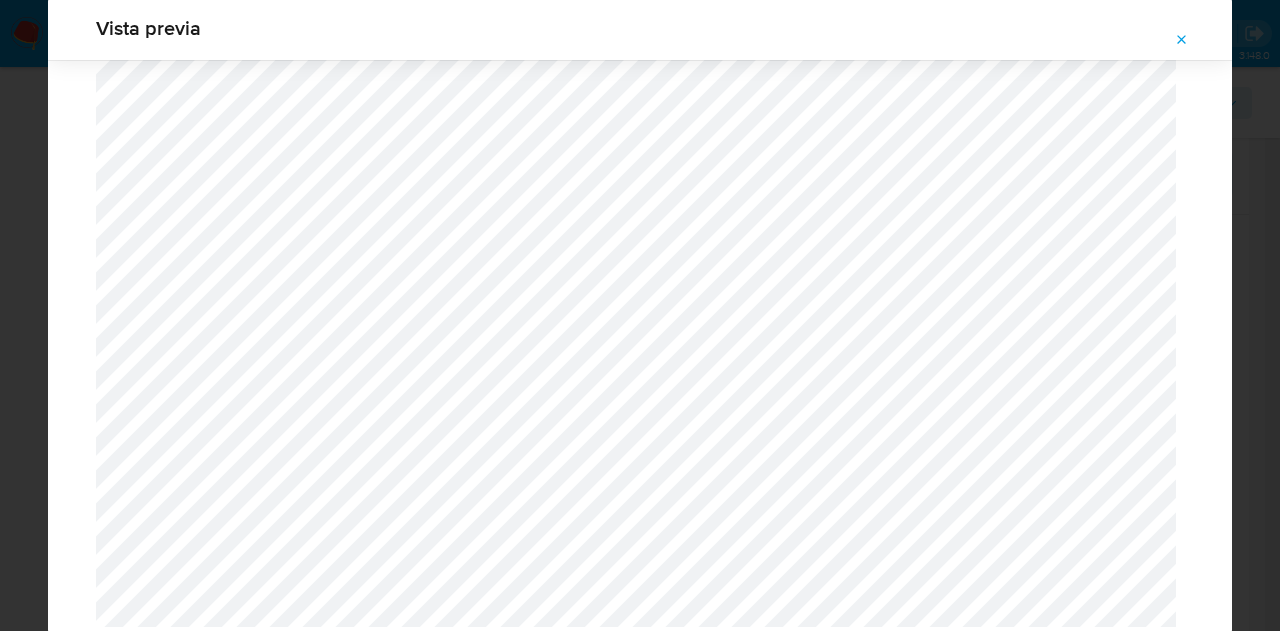 scroll, scrollTop: 2005, scrollLeft: 0, axis: vertical 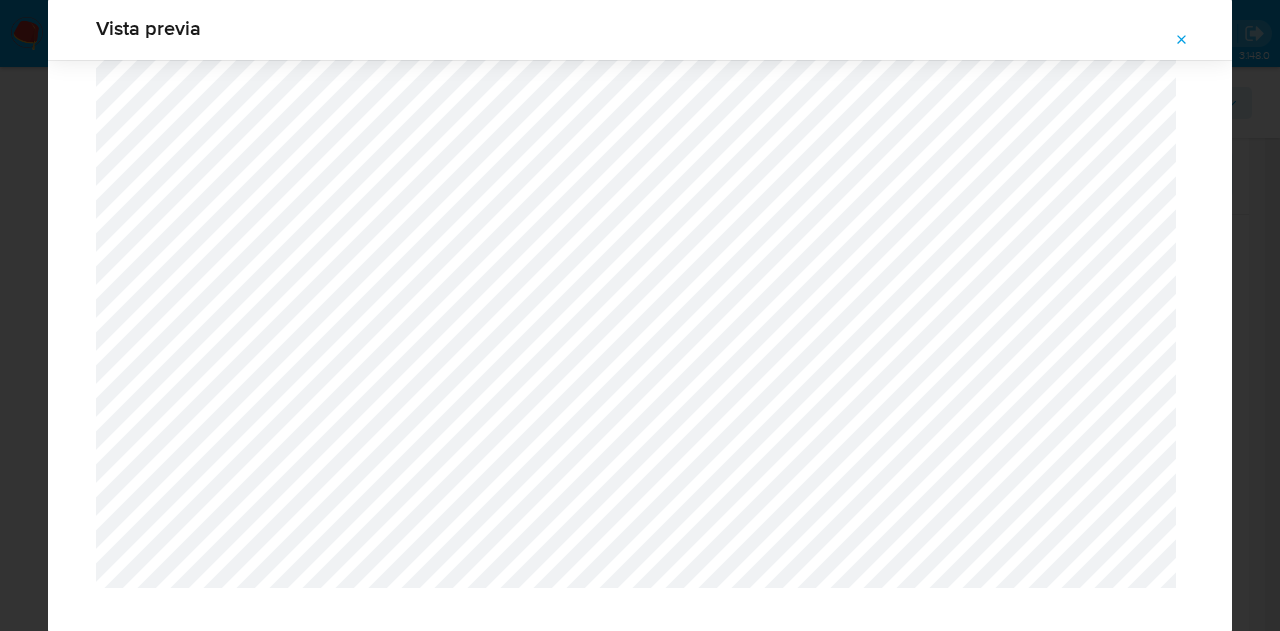 click at bounding box center (1182, 40) 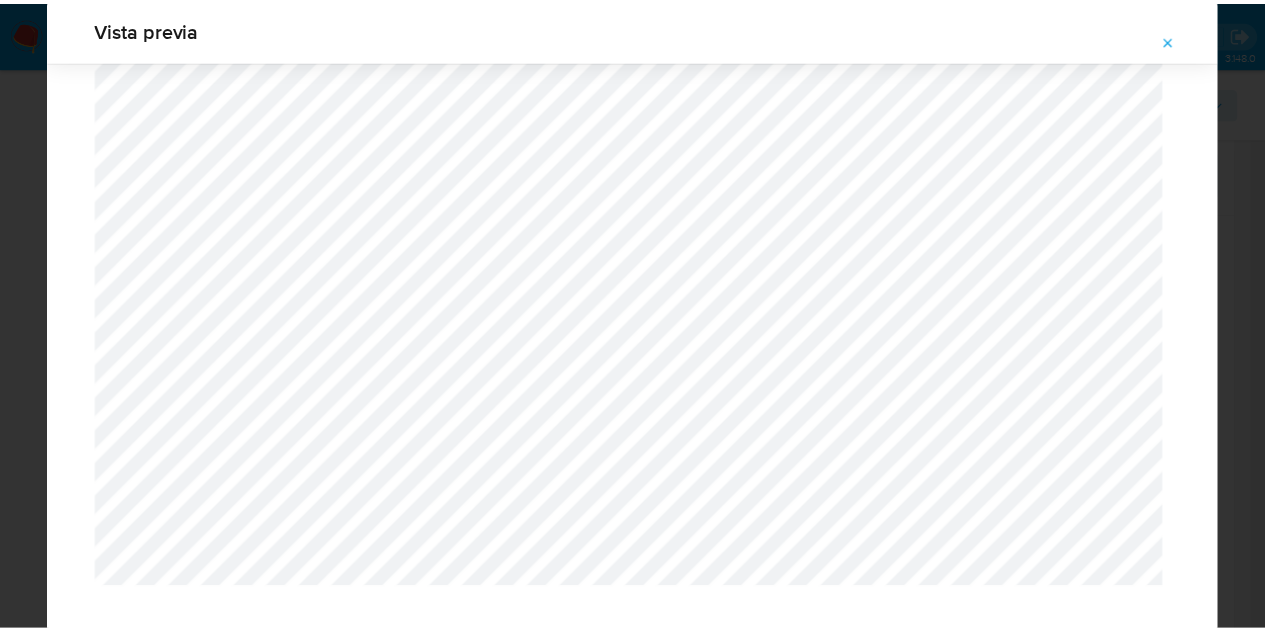 scroll, scrollTop: 64, scrollLeft: 0, axis: vertical 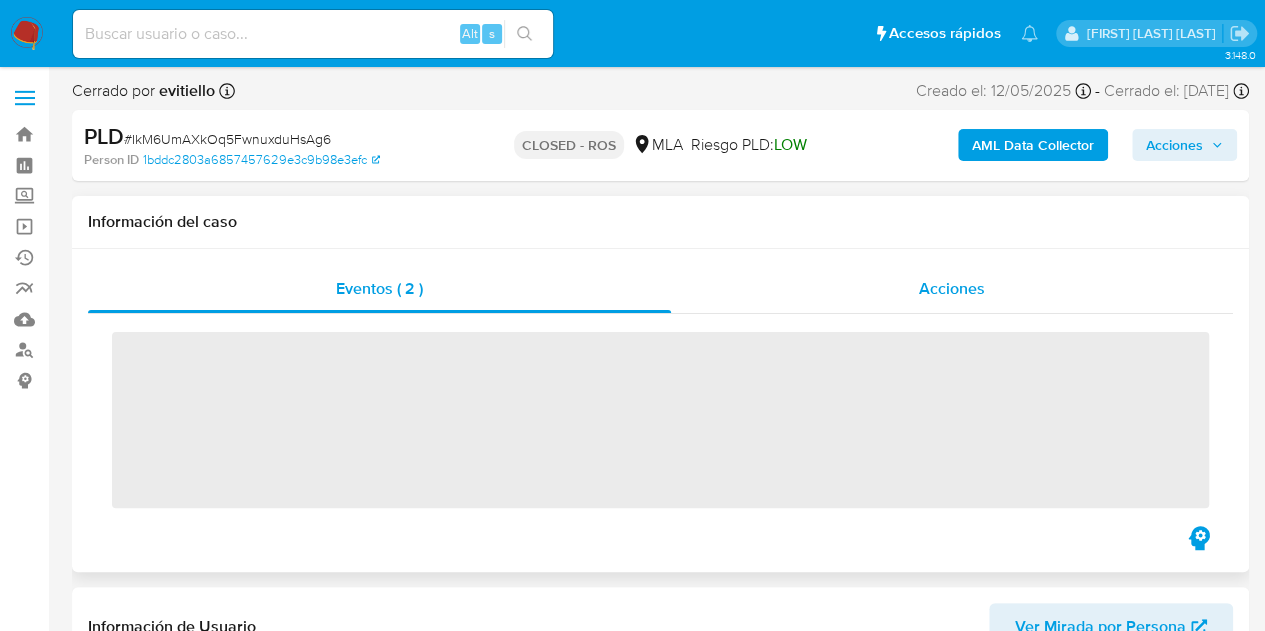 click on "Acciones" at bounding box center (952, 288) 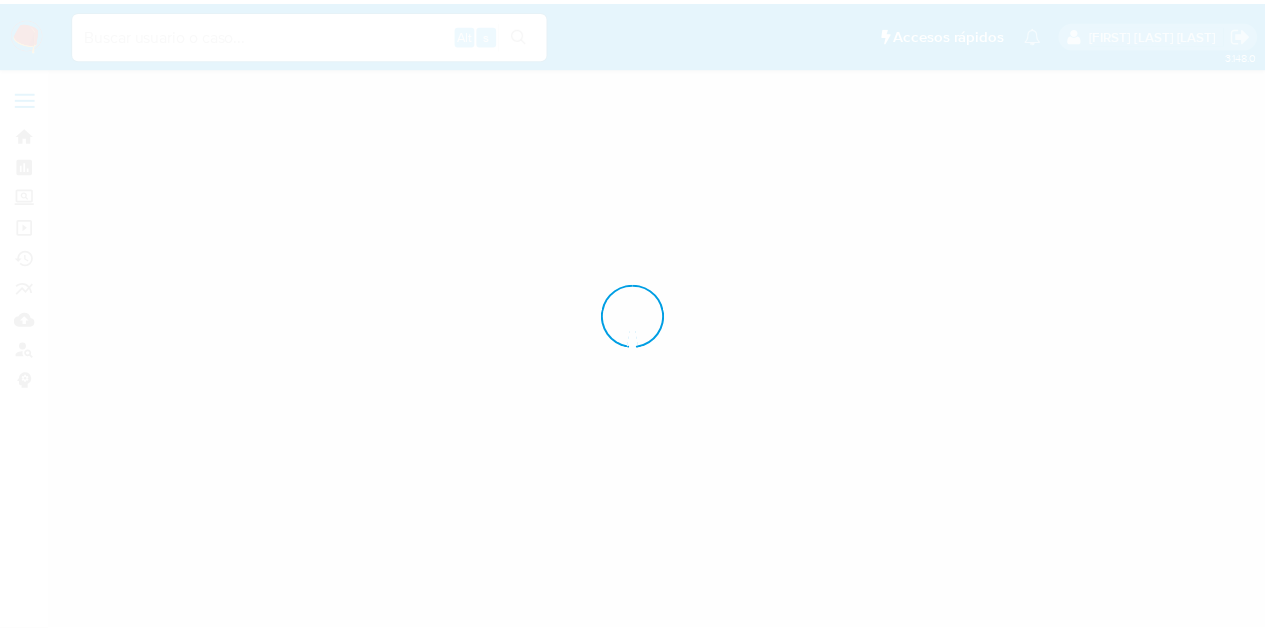 scroll, scrollTop: 0, scrollLeft: 0, axis: both 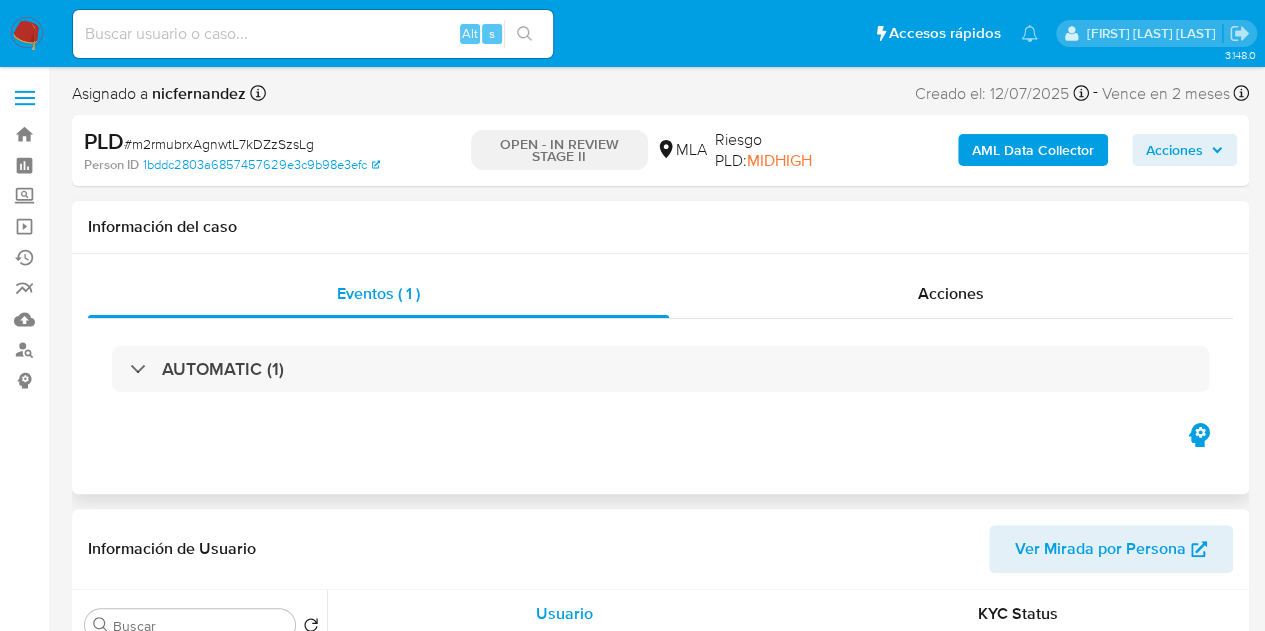 select on "10" 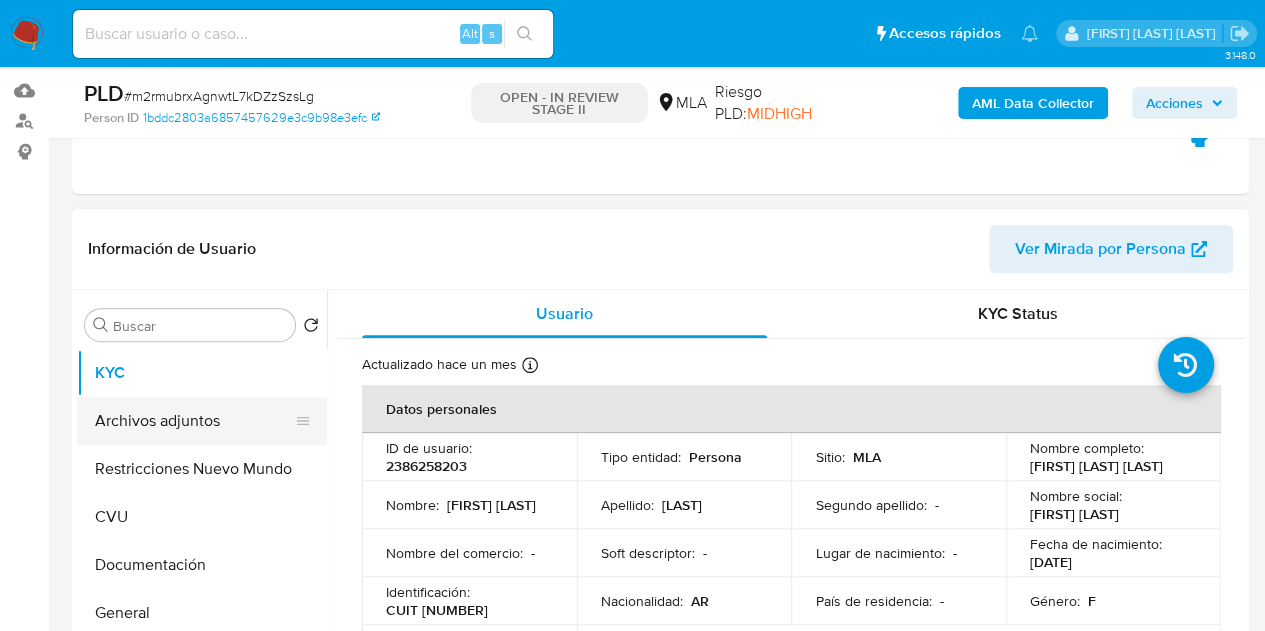 click on "Archivos adjuntos" at bounding box center [194, 421] 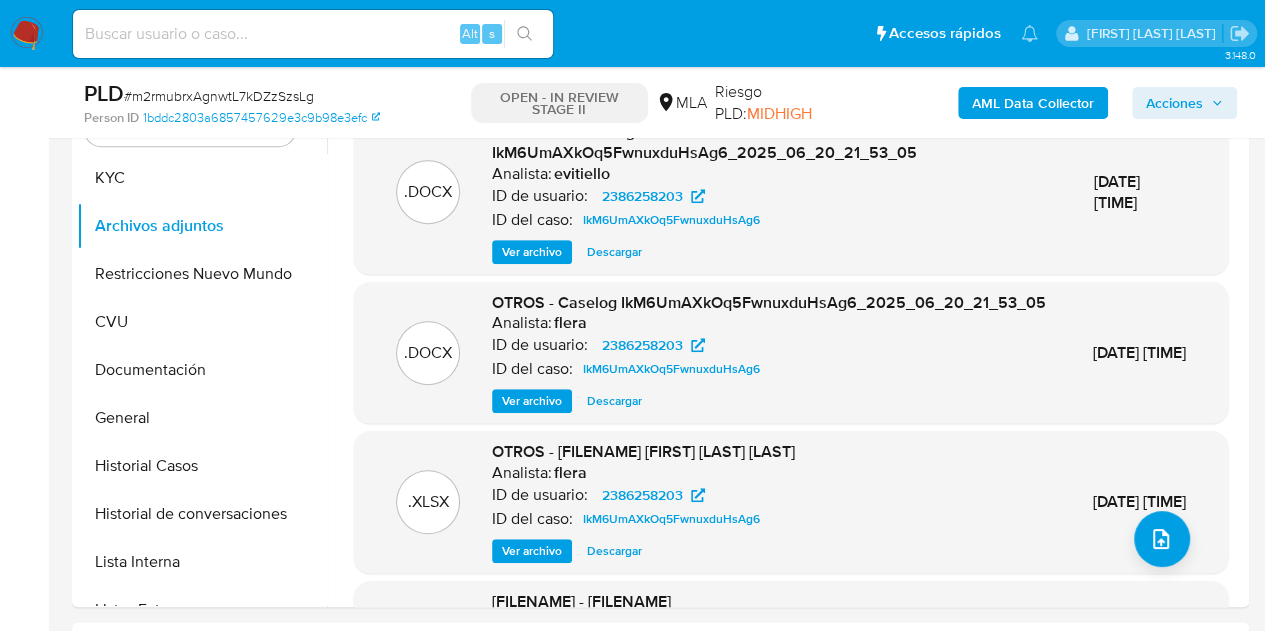 scroll, scrollTop: 433, scrollLeft: 0, axis: vertical 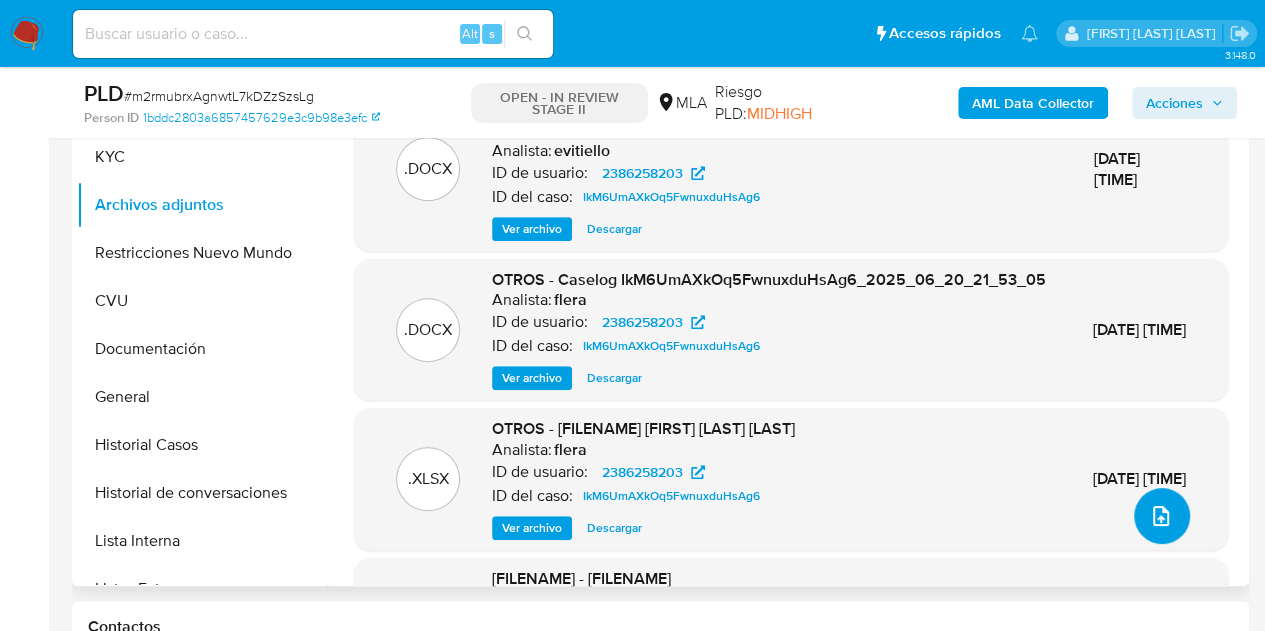 click at bounding box center [1162, 516] 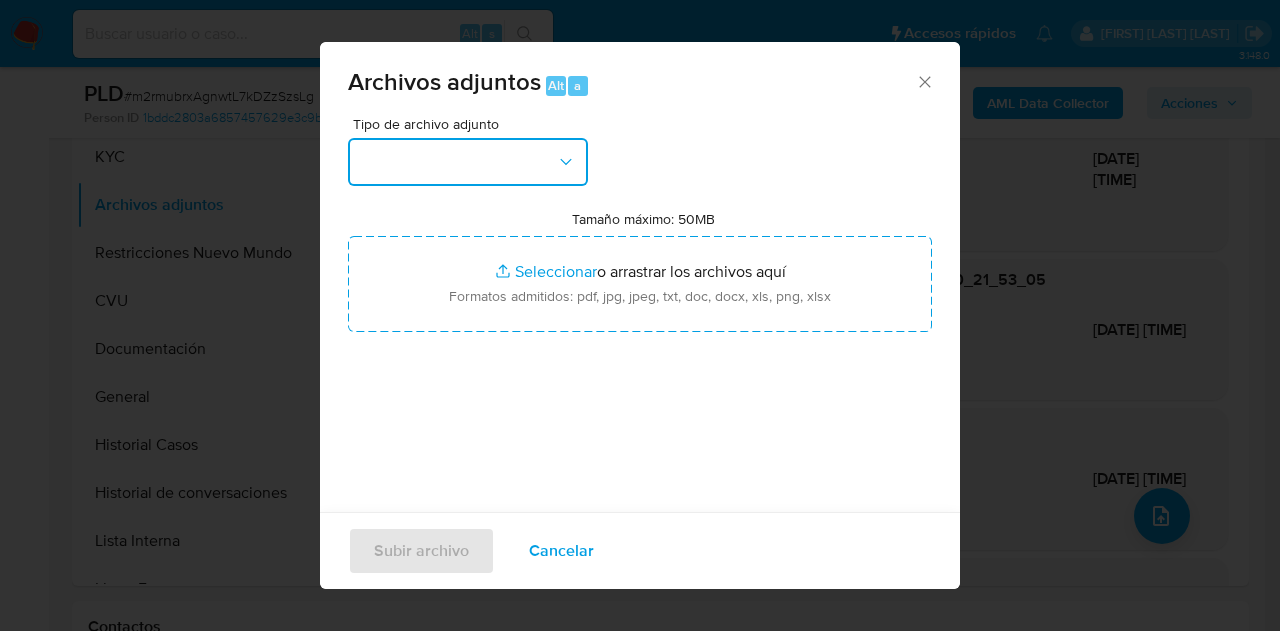 click at bounding box center (468, 162) 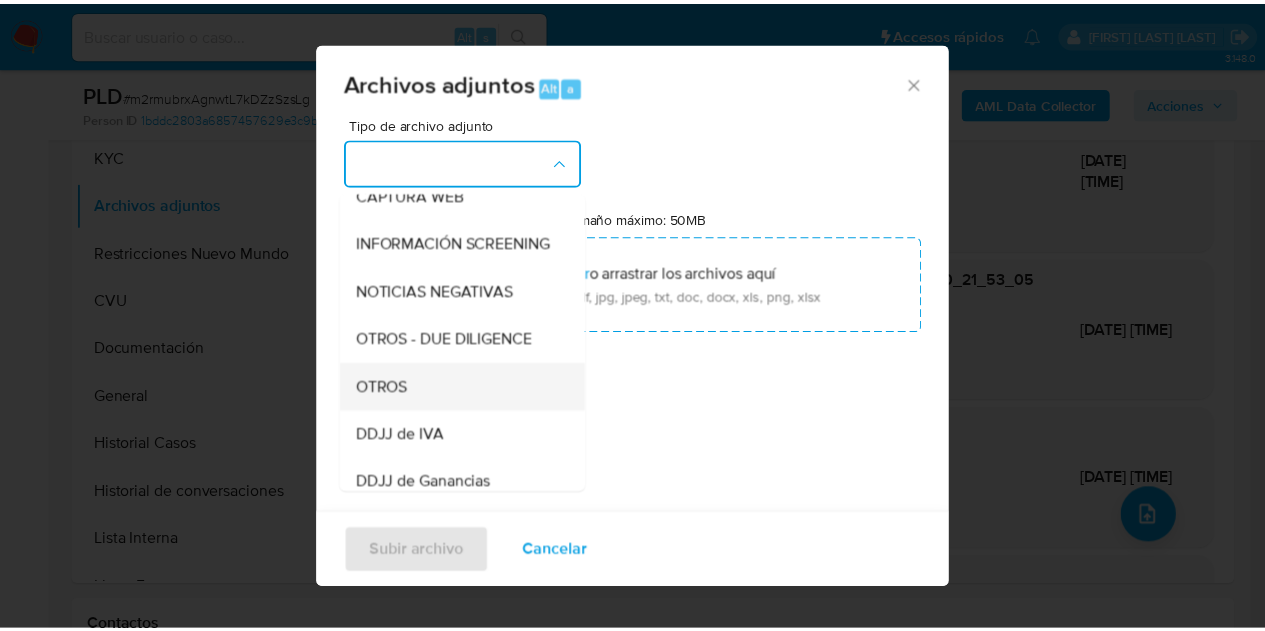 scroll, scrollTop: 267, scrollLeft: 0, axis: vertical 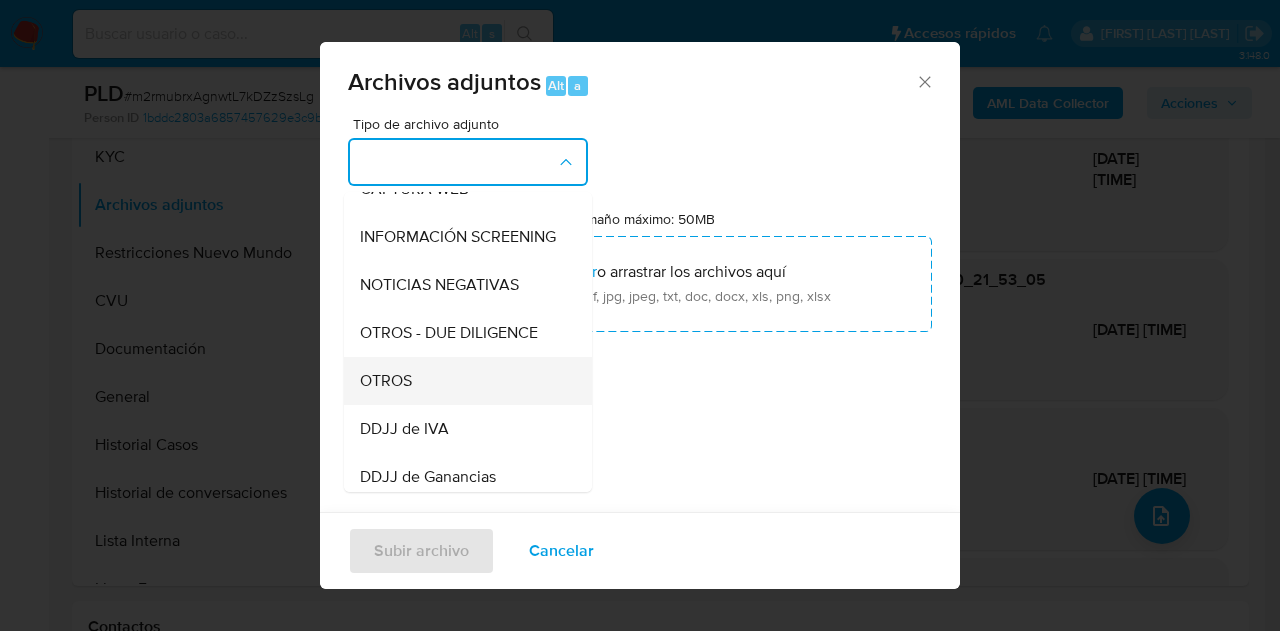 click on "OTROS" at bounding box center [462, 381] 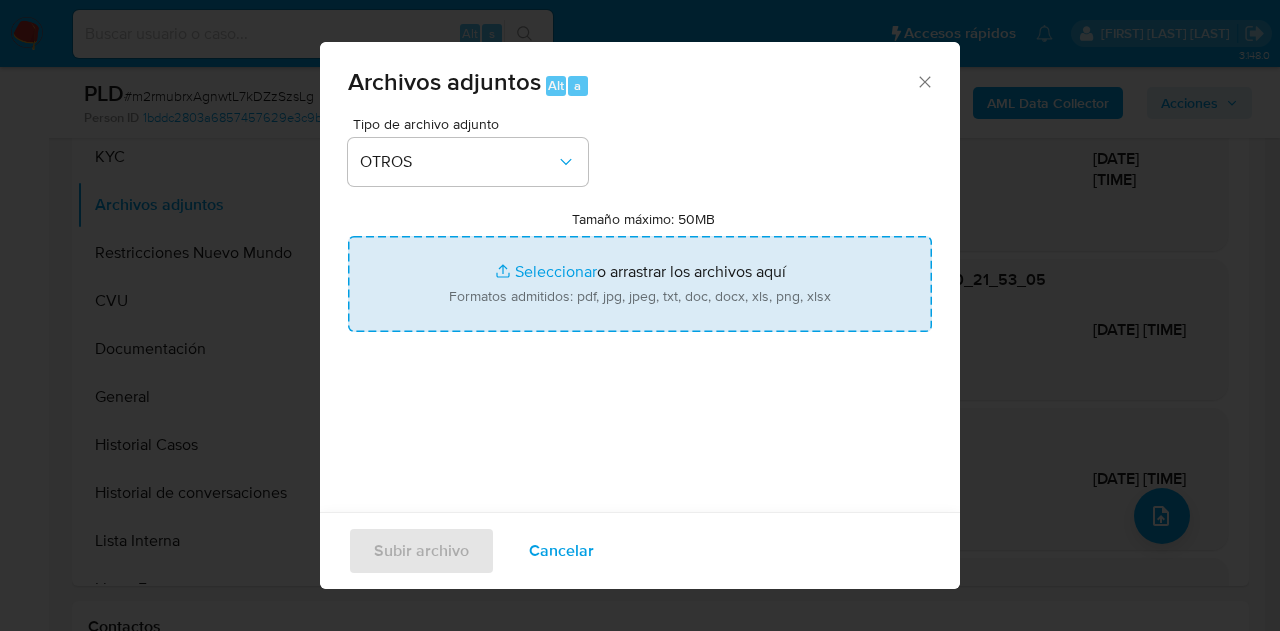 click on "Tamaño máximo: 50MB Seleccionar archivos" at bounding box center [640, 284] 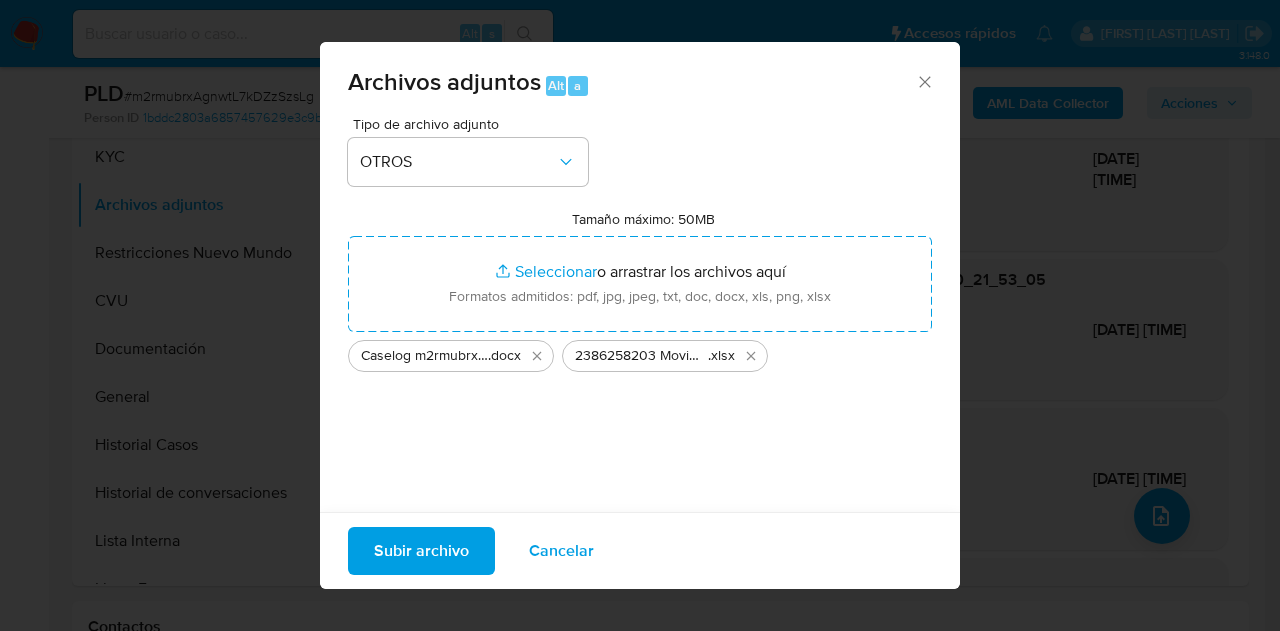 click on "Subir archivo" at bounding box center [421, 551] 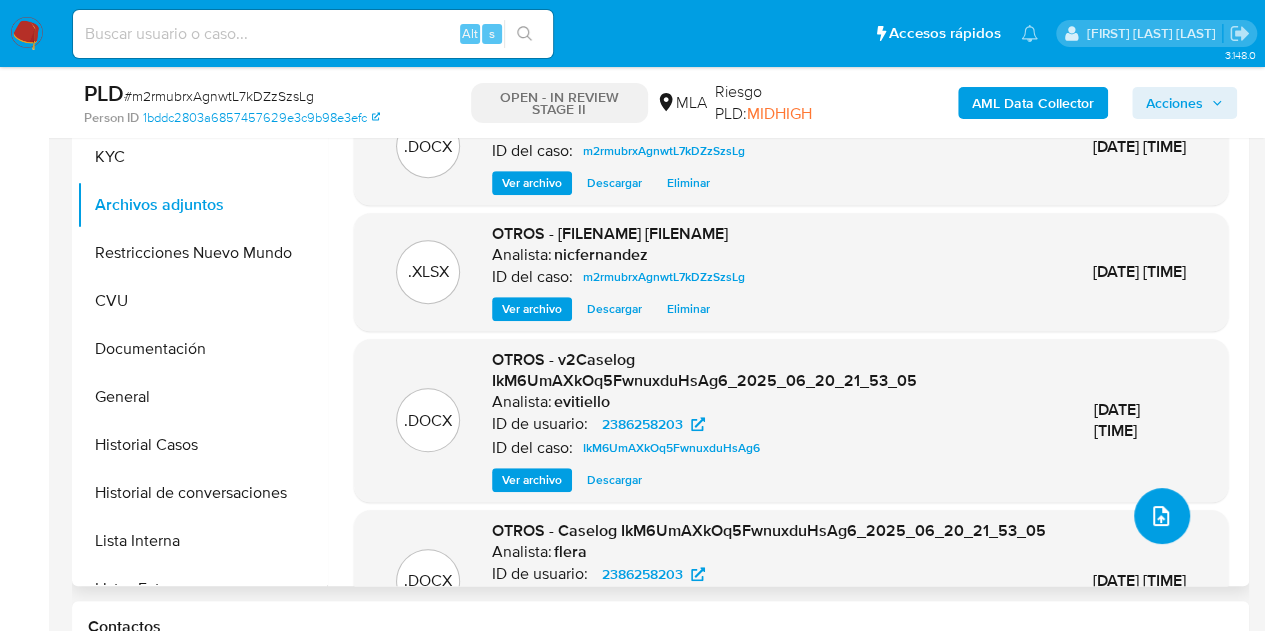 scroll, scrollTop: 185, scrollLeft: 0, axis: vertical 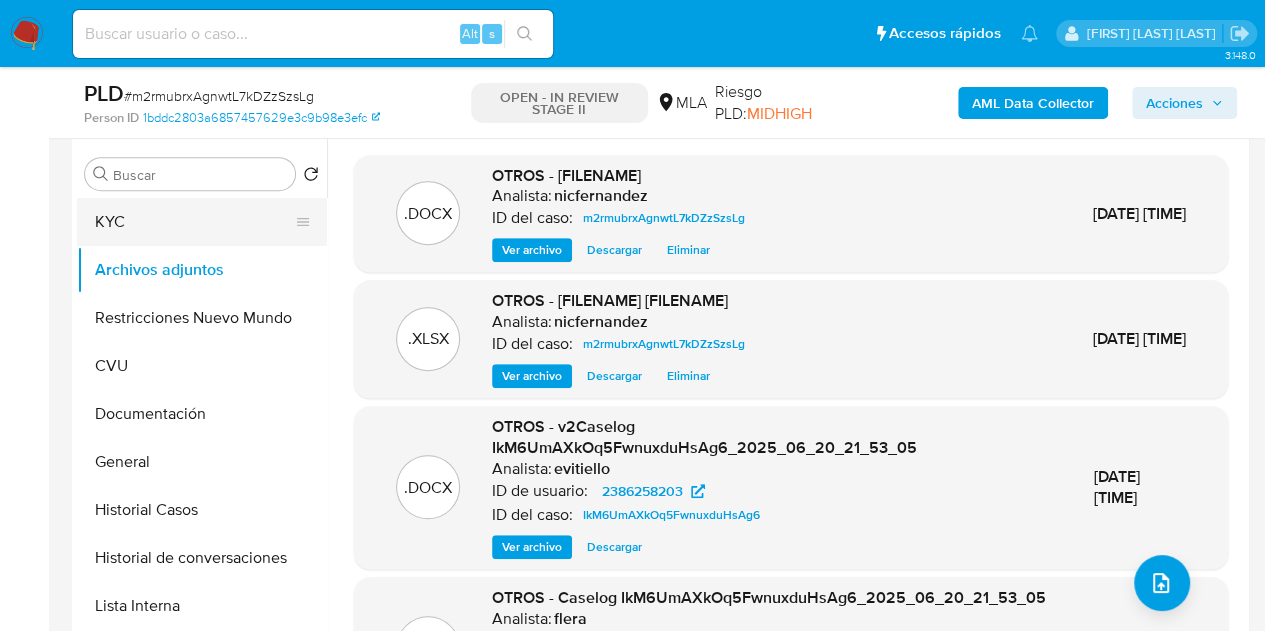 click on "KYC" at bounding box center [194, 222] 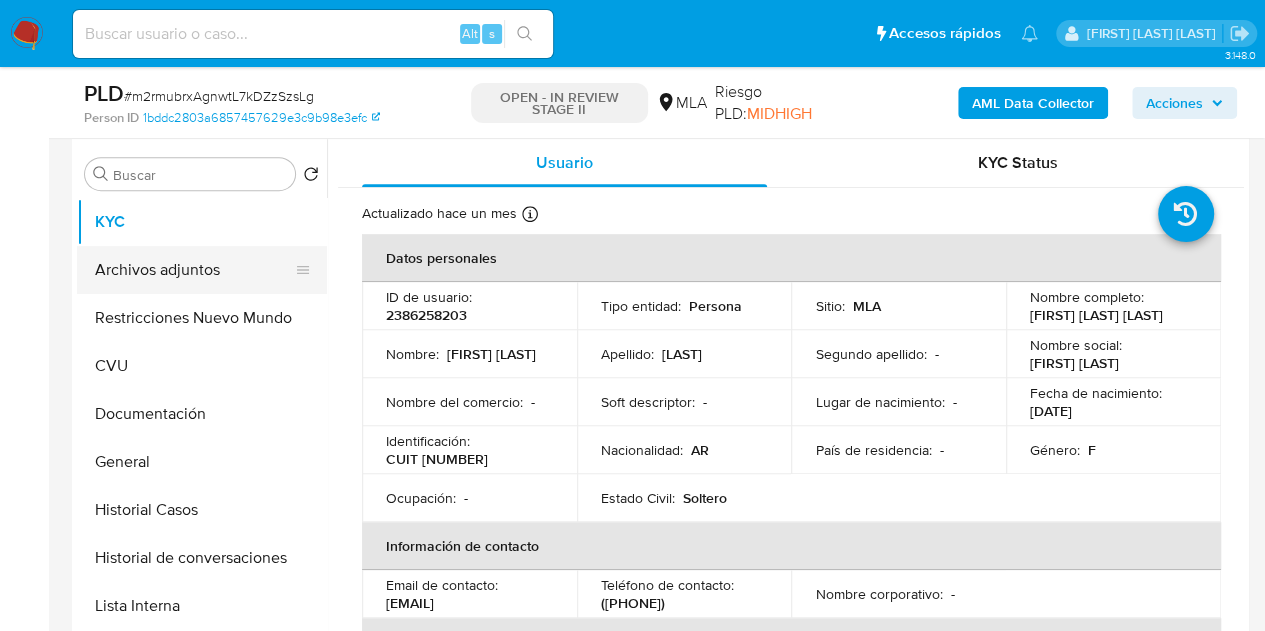 click on "Archivos adjuntos" at bounding box center [194, 270] 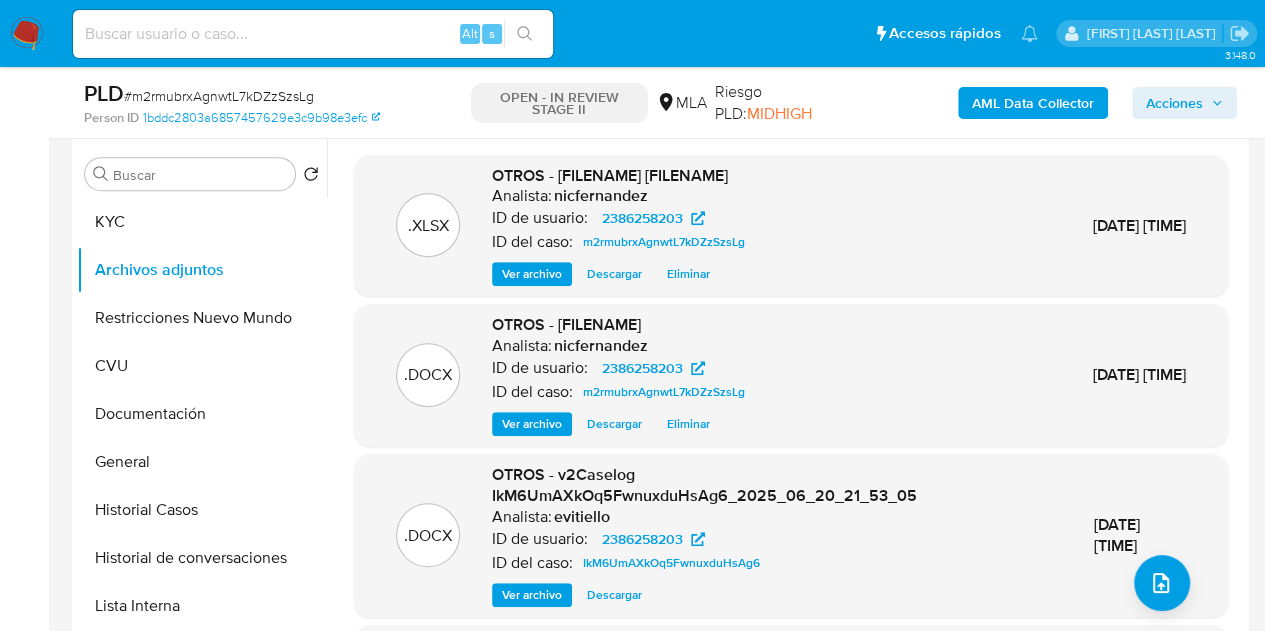 click on "Ver archivo" at bounding box center [532, 424] 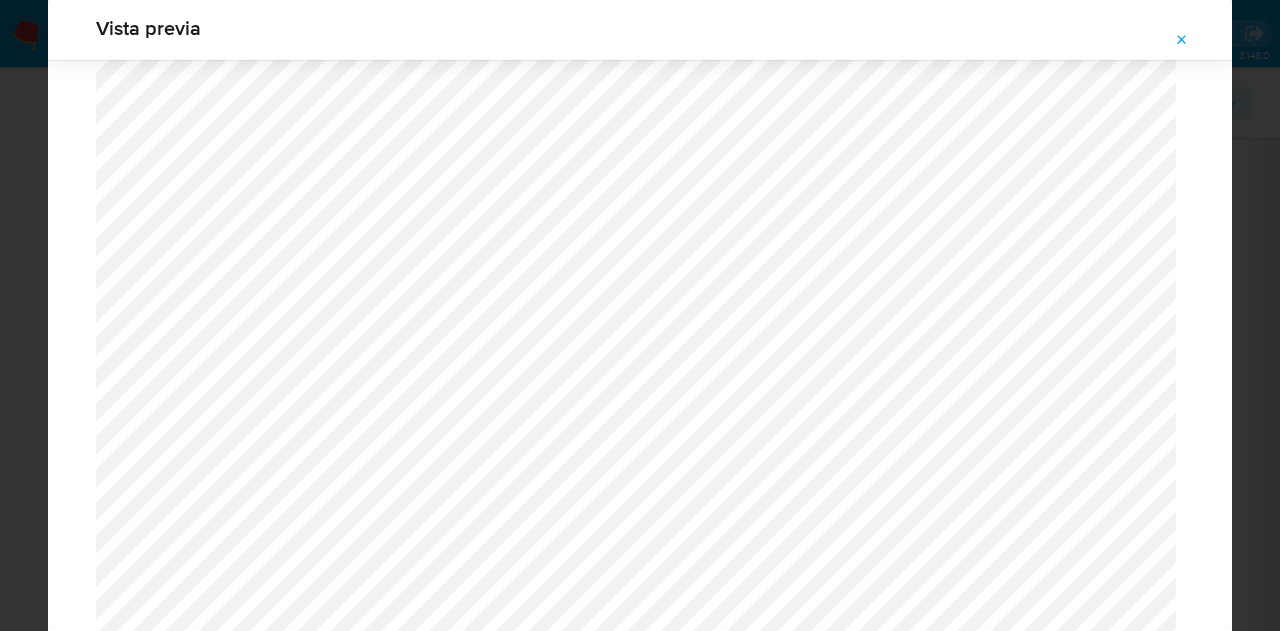 scroll, scrollTop: 0, scrollLeft: 0, axis: both 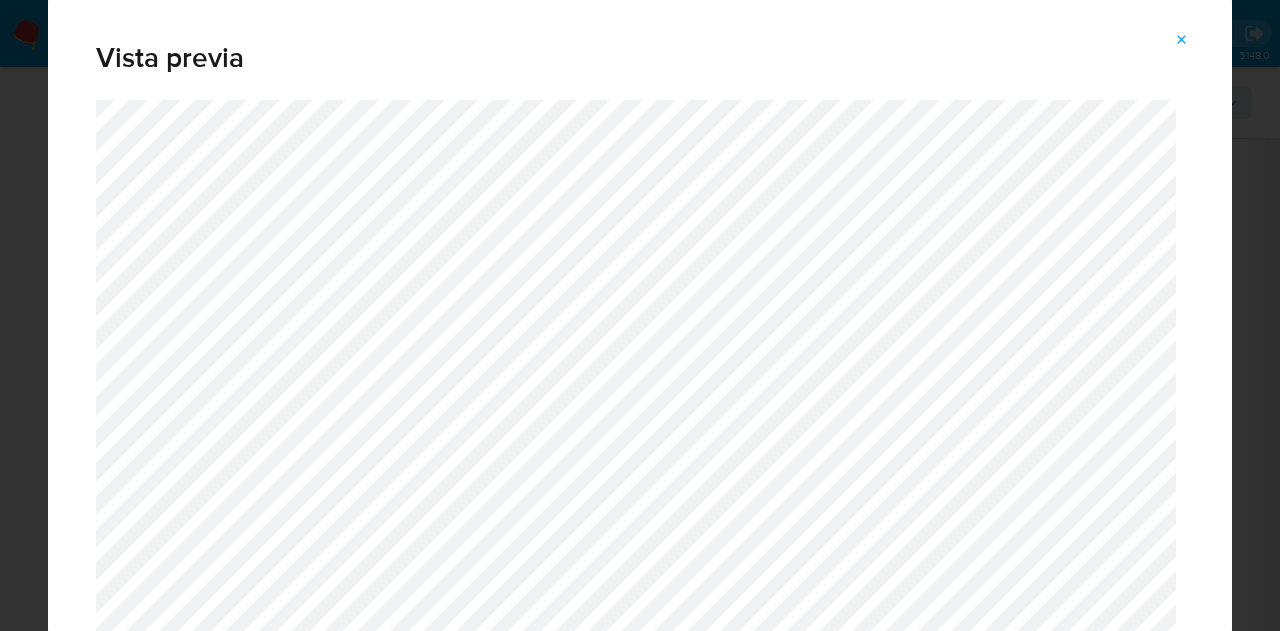 drag, startPoint x: 1180, startPoint y: 32, endPoint x: 1180, endPoint y: 47, distance: 15 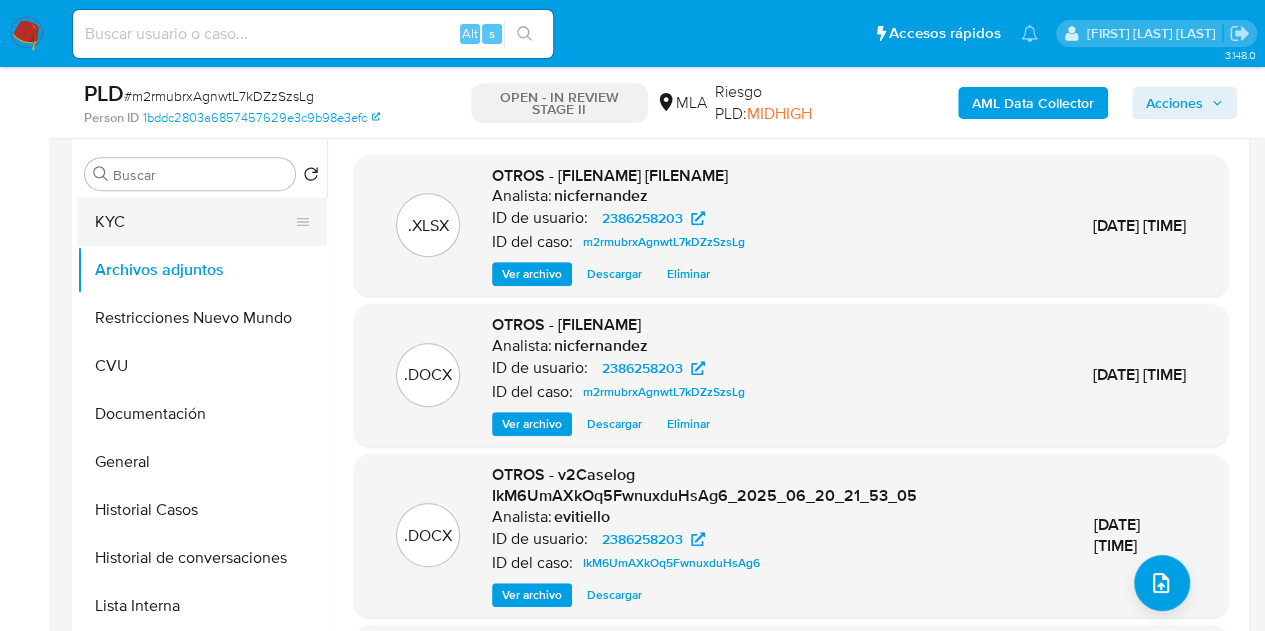 click on "KYC" at bounding box center [194, 222] 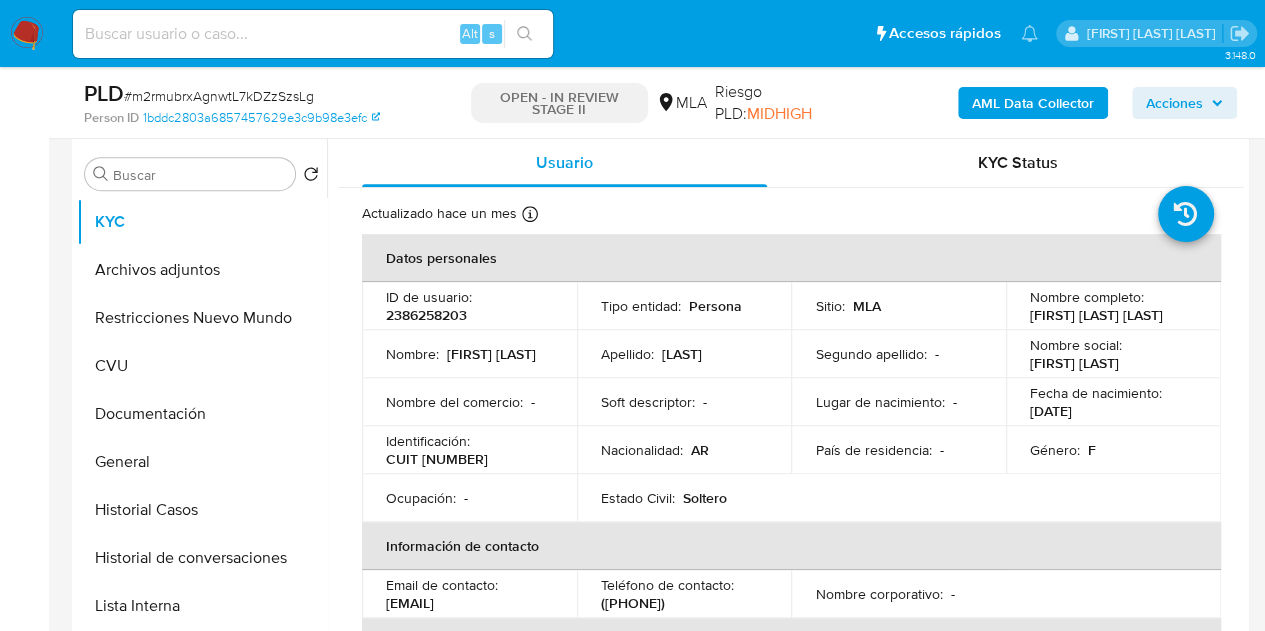 click on "AML Data Collector Acciones" at bounding box center [1047, 102] 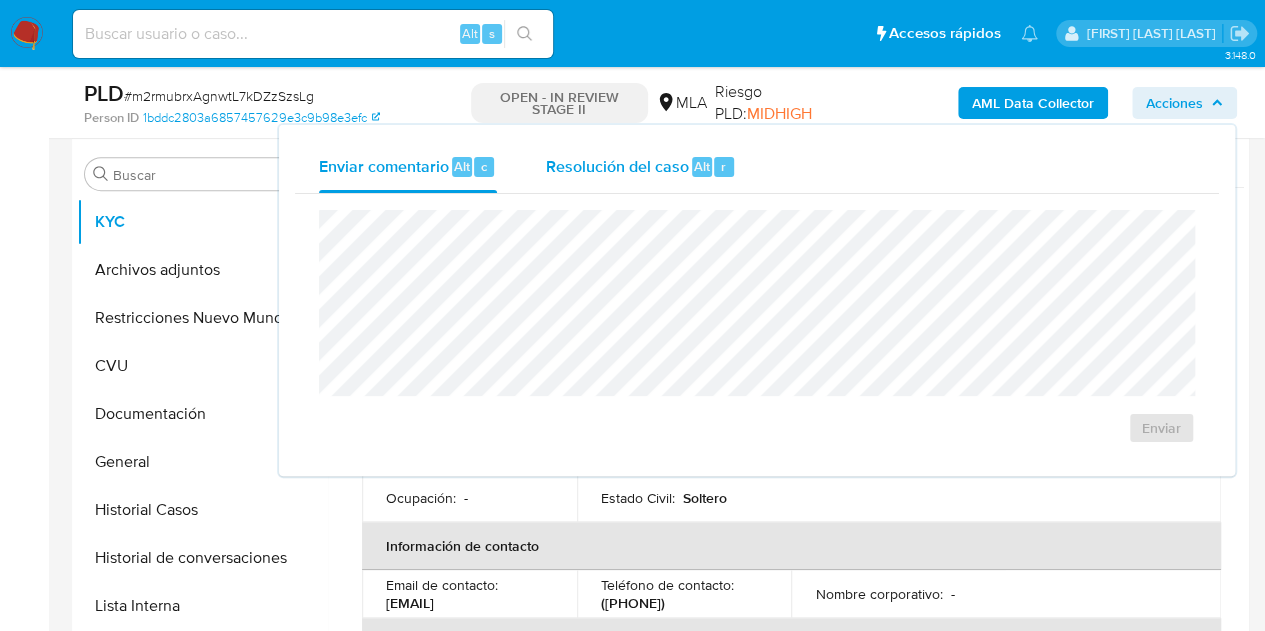 click on "Resolución del caso" at bounding box center (616, 165) 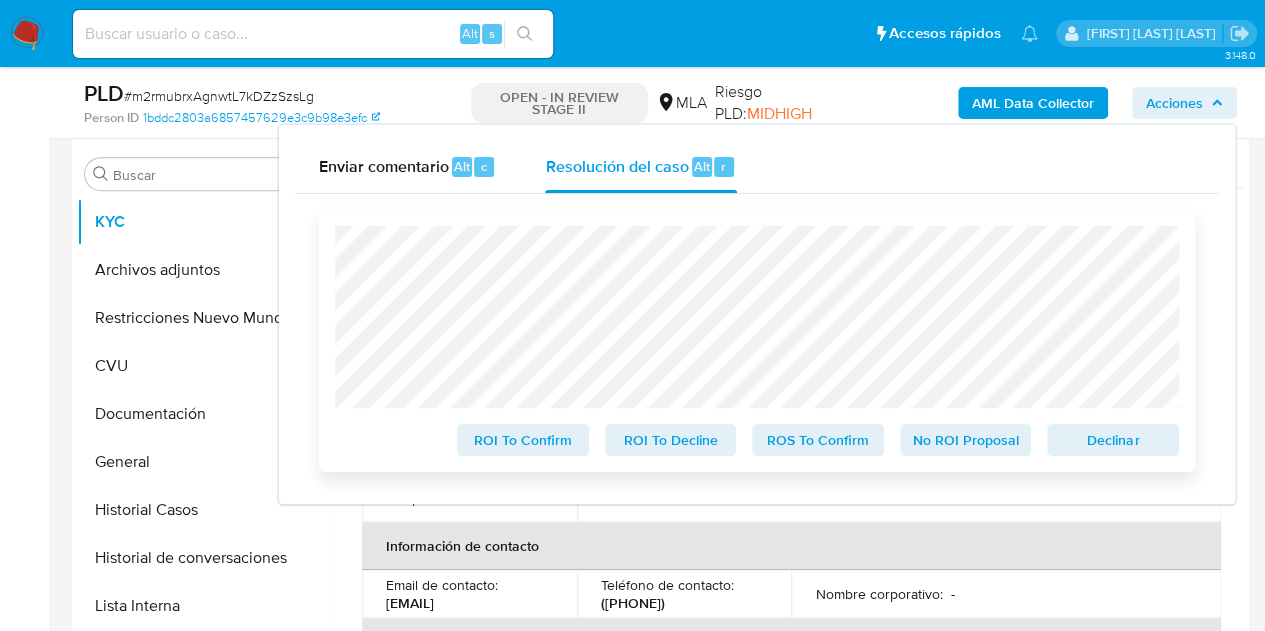 click on "Declinar" at bounding box center [1113, 440] 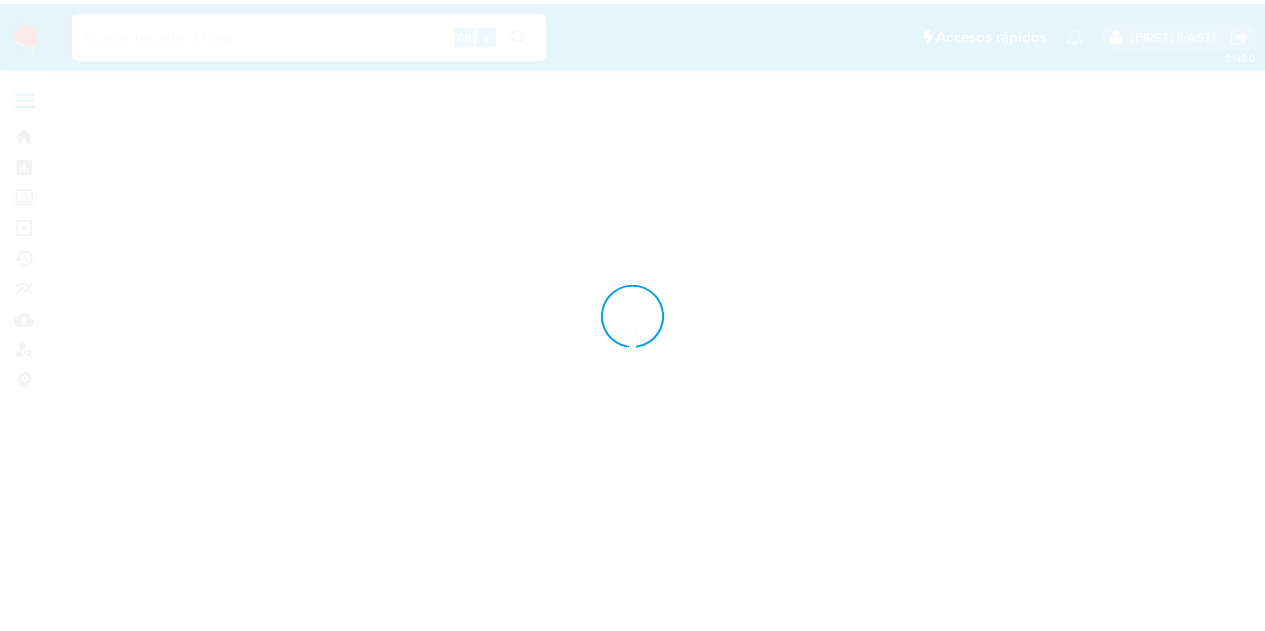 scroll, scrollTop: 0, scrollLeft: 0, axis: both 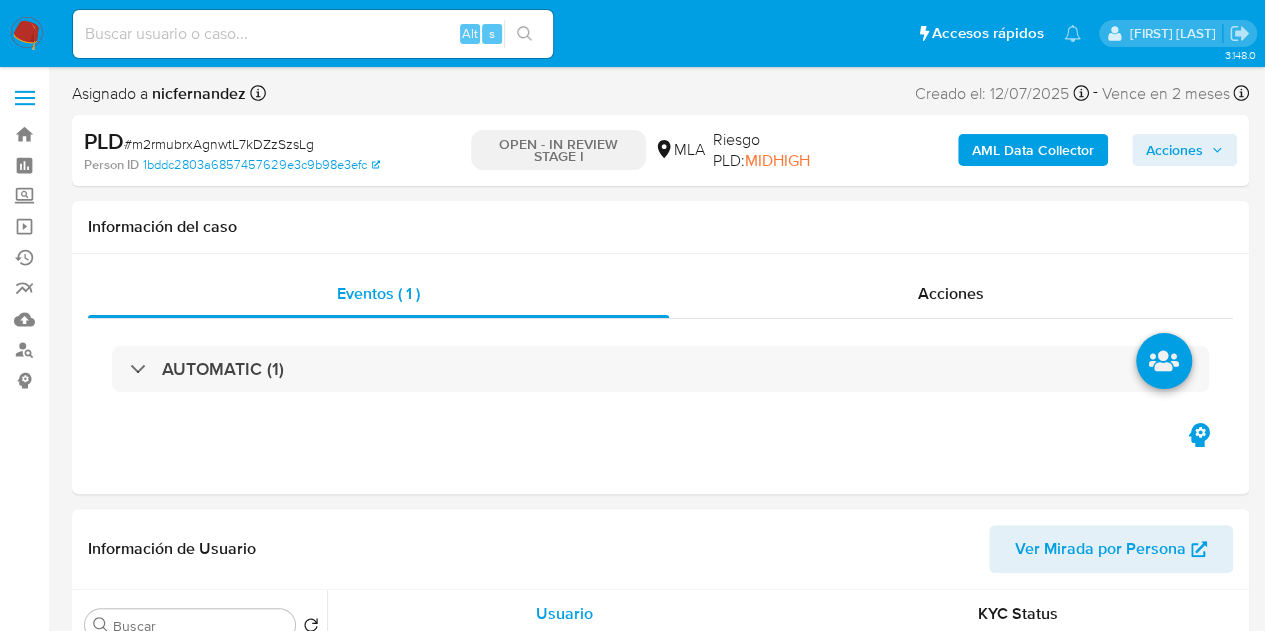 drag, startPoint x: 1206, startPoint y: 145, endPoint x: 1177, endPoint y: 163, distance: 34.132095 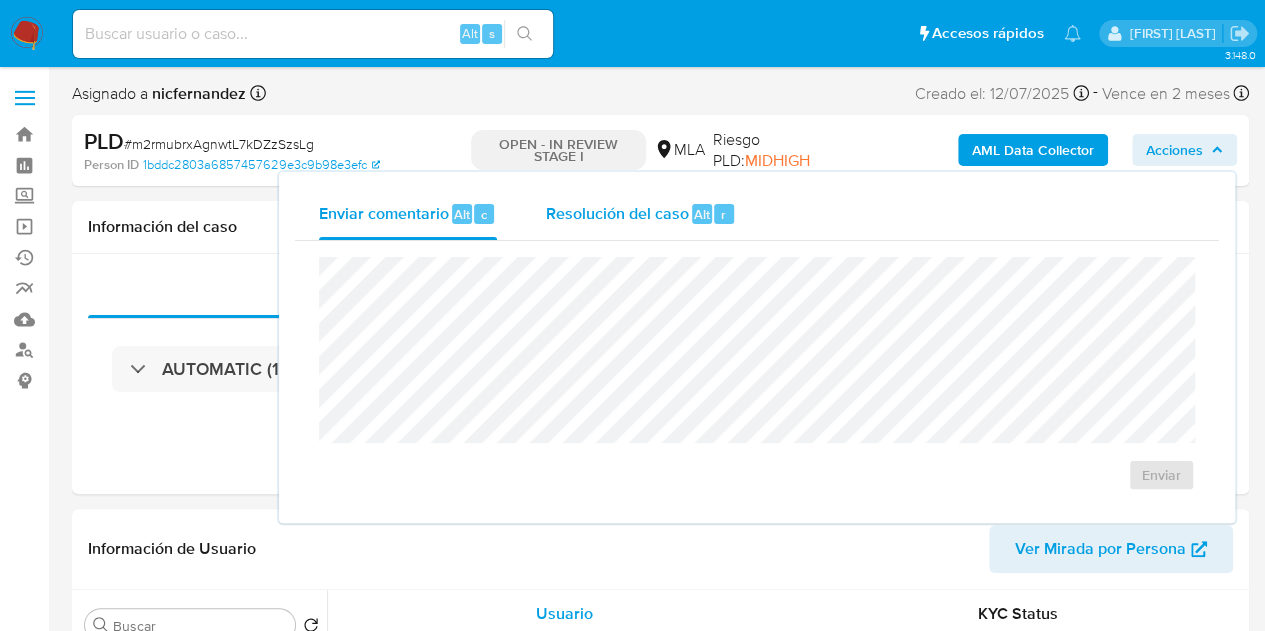click on "Resolución del caso Alt r" at bounding box center (640, 214) 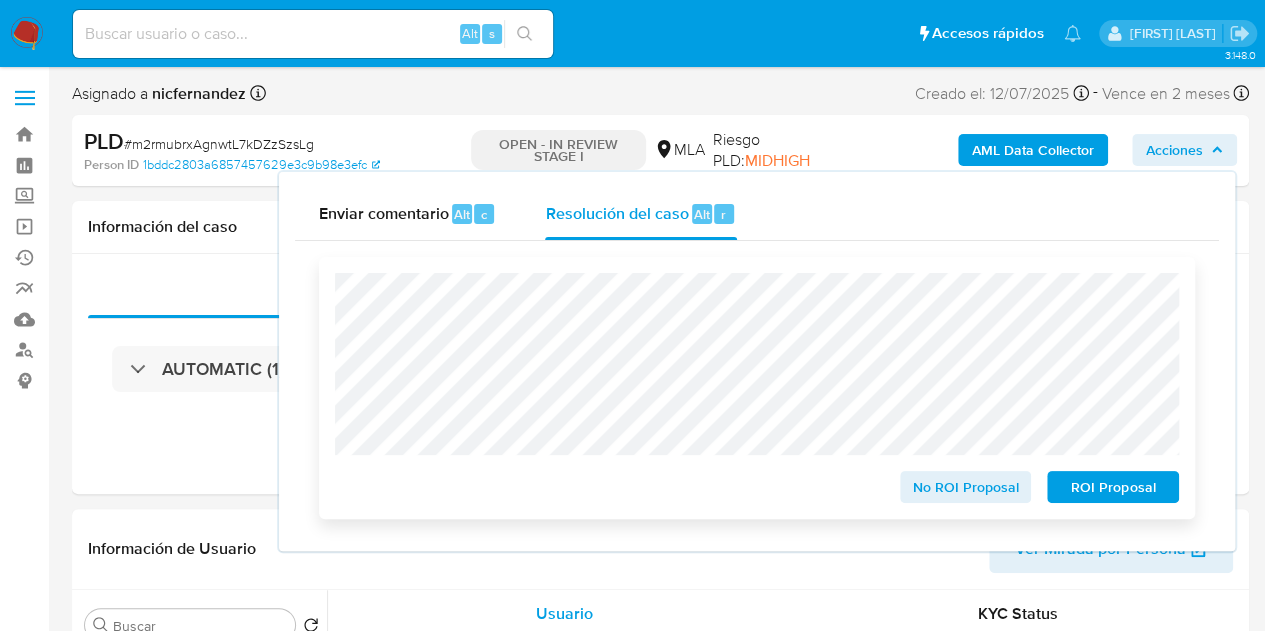 click on "ROI Proposal" at bounding box center (1113, 487) 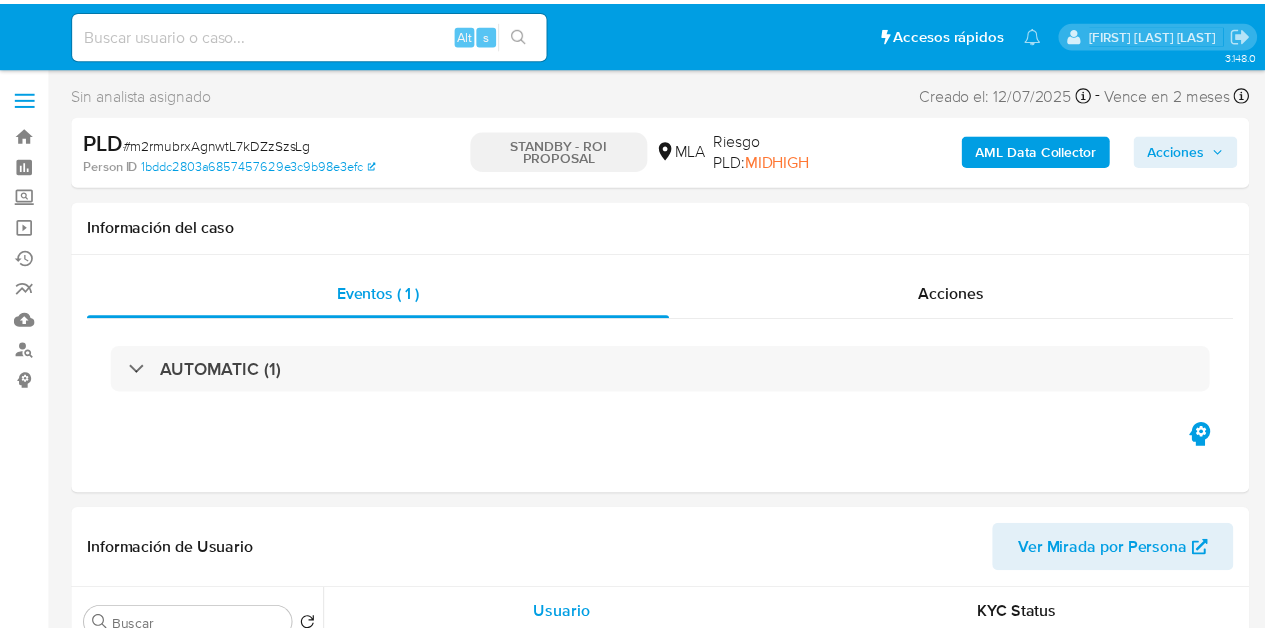 scroll, scrollTop: 0, scrollLeft: 0, axis: both 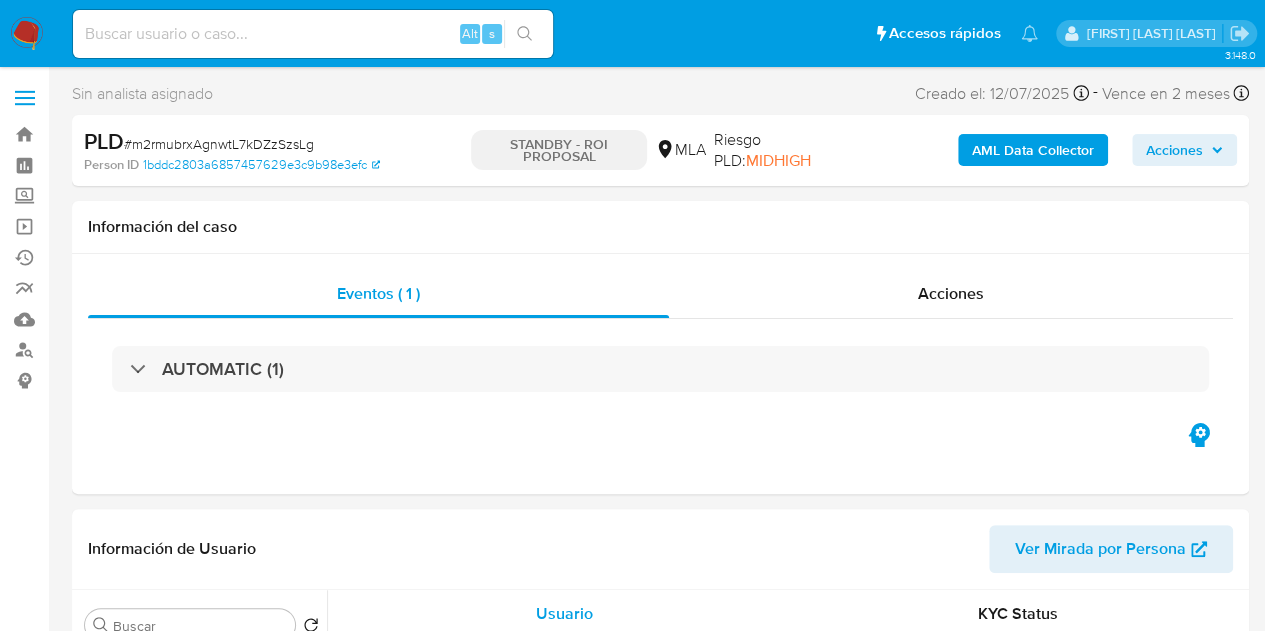 select on "10" 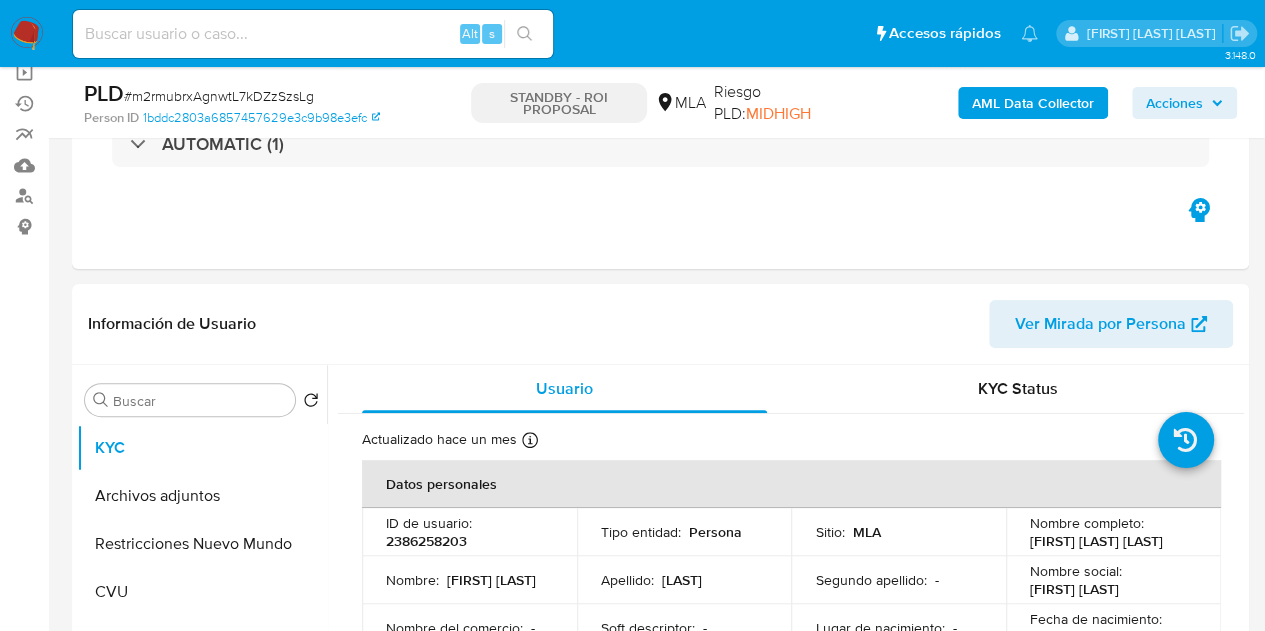 scroll, scrollTop: 12, scrollLeft: 0, axis: vertical 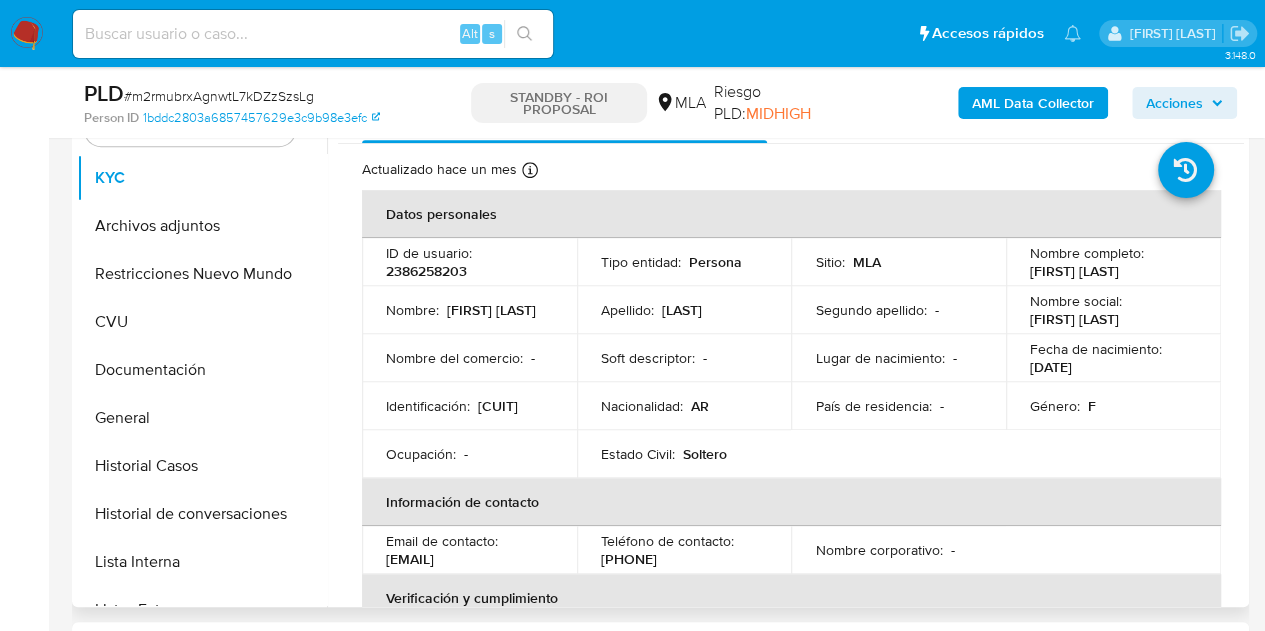 select on "10" 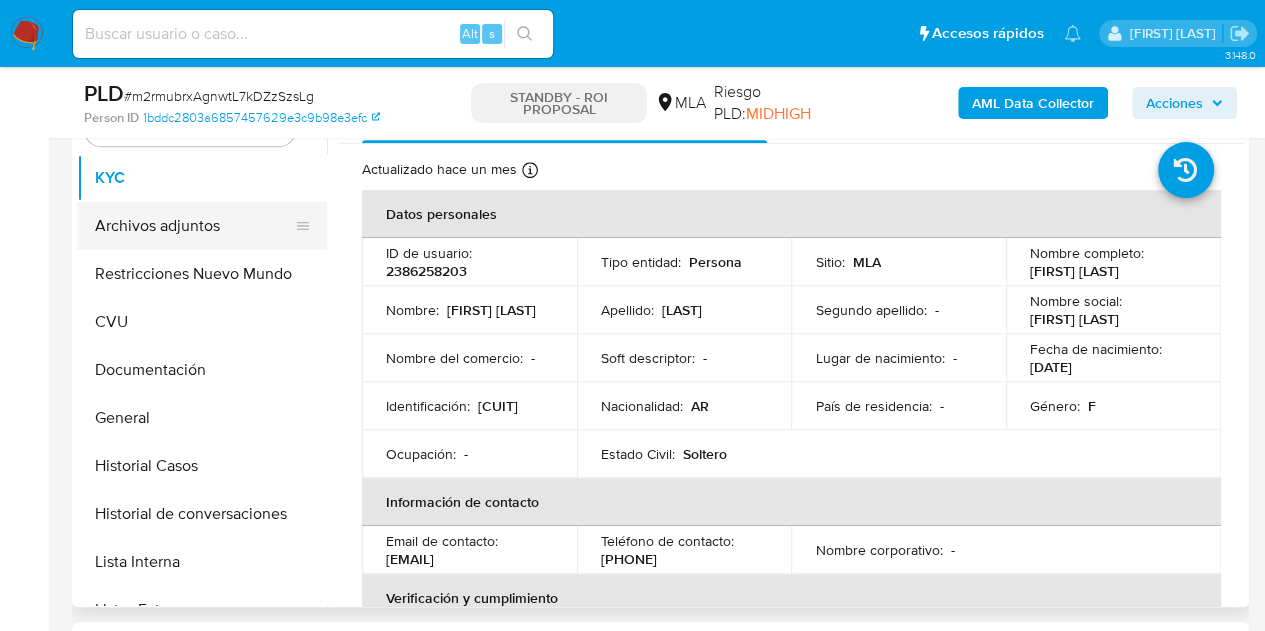 scroll, scrollTop: 431, scrollLeft: 0, axis: vertical 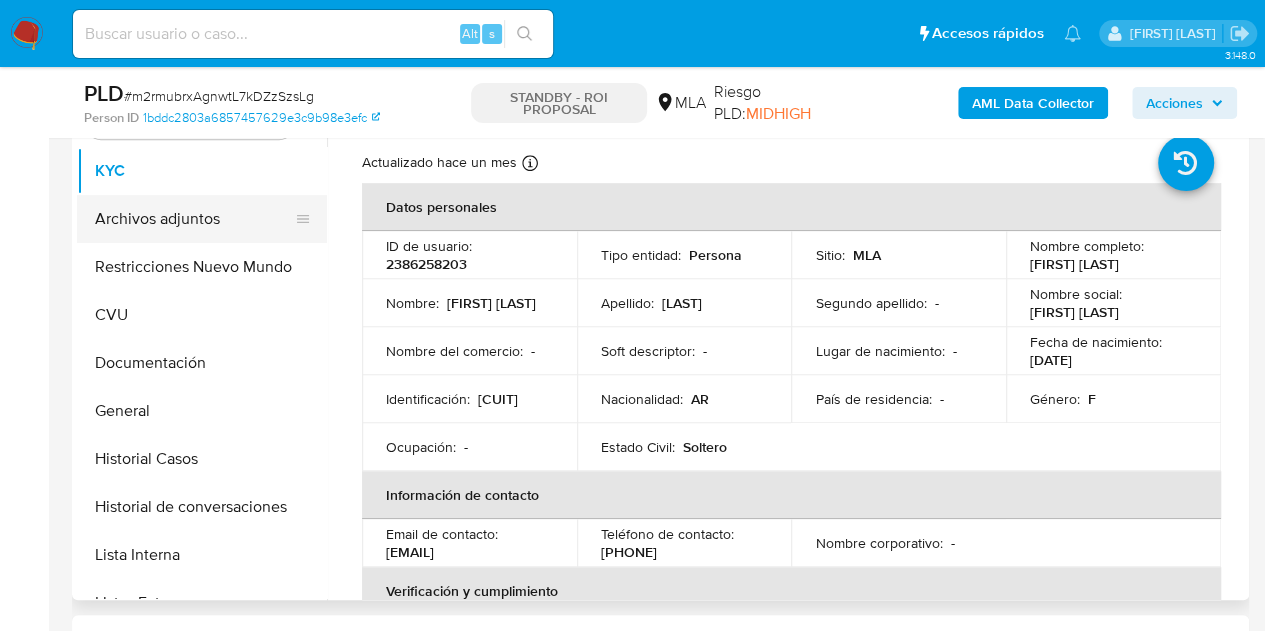 click on "Archivos adjuntos" at bounding box center [194, 219] 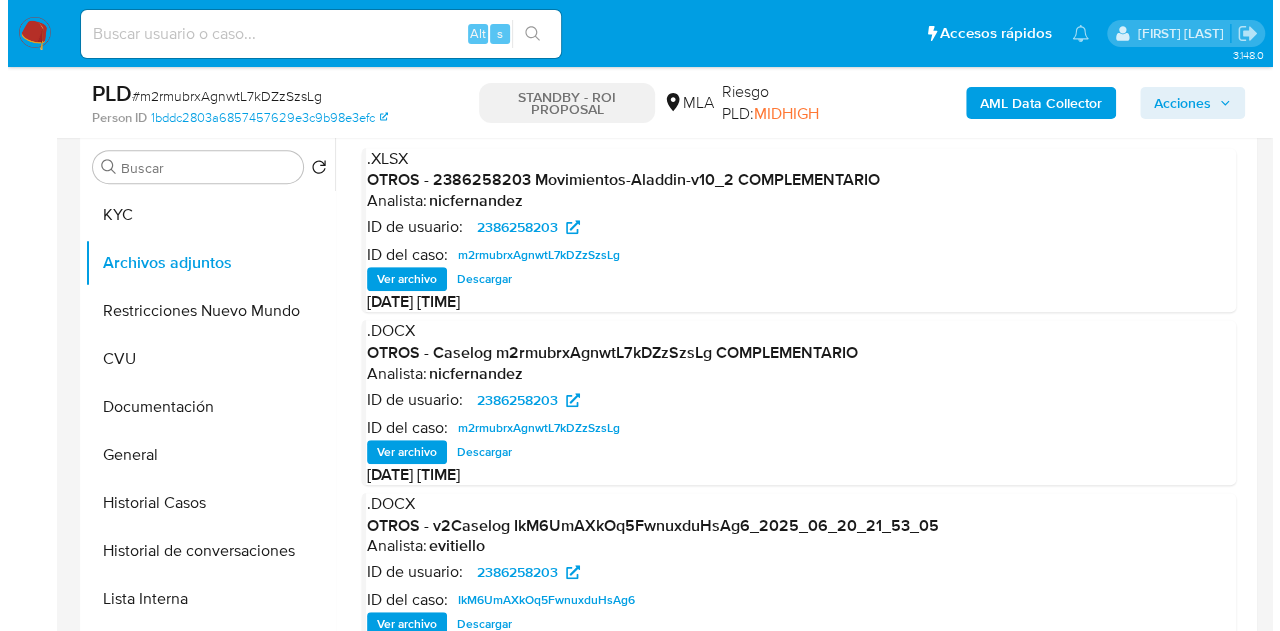 scroll, scrollTop: 346, scrollLeft: 0, axis: vertical 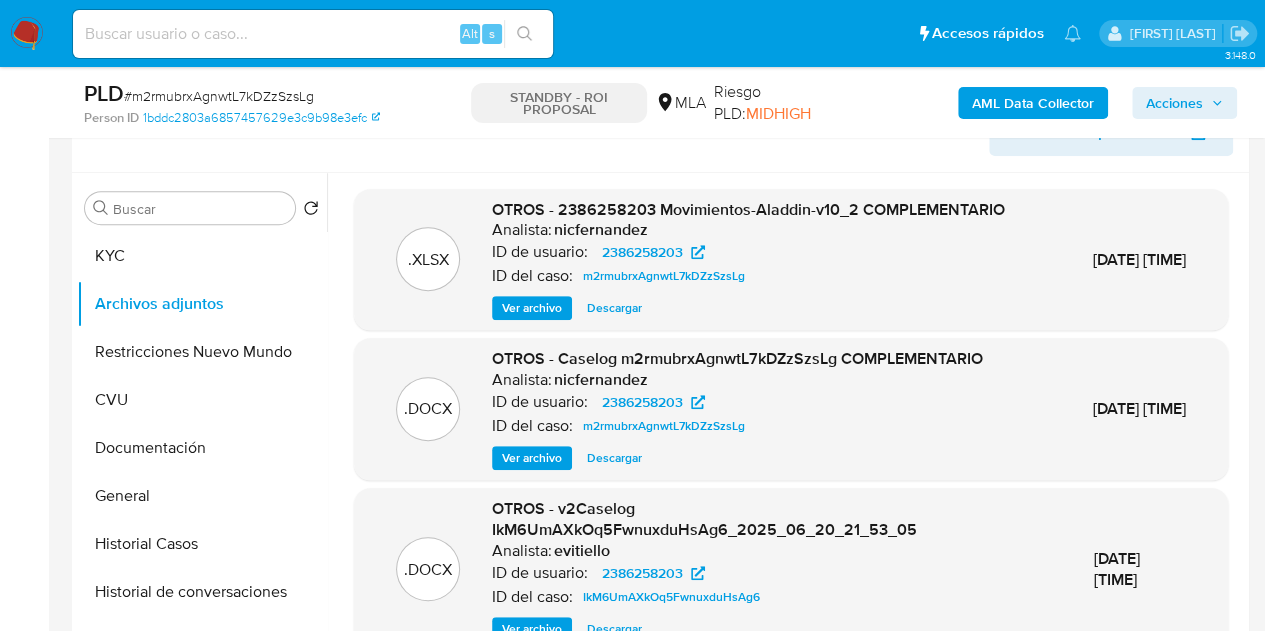 click on "Ver archivo" at bounding box center [532, 458] 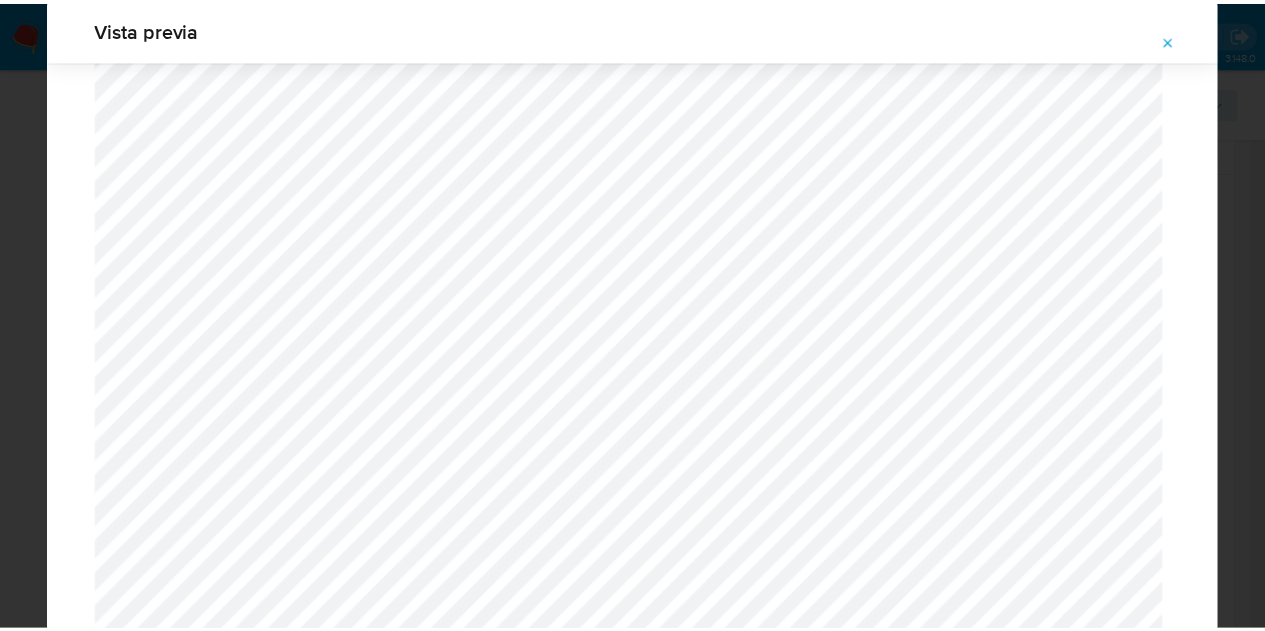 scroll, scrollTop: 0, scrollLeft: 0, axis: both 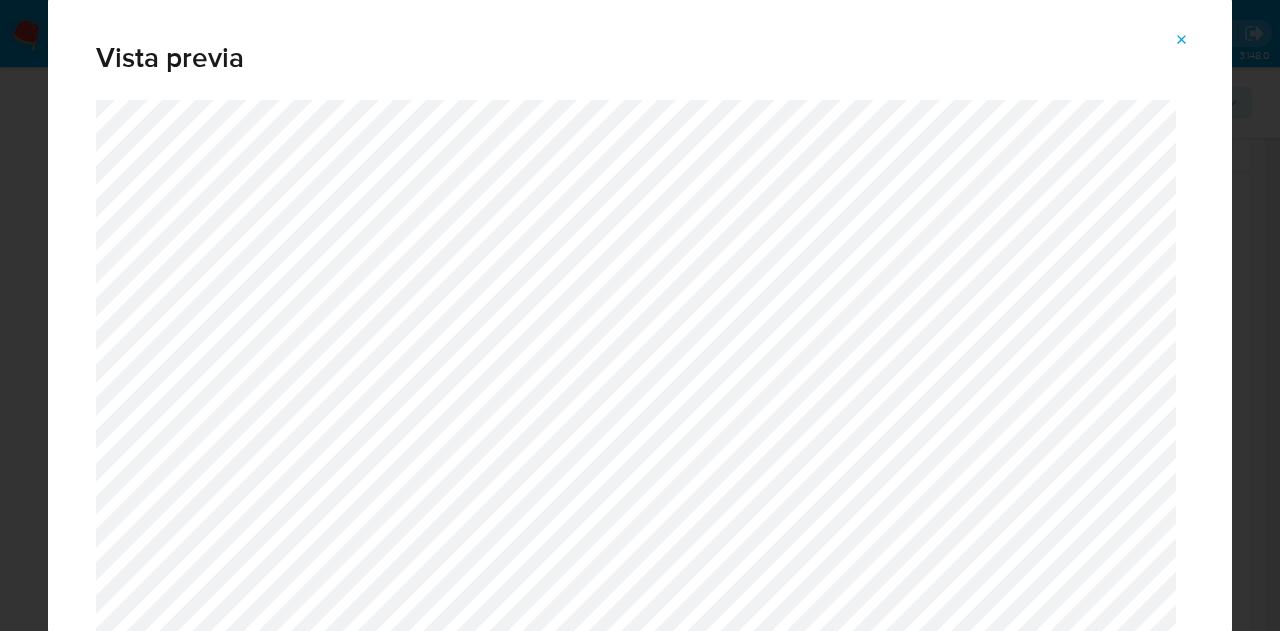 drag, startPoint x: 1179, startPoint y: 38, endPoint x: 1128, endPoint y: 29, distance: 51.78803 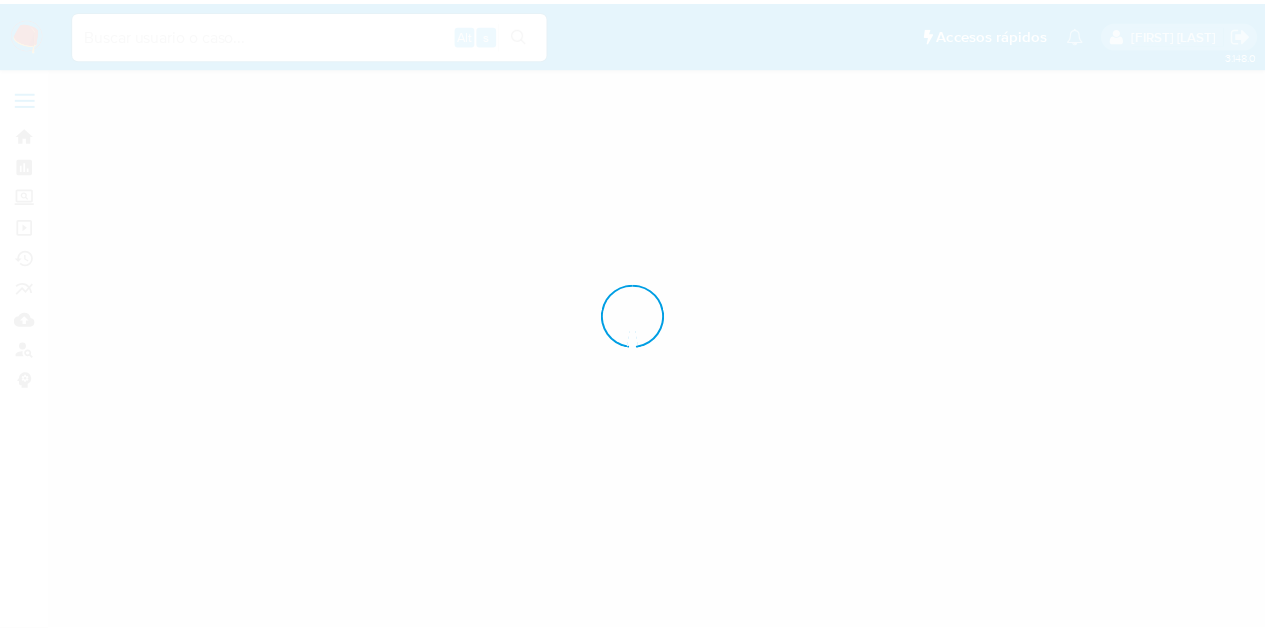 scroll, scrollTop: 0, scrollLeft: 0, axis: both 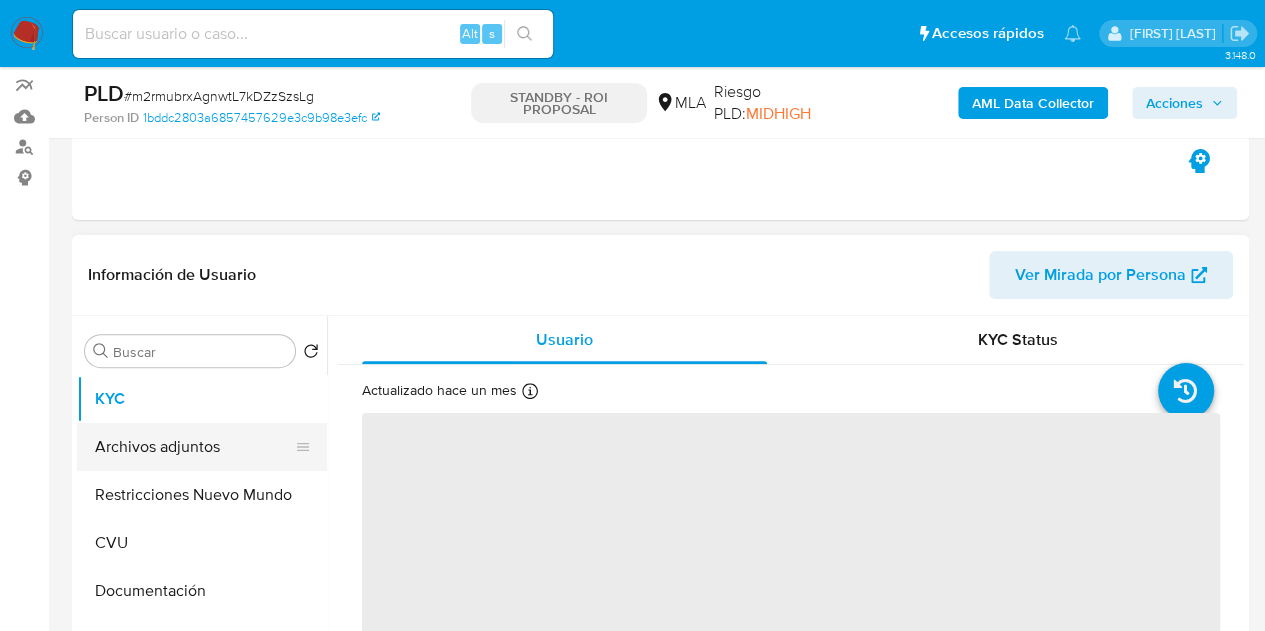 click on "Archivos adjuntos" at bounding box center (194, 447) 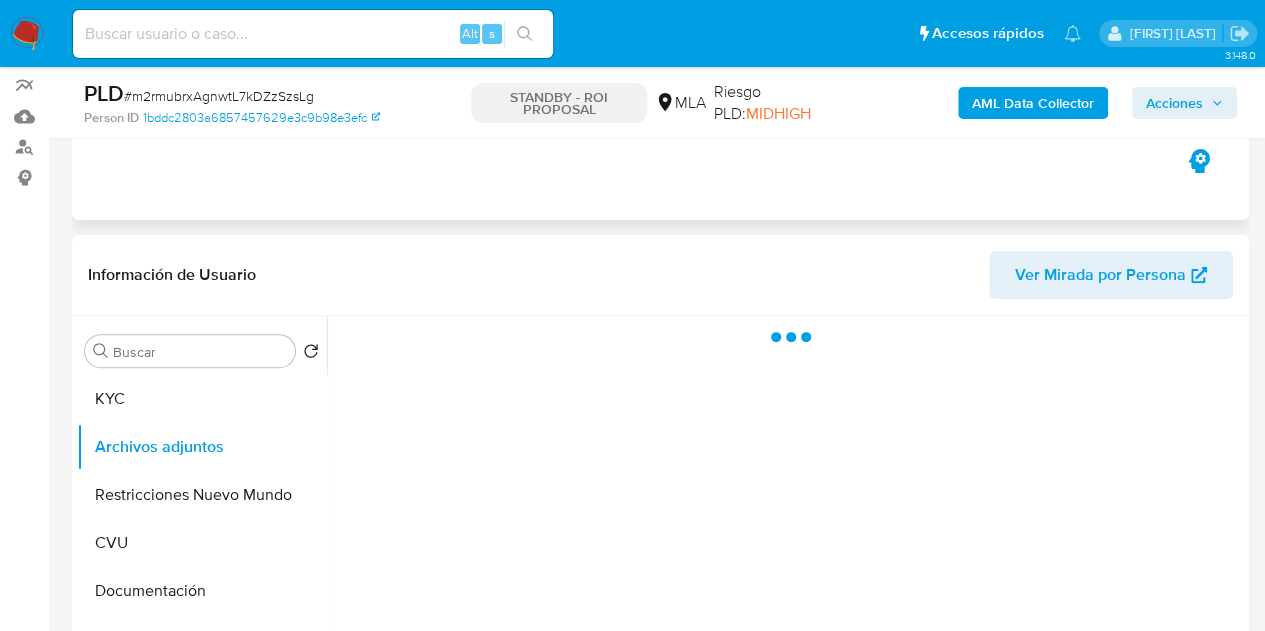 select on "10" 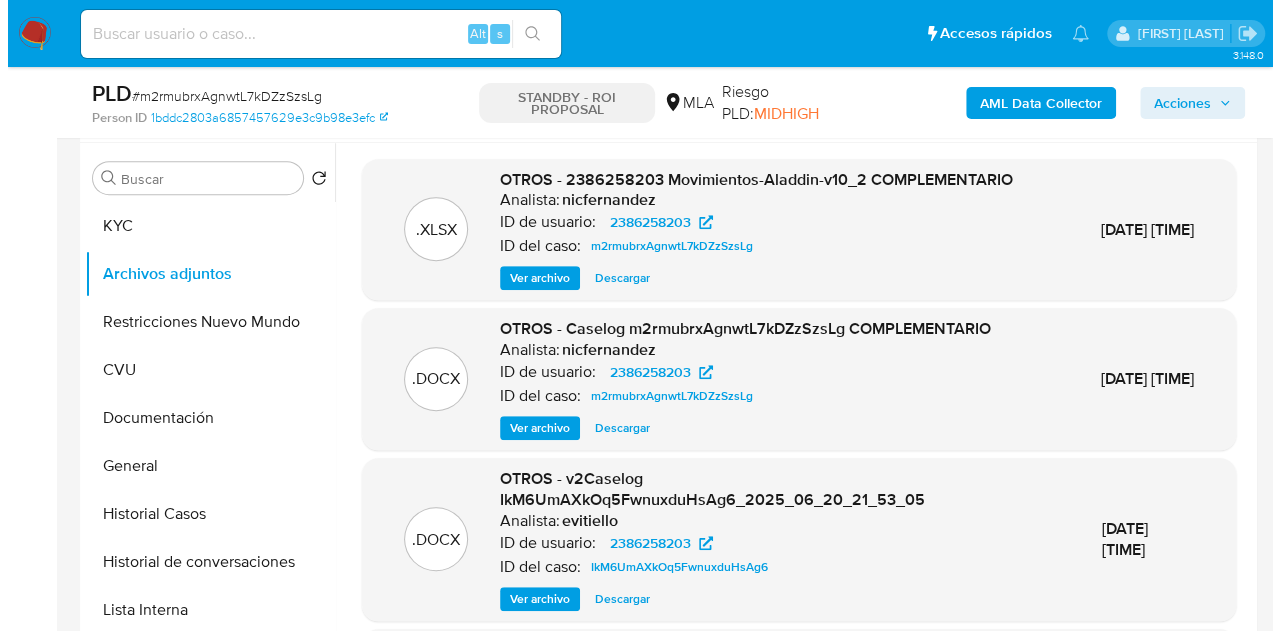 scroll, scrollTop: 406, scrollLeft: 0, axis: vertical 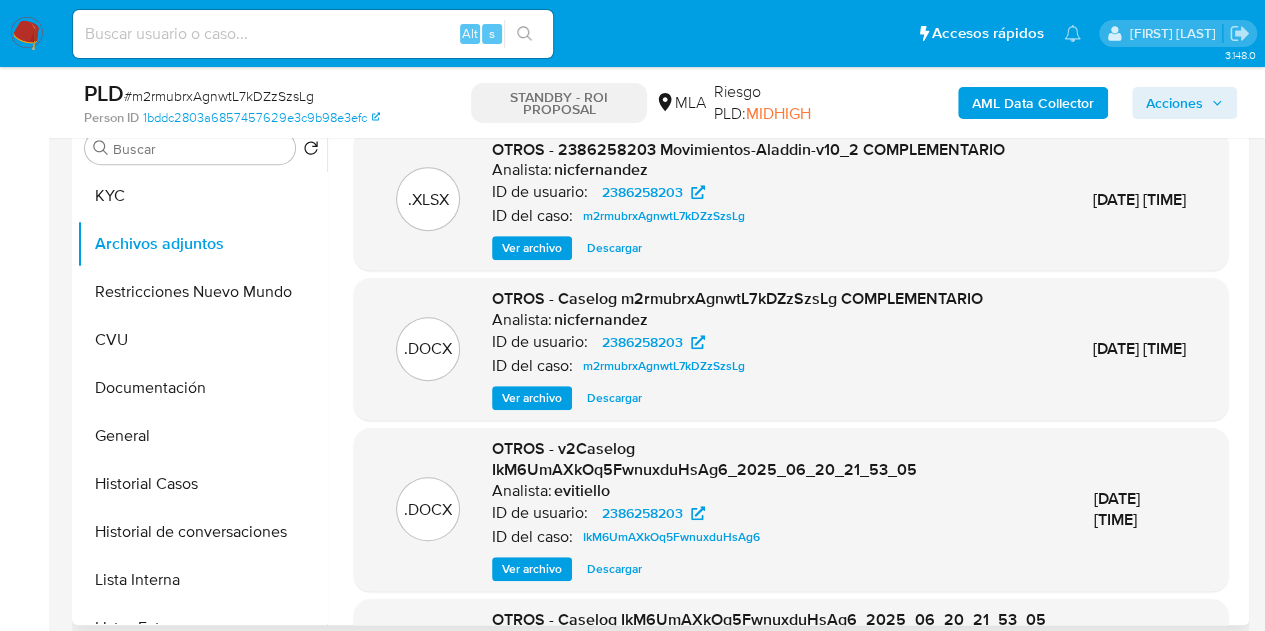 drag, startPoint x: 522, startPoint y: 419, endPoint x: 581, endPoint y: 412, distance: 59.413803 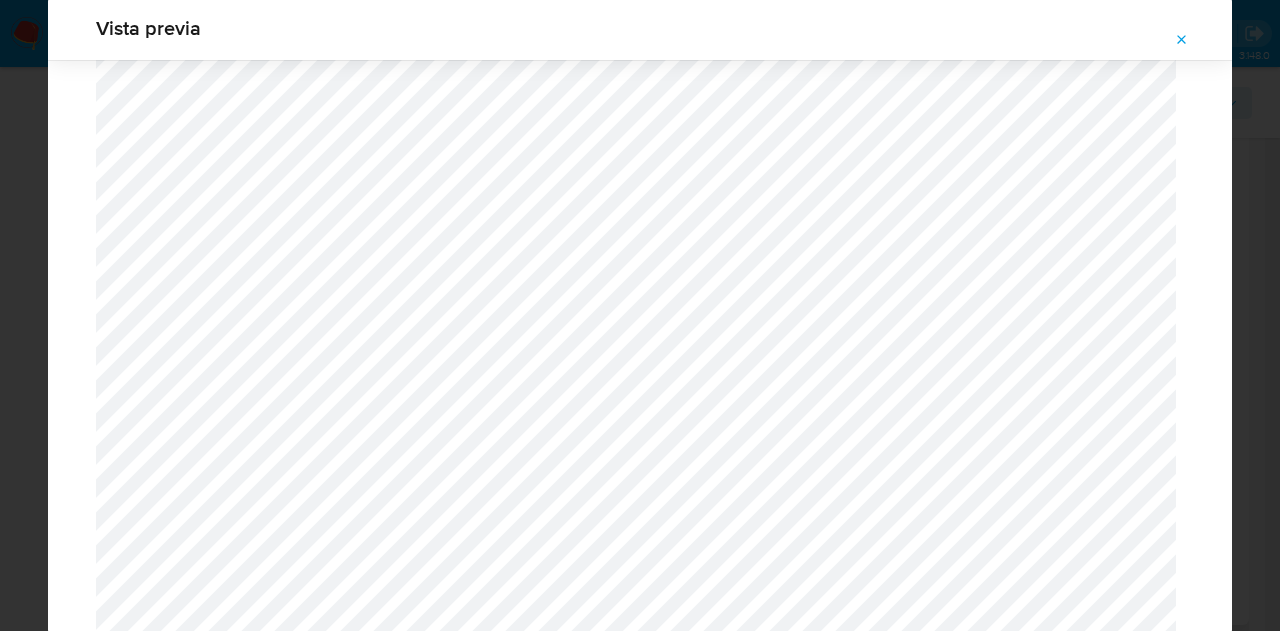 scroll, scrollTop: 2146, scrollLeft: 0, axis: vertical 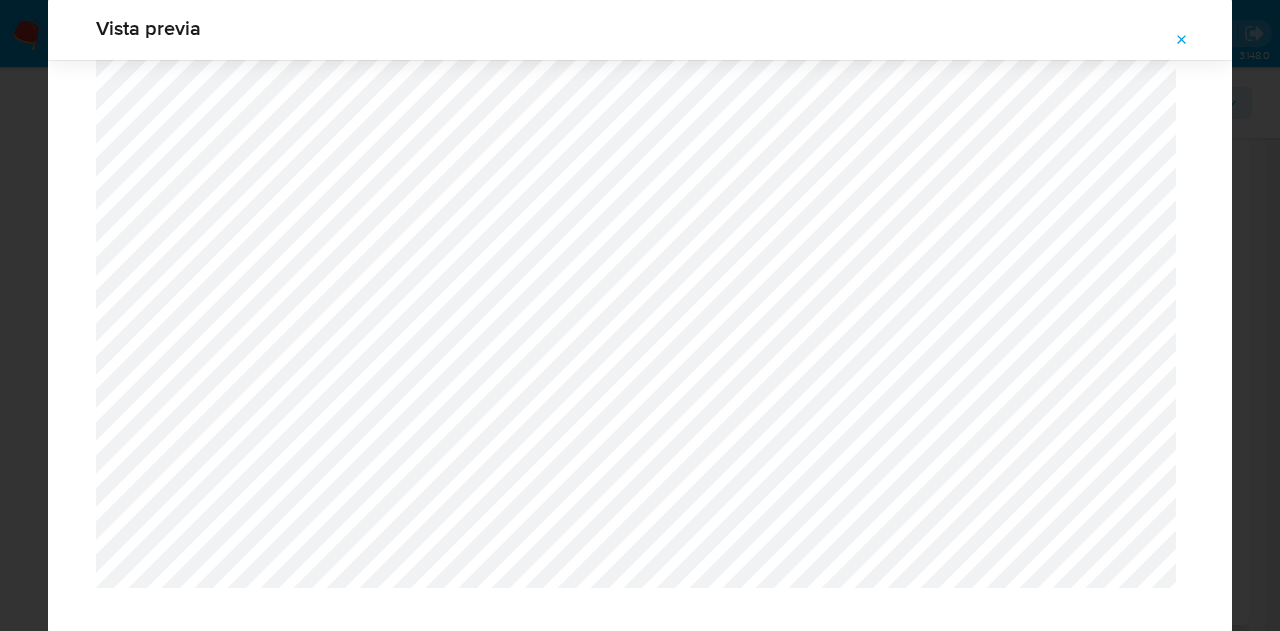 drag, startPoint x: 1186, startPoint y: 41, endPoint x: 922, endPoint y: 3, distance: 266.72083 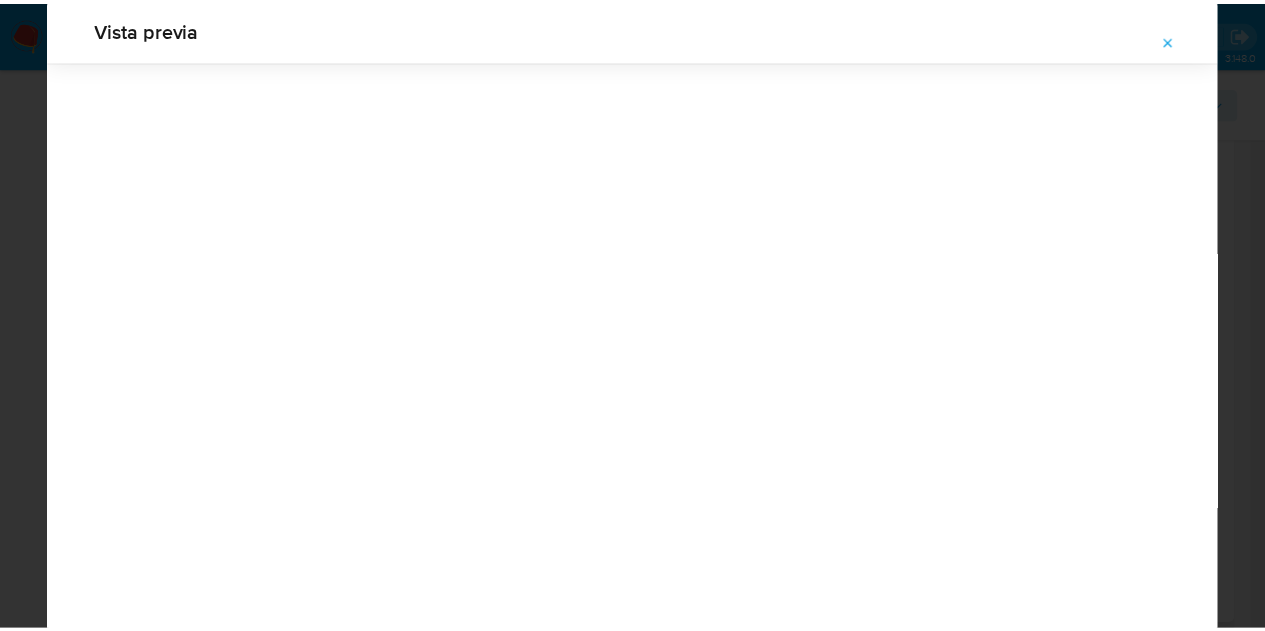 scroll, scrollTop: 64, scrollLeft: 0, axis: vertical 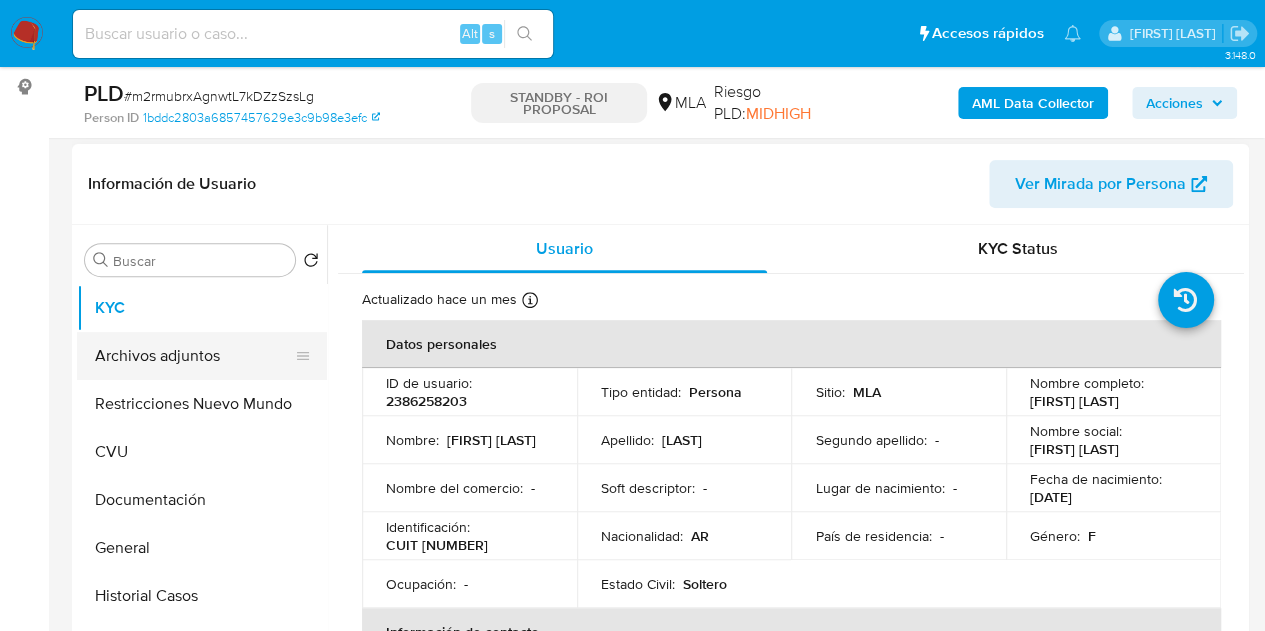 select on "10" 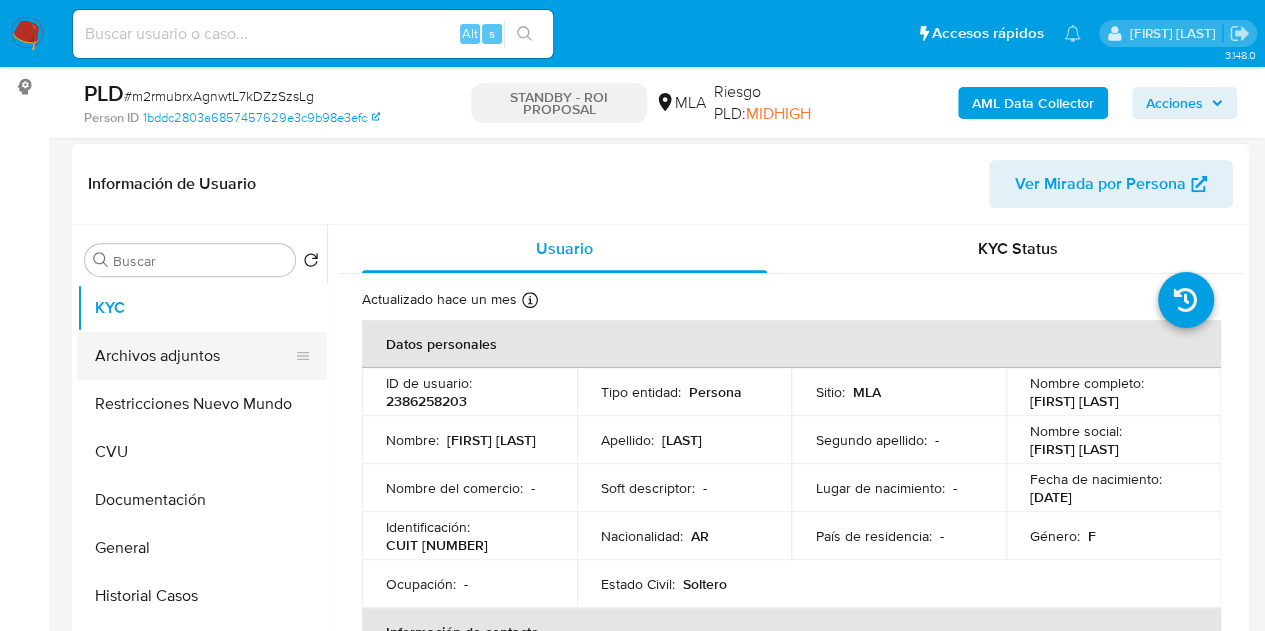 click on "Archivos adjuntos" at bounding box center (194, 356) 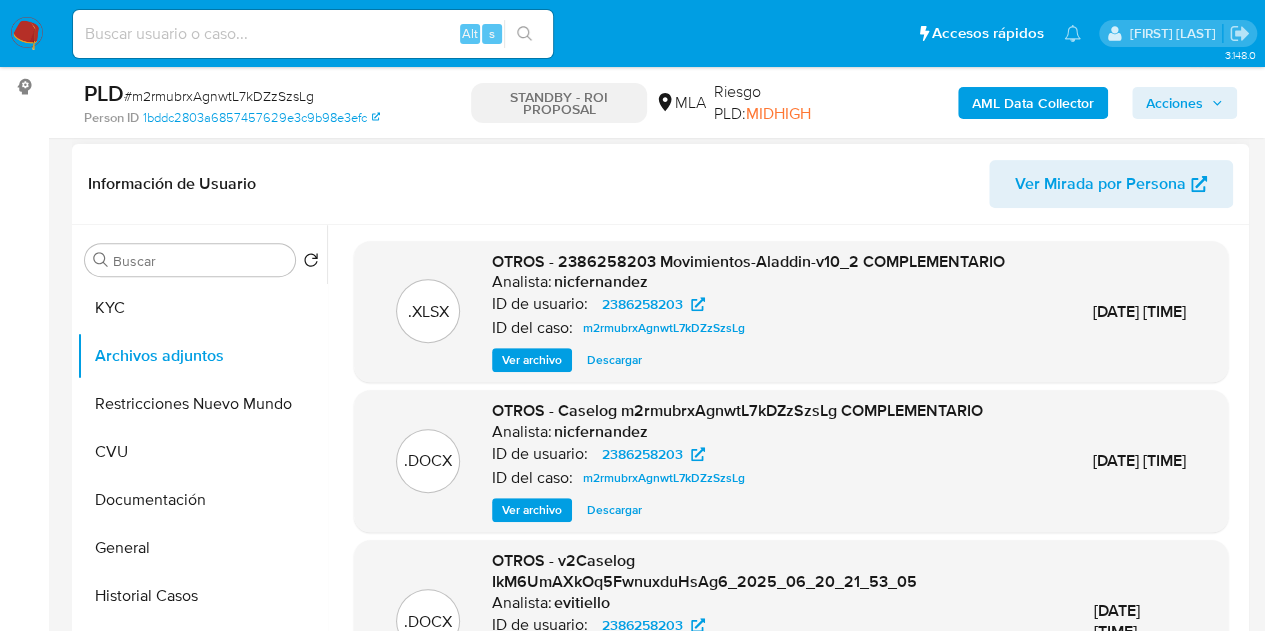 click on "Ver archivo" at bounding box center [532, 510] 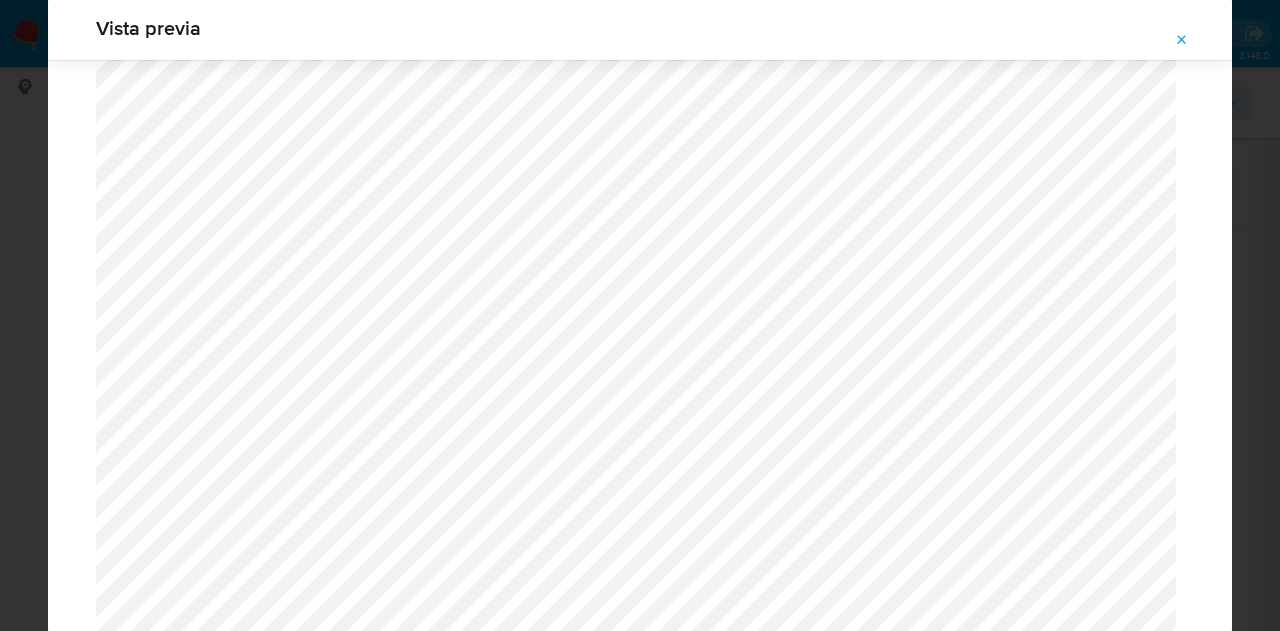 scroll, scrollTop: 232, scrollLeft: 0, axis: vertical 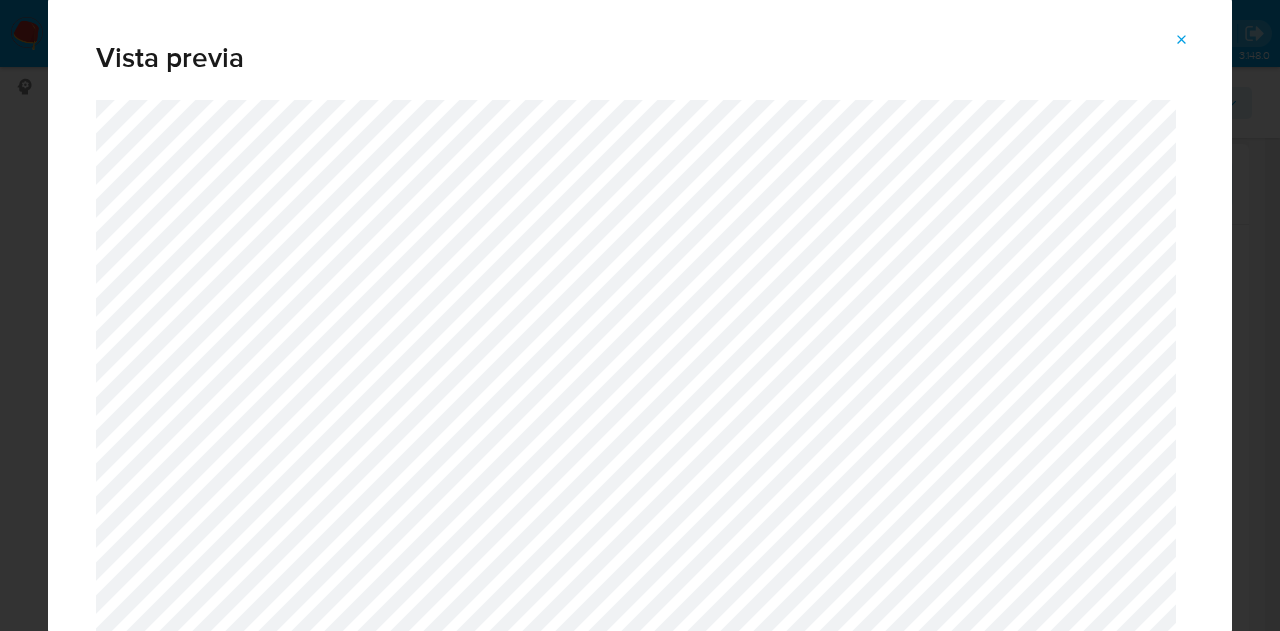 click 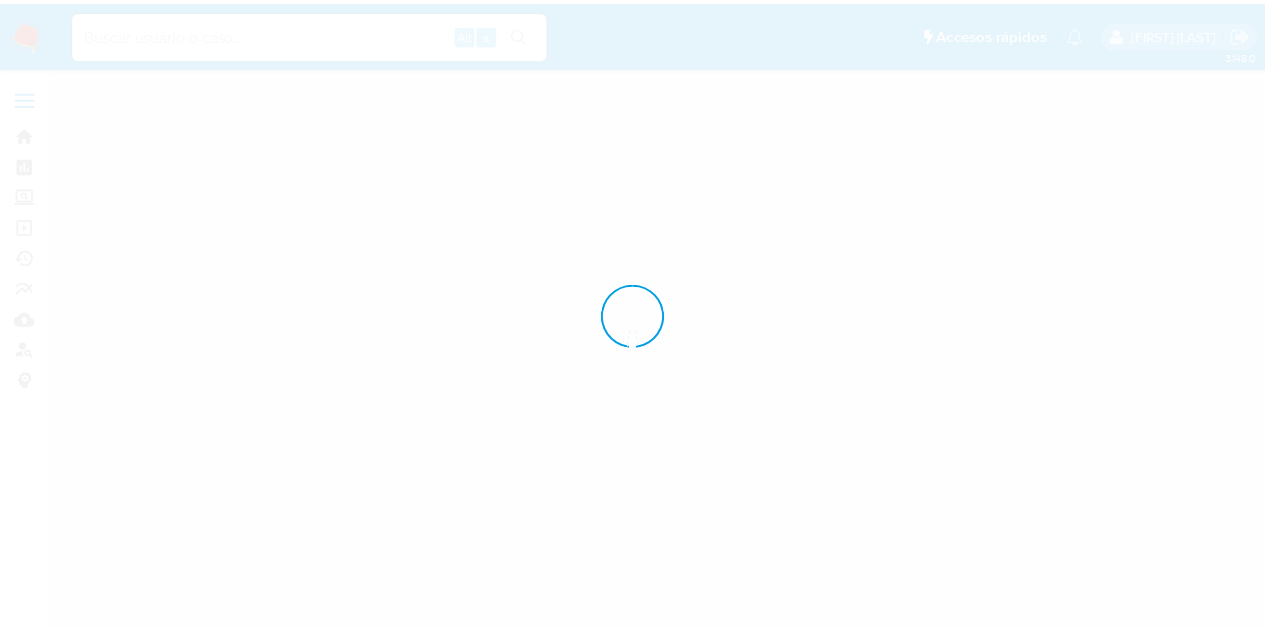 scroll, scrollTop: 0, scrollLeft: 0, axis: both 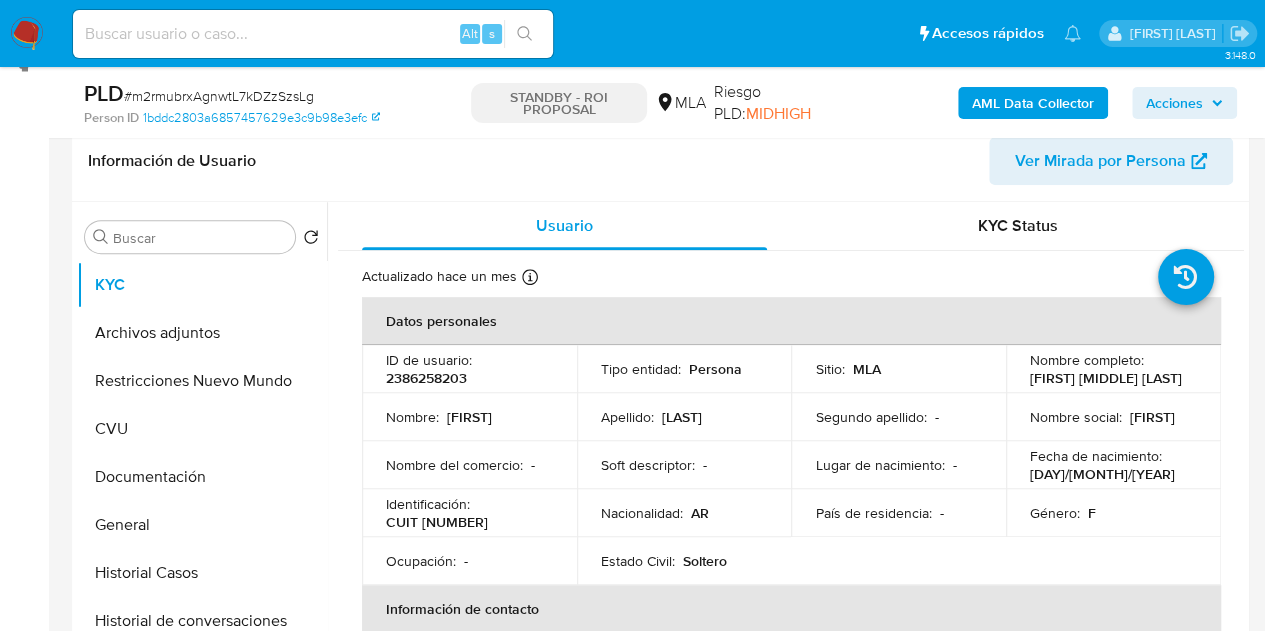 select on "10" 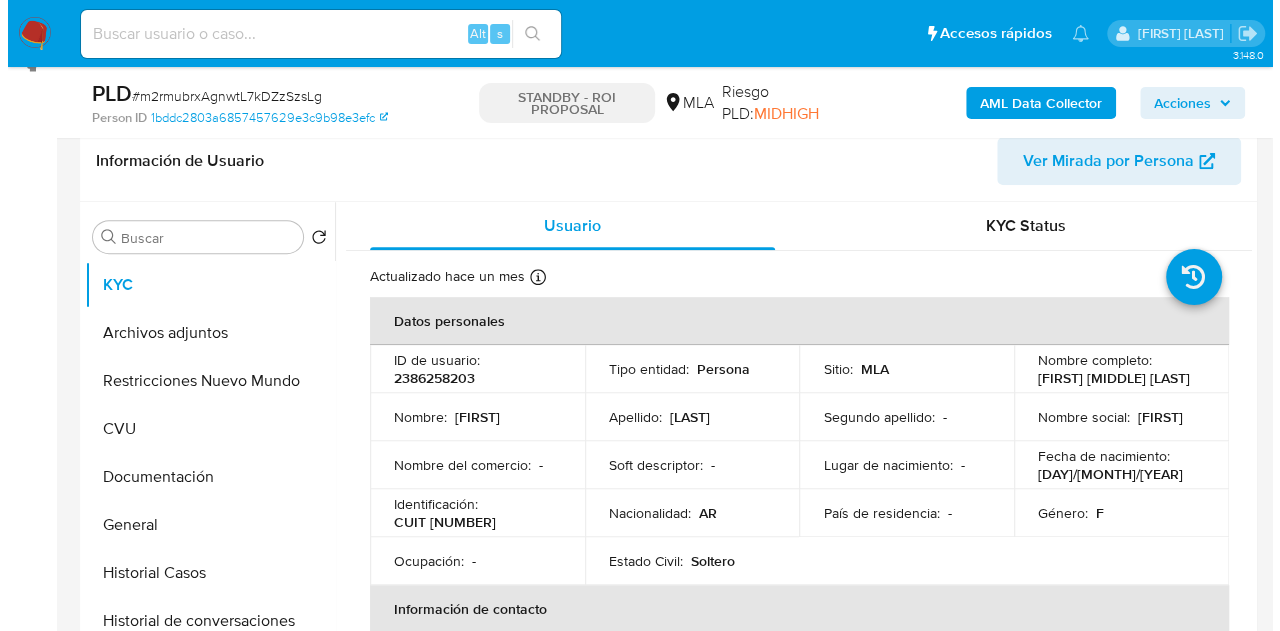 scroll, scrollTop: 378, scrollLeft: 0, axis: vertical 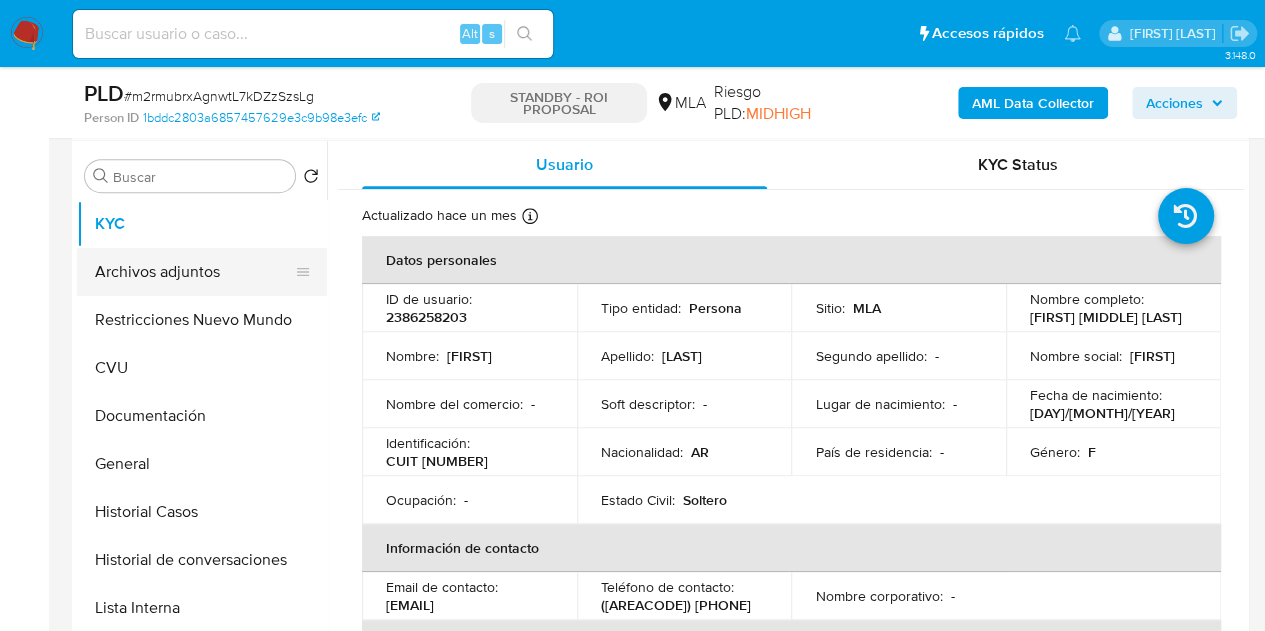 click on "Archivos adjuntos" at bounding box center [194, 272] 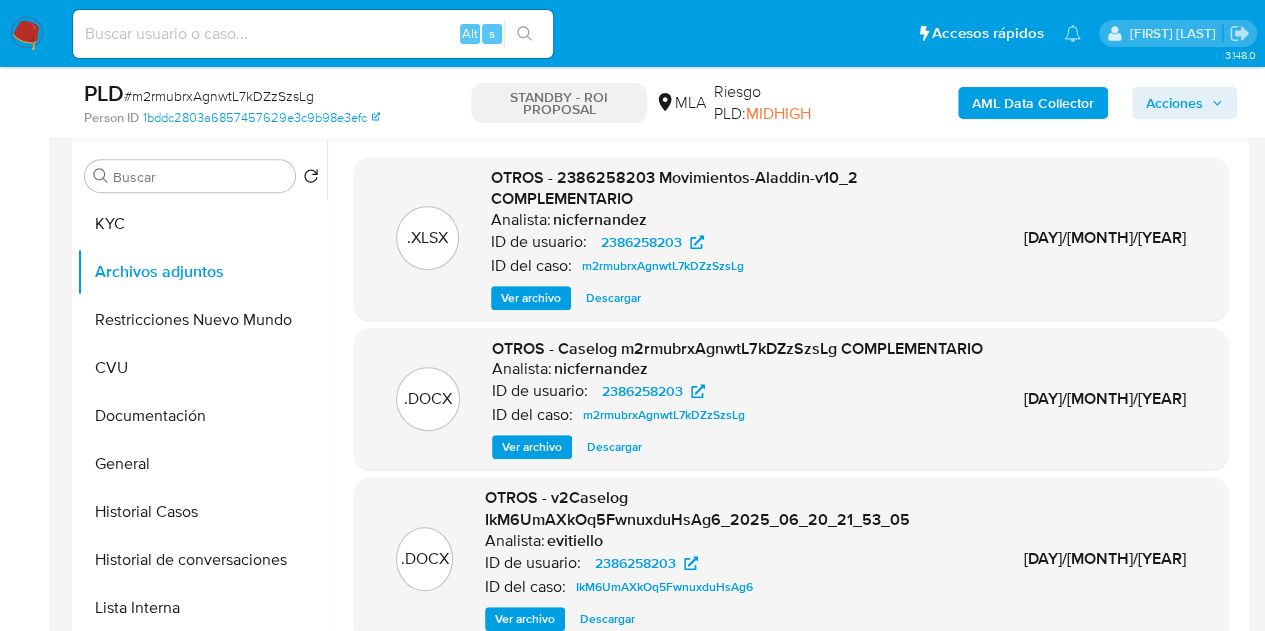 click on "Ver archivo" at bounding box center [532, 447] 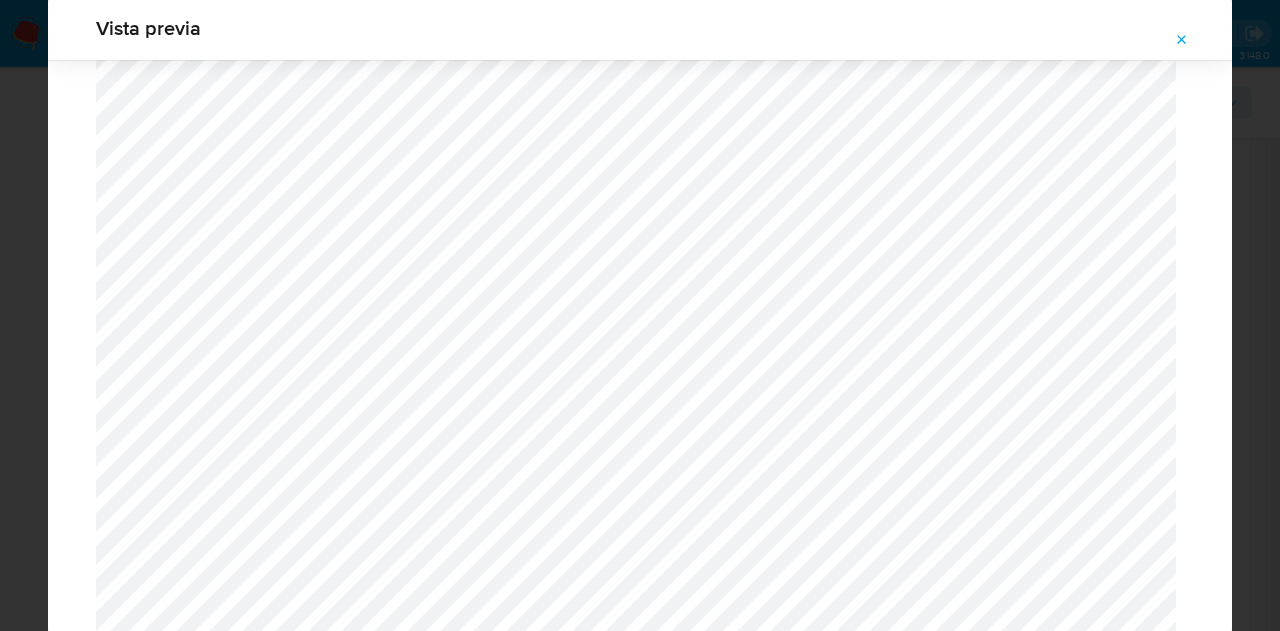 scroll, scrollTop: 508, scrollLeft: 0, axis: vertical 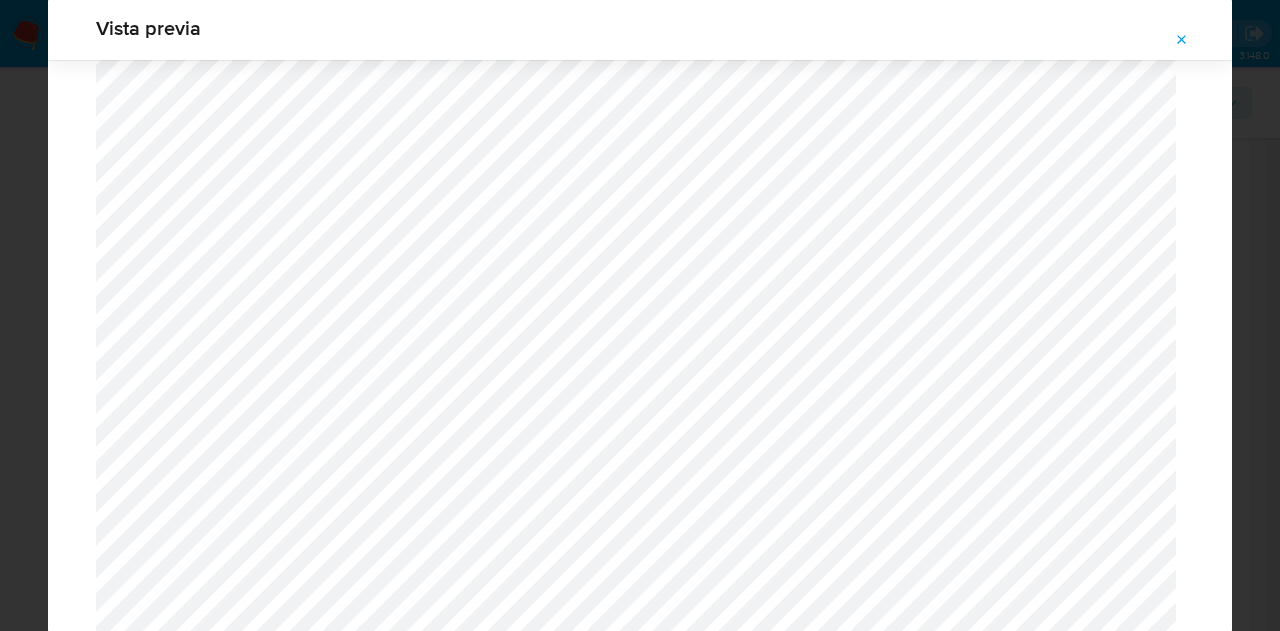 click at bounding box center (1182, 40) 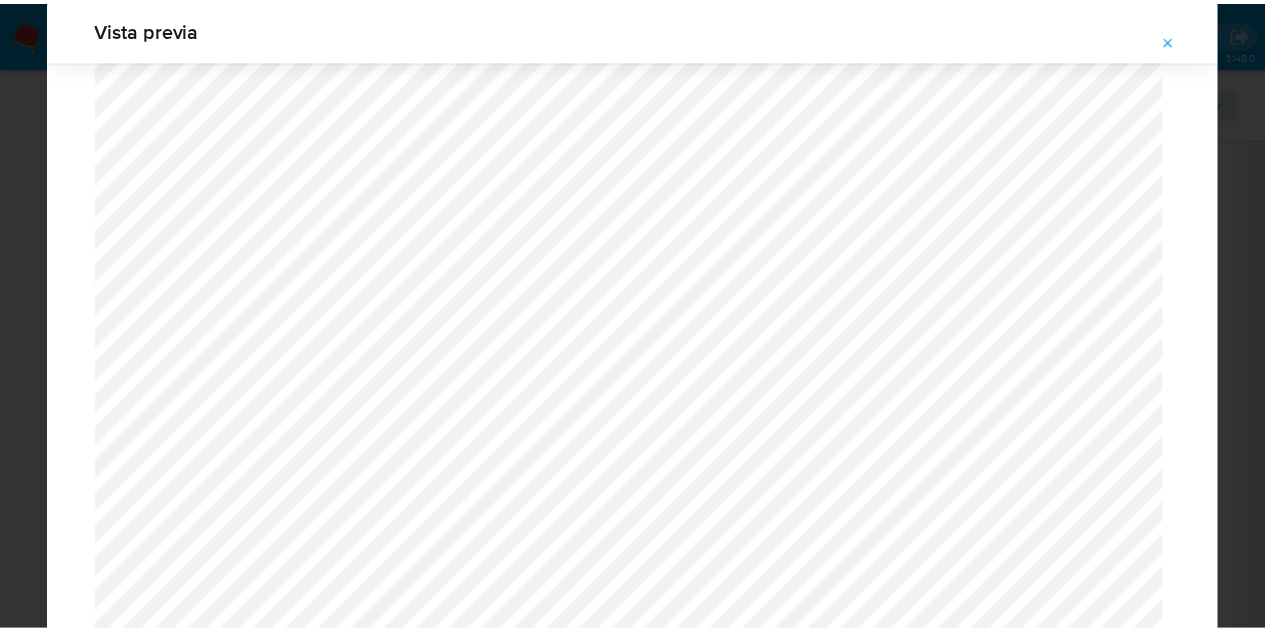 scroll, scrollTop: 64, scrollLeft: 0, axis: vertical 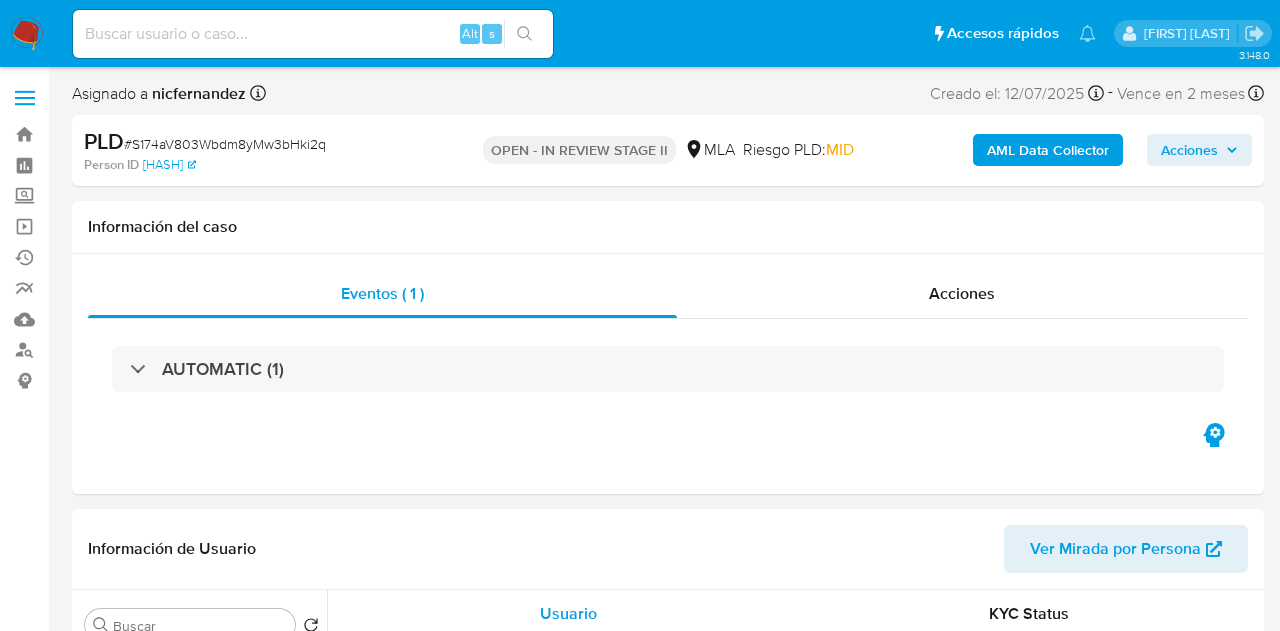 select on "10" 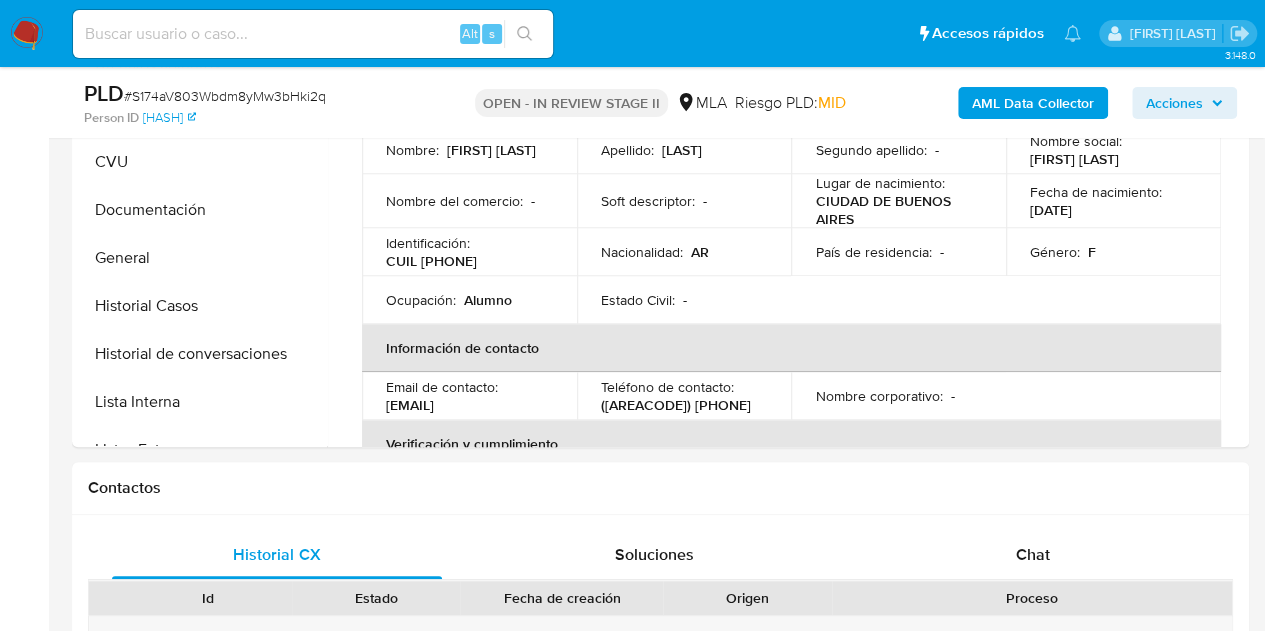 scroll, scrollTop: 472, scrollLeft: 0, axis: vertical 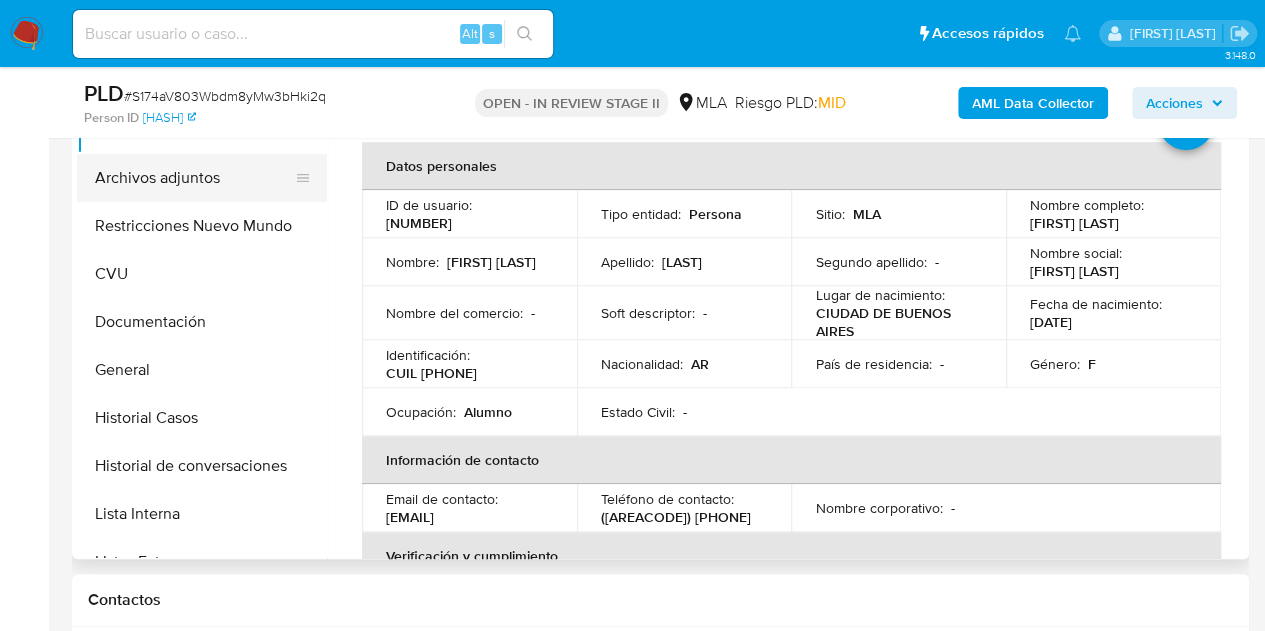 click on "Archivos adjuntos" at bounding box center (194, 178) 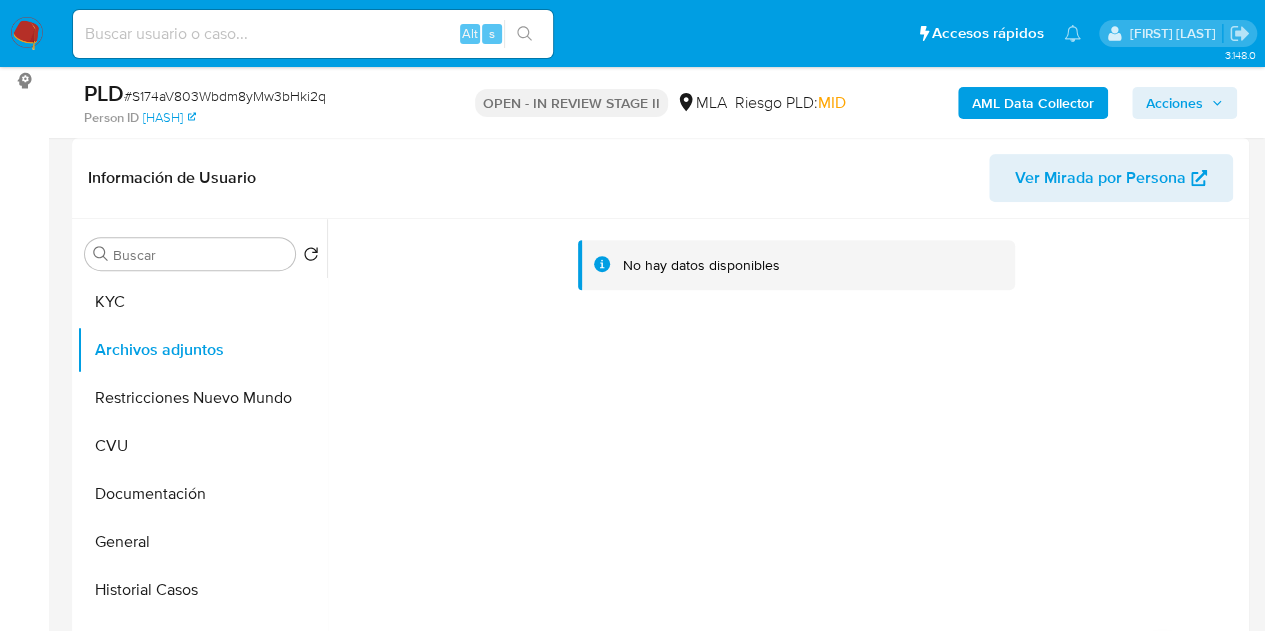 scroll, scrollTop: 267, scrollLeft: 0, axis: vertical 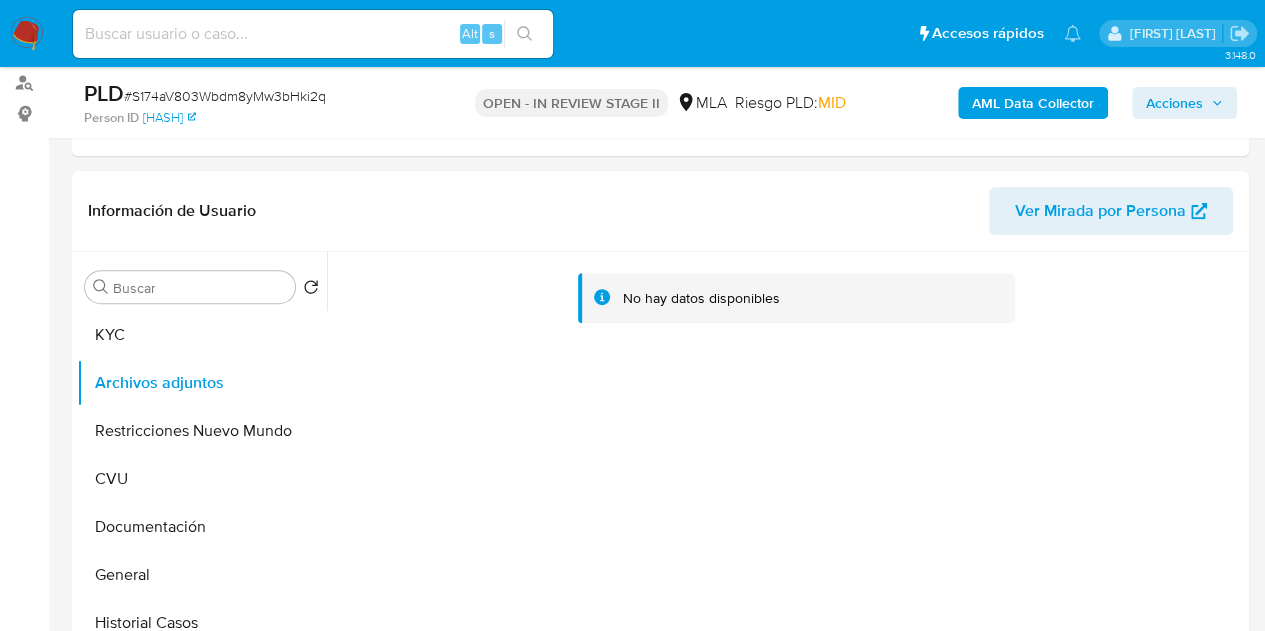 click on "AML Data Collector" at bounding box center [1033, 103] 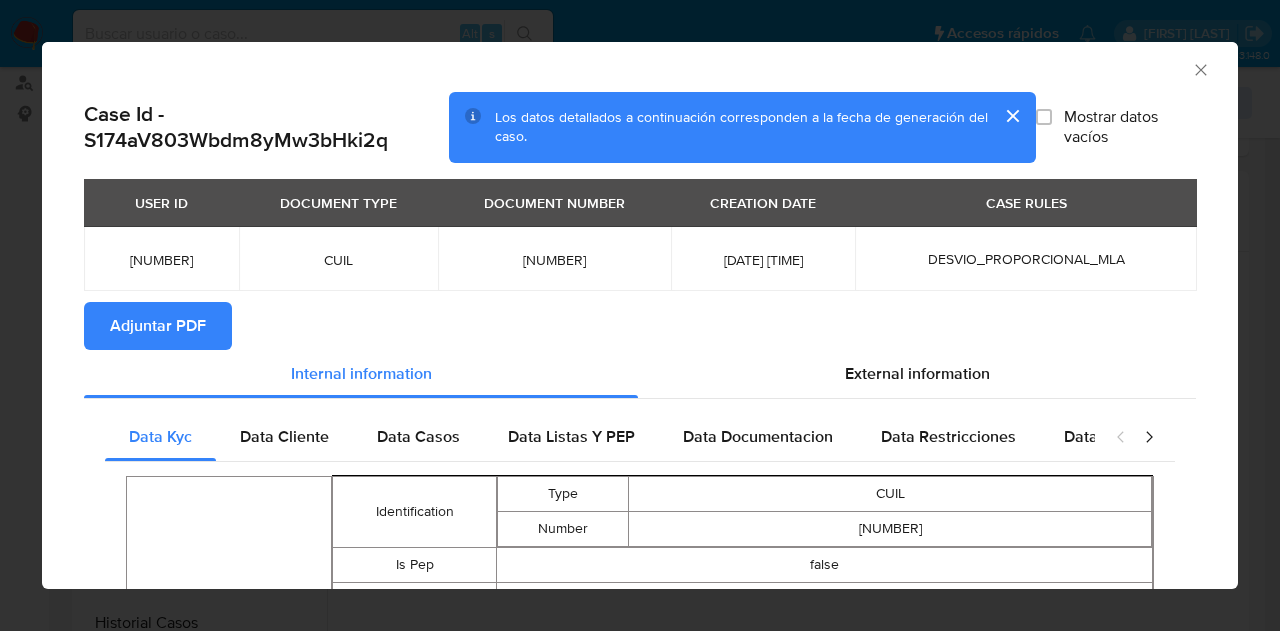 click on "Adjuntar PDF" at bounding box center [158, 326] 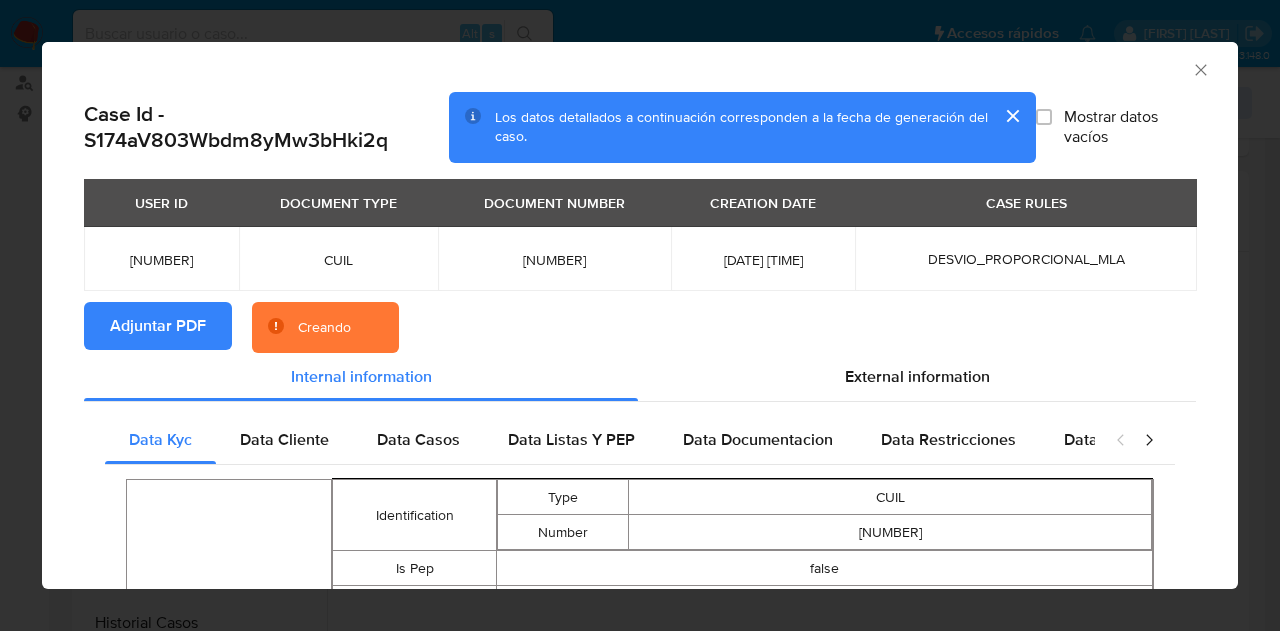 click at bounding box center (1012, 116) 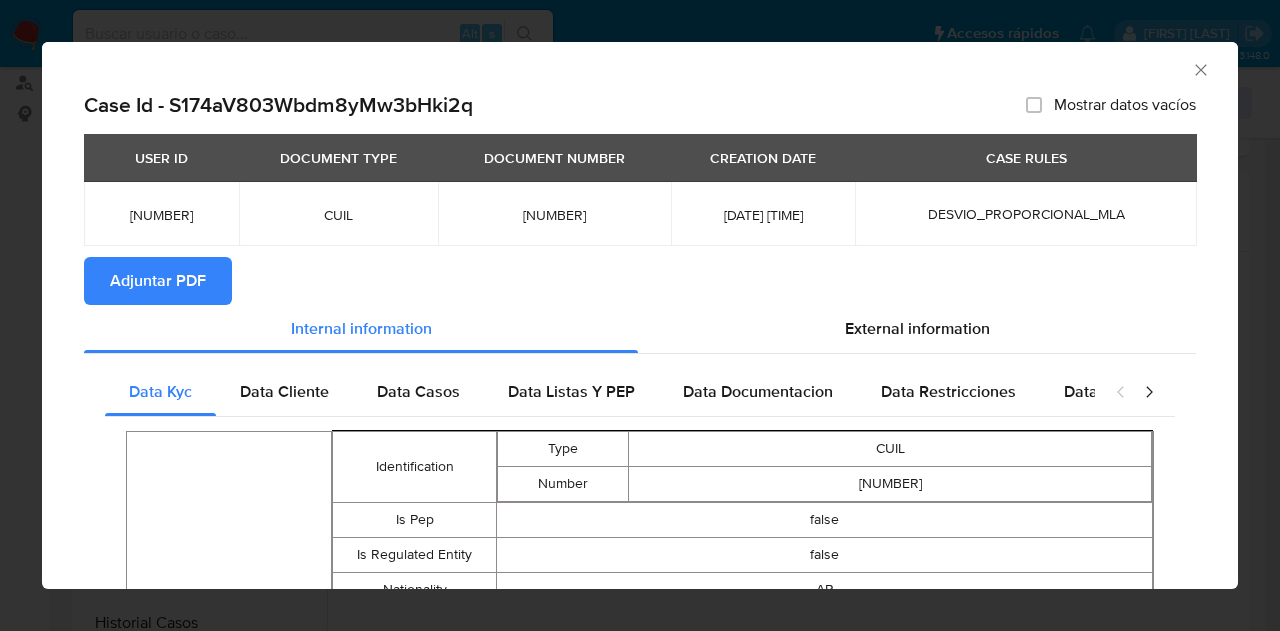 click 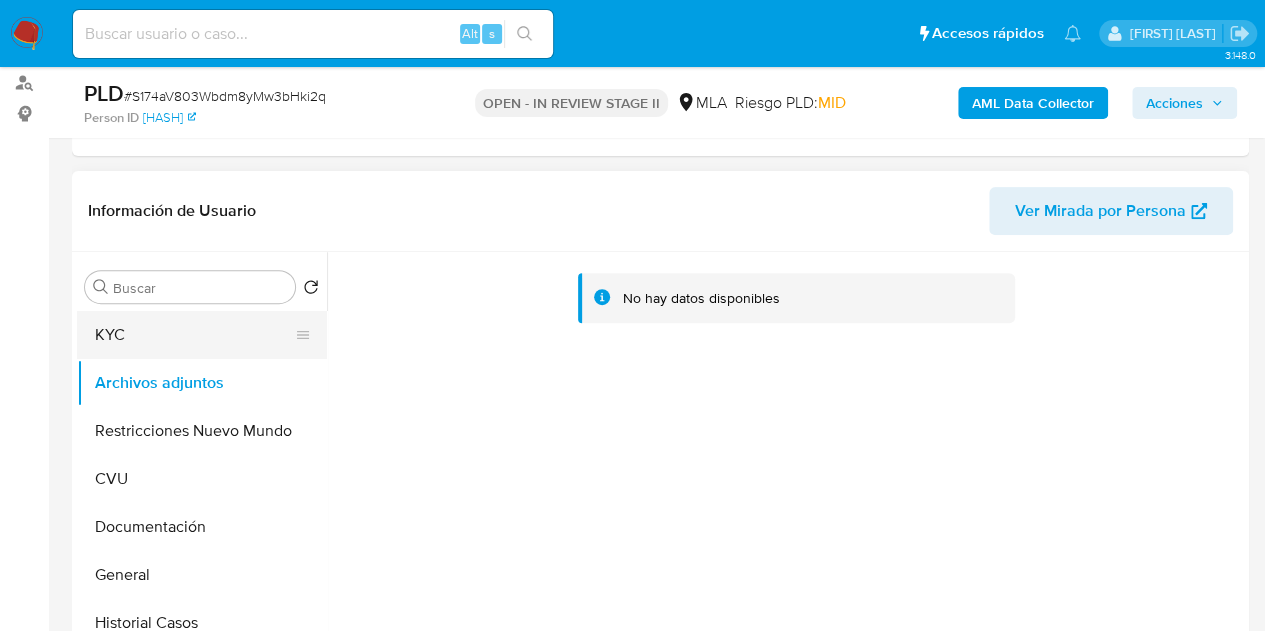 click on "KYC" at bounding box center (194, 335) 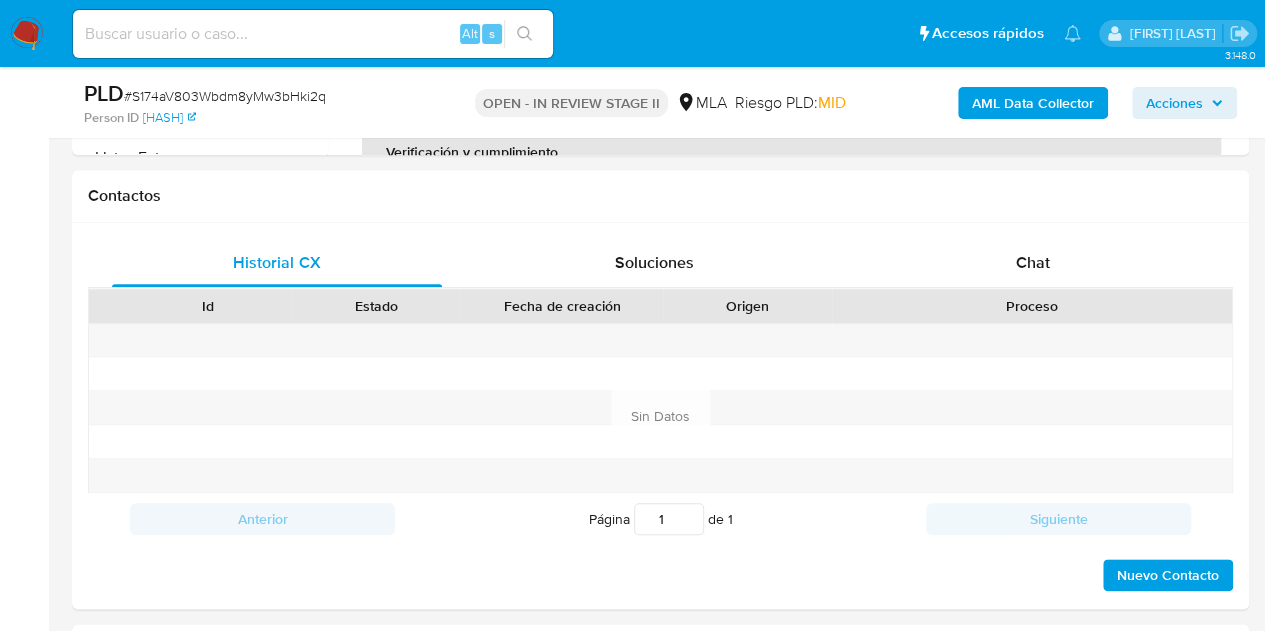 scroll, scrollTop: 923, scrollLeft: 0, axis: vertical 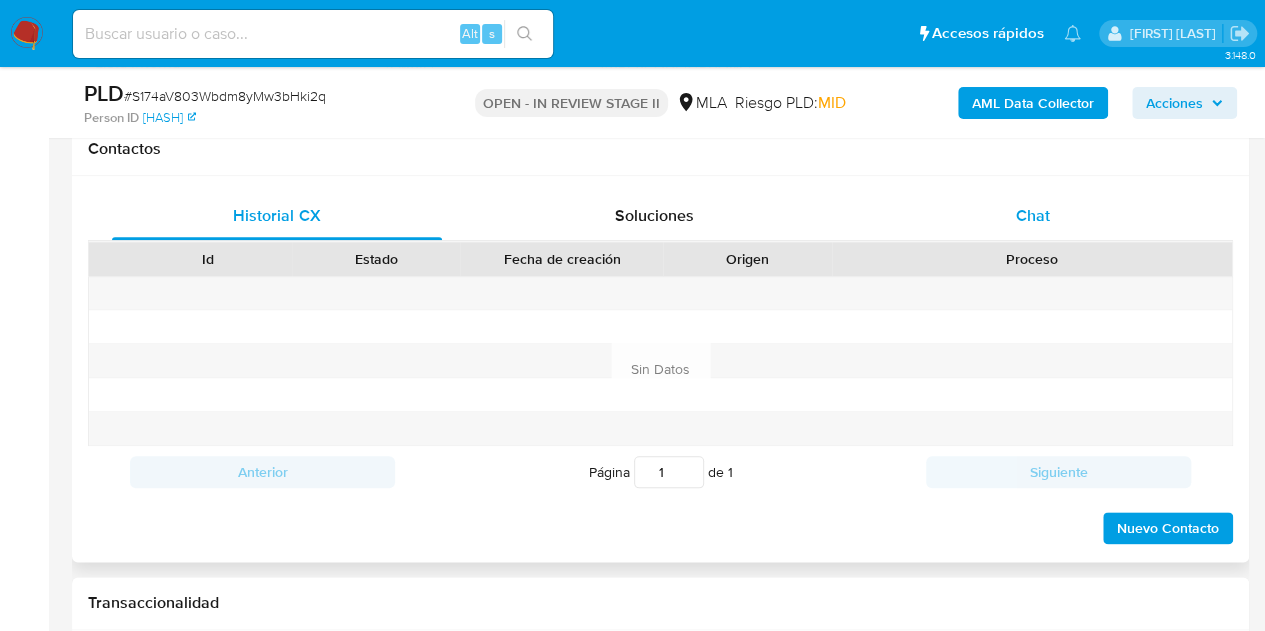 click on "Chat" at bounding box center (1033, 216) 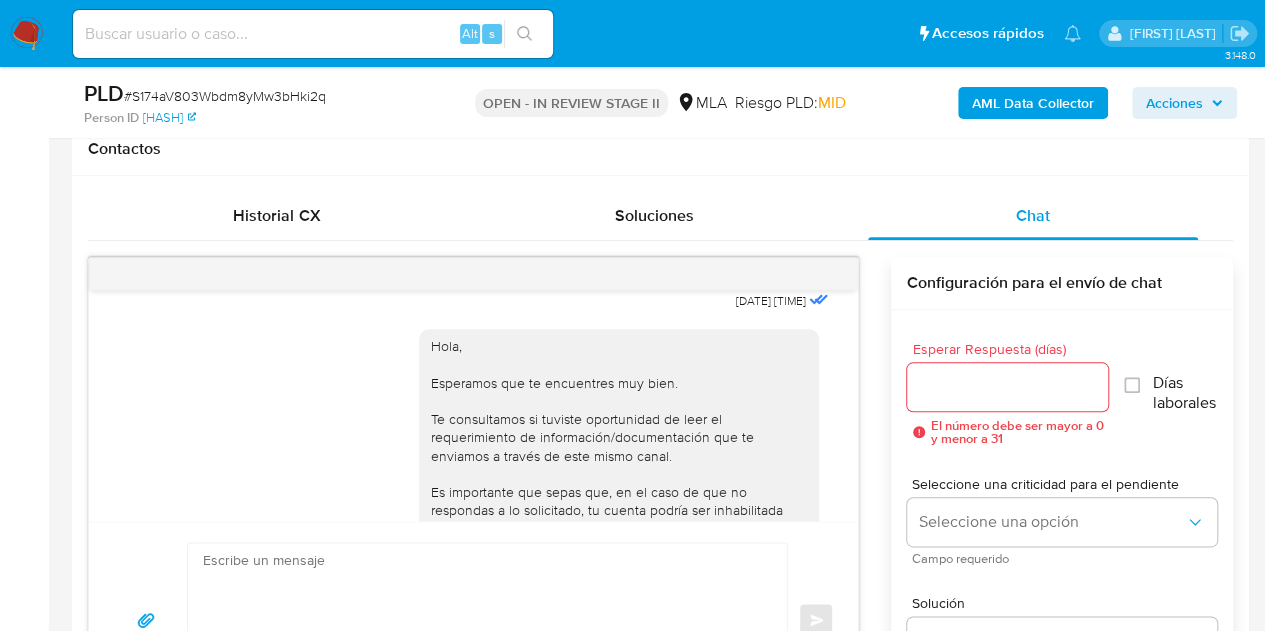 scroll, scrollTop: 1342, scrollLeft: 0, axis: vertical 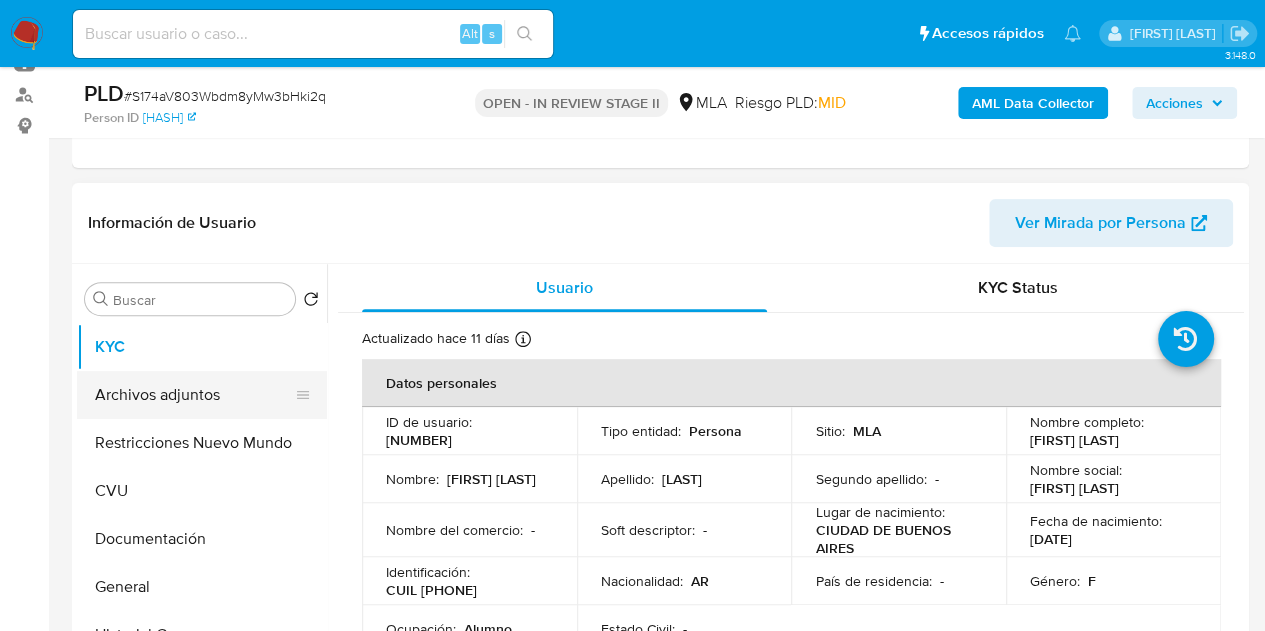 click on "Archivos adjuntos" at bounding box center [194, 395] 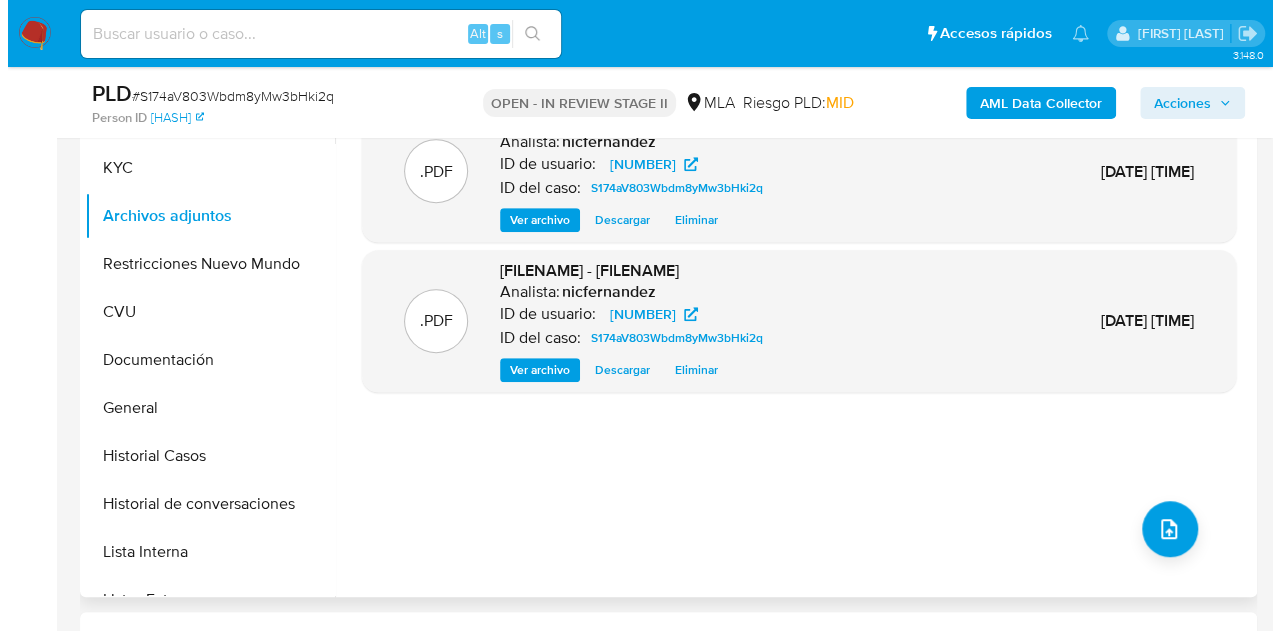scroll, scrollTop: 438, scrollLeft: 0, axis: vertical 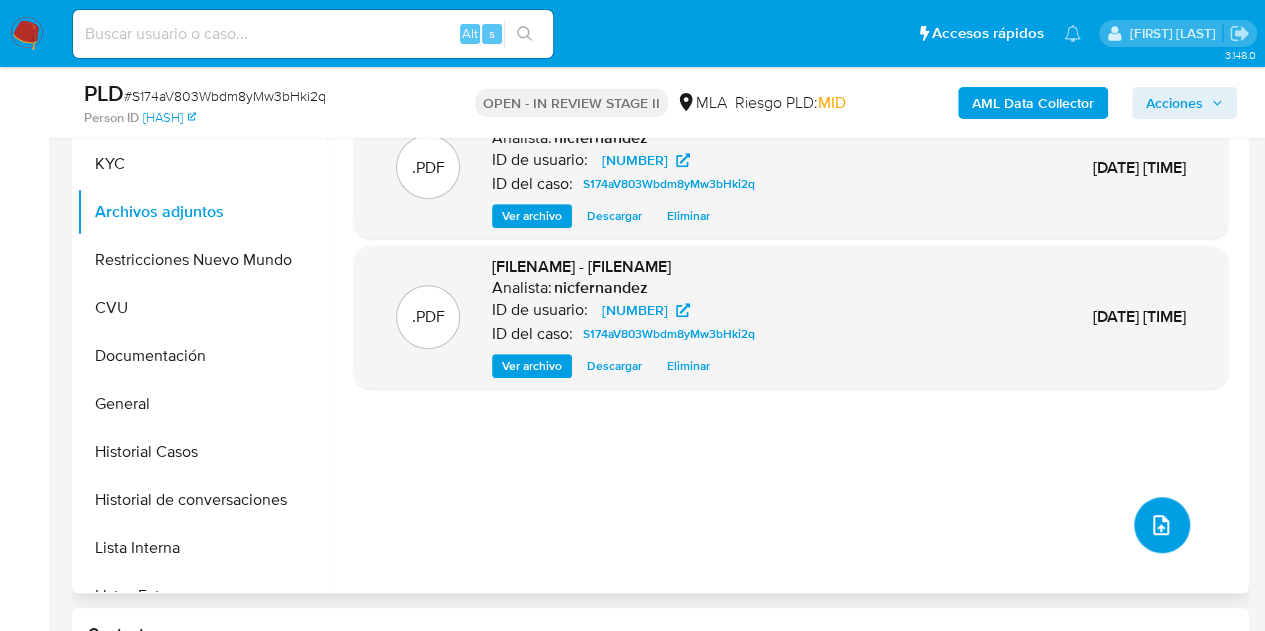 click at bounding box center [1162, 525] 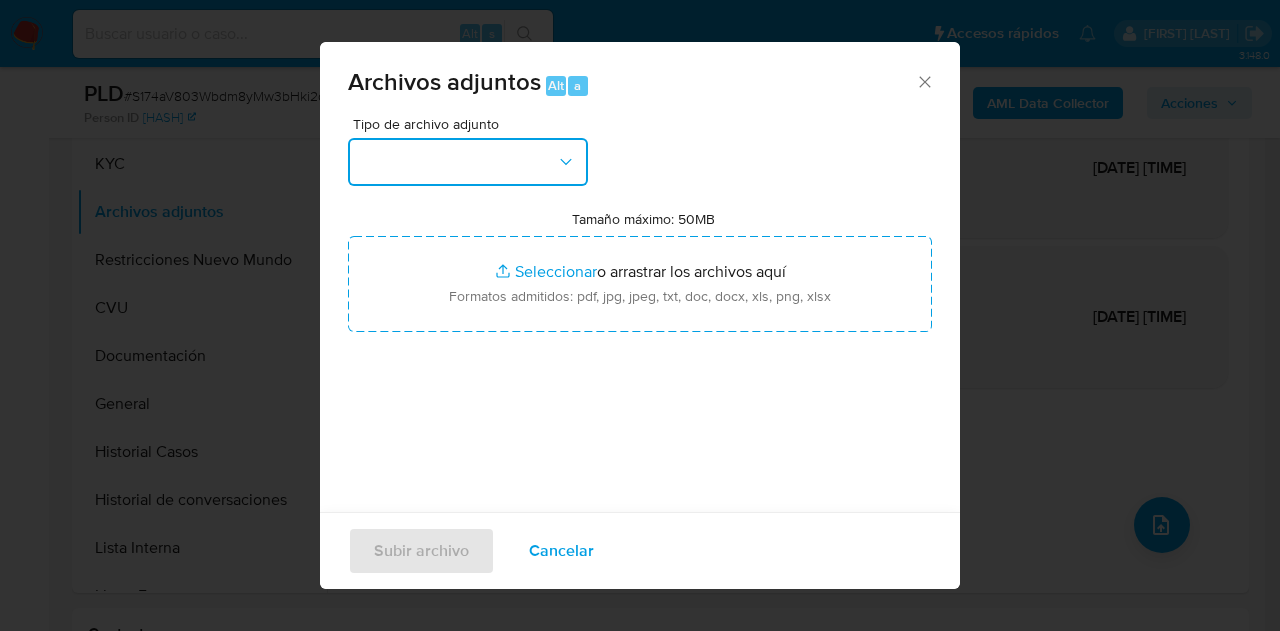 click 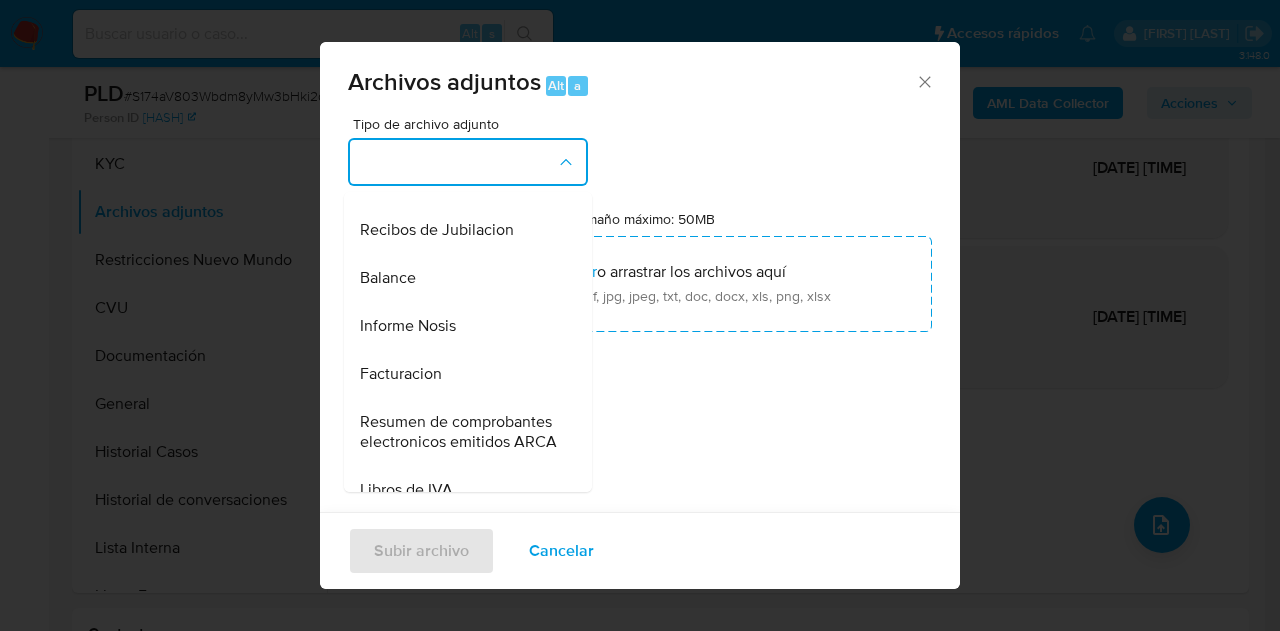 scroll, scrollTop: 633, scrollLeft: 0, axis: vertical 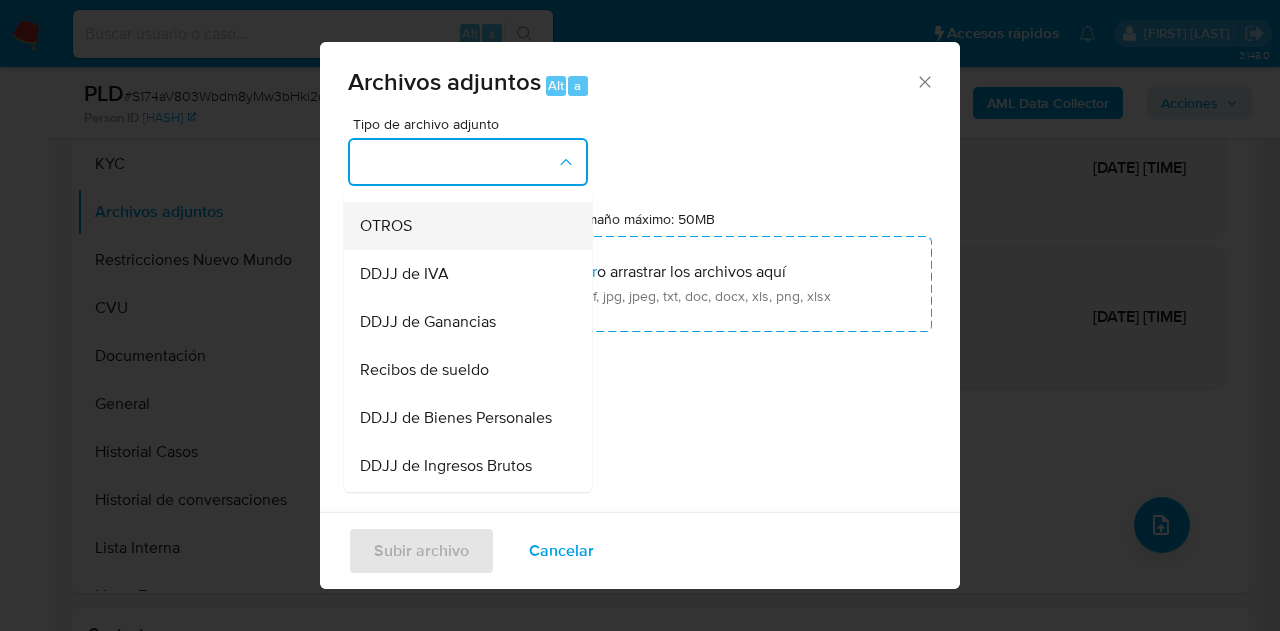 click on "OTROS" at bounding box center [462, 226] 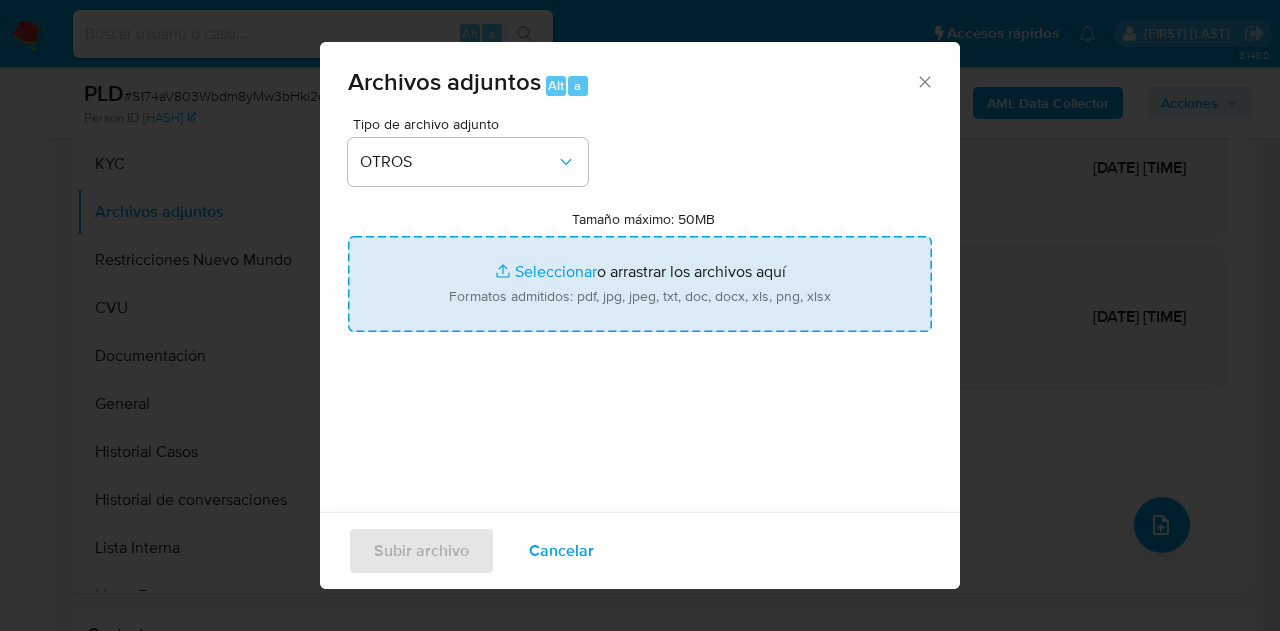 click on "Tamaño máximo: 50MB Seleccionar archivos" at bounding box center [640, 284] 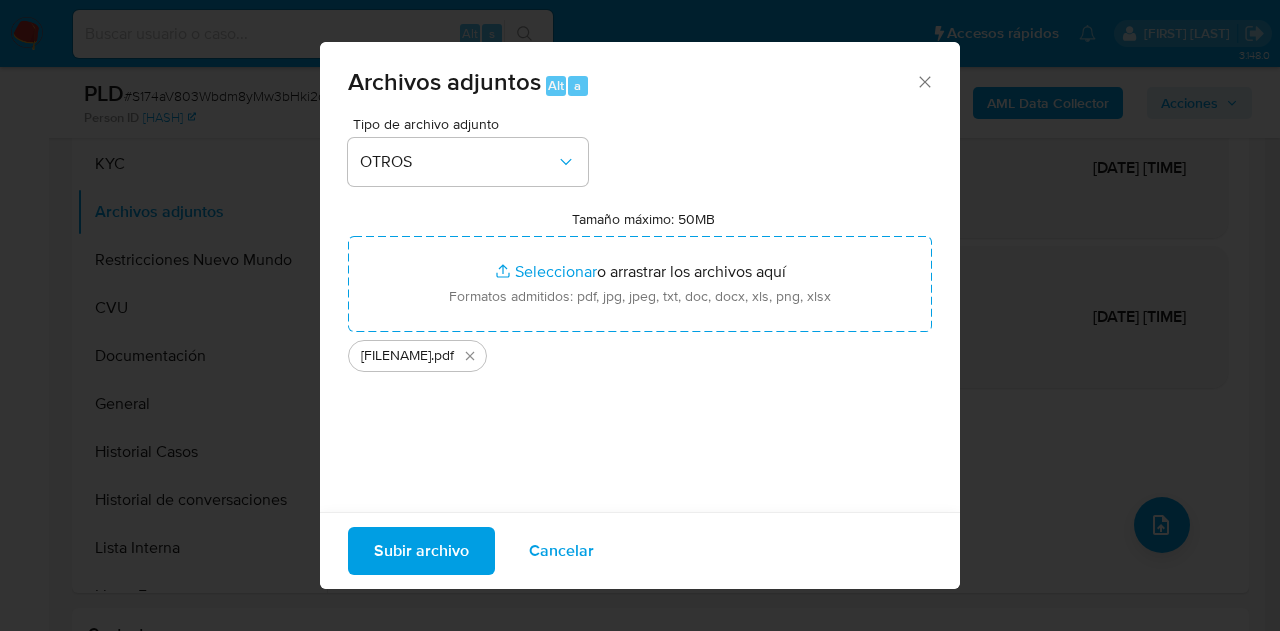 click on "Subir archivo" at bounding box center (421, 551) 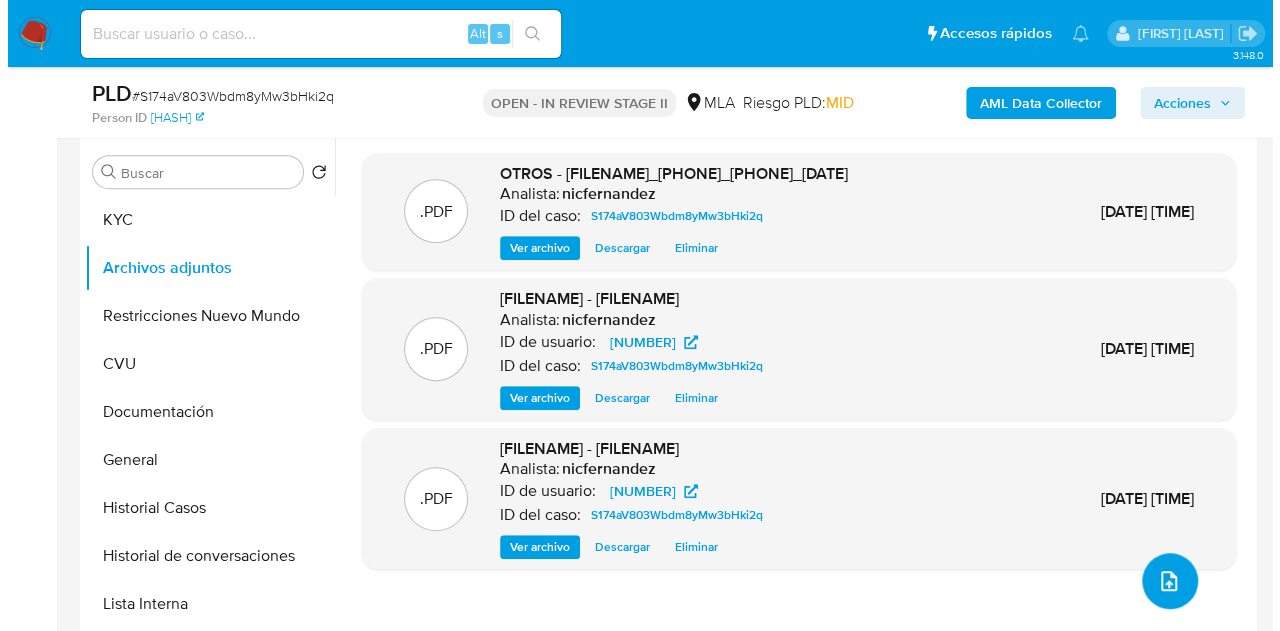 scroll, scrollTop: 377, scrollLeft: 0, axis: vertical 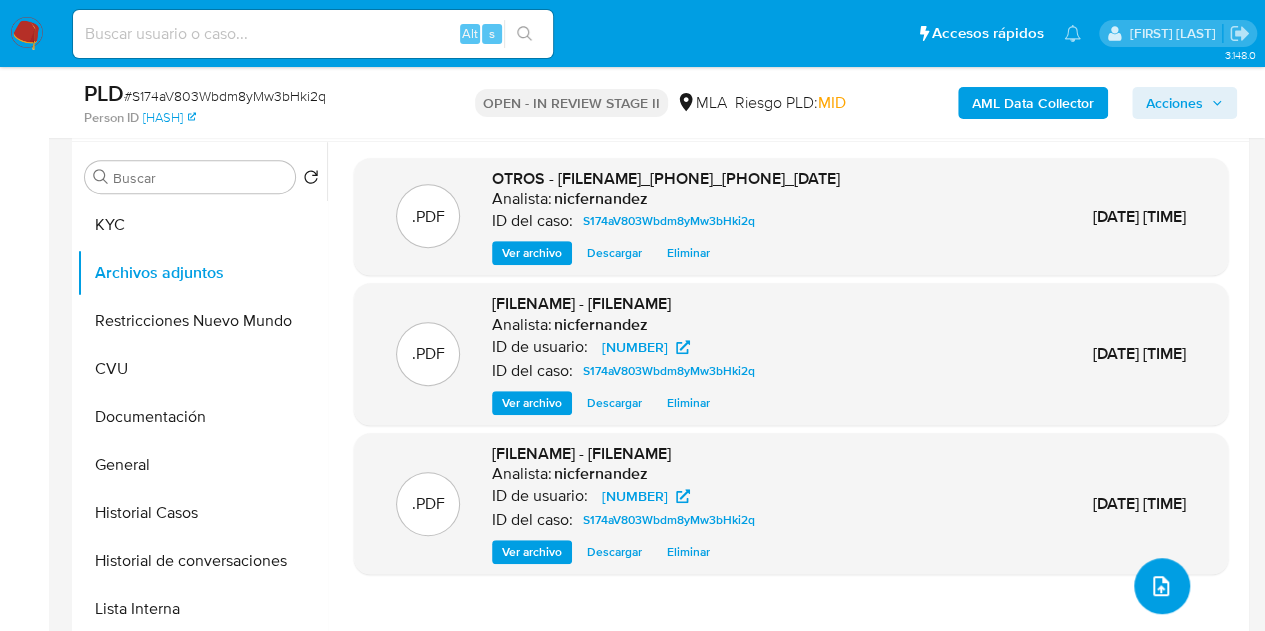 click at bounding box center (1162, 586) 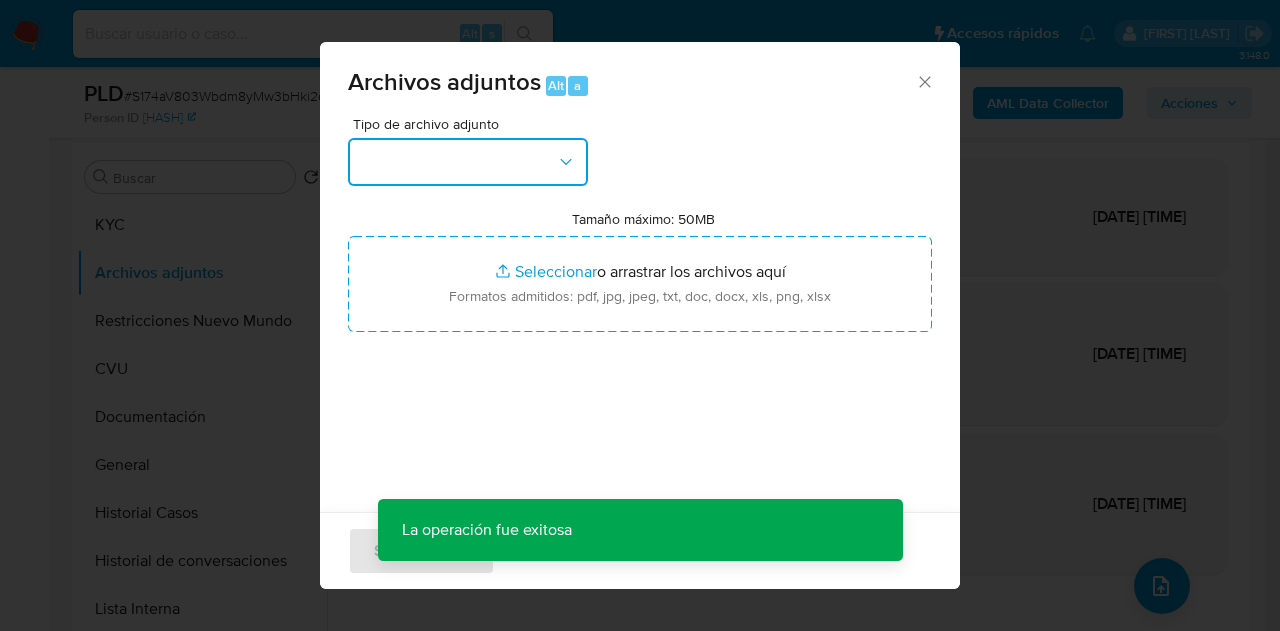 click at bounding box center (468, 162) 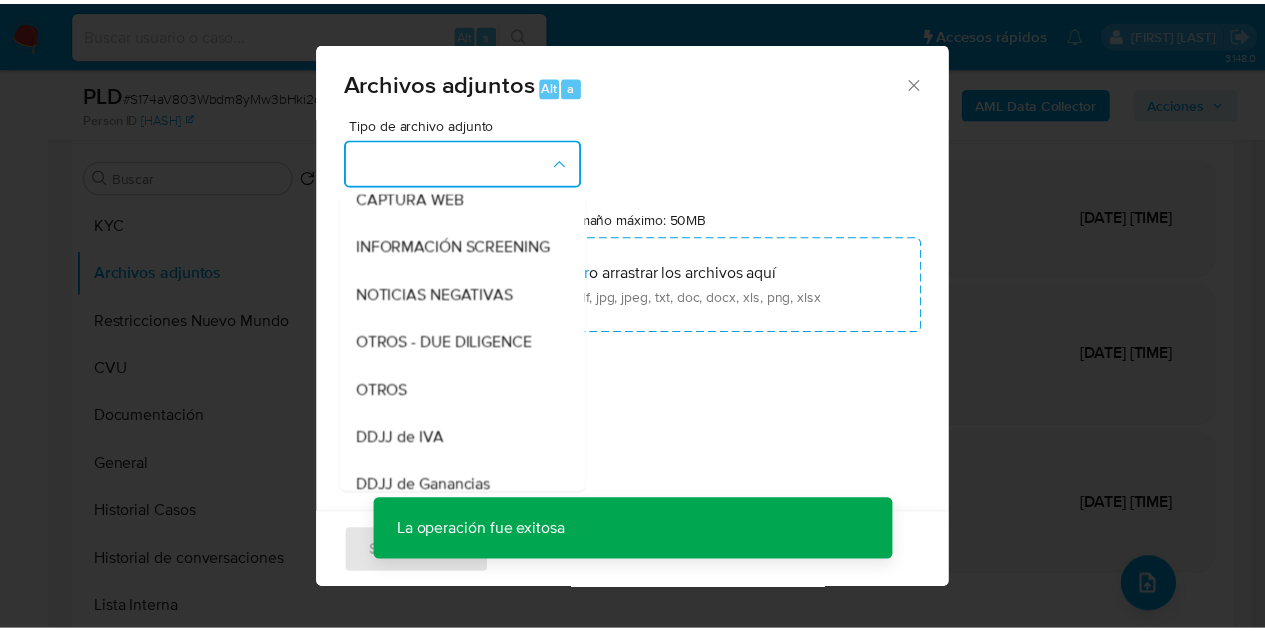 scroll, scrollTop: 328, scrollLeft: 0, axis: vertical 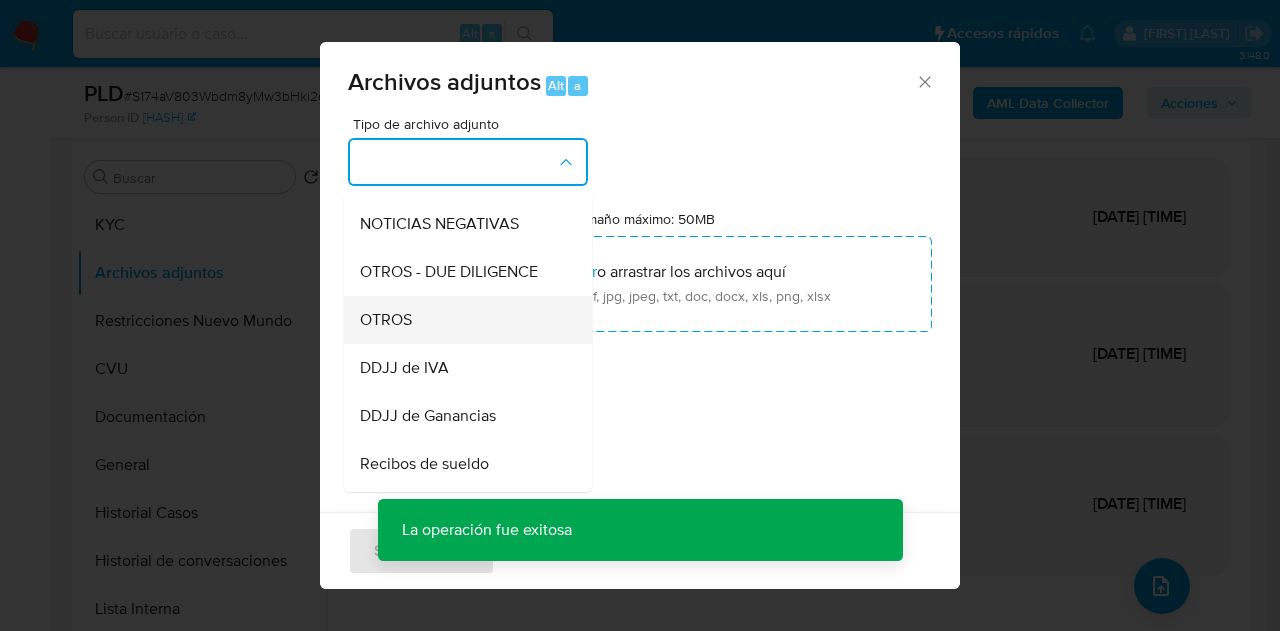 click on "OTROS" at bounding box center [462, 320] 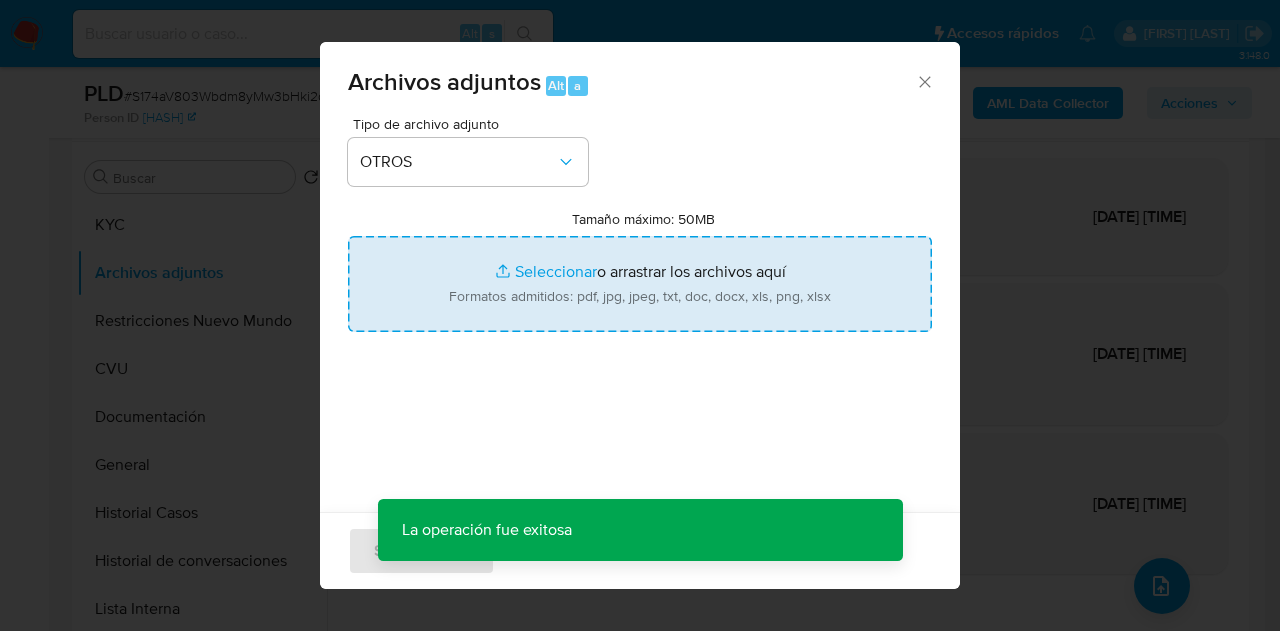 click on "Tamaño máximo: 50MB Seleccionar archivos" at bounding box center (640, 284) 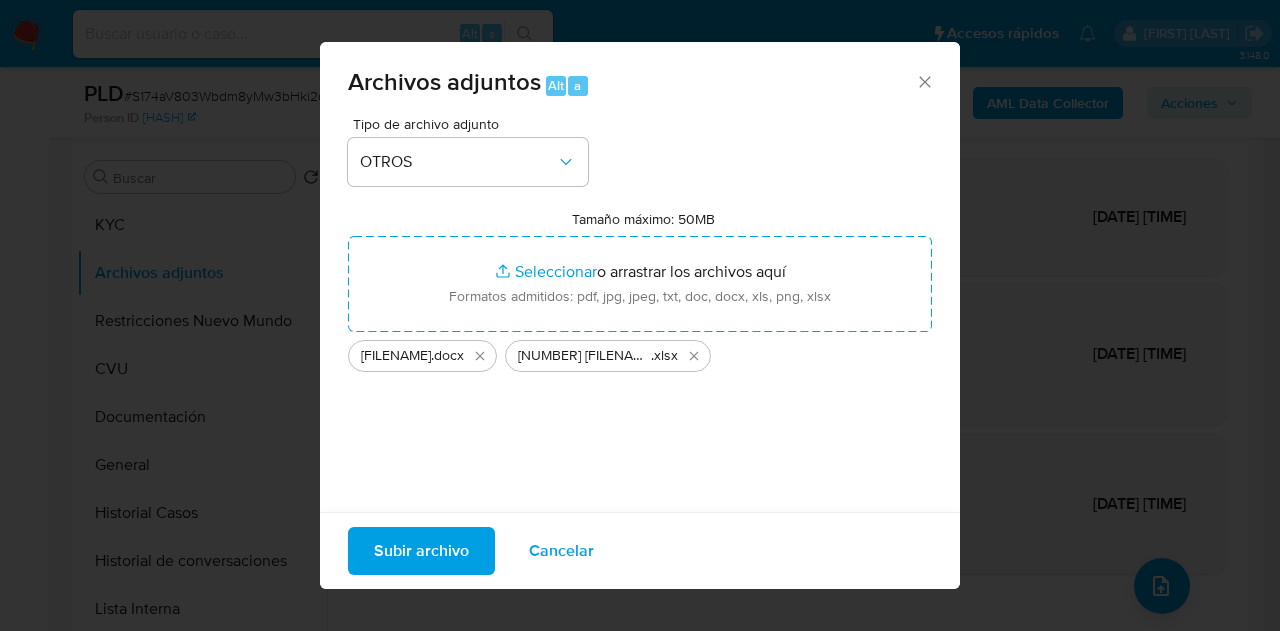 click on "Subir archivo" at bounding box center [421, 551] 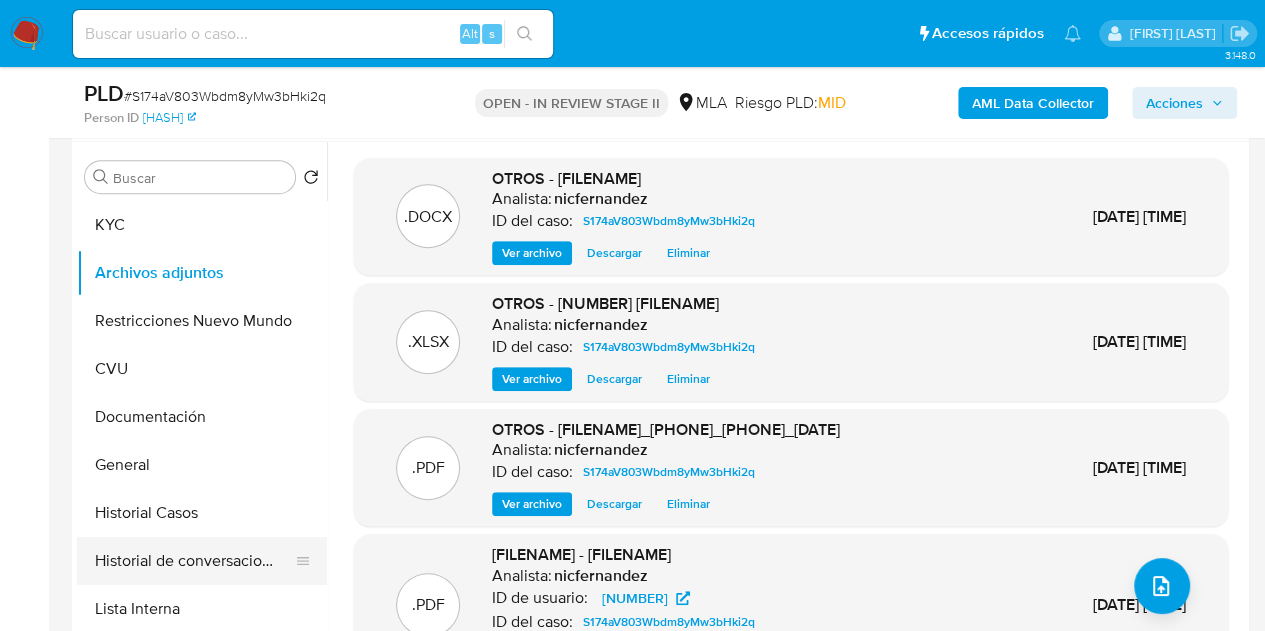 click on "Historial de conversaciones" at bounding box center (194, 561) 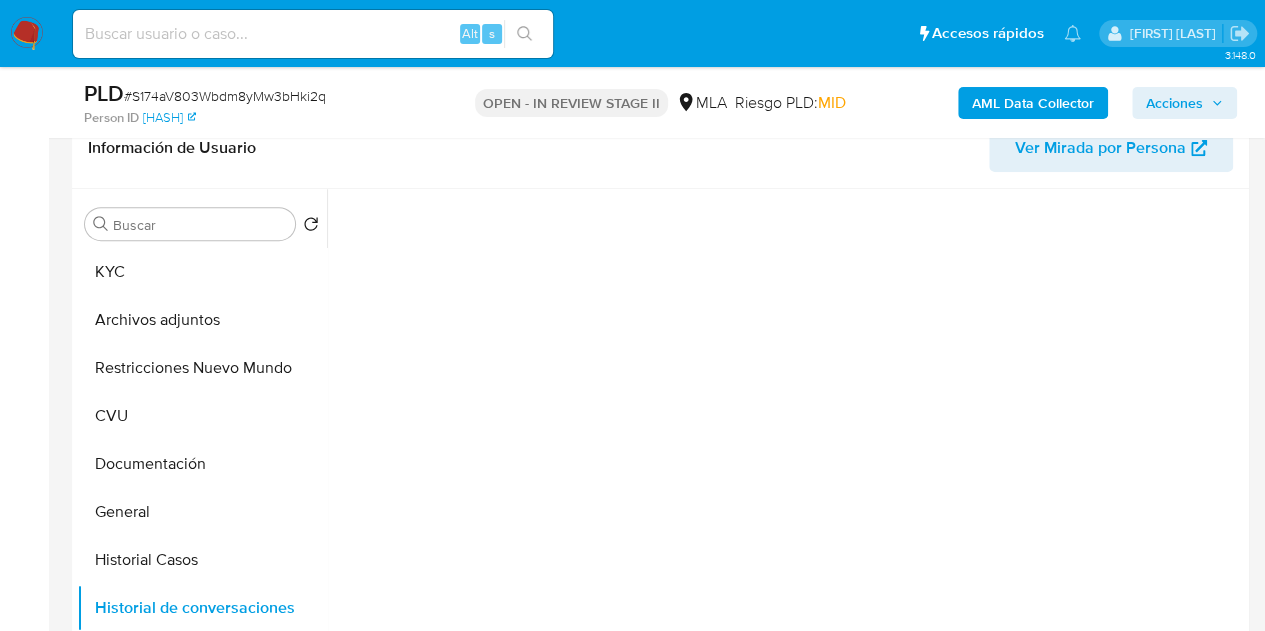 scroll, scrollTop: 336, scrollLeft: 0, axis: vertical 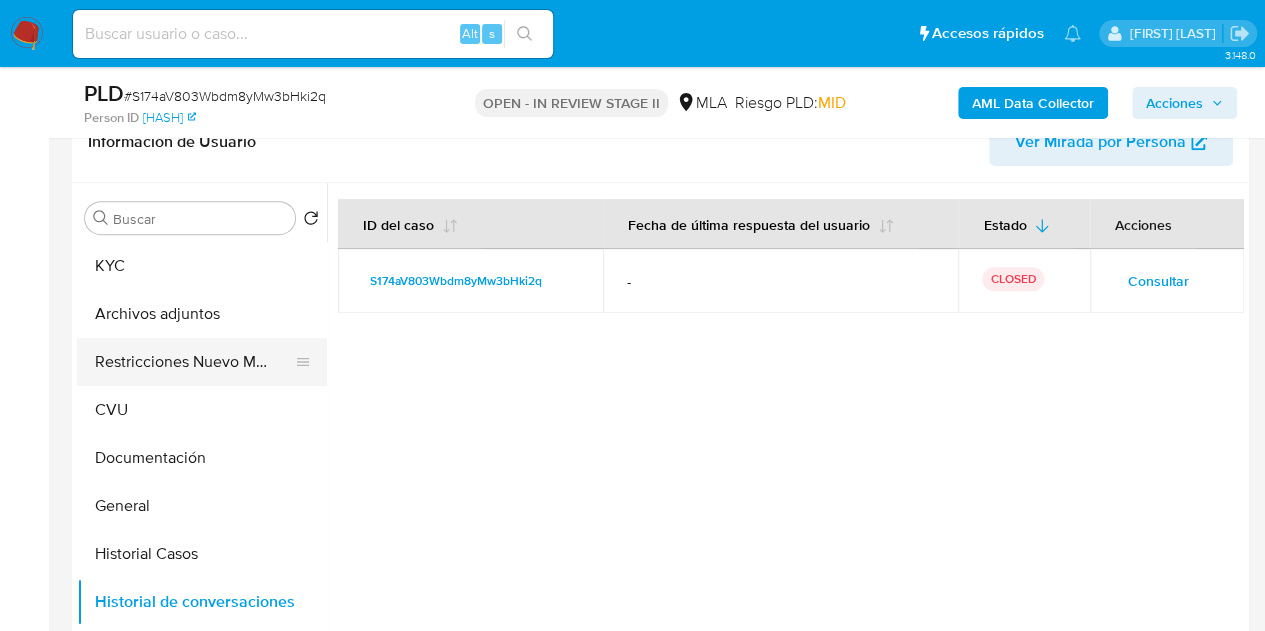 click on "Restricciones Nuevo Mundo" at bounding box center (194, 362) 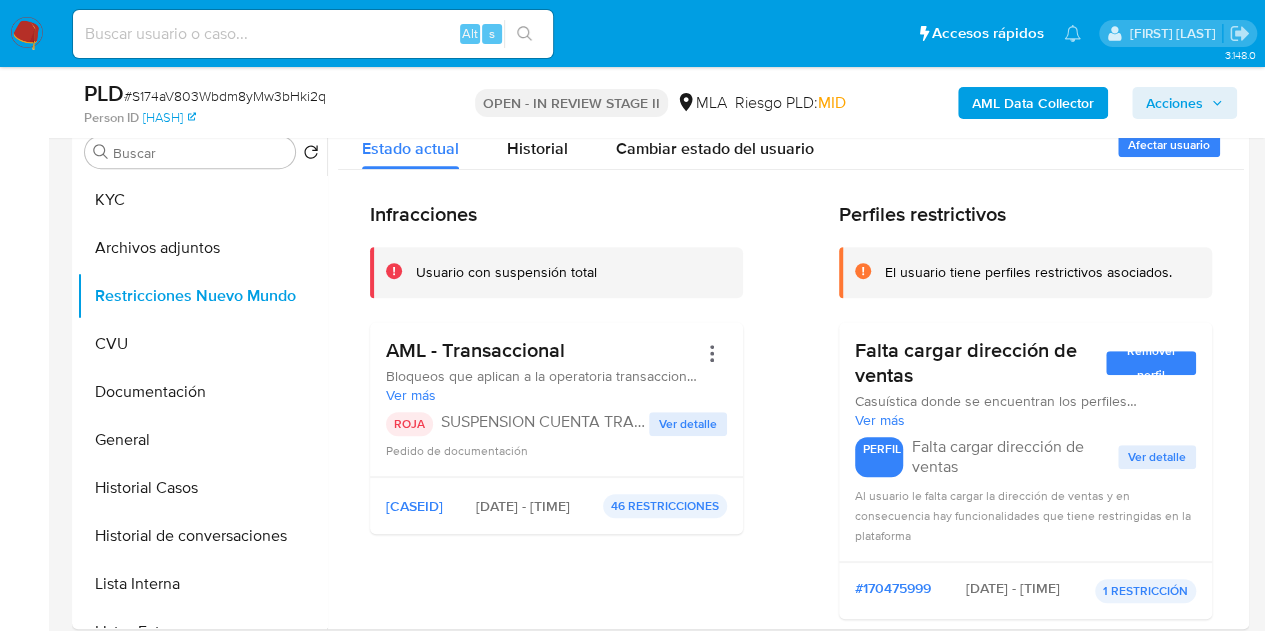 scroll, scrollTop: 318, scrollLeft: 0, axis: vertical 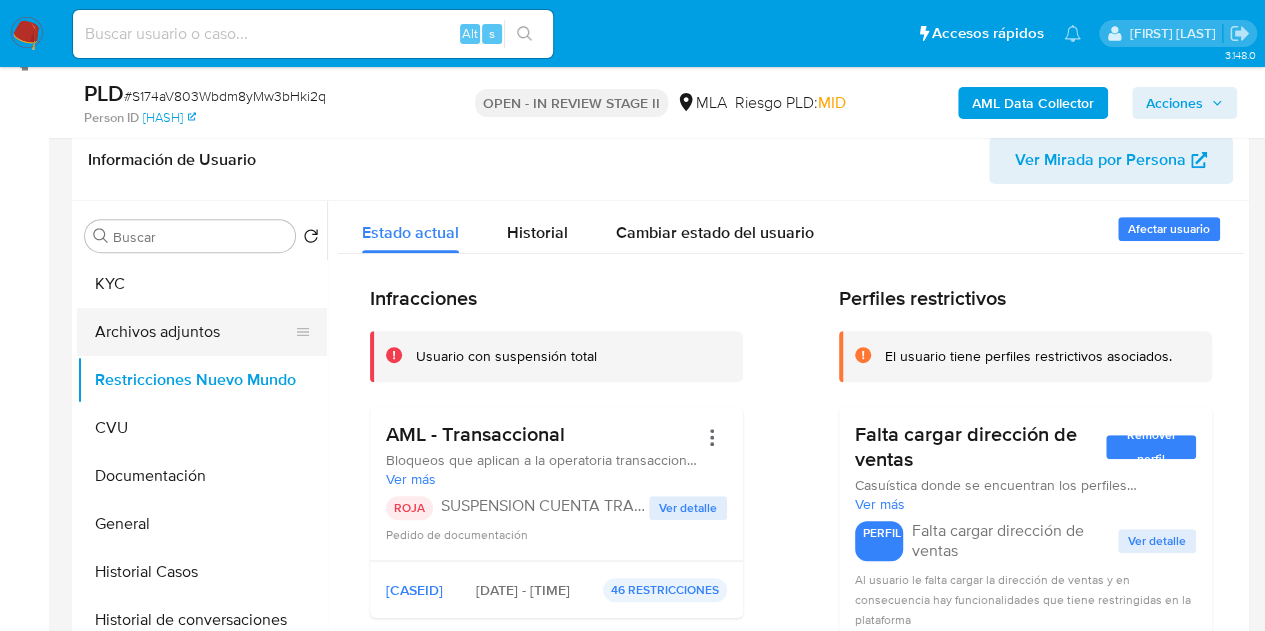 click on "Archivos adjuntos" at bounding box center [194, 332] 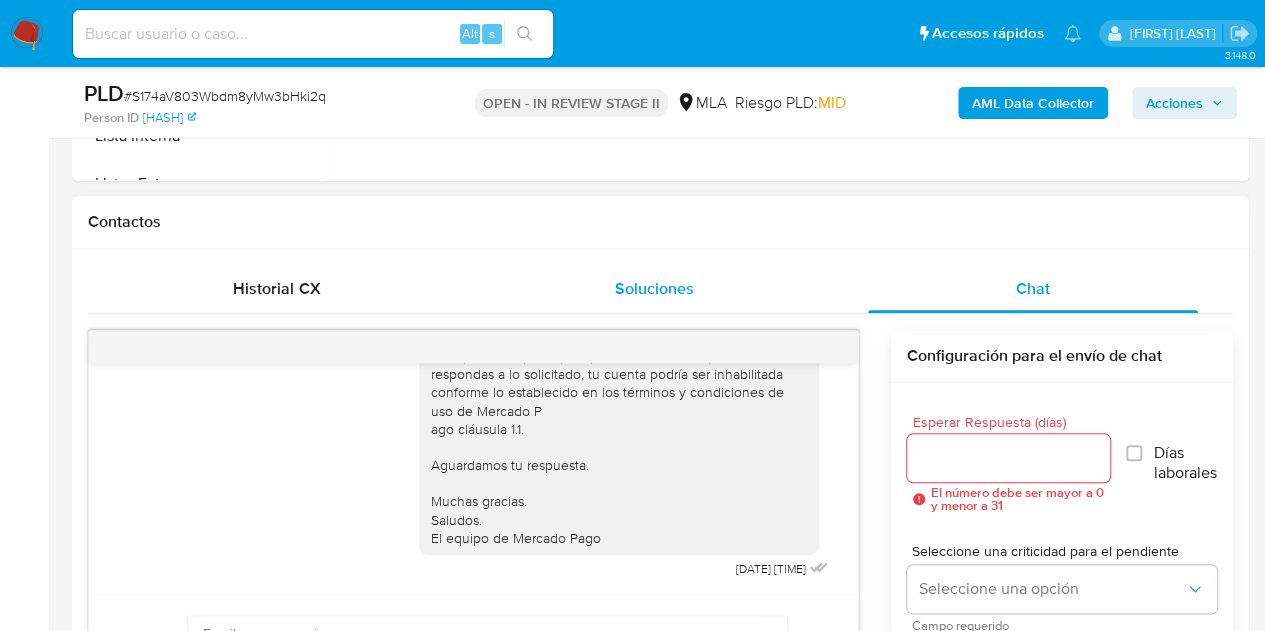 scroll, scrollTop: 869, scrollLeft: 0, axis: vertical 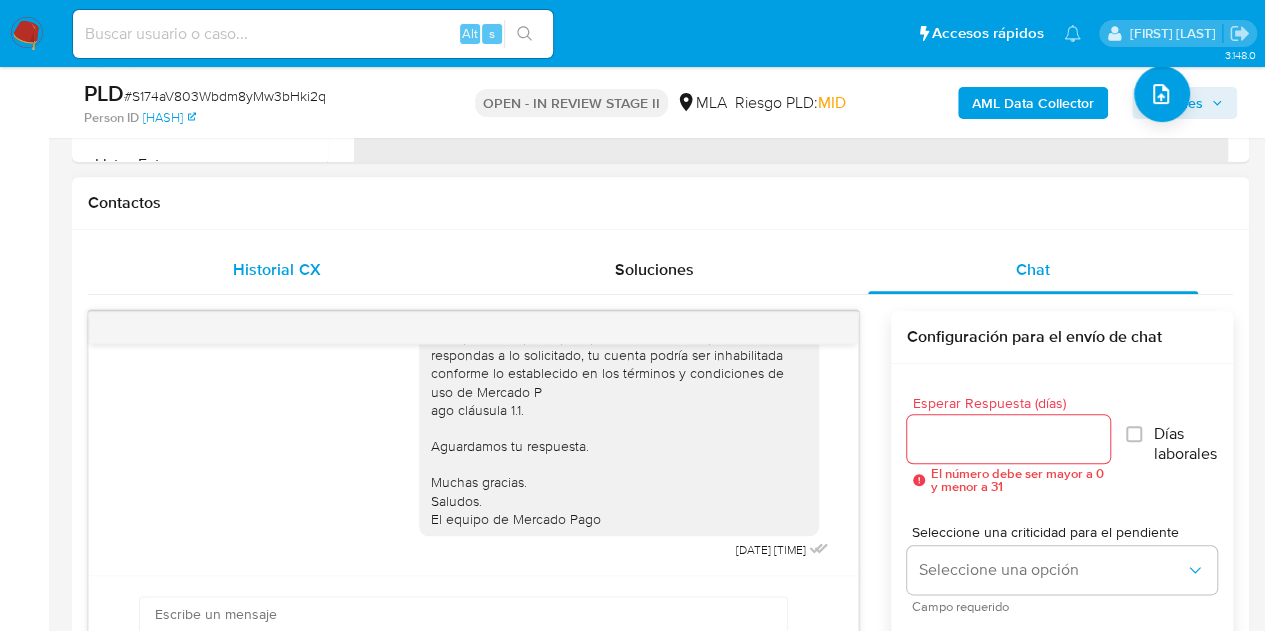 click on "Historial CX" at bounding box center (277, 270) 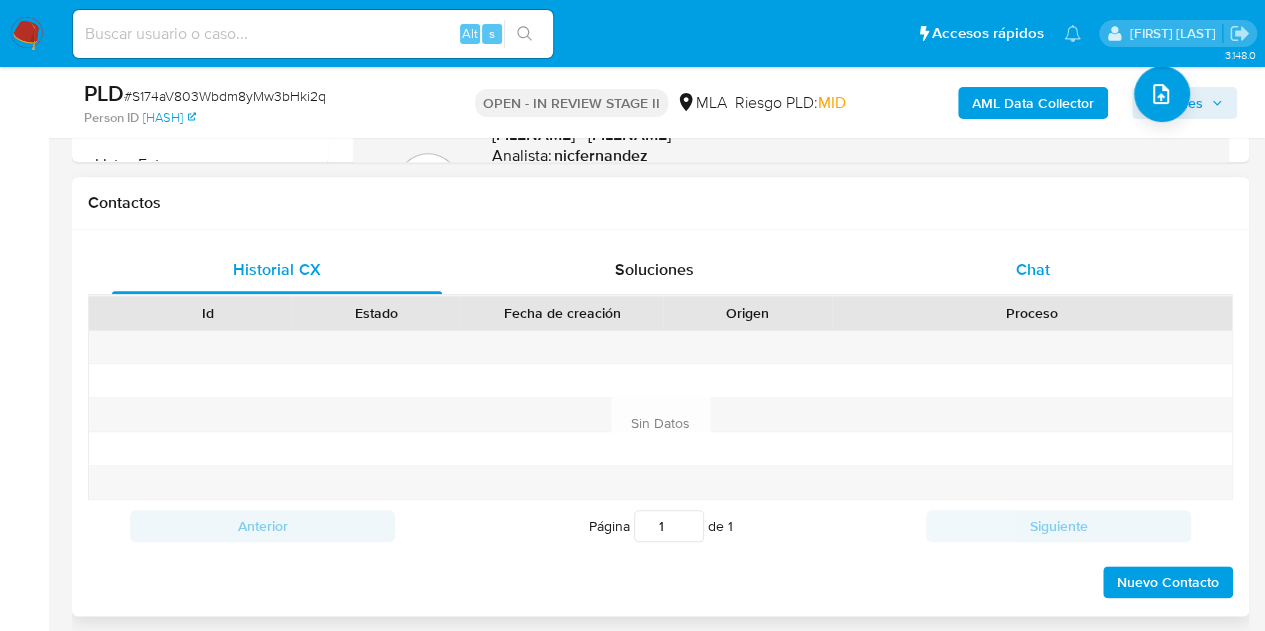 drag, startPoint x: 993, startPoint y: 259, endPoint x: 1015, endPoint y: 260, distance: 22.022715 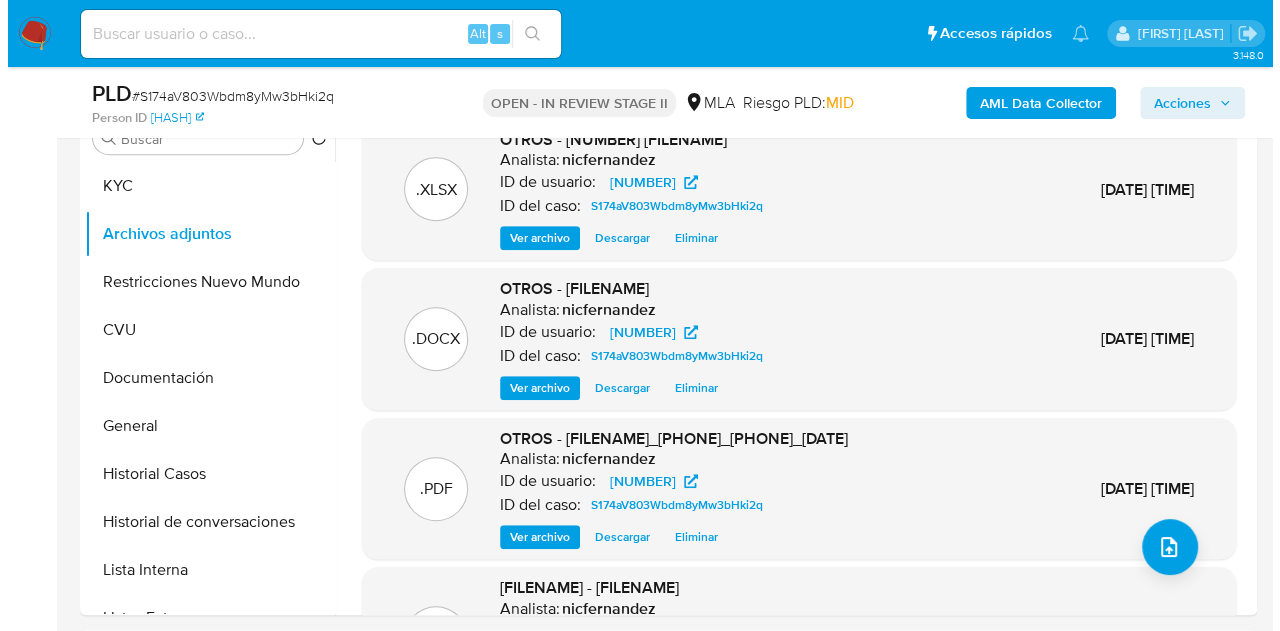 scroll, scrollTop: 348, scrollLeft: 0, axis: vertical 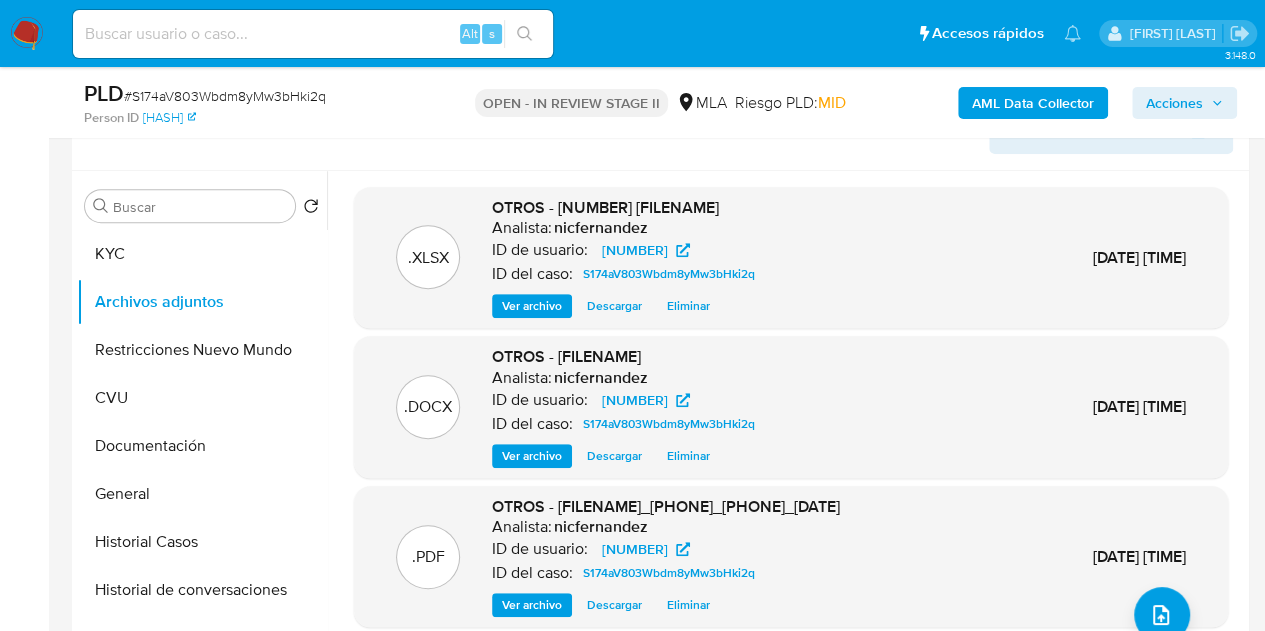 click on "Ver archivo" at bounding box center (532, 456) 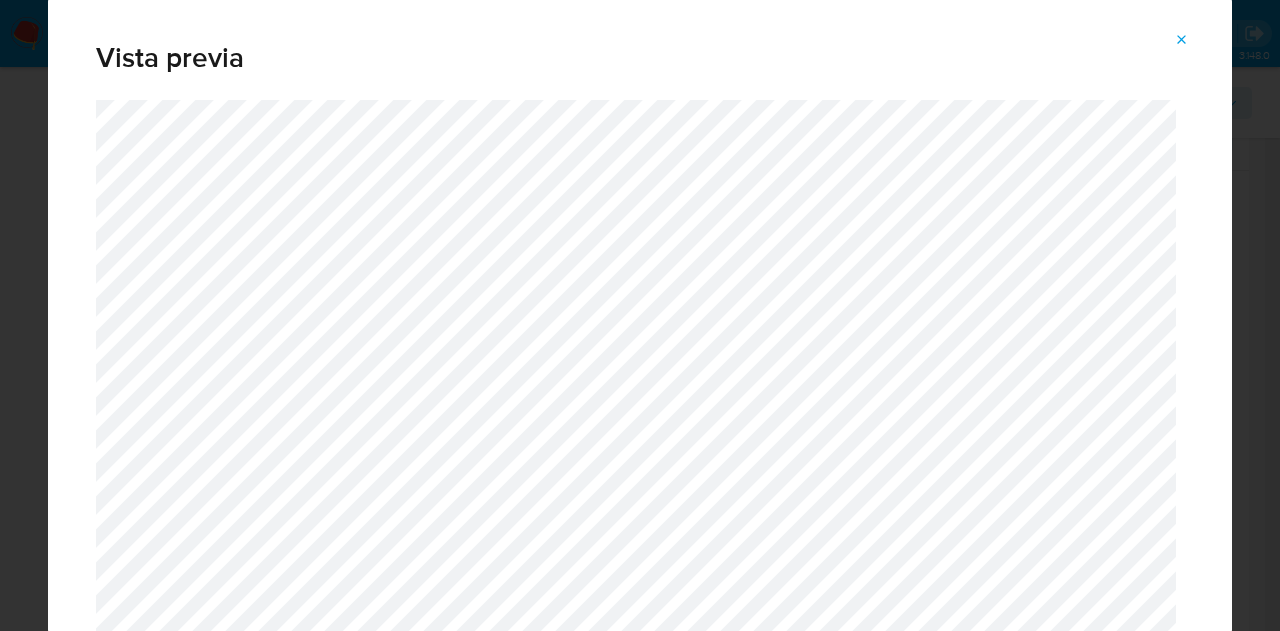 click 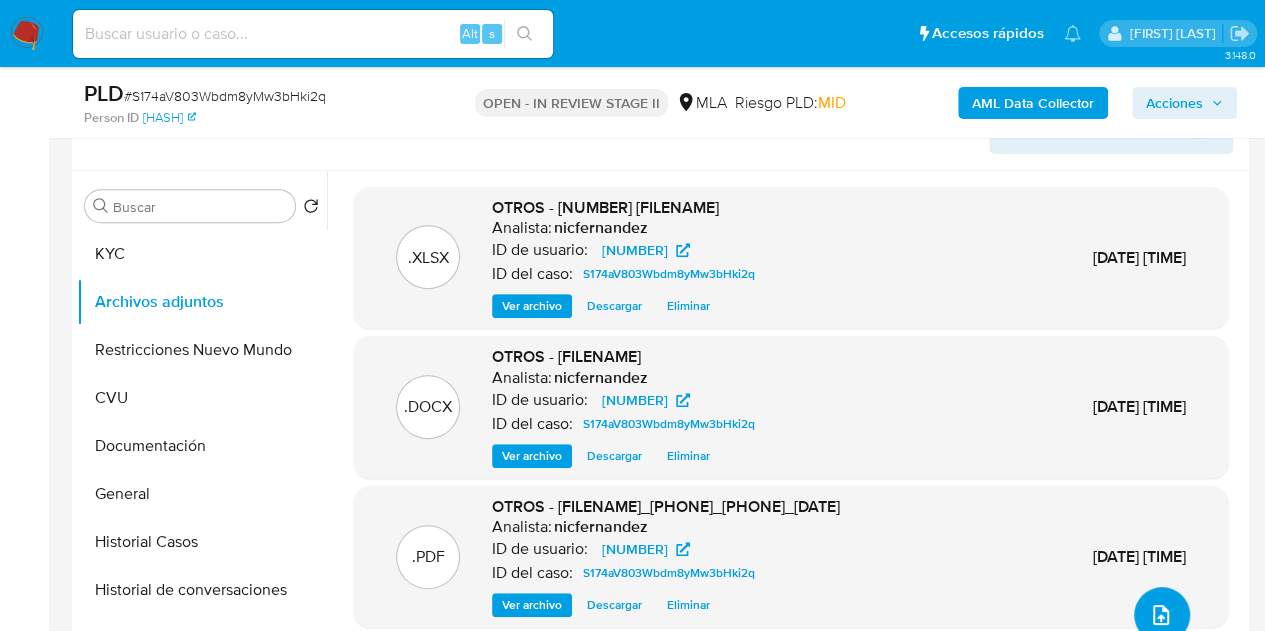 click at bounding box center (1162, 615) 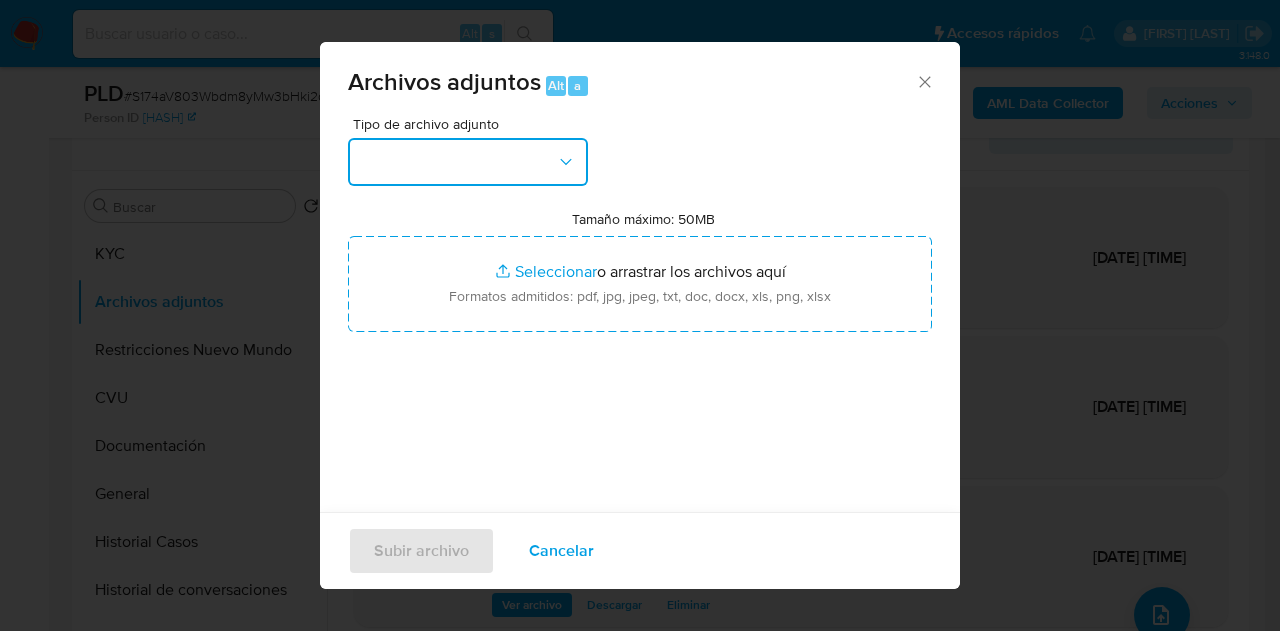 click at bounding box center [468, 162] 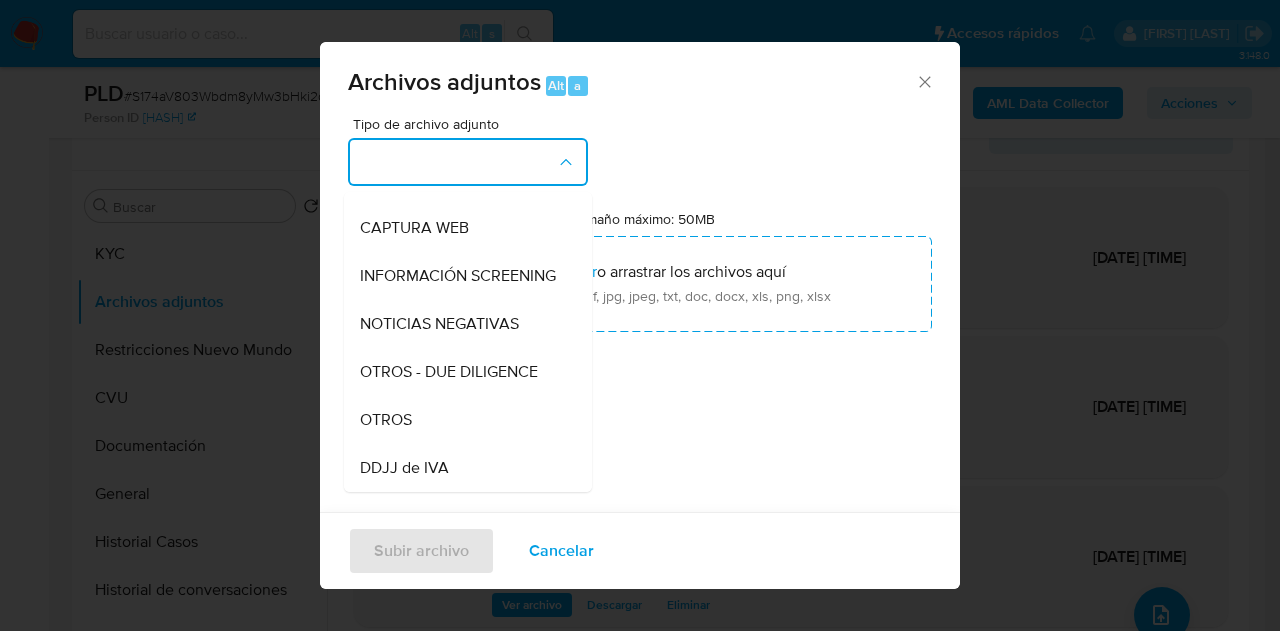 scroll, scrollTop: 289, scrollLeft: 0, axis: vertical 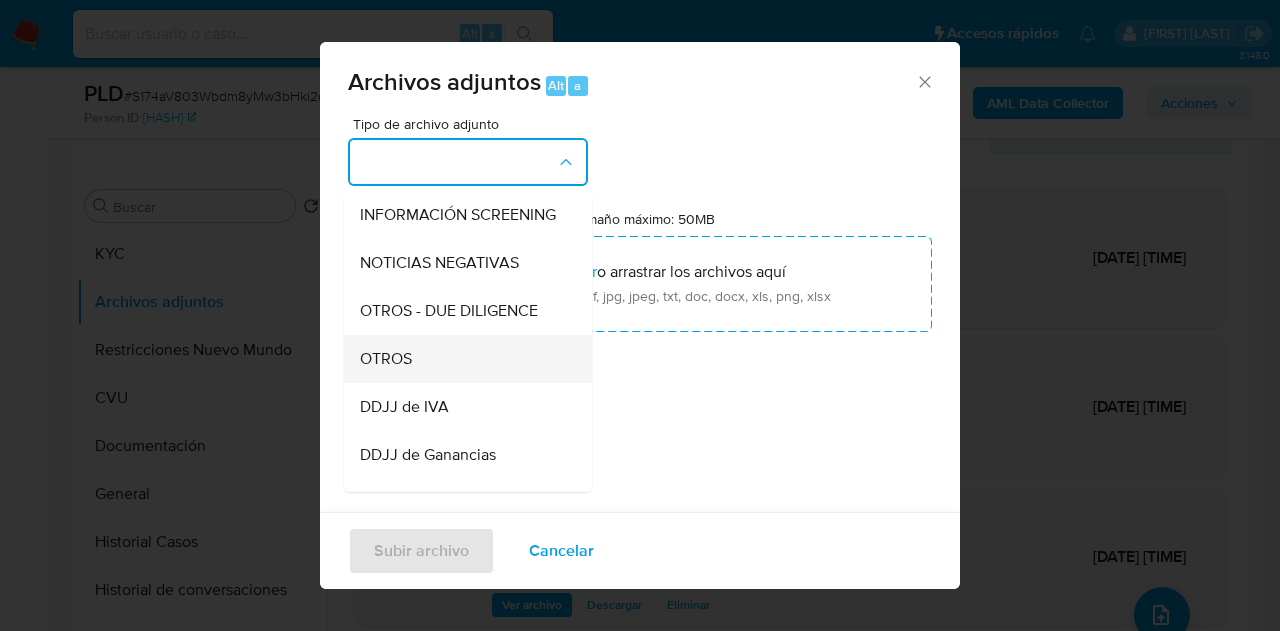 click on "OTROS" at bounding box center (386, 359) 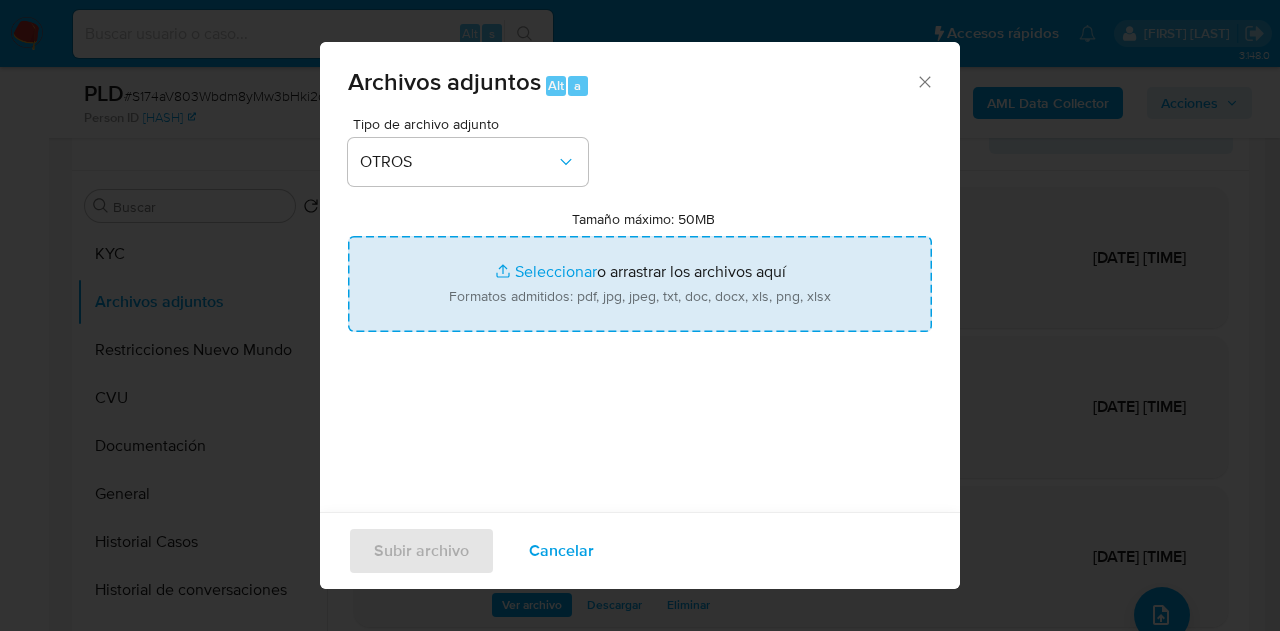 click on "Tamaño máximo: 50MB Seleccionar archivos" at bounding box center [640, 284] 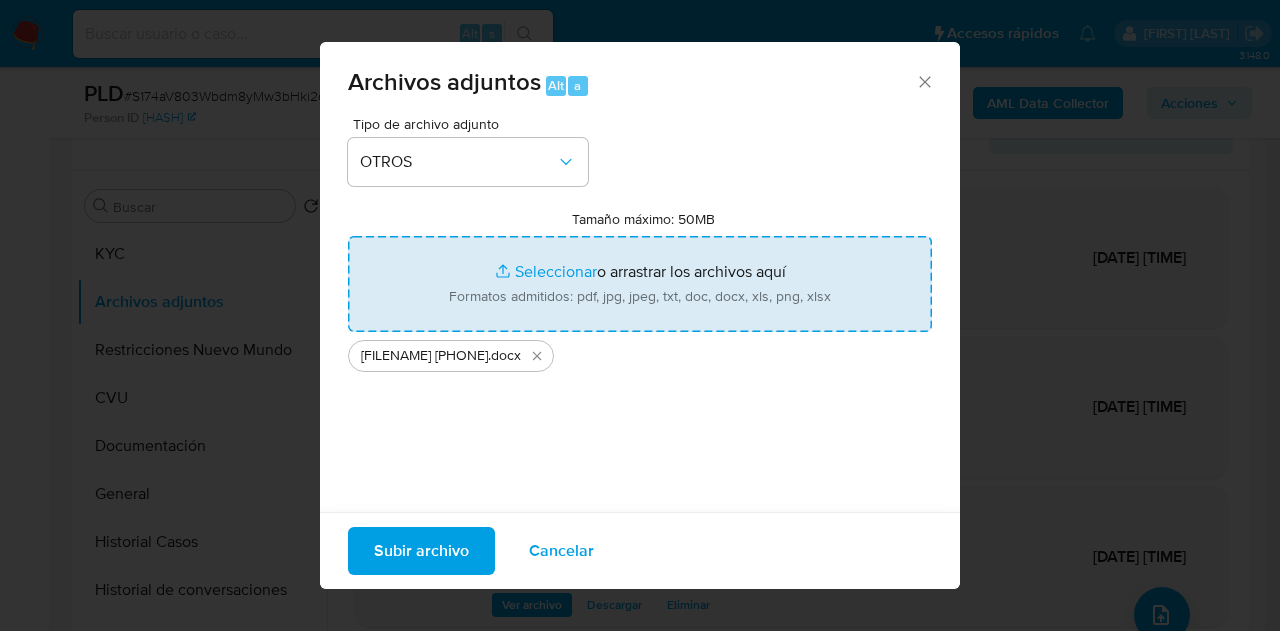 click on "Subir archivo" at bounding box center [421, 551] 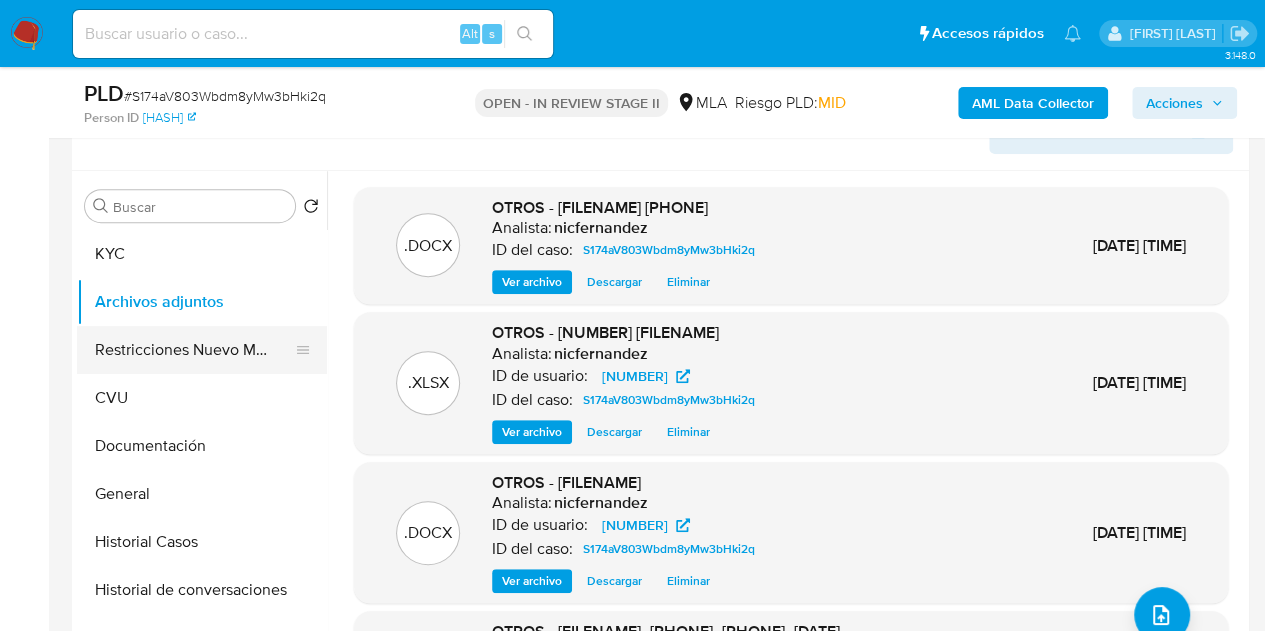 click on "Restricciones Nuevo Mundo" at bounding box center [194, 350] 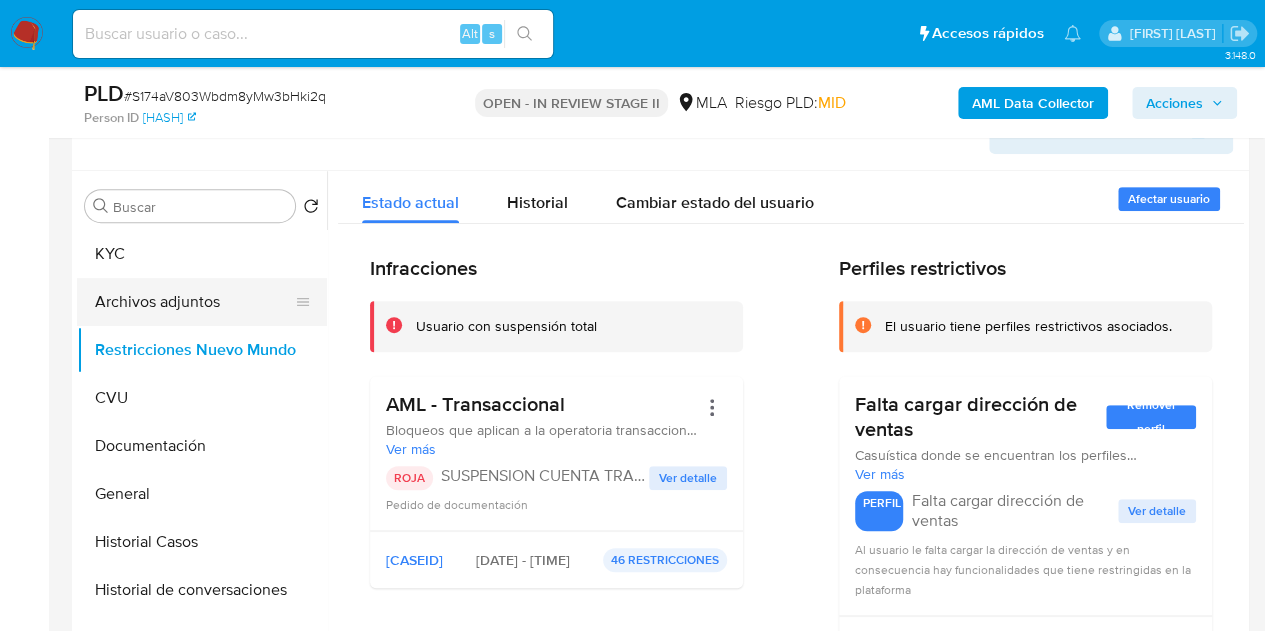 click on "Archivos adjuntos" at bounding box center (194, 302) 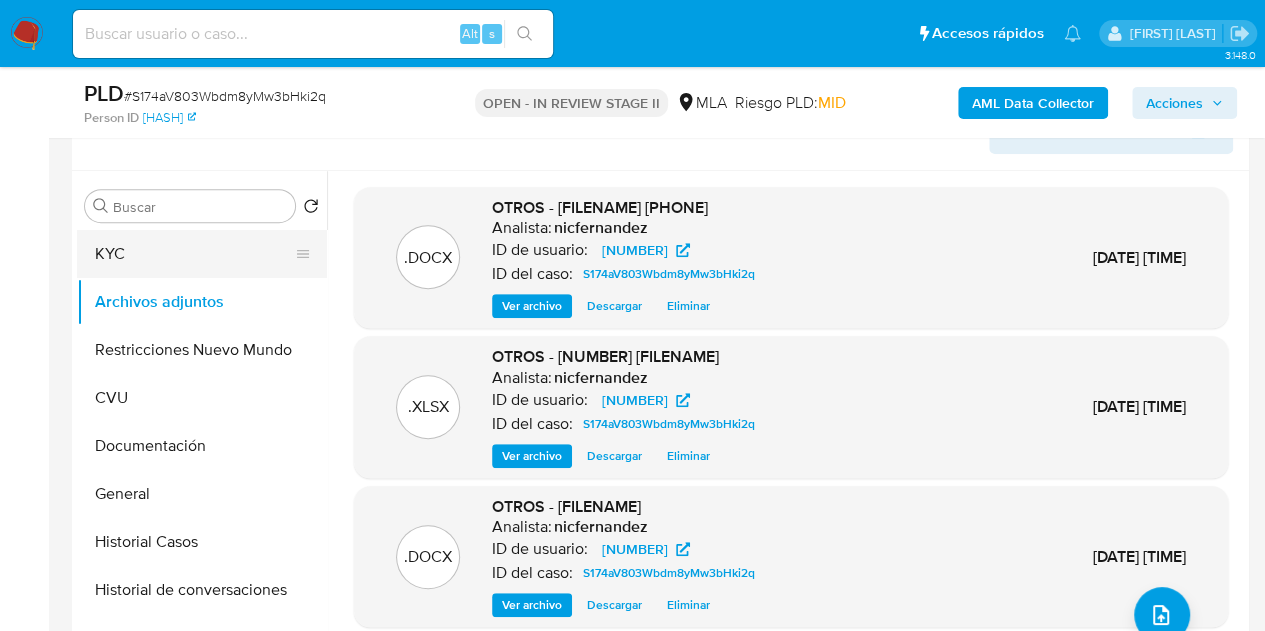 click on "KYC" at bounding box center [194, 254] 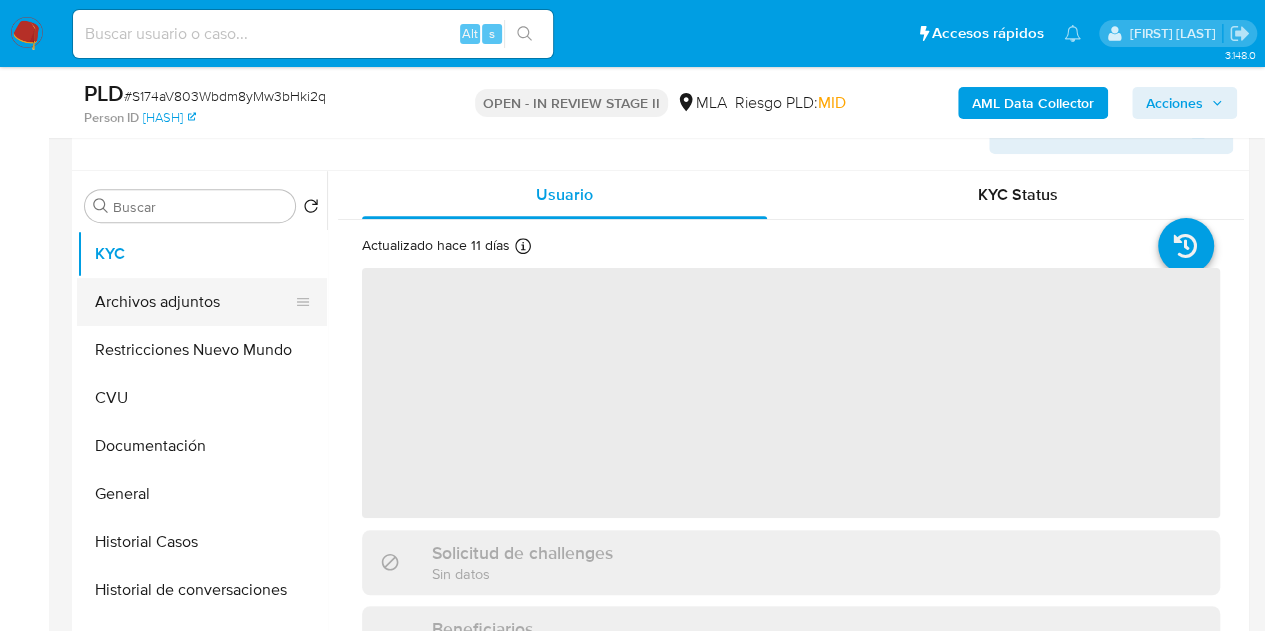 click on "Archivos adjuntos" at bounding box center [194, 302] 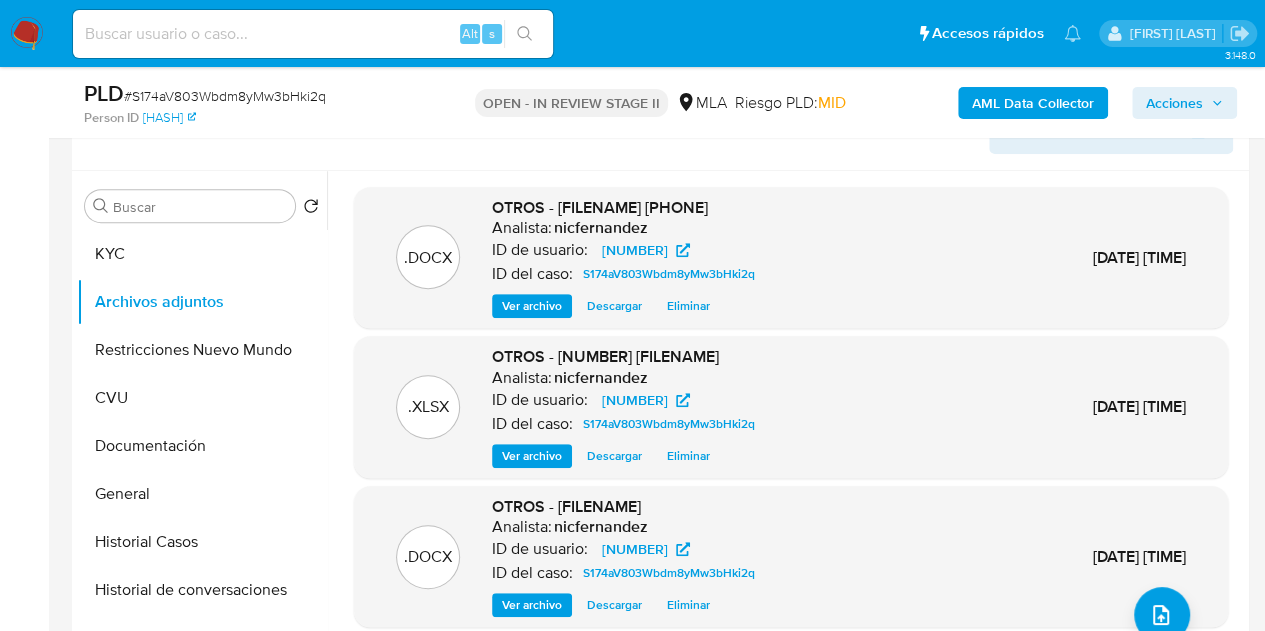 click on "Ver archivo" at bounding box center (532, 306) 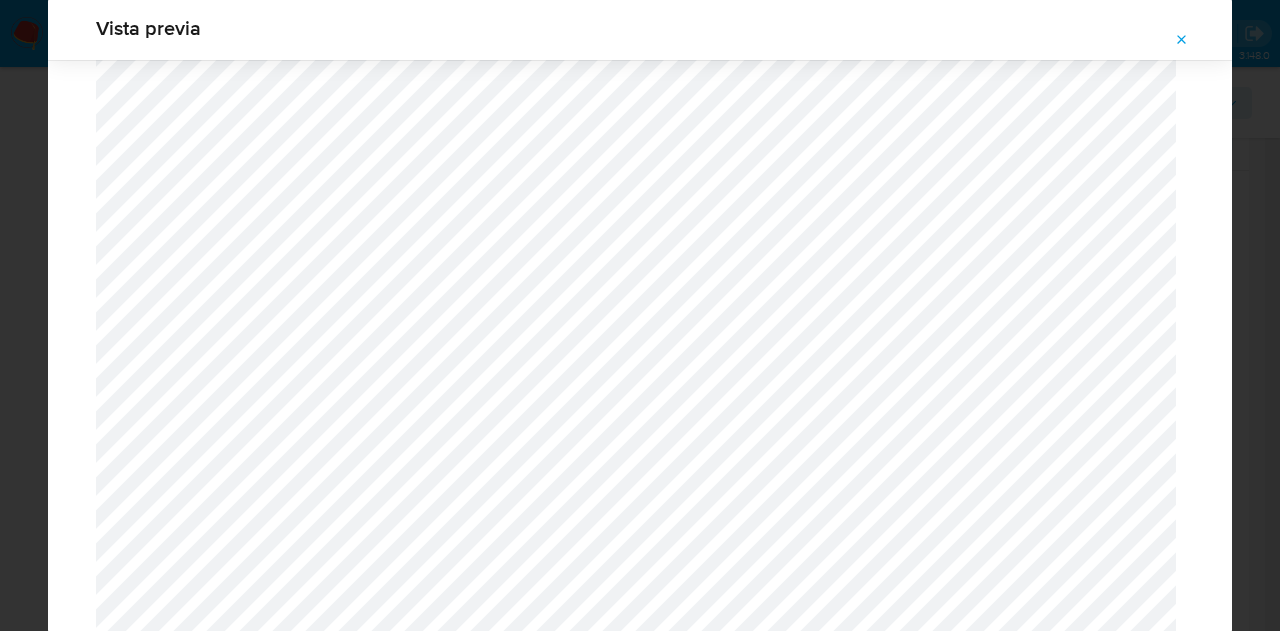 scroll, scrollTop: 0, scrollLeft: 0, axis: both 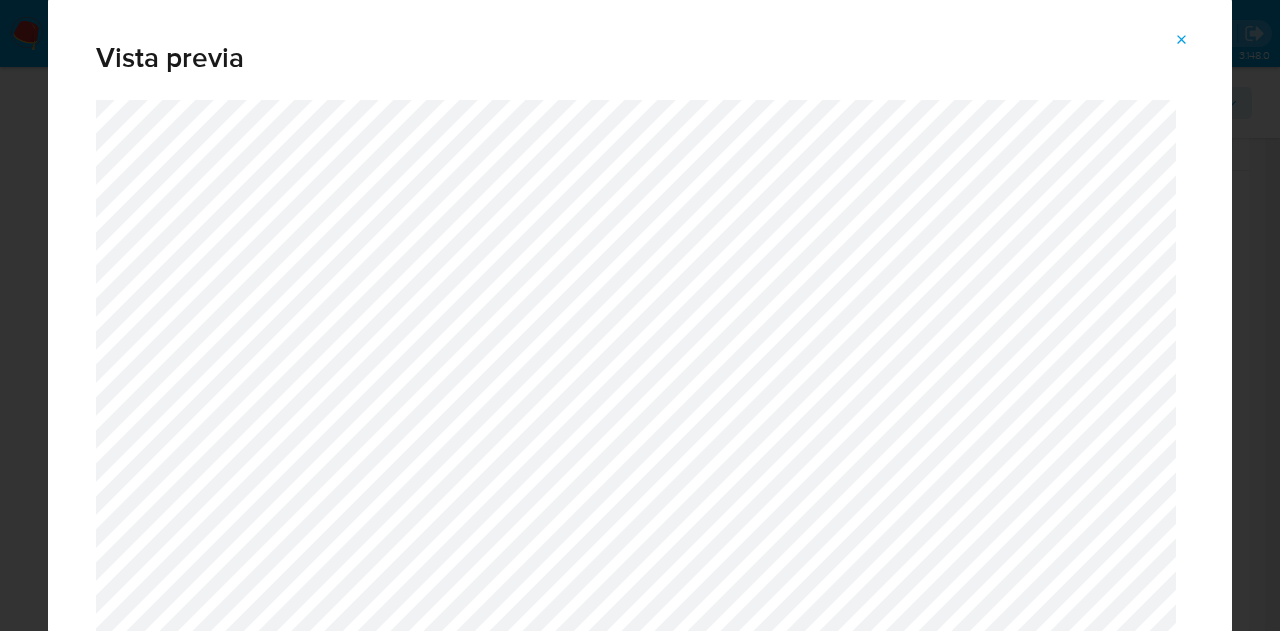 click at bounding box center [1182, 40] 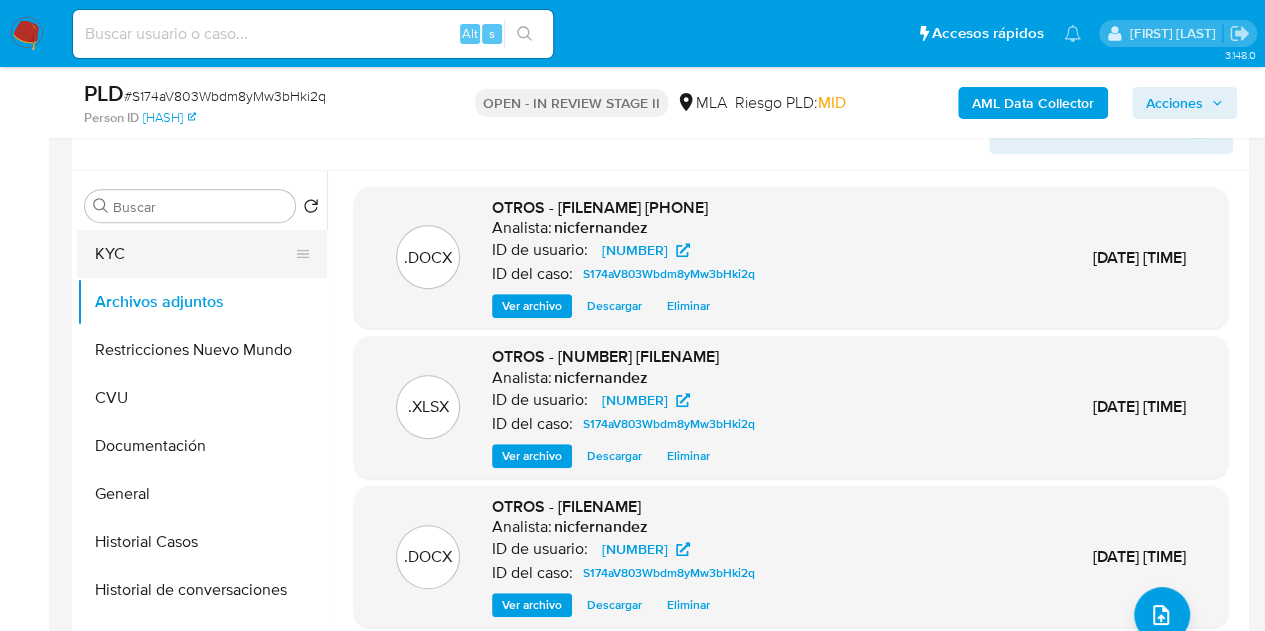 click on "KYC" at bounding box center (194, 254) 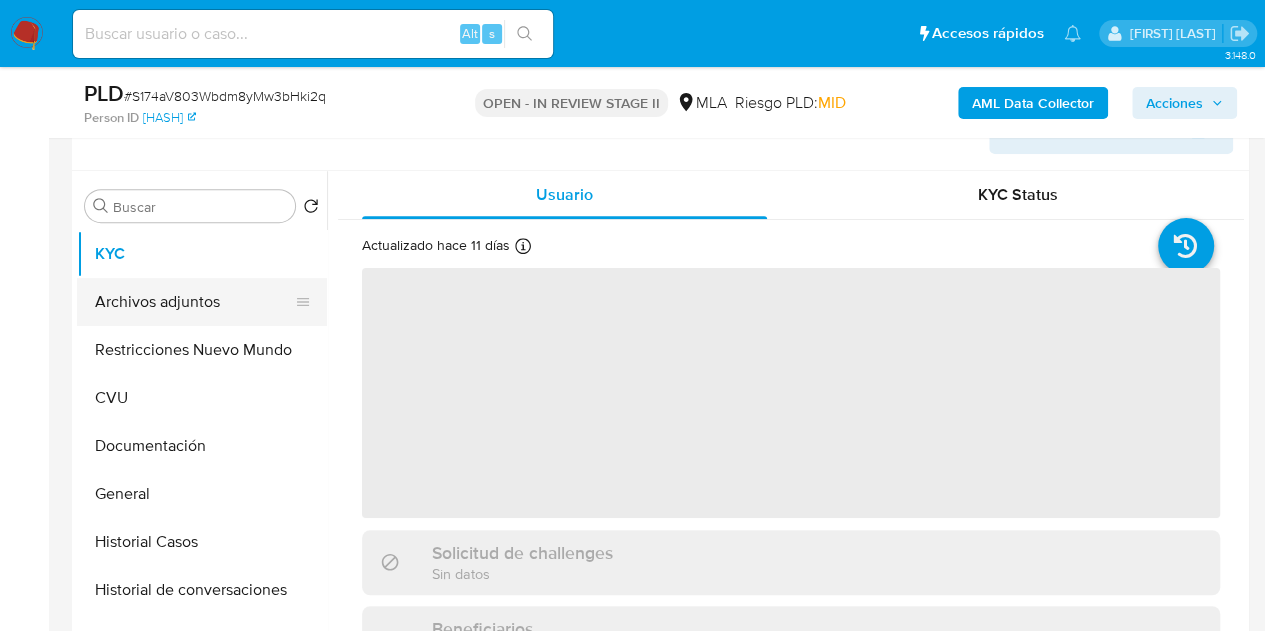 click on "Archivos adjuntos" at bounding box center [194, 302] 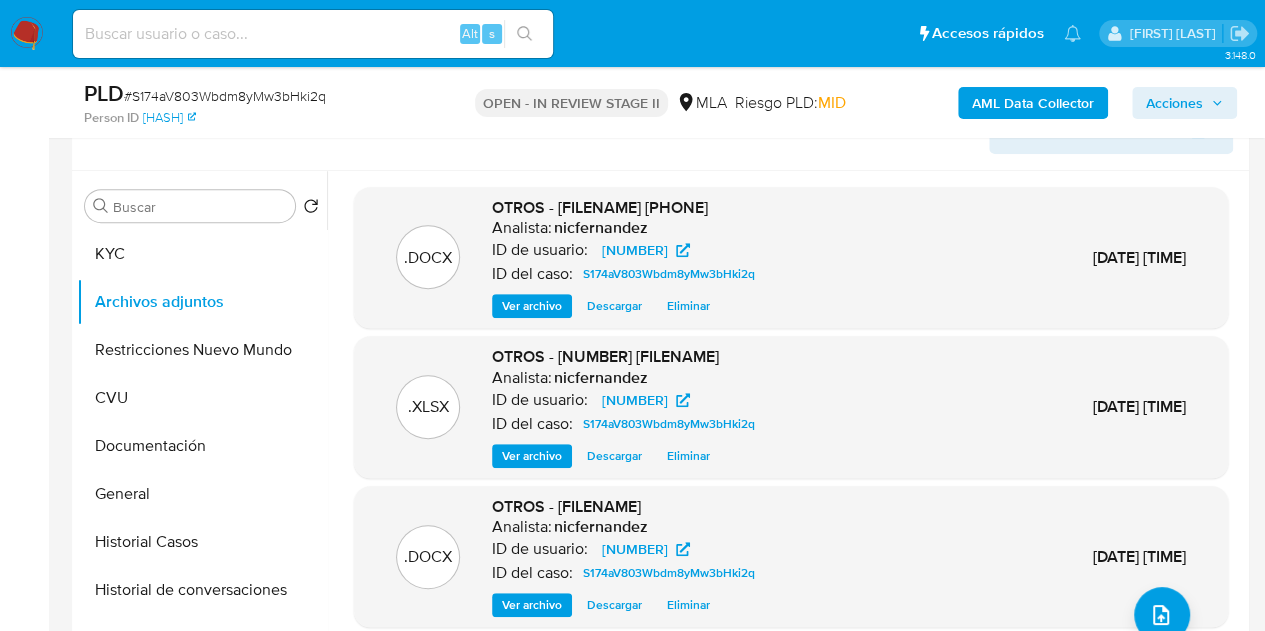 click on "Bandeja Tablero Screening Búsqueda en Listas Watchlist Herramientas Operaciones masivas Ejecuciones automáticas Reportes Mulan Buscador de personas Consolidado" at bounding box center (24, 1819) 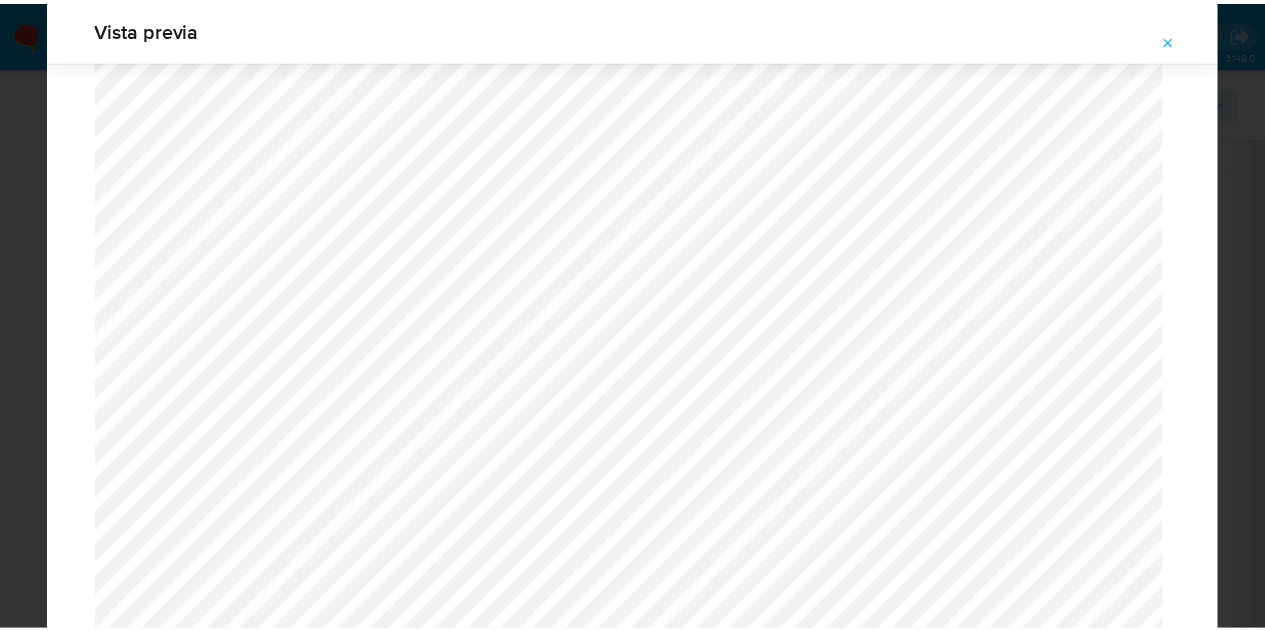 scroll, scrollTop: 0, scrollLeft: 0, axis: both 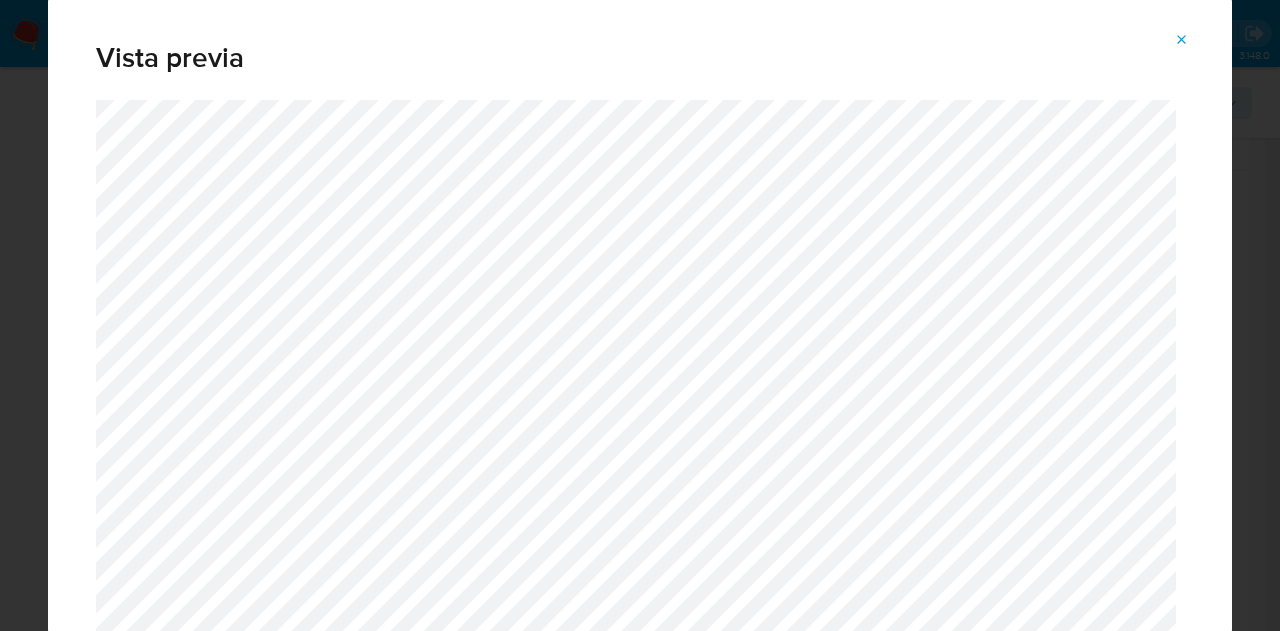 click at bounding box center [1182, 40] 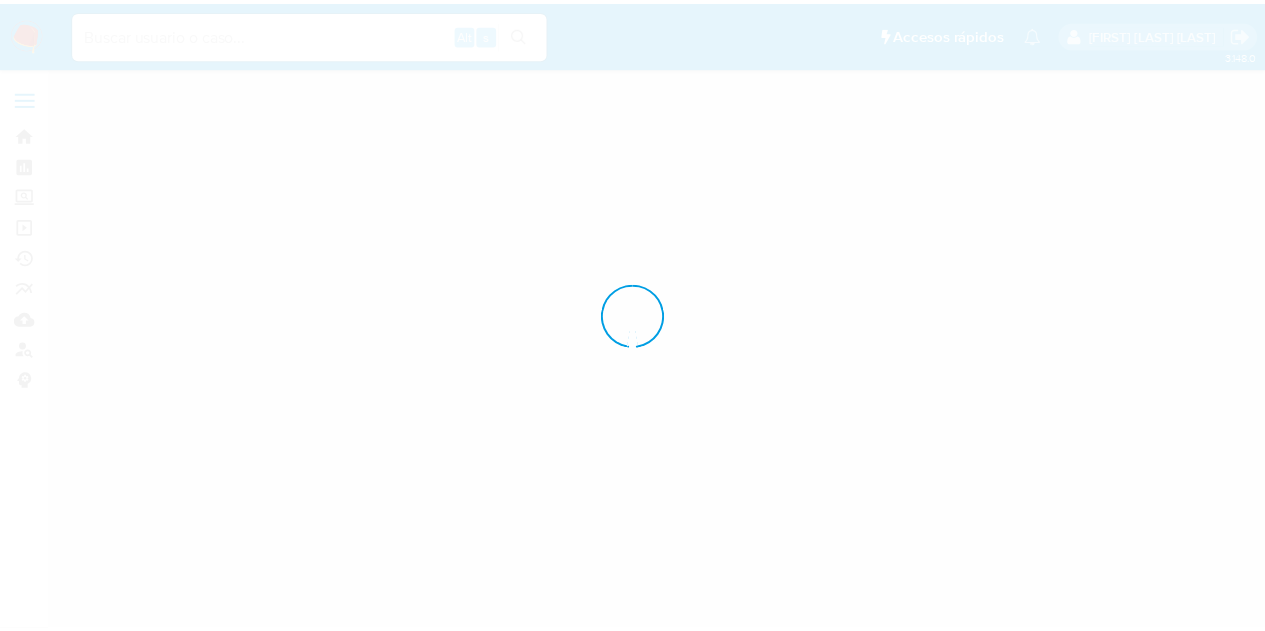 scroll, scrollTop: 0, scrollLeft: 0, axis: both 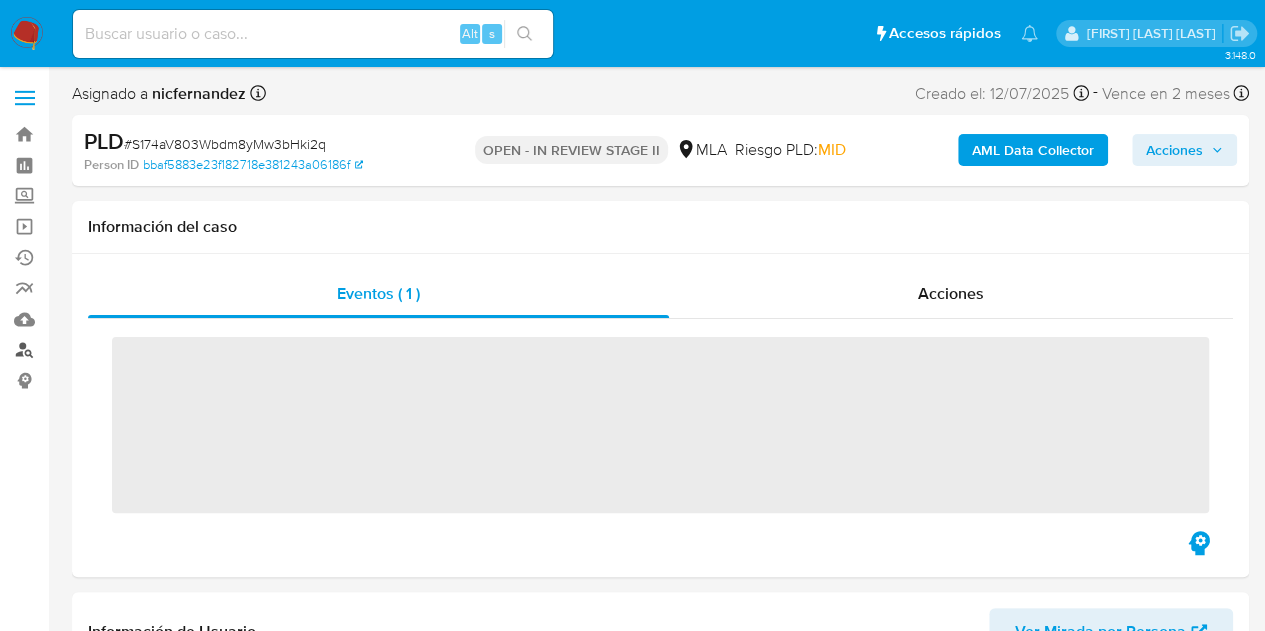 click on "Buscador de personas" at bounding box center [119, 350] 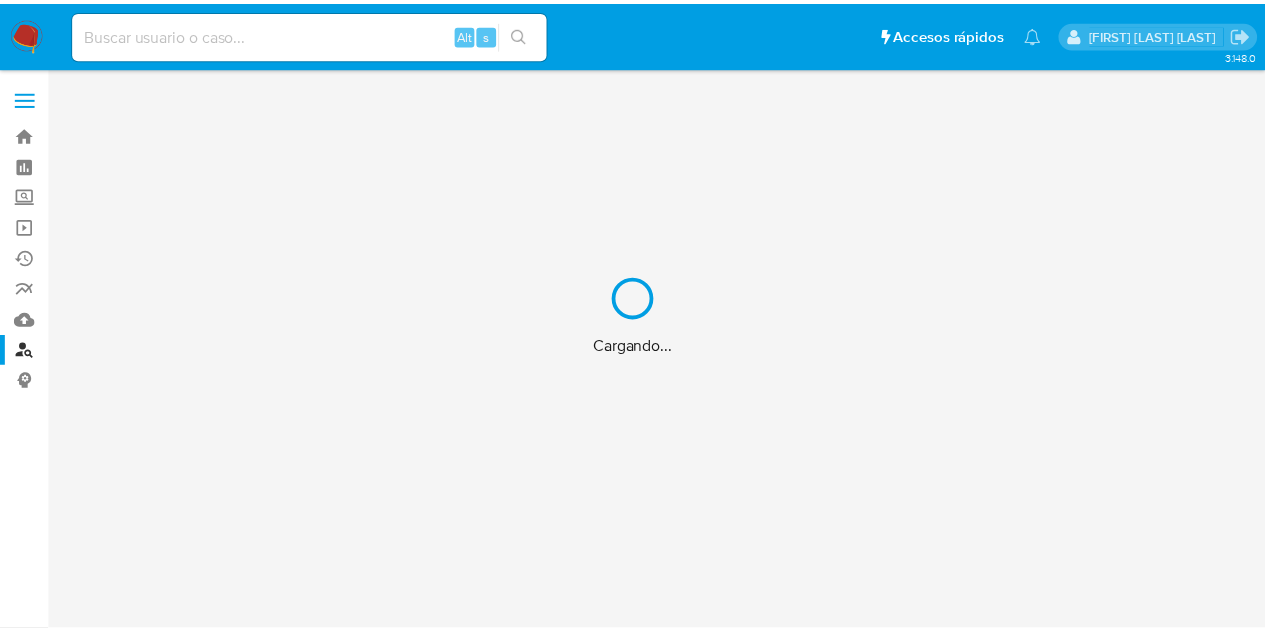 scroll, scrollTop: 0, scrollLeft: 0, axis: both 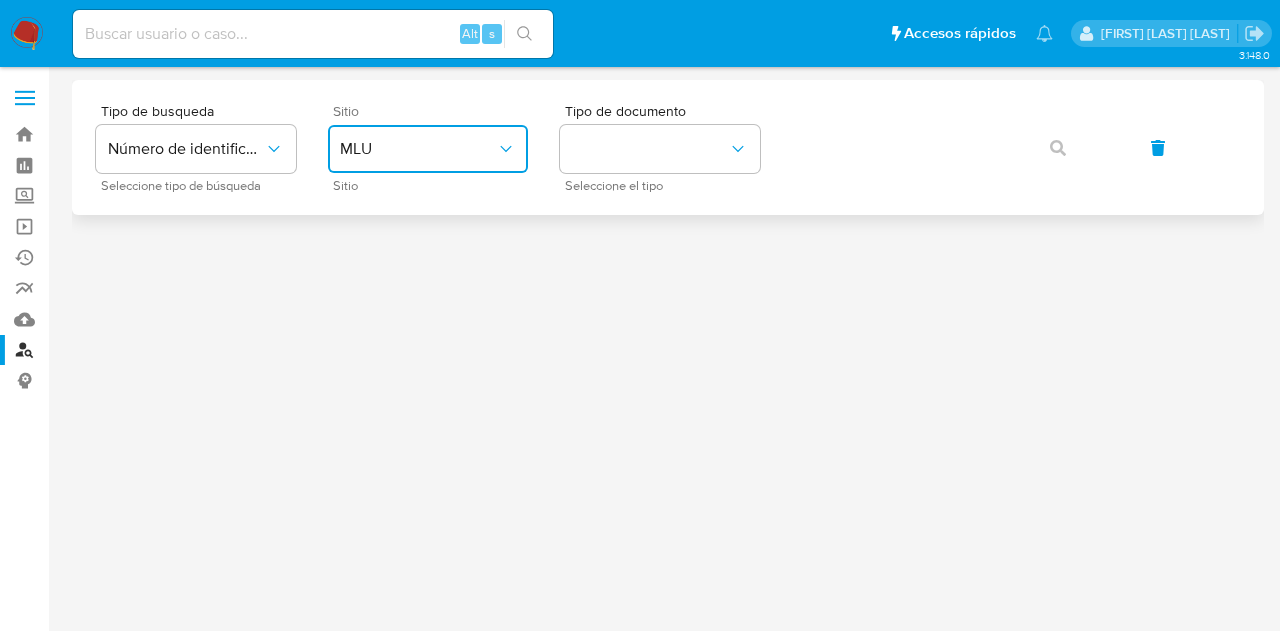 click on "MLU" at bounding box center [428, 149] 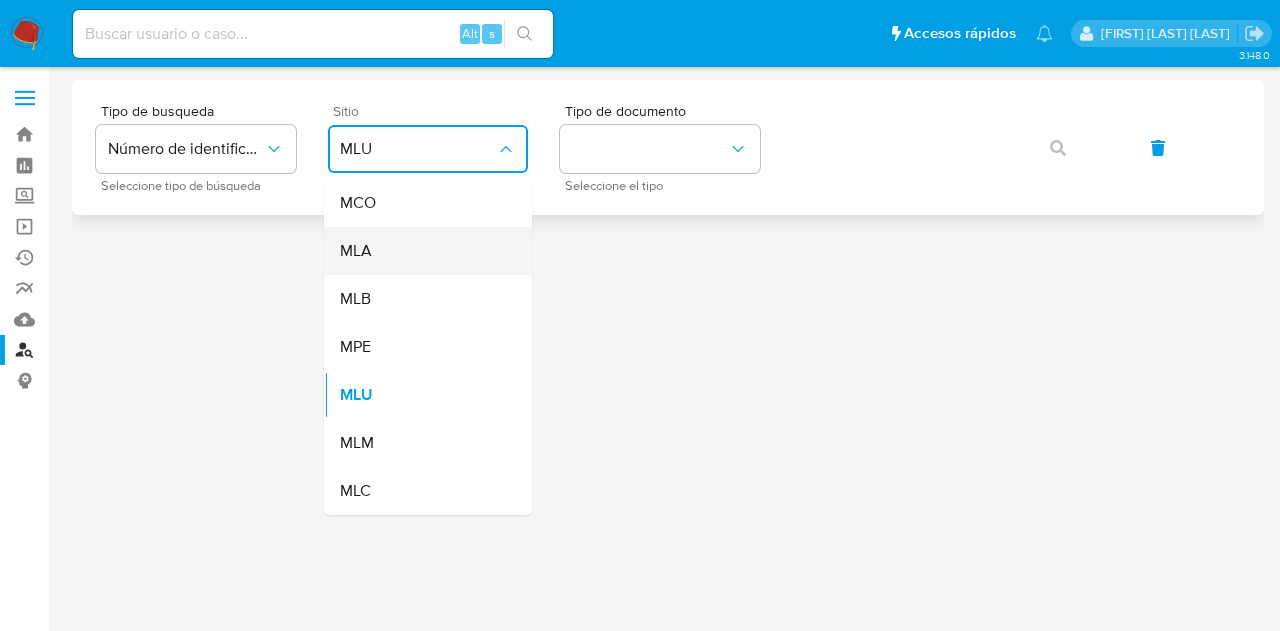 click on "MLA" at bounding box center (422, 251) 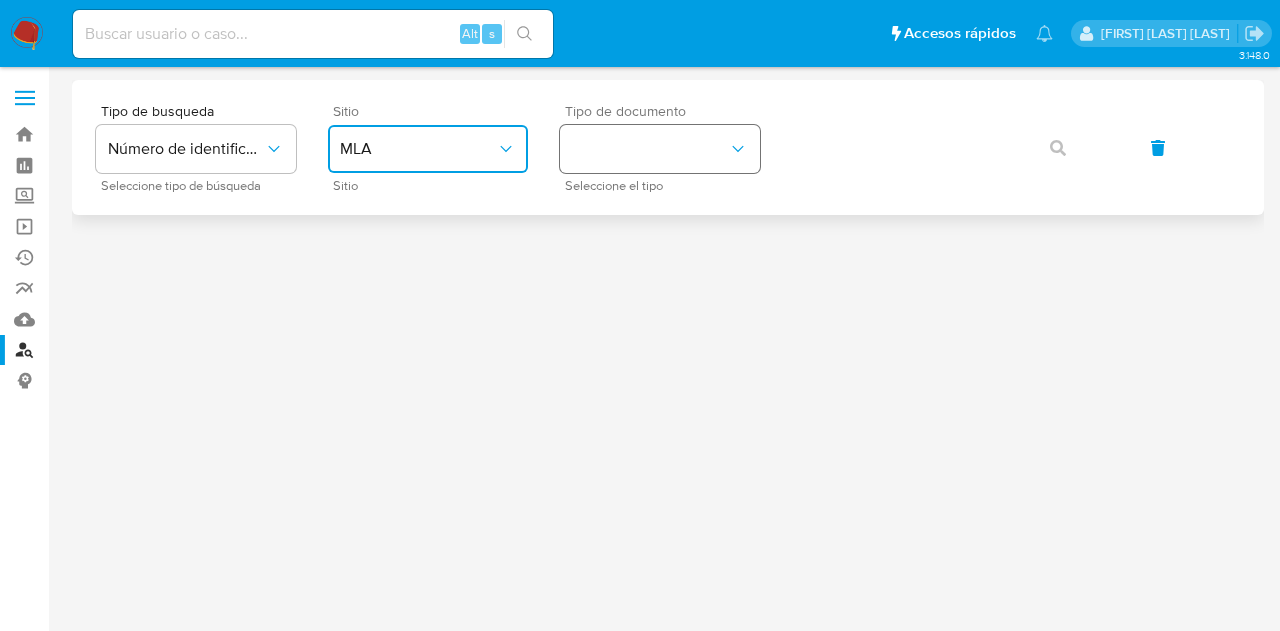 click at bounding box center (660, 149) 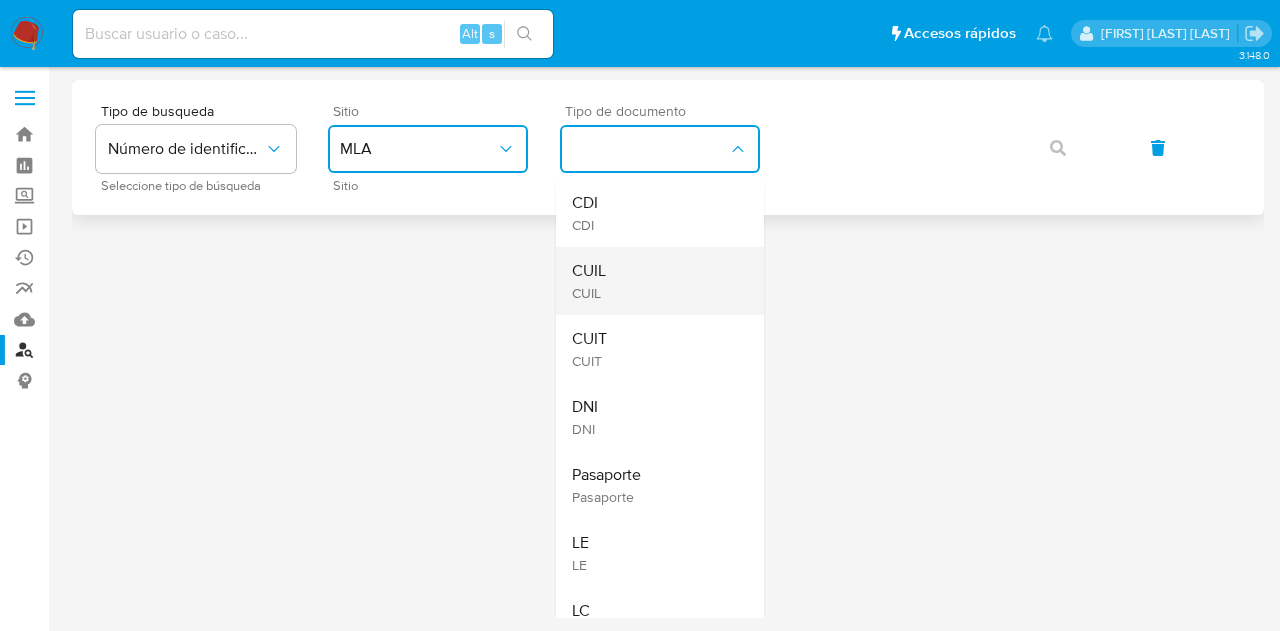 click on "CUIL CUIL" at bounding box center (654, 281) 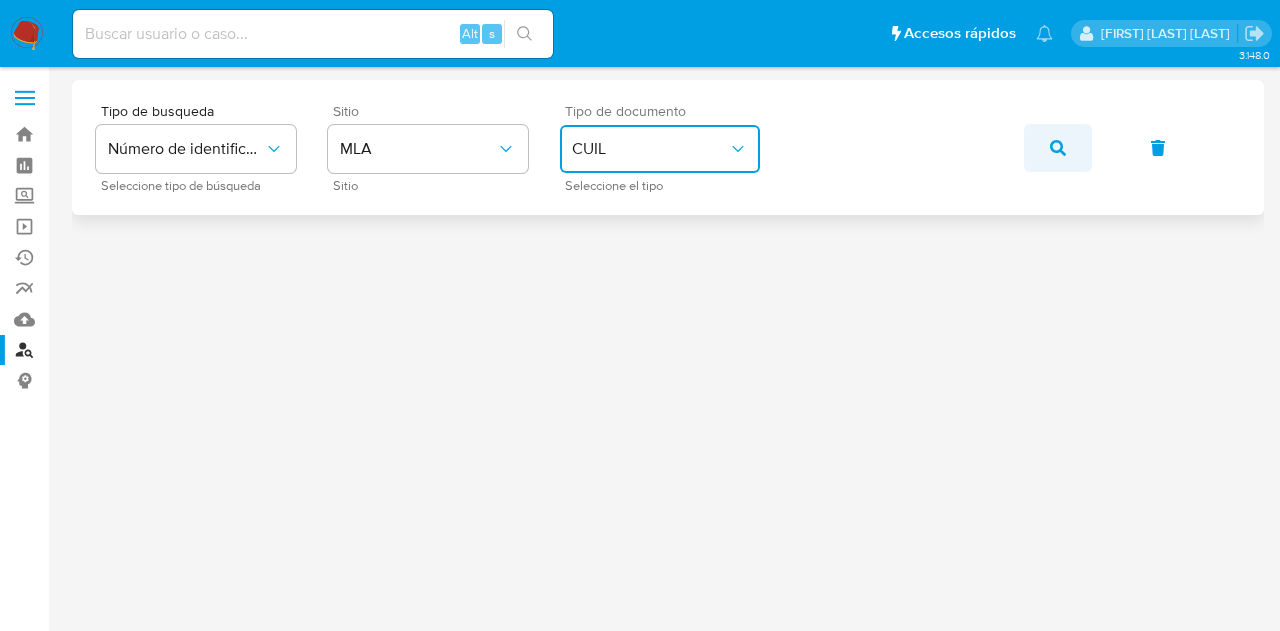 click at bounding box center [1058, 148] 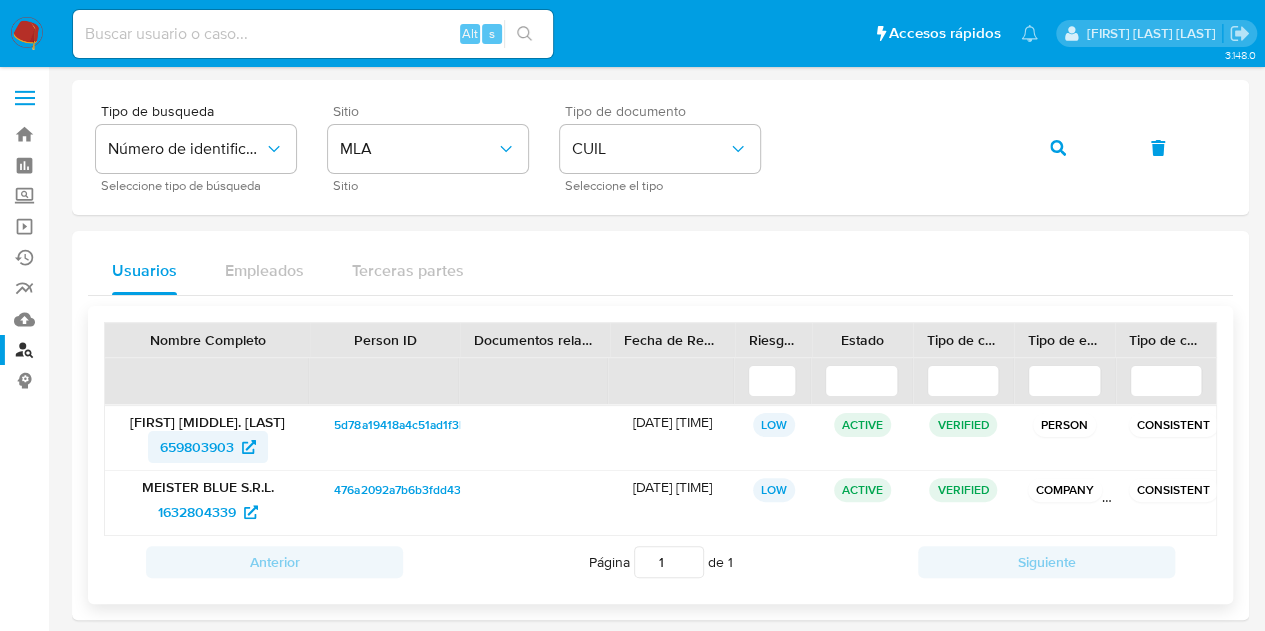 click on "659803903" at bounding box center (197, 447) 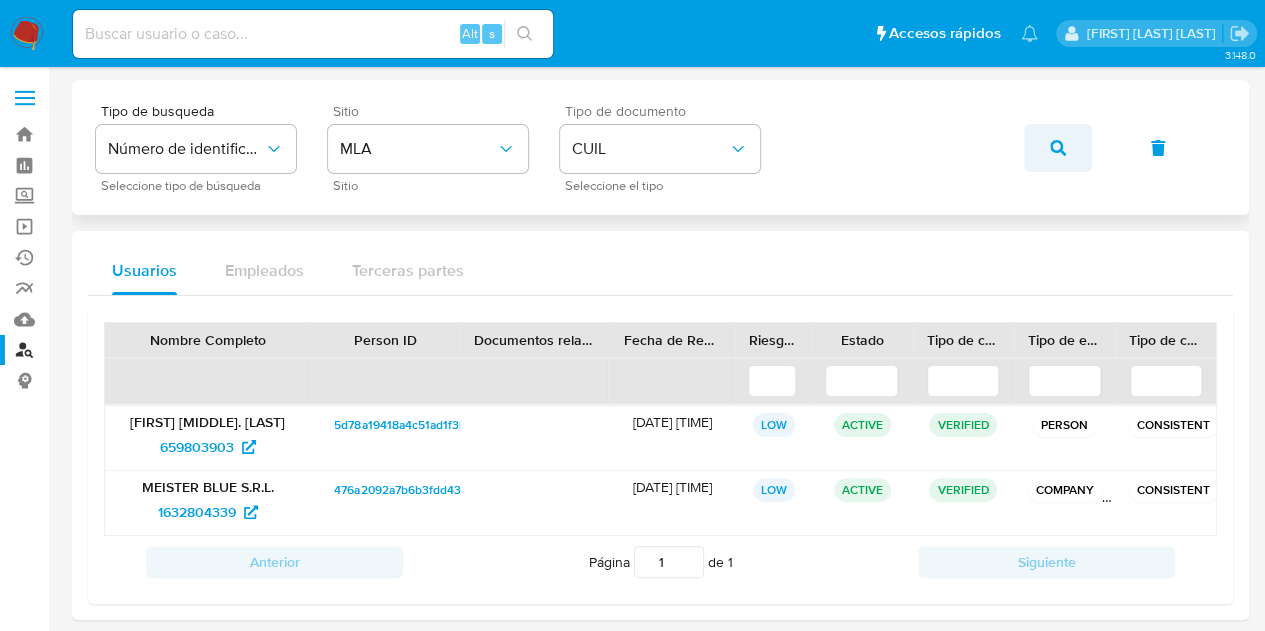 click at bounding box center [1058, 148] 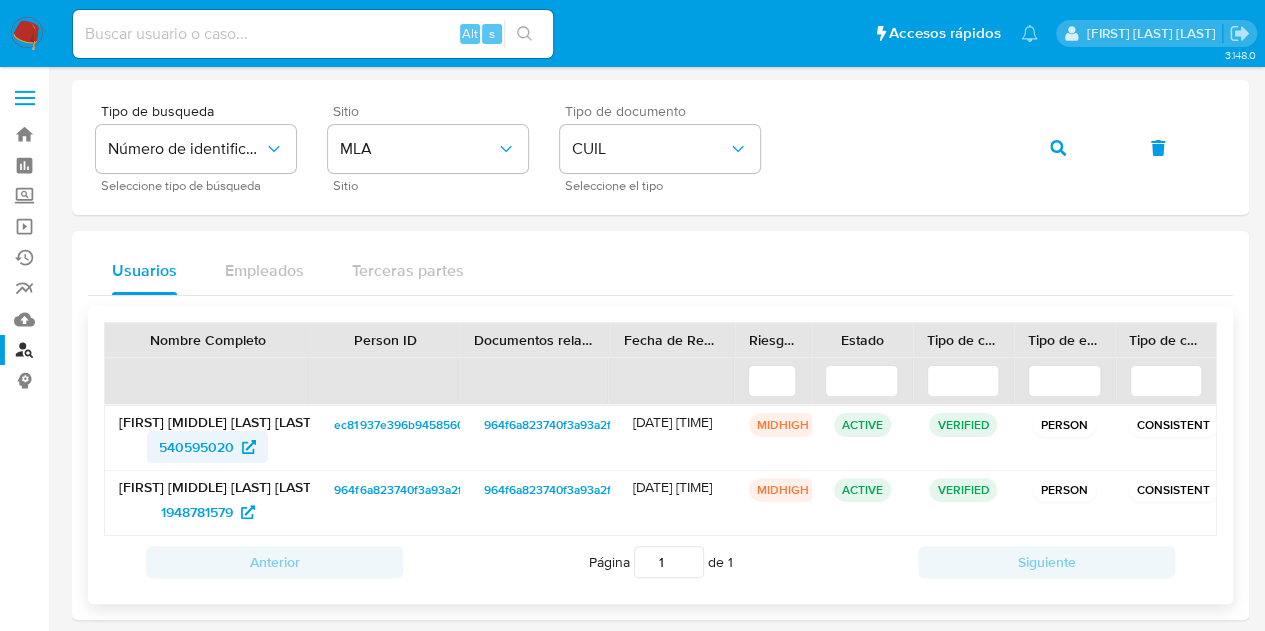 click on "540595020" at bounding box center [196, 447] 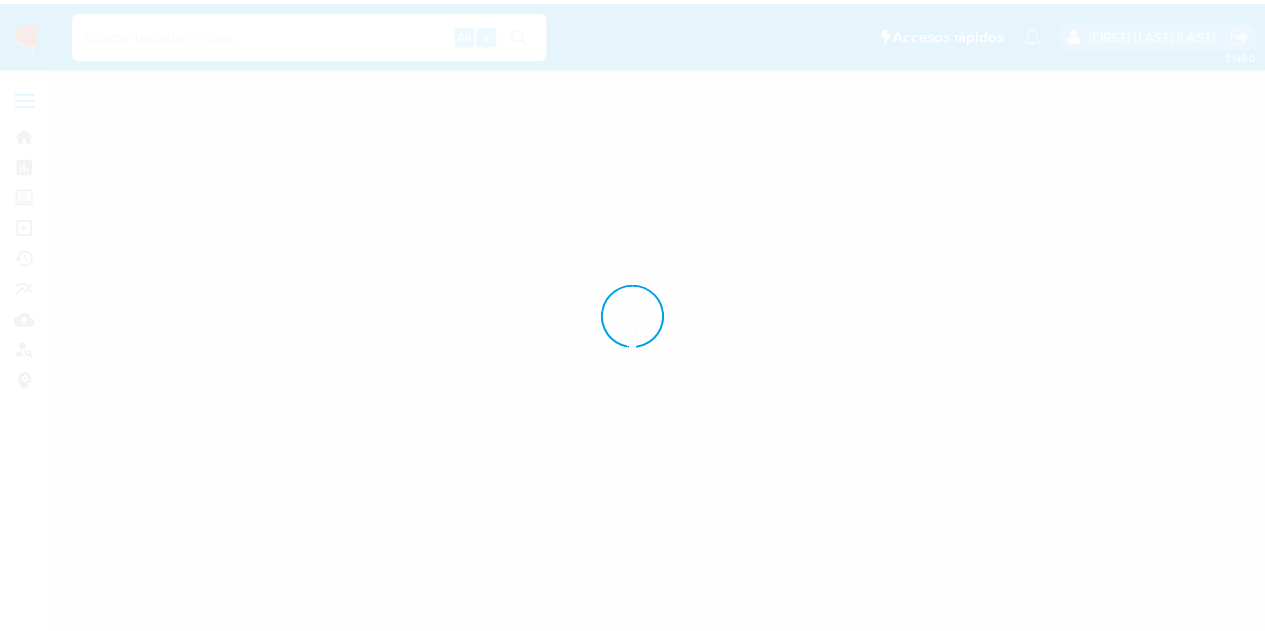scroll, scrollTop: 0, scrollLeft: 0, axis: both 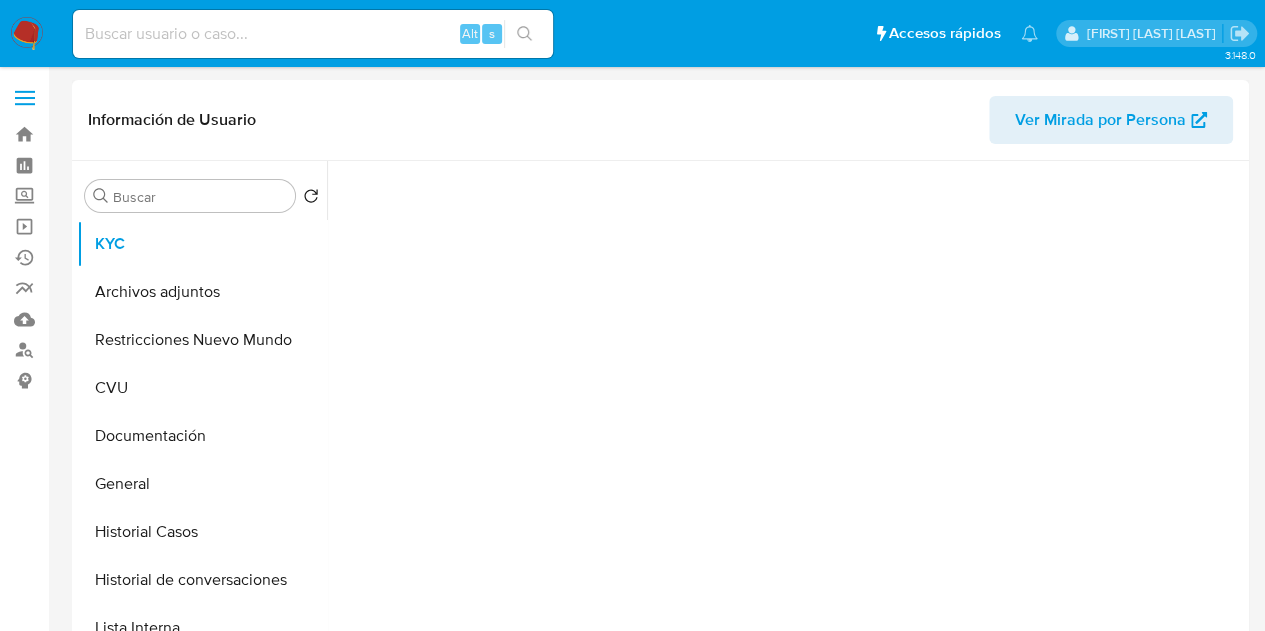 click on "Ver Mirada por Persona" at bounding box center [1100, 120] 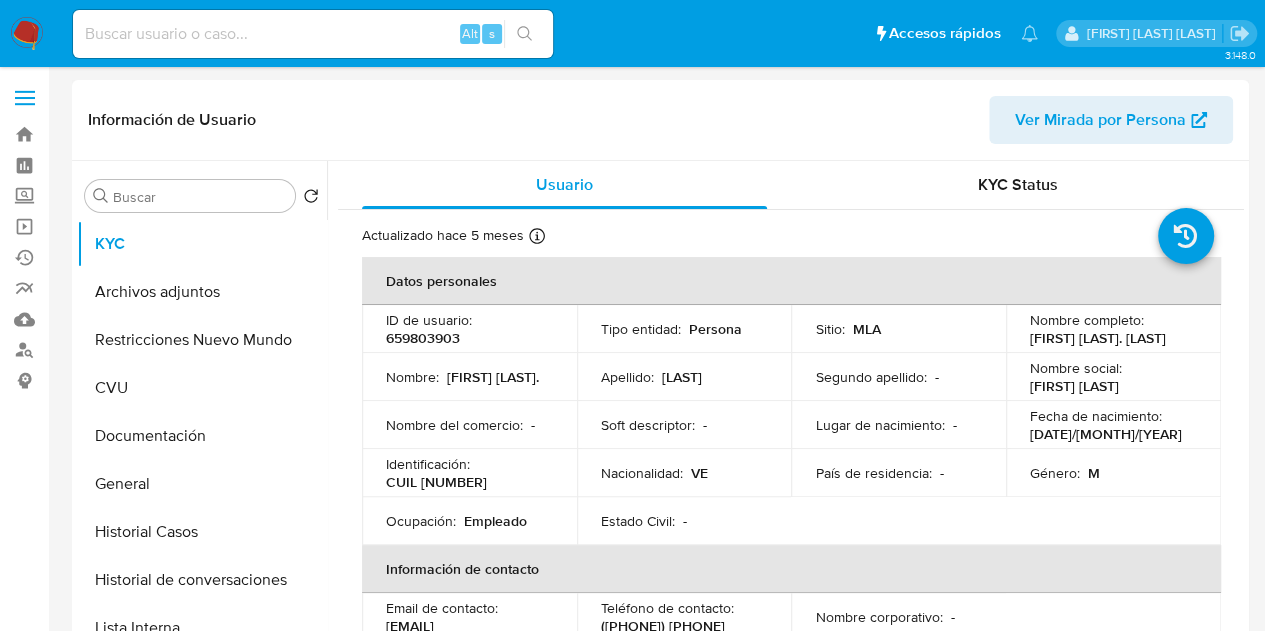 select on "10" 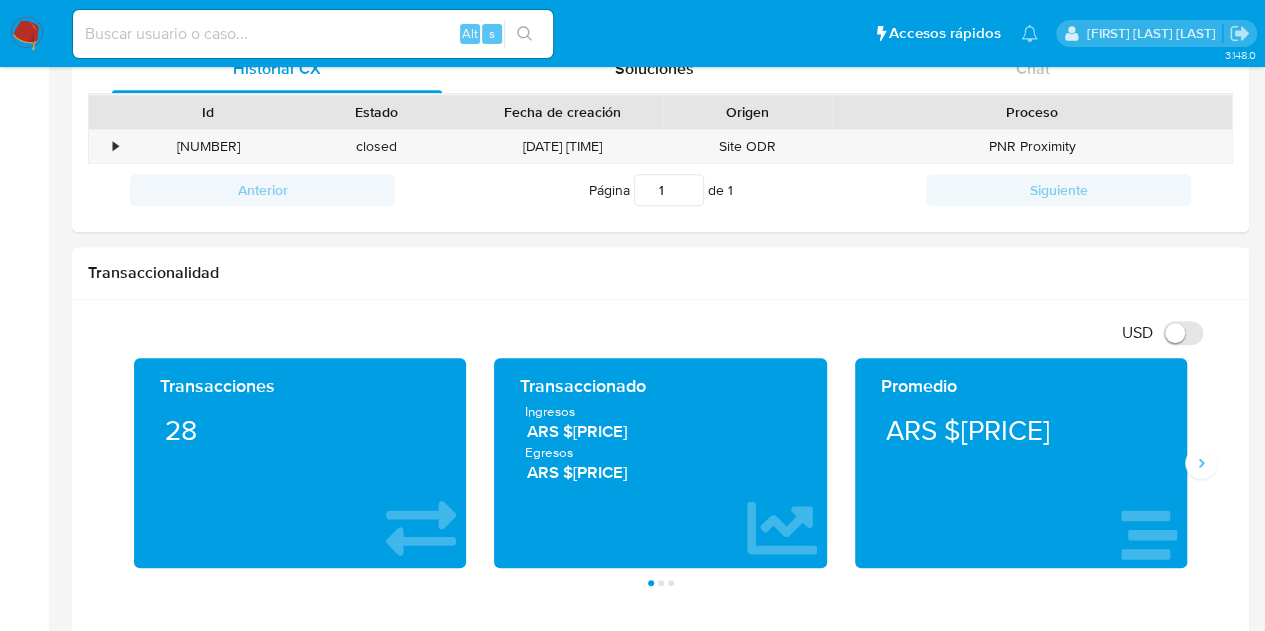 scroll, scrollTop: 619, scrollLeft: 0, axis: vertical 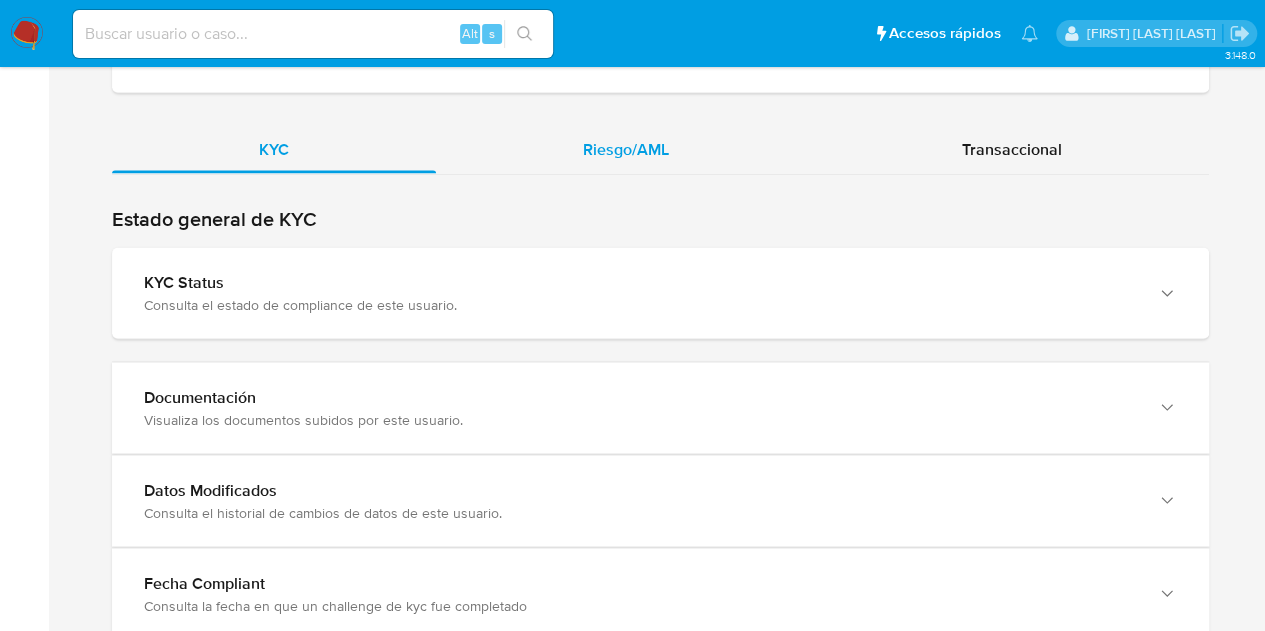 click on "Riesgo/AML" at bounding box center (626, 148) 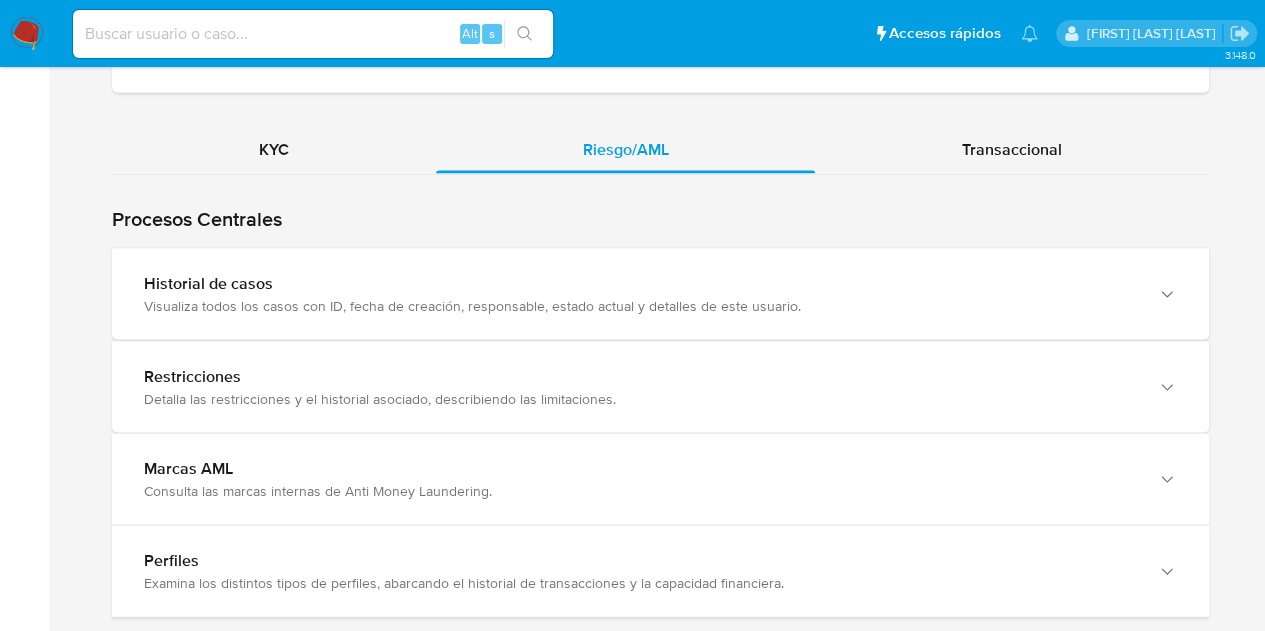 click on "Historial de casos" at bounding box center [640, 283] 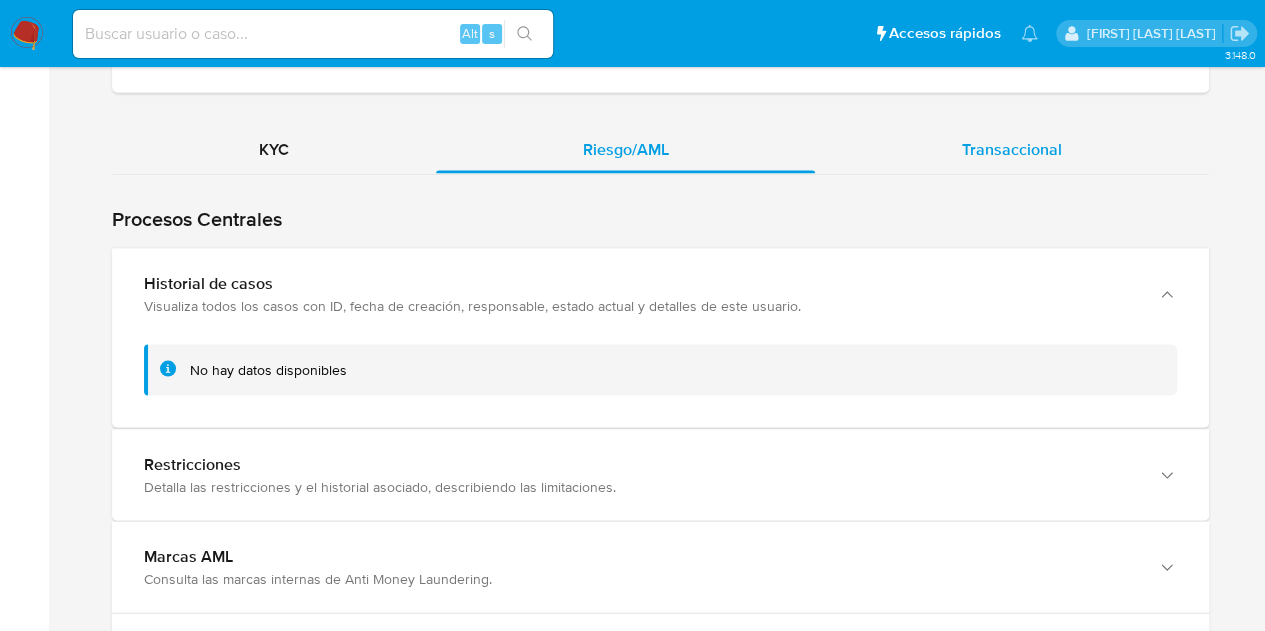 click on "Transaccional" at bounding box center (1012, 148) 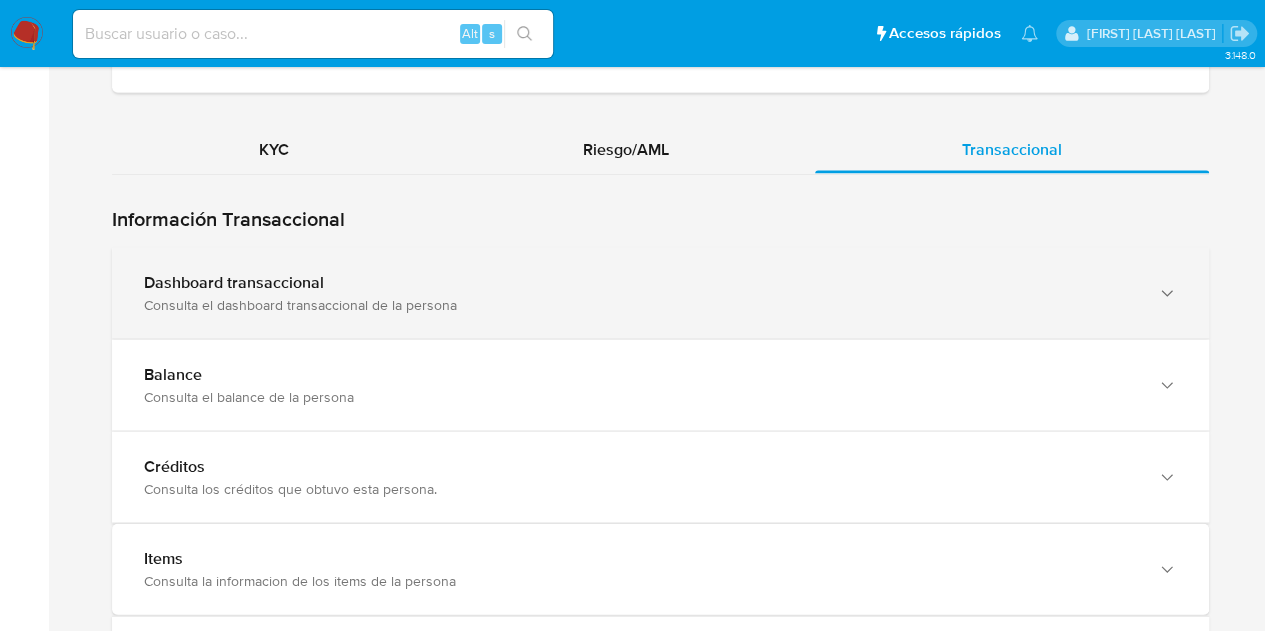 click on "Dashboard transaccional Consulta el dashboard transaccional de la persona" at bounding box center (660, 292) 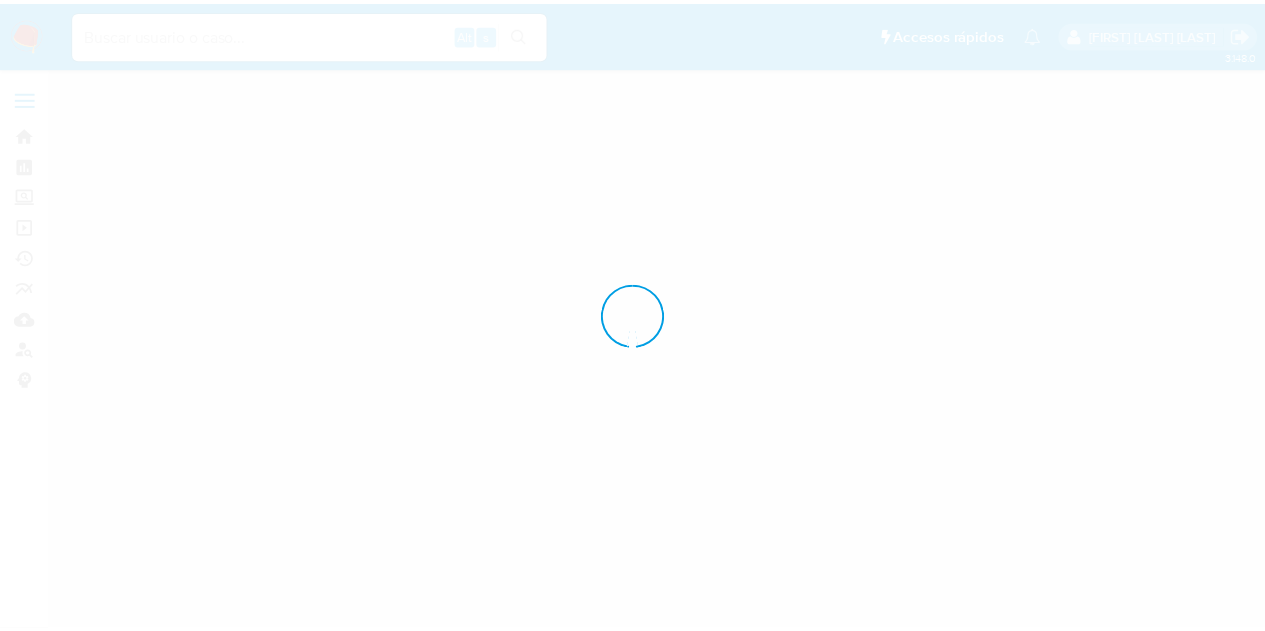 scroll, scrollTop: 0, scrollLeft: 0, axis: both 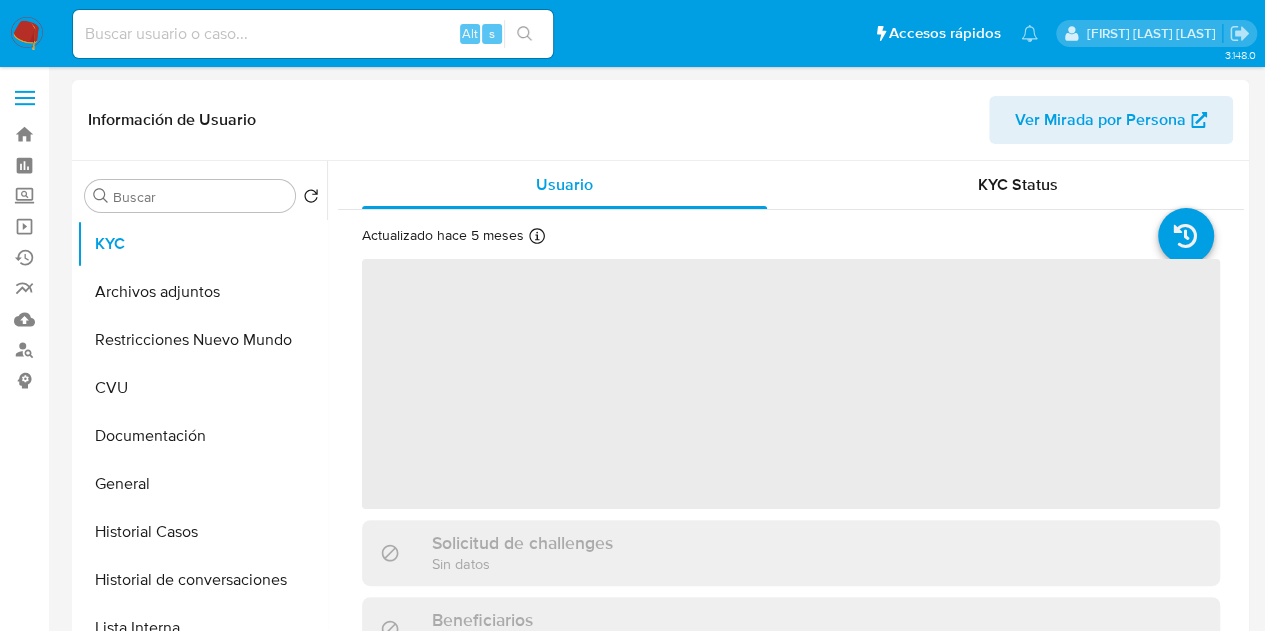 click on "Ver Mirada por Persona" at bounding box center (1100, 120) 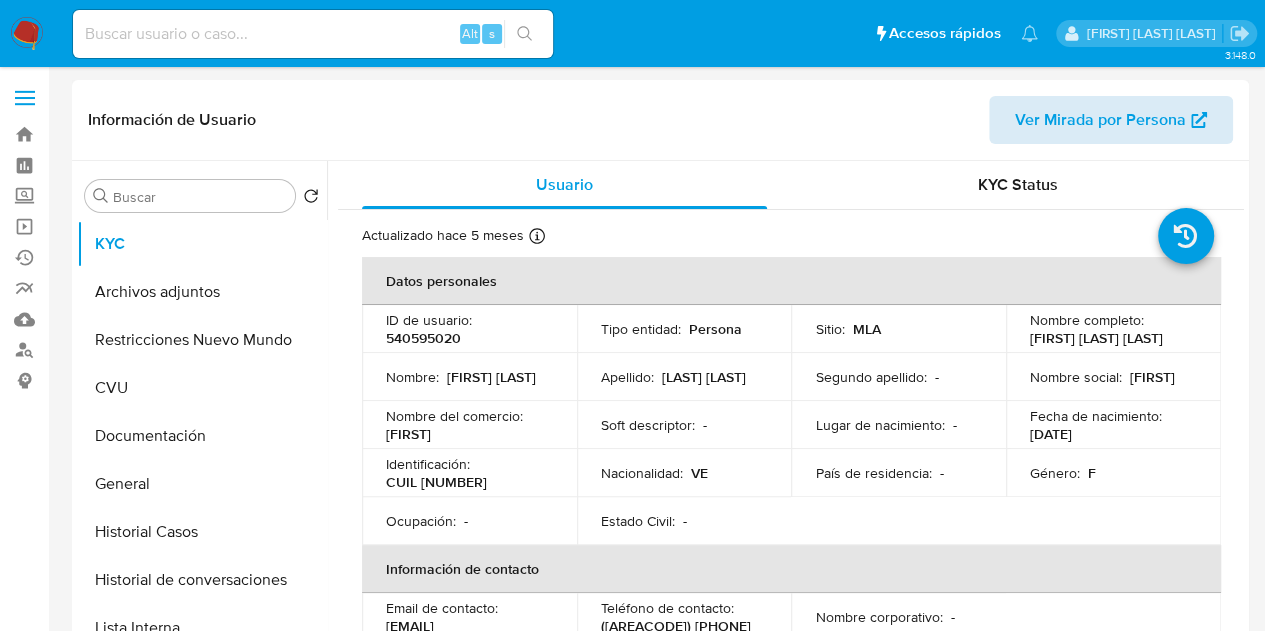 select on "10" 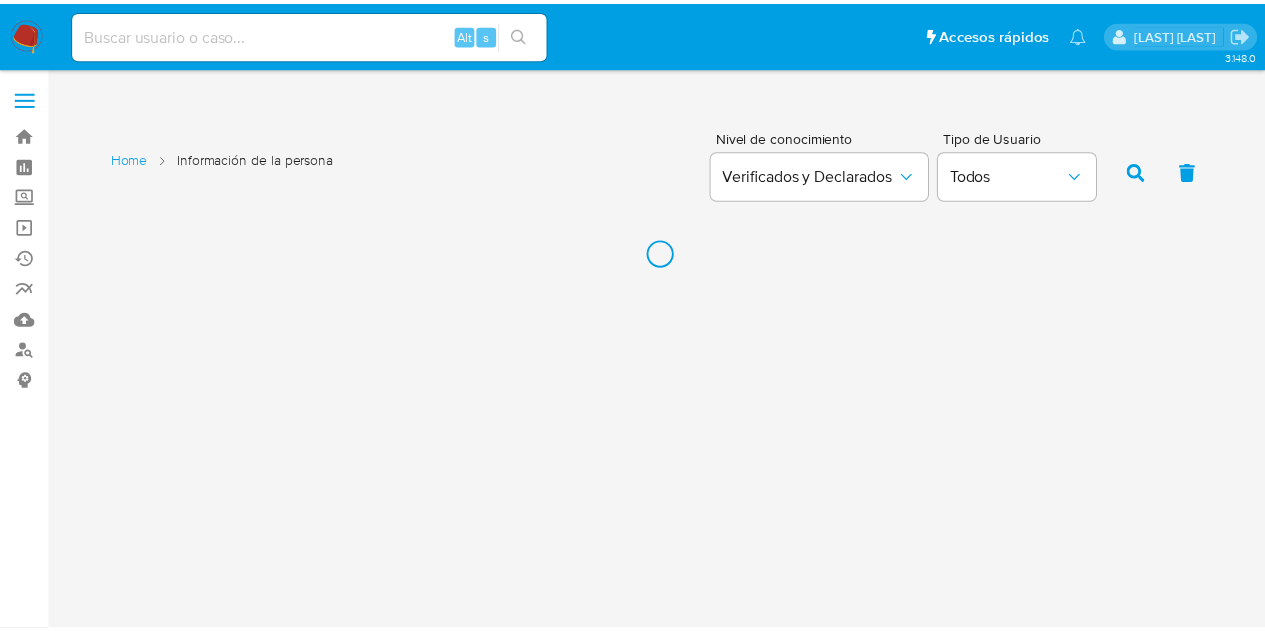 scroll, scrollTop: 0, scrollLeft: 0, axis: both 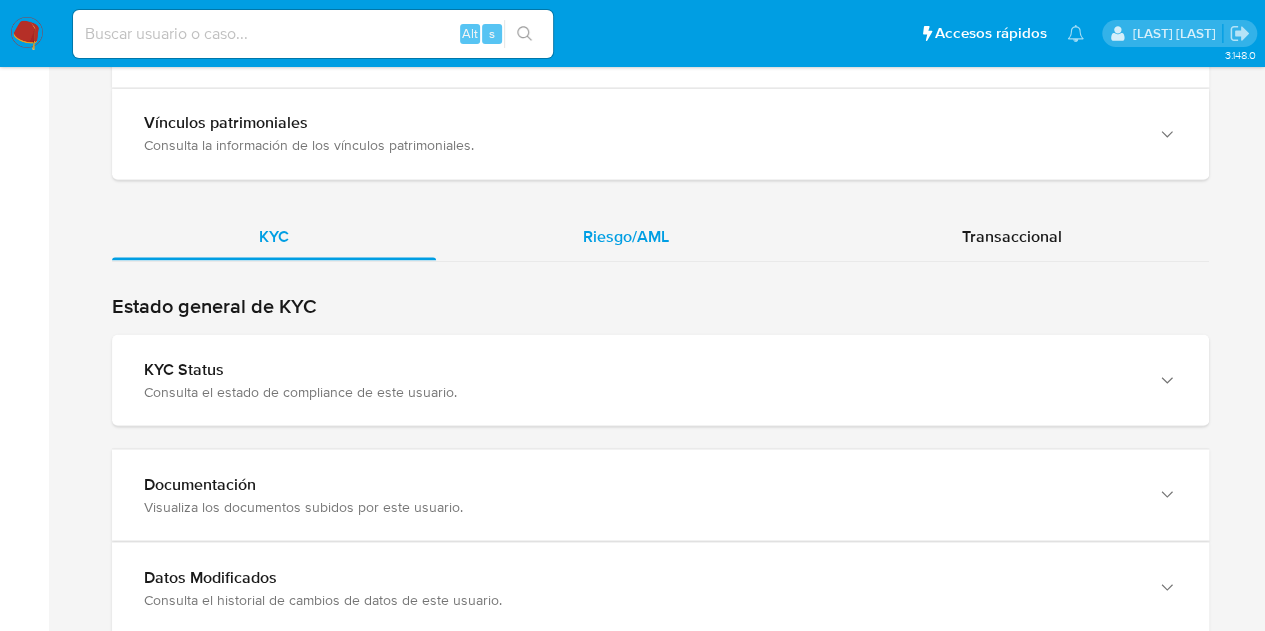 click on "Riesgo/AML" at bounding box center [626, 236] 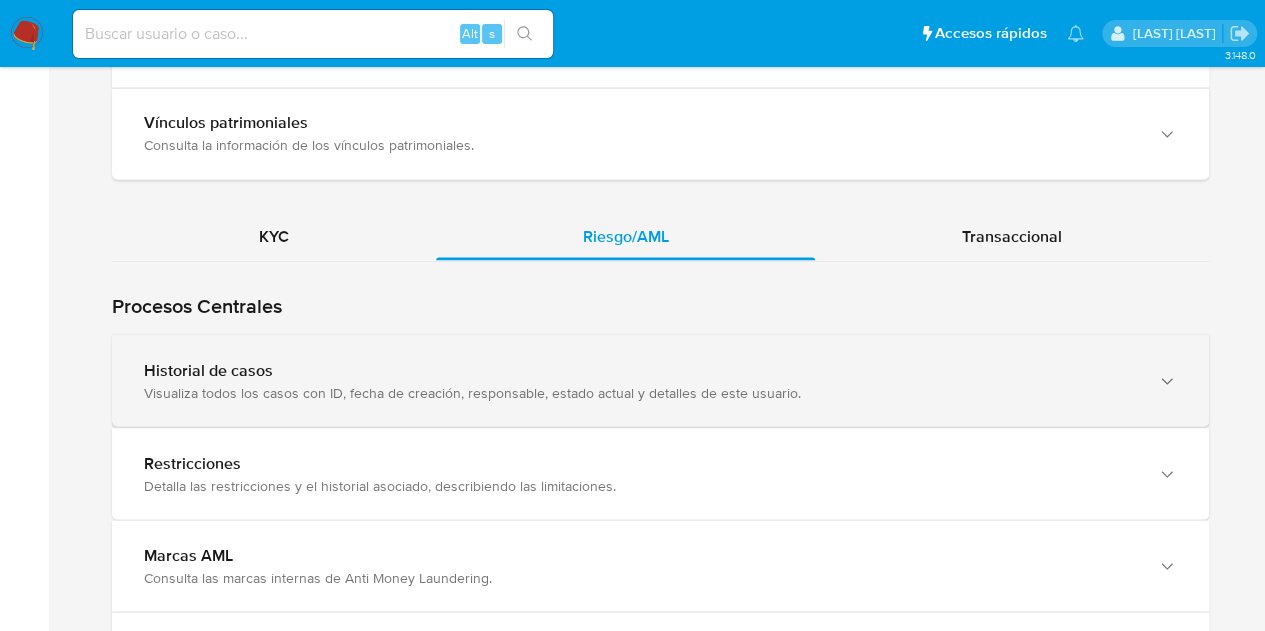 click on "Historial de casos" at bounding box center (640, 370) 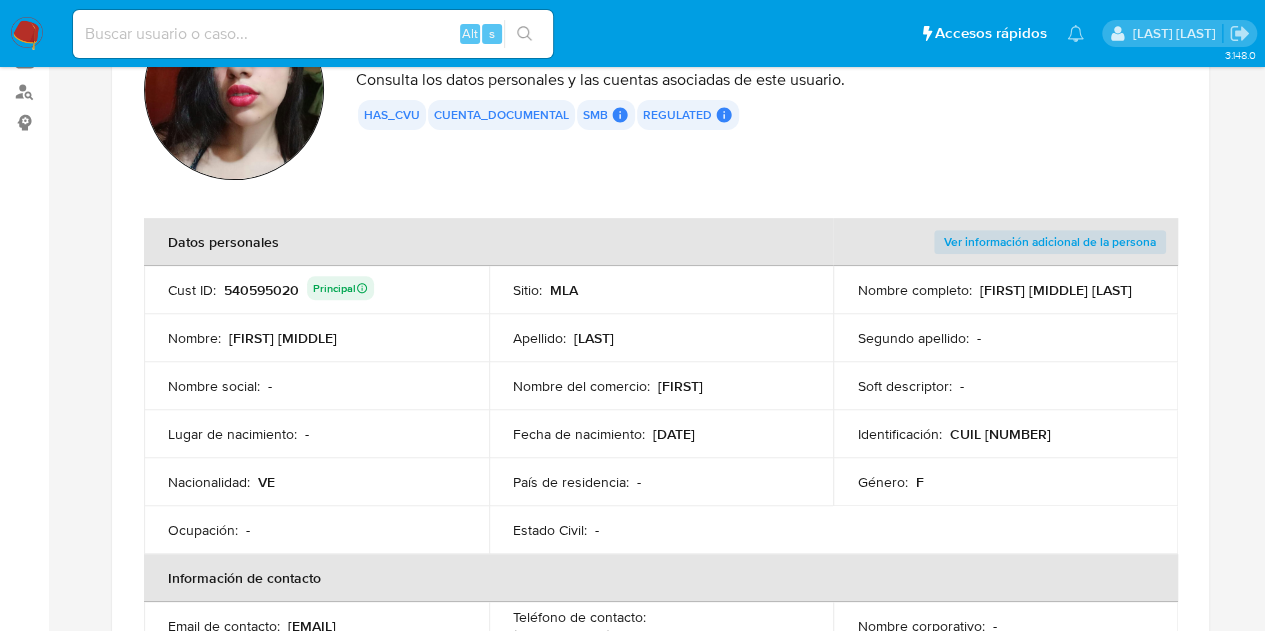 scroll, scrollTop: 156, scrollLeft: 0, axis: vertical 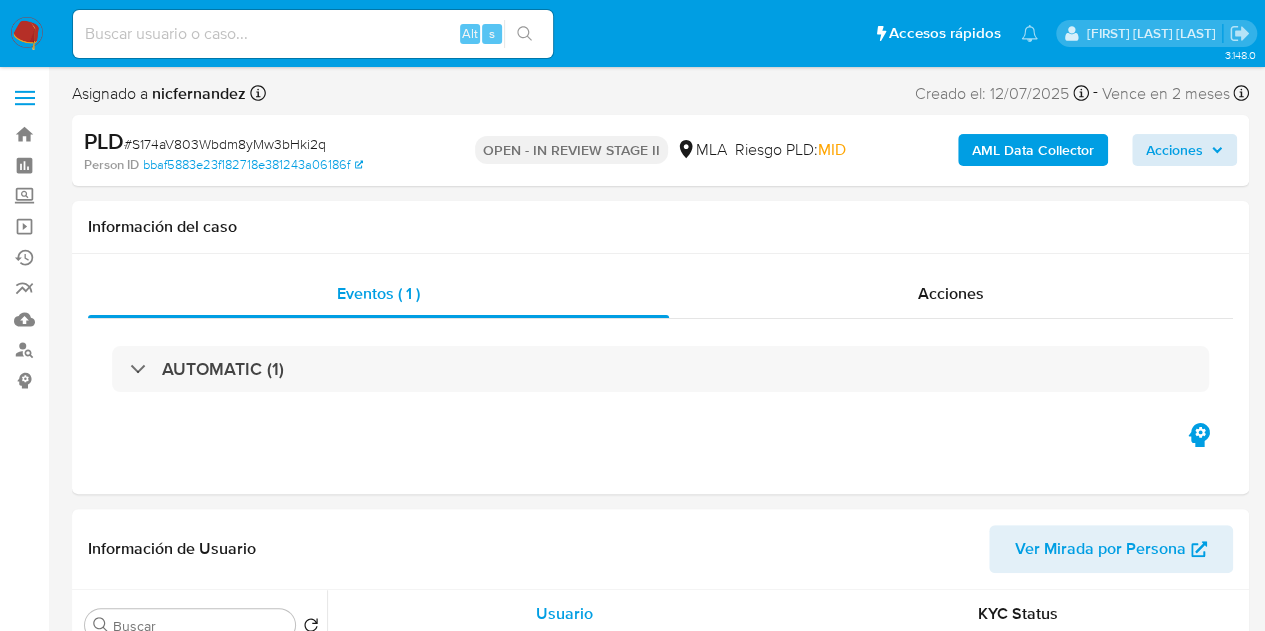 select on "10" 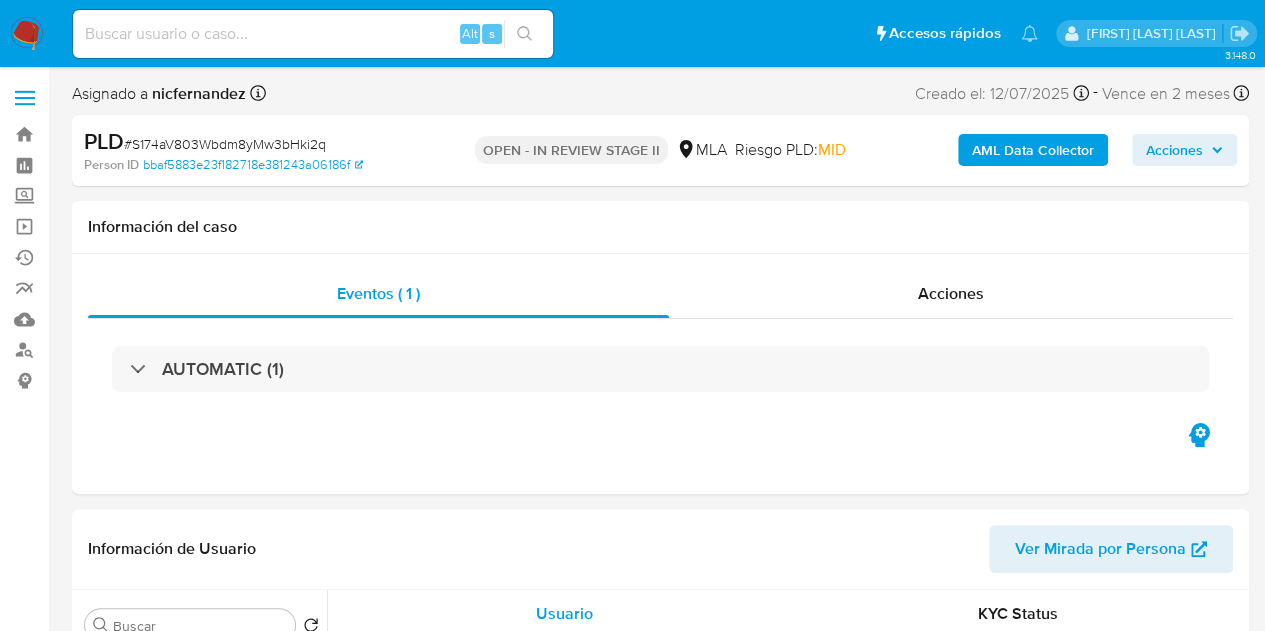 click on "Acciones" at bounding box center (1174, 150) 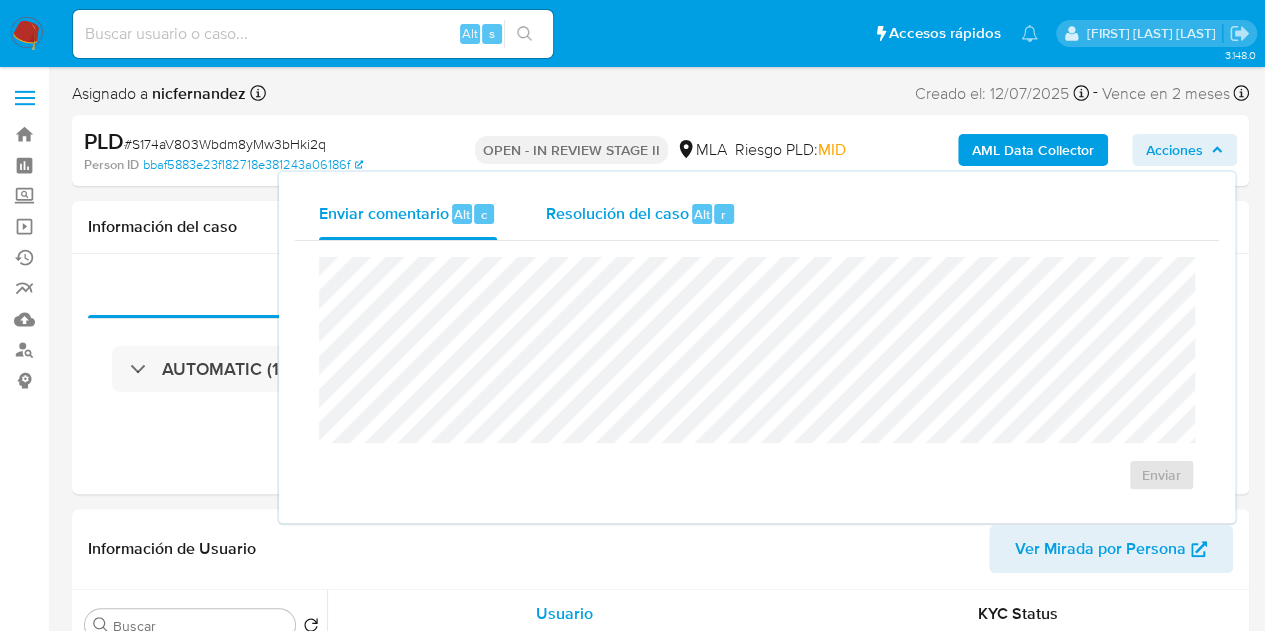 click on "Resolución del caso Alt r" at bounding box center [640, 214] 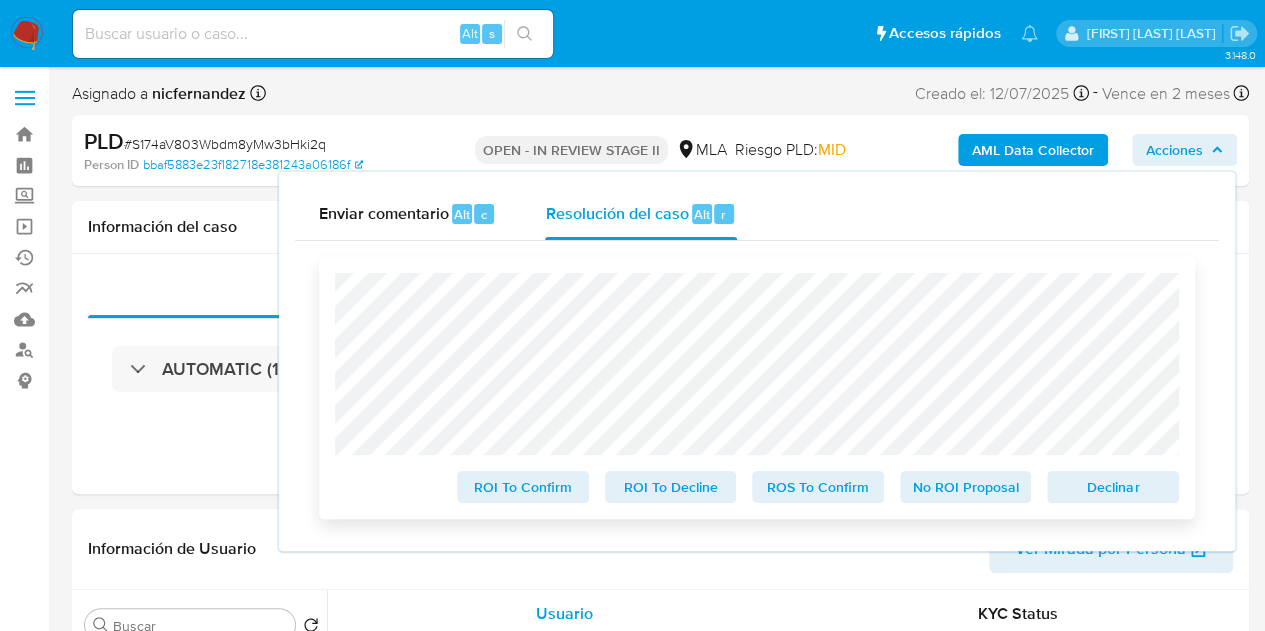 click on "Declinar" at bounding box center (1113, 487) 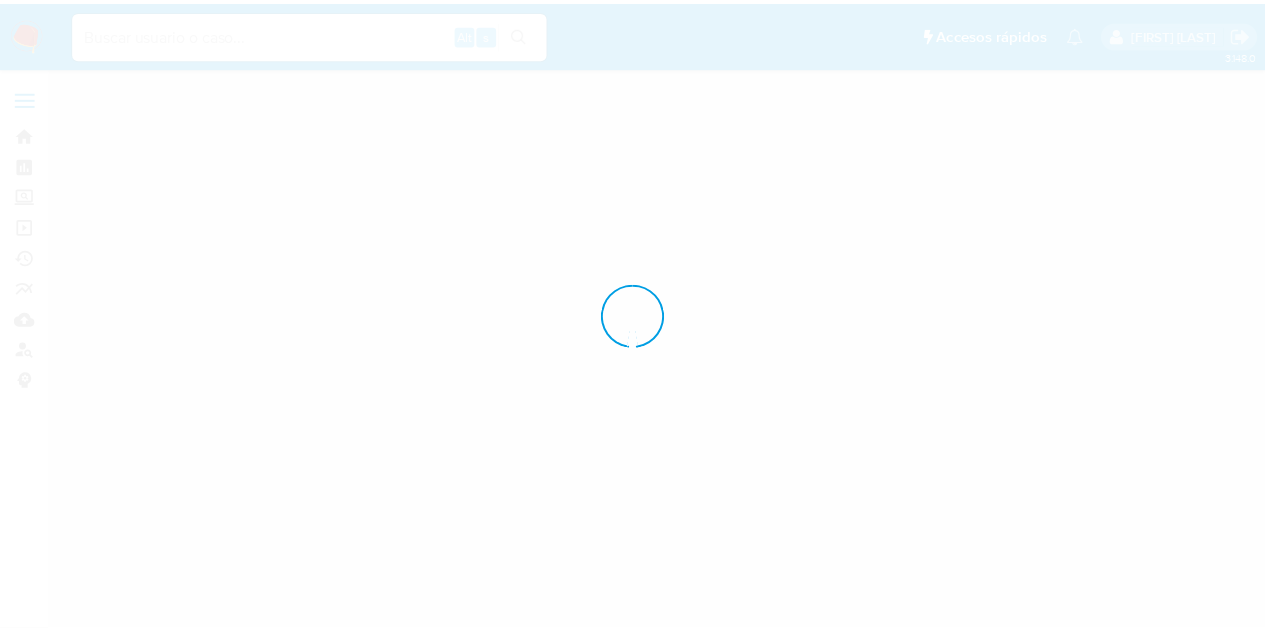 scroll, scrollTop: 0, scrollLeft: 0, axis: both 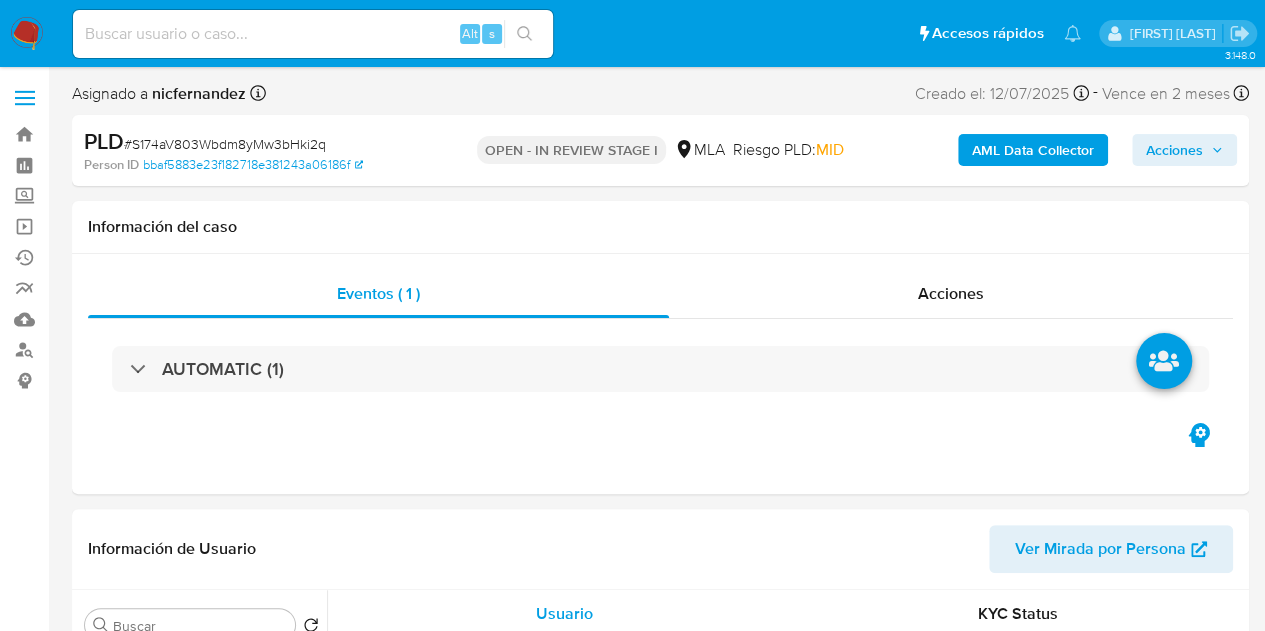click on "Acciones" at bounding box center (1174, 150) 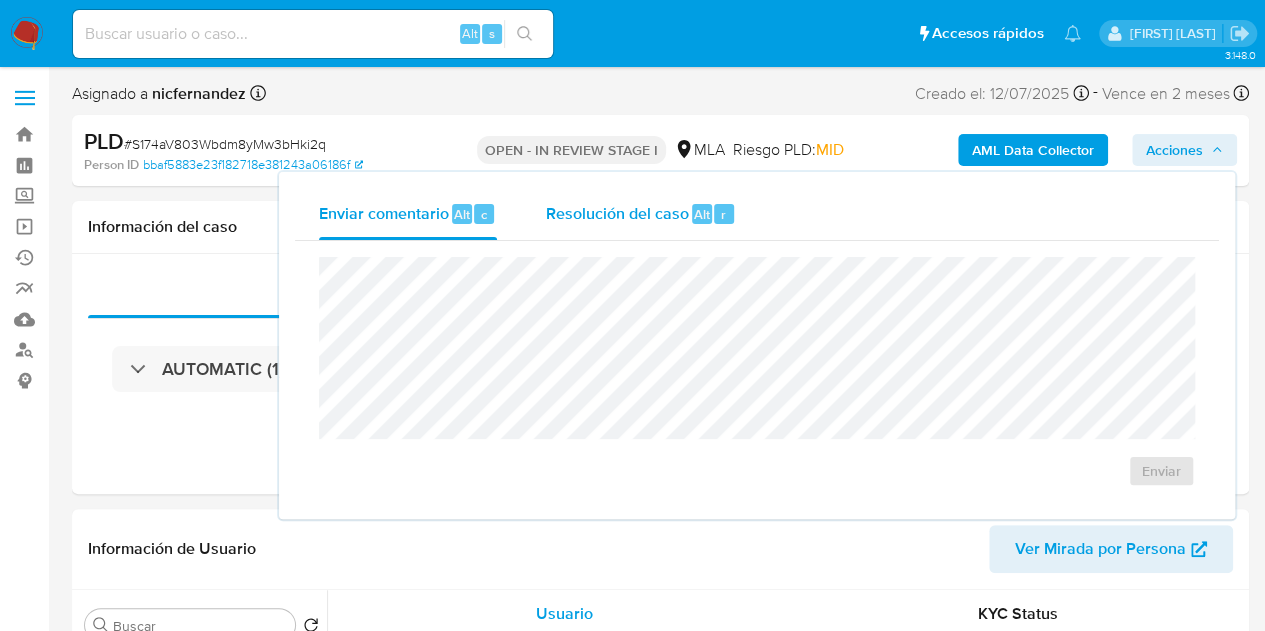 click on "Resolución del caso" at bounding box center (616, 213) 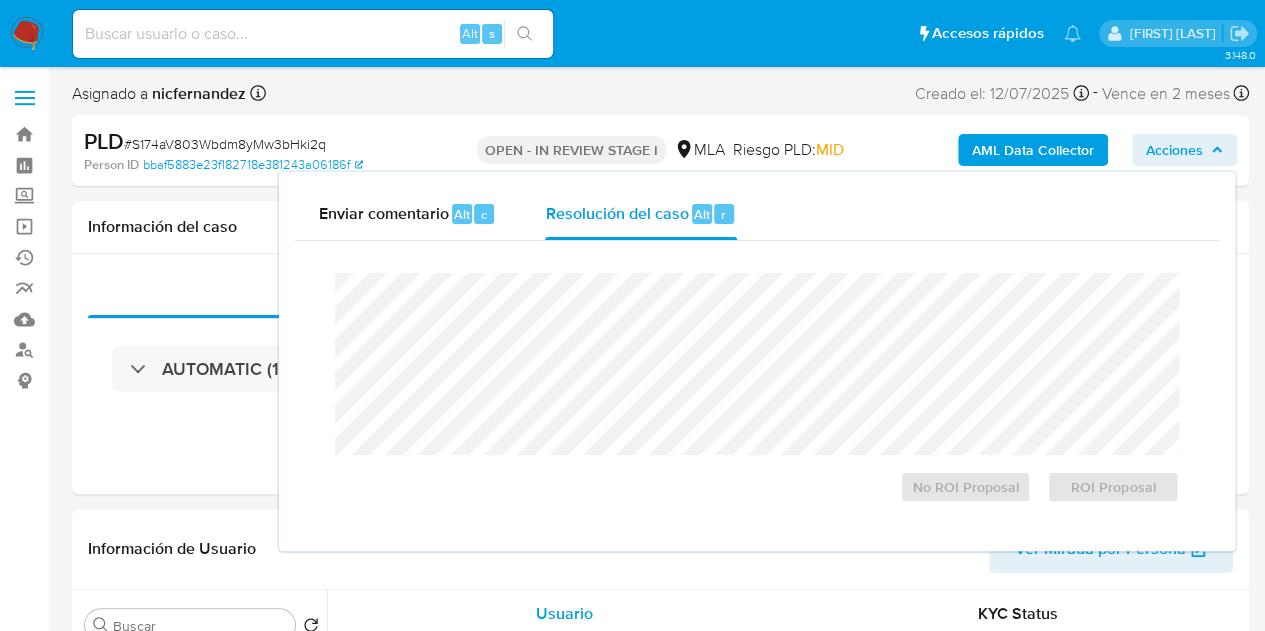 select on "10" 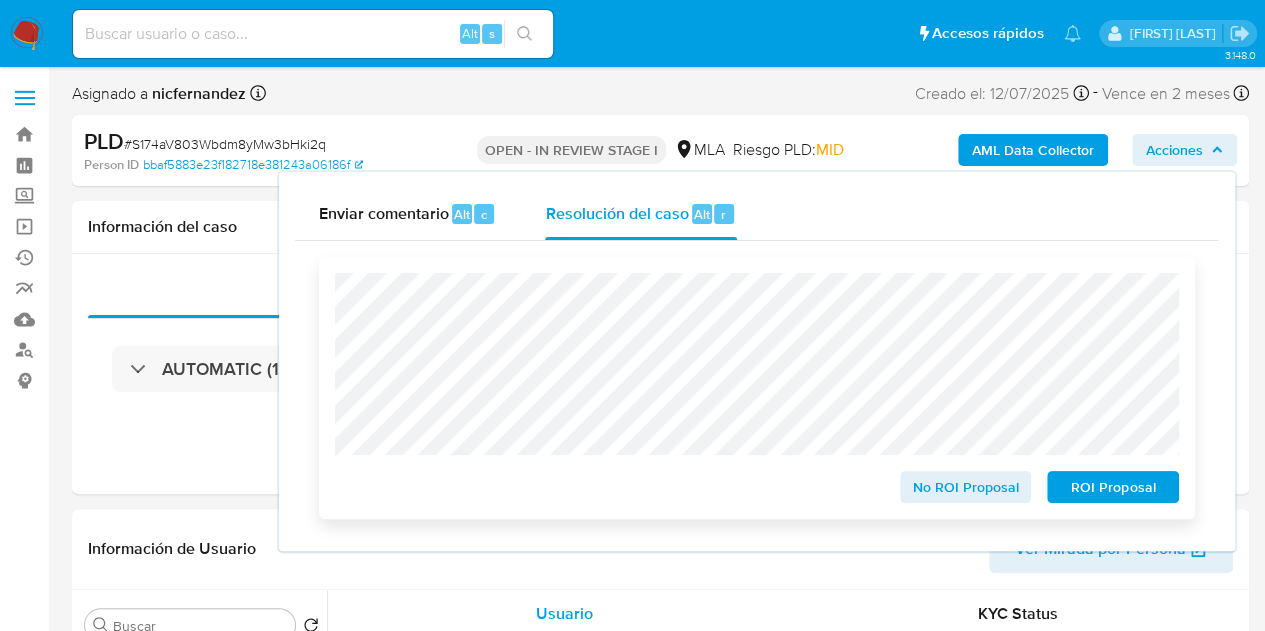 click on "ROI Proposal" at bounding box center [1113, 487] 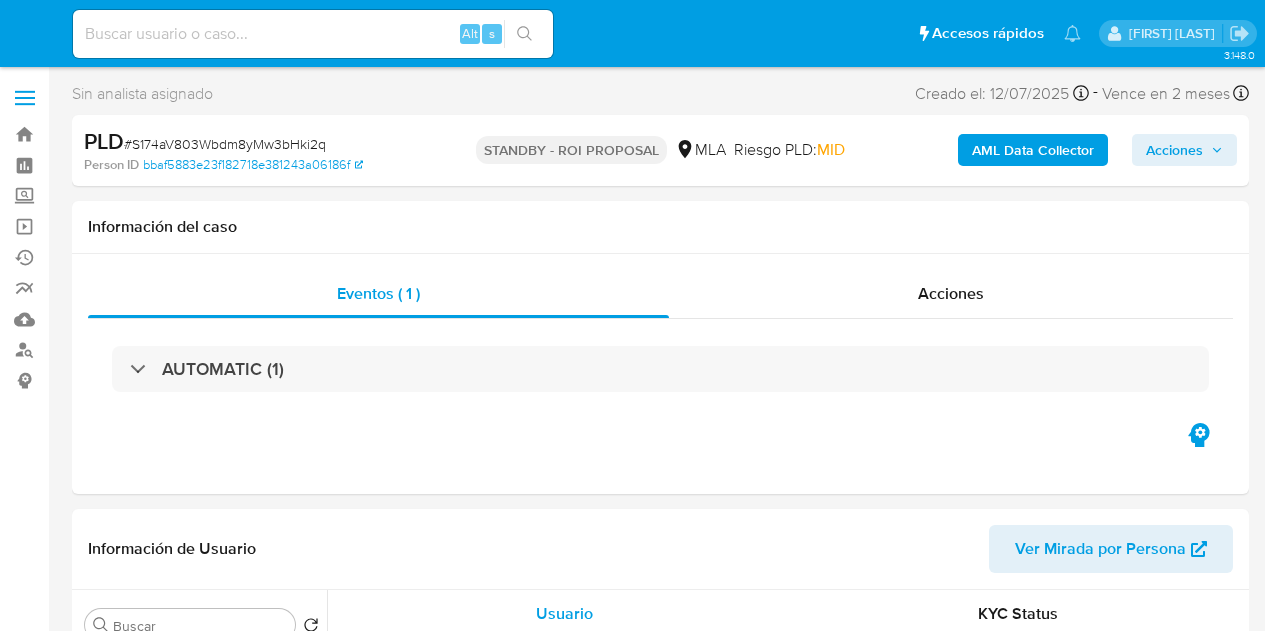 select on "10" 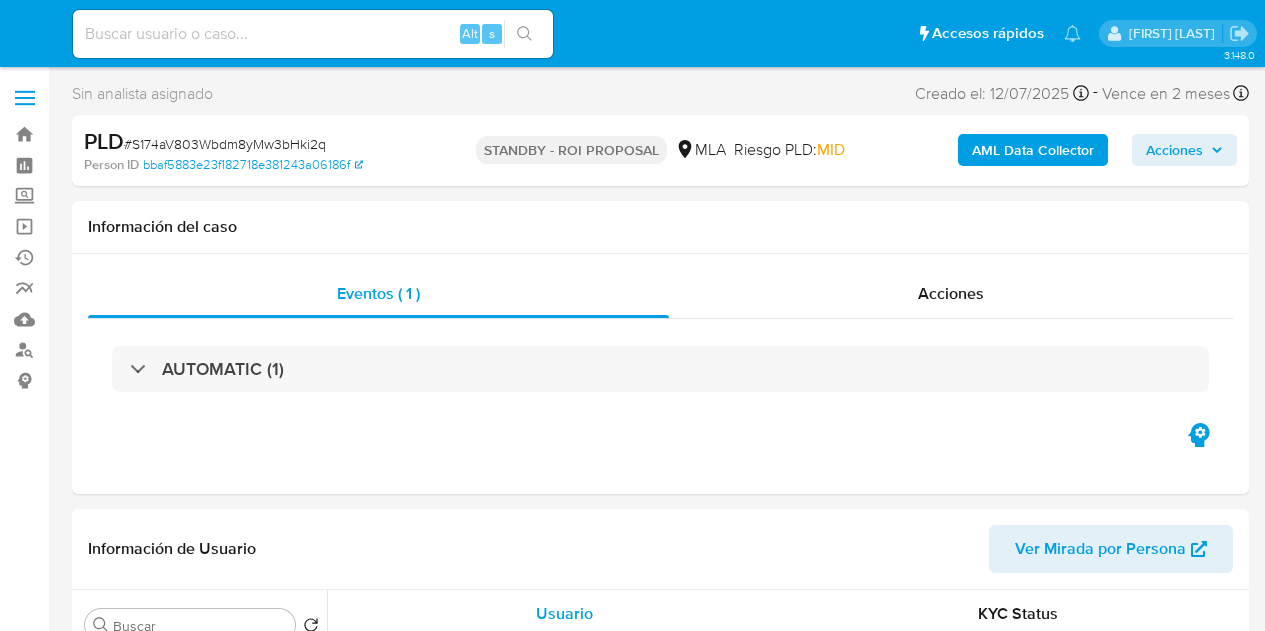 scroll, scrollTop: 0, scrollLeft: 0, axis: both 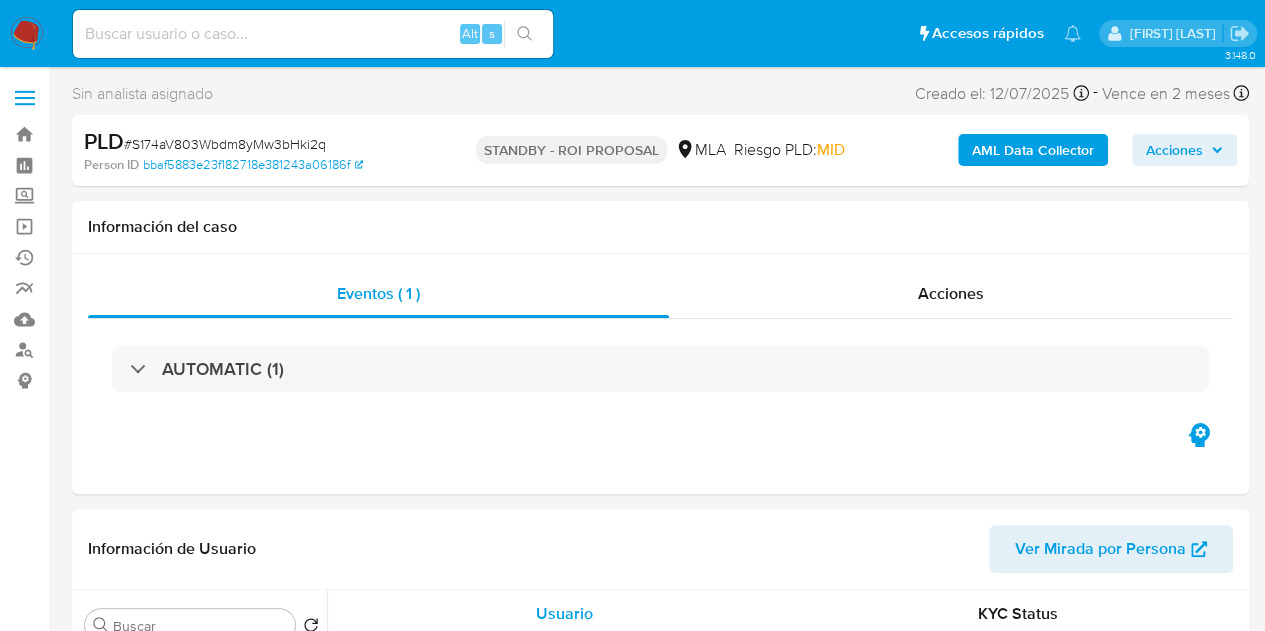 select on "10" 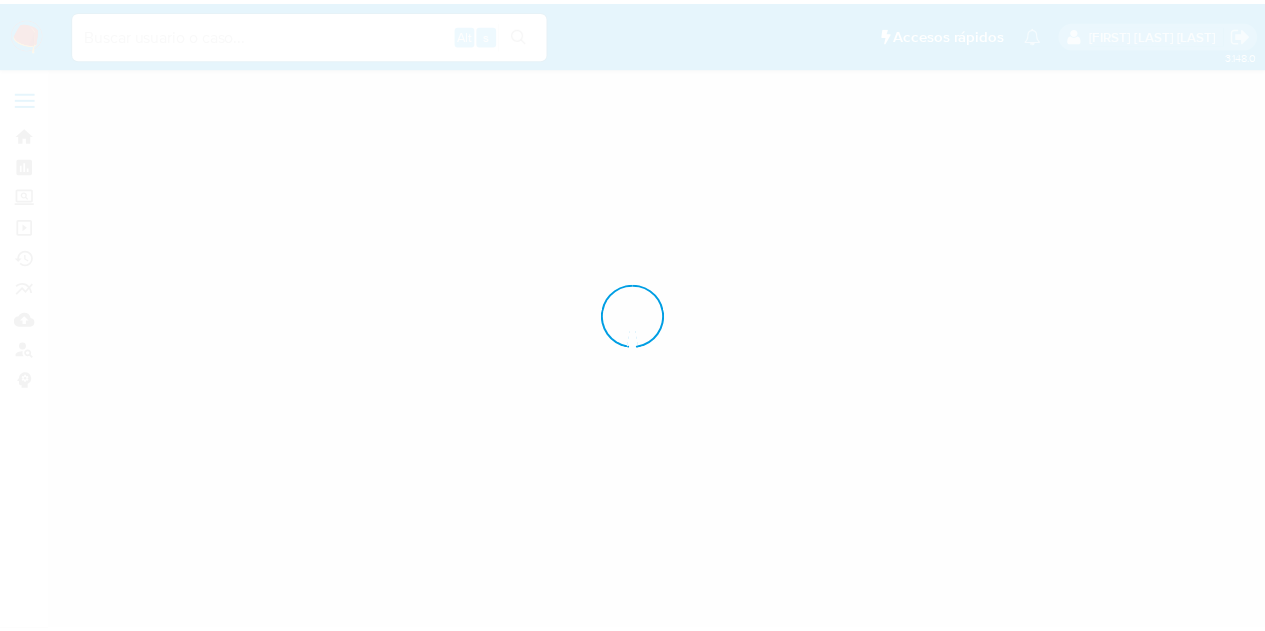 scroll, scrollTop: 0, scrollLeft: 0, axis: both 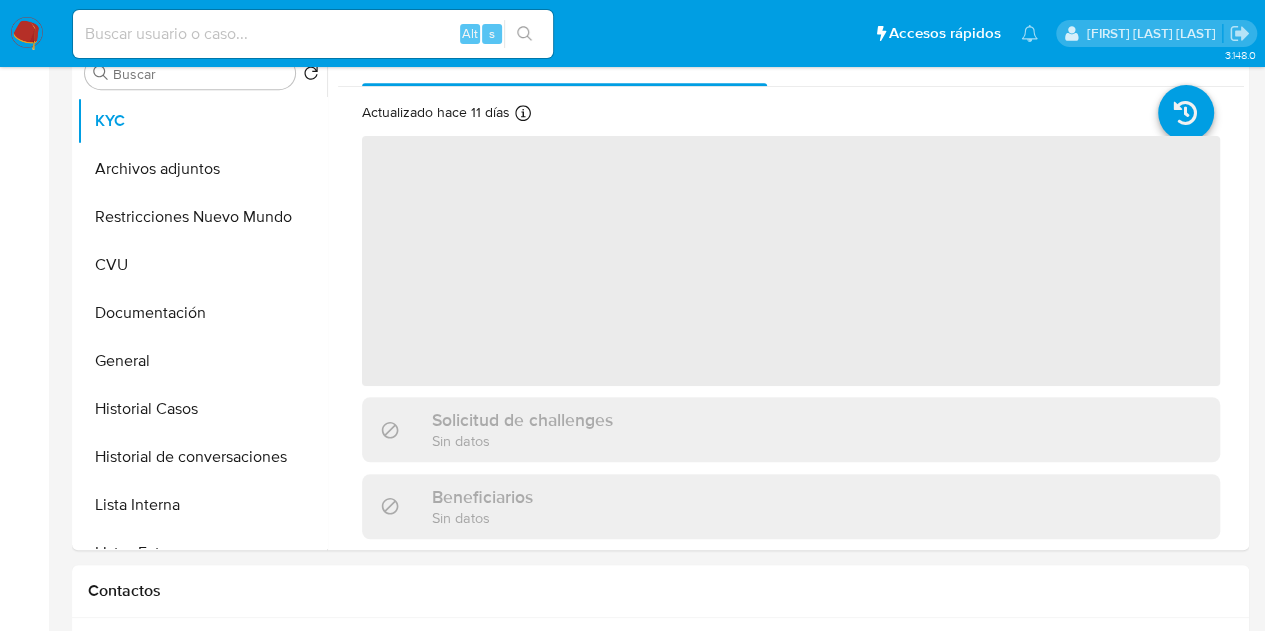 select on "10" 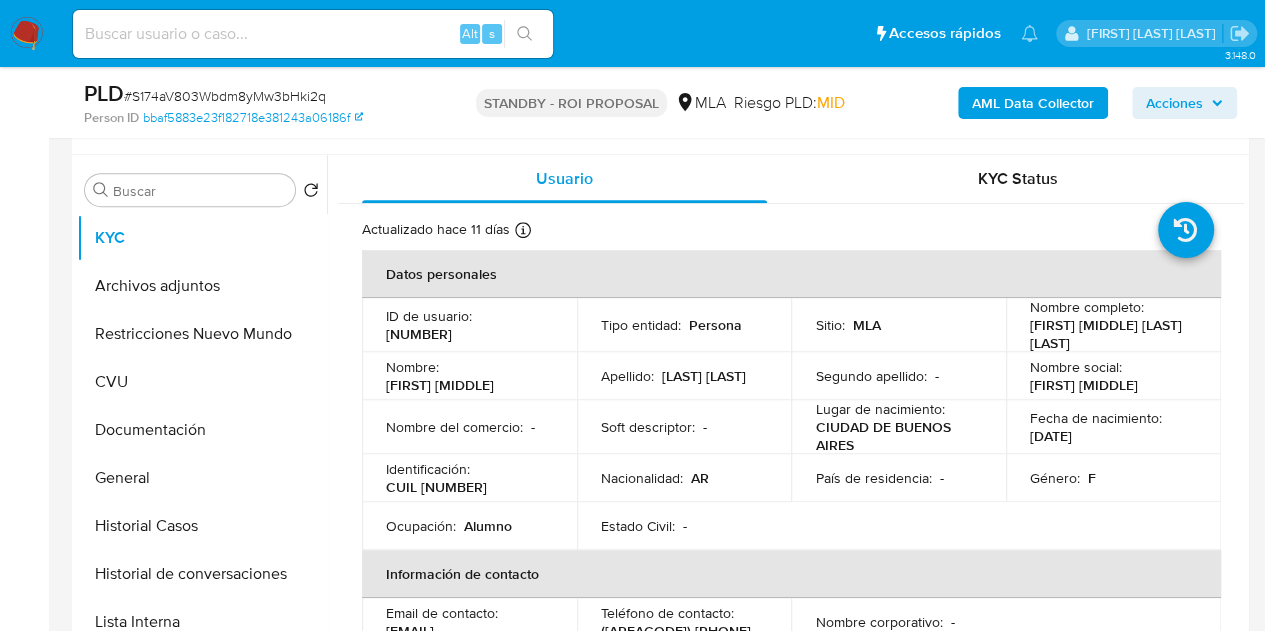 scroll, scrollTop: 306, scrollLeft: 0, axis: vertical 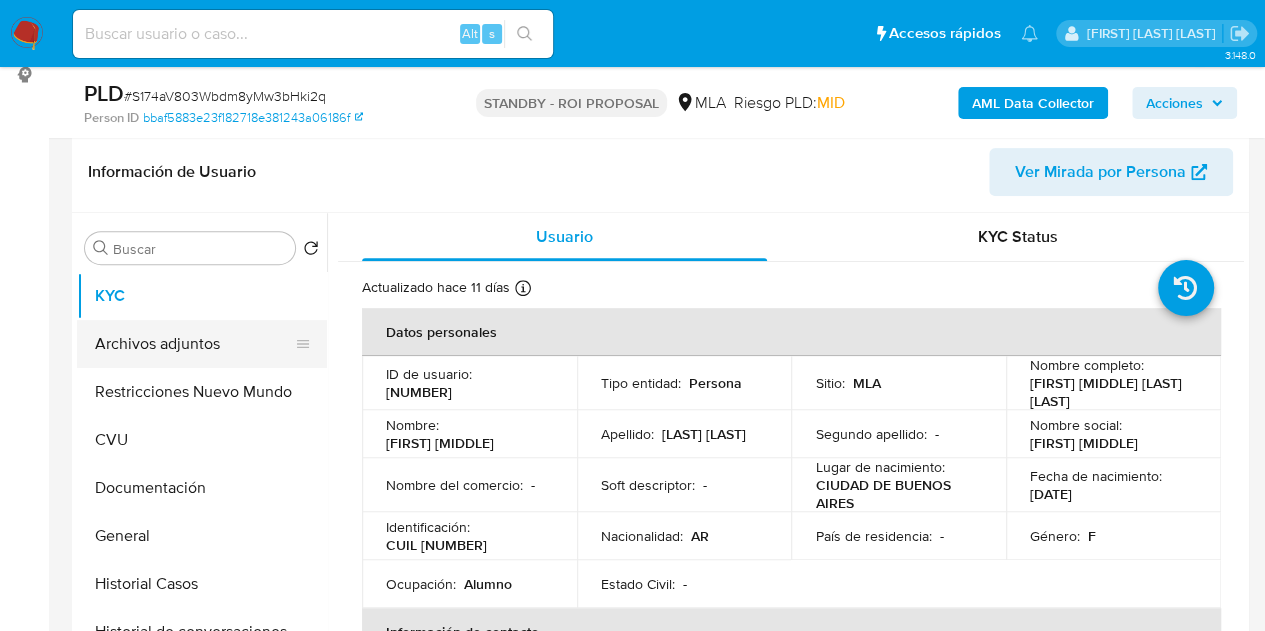 click on "Archivos adjuntos" at bounding box center [194, 344] 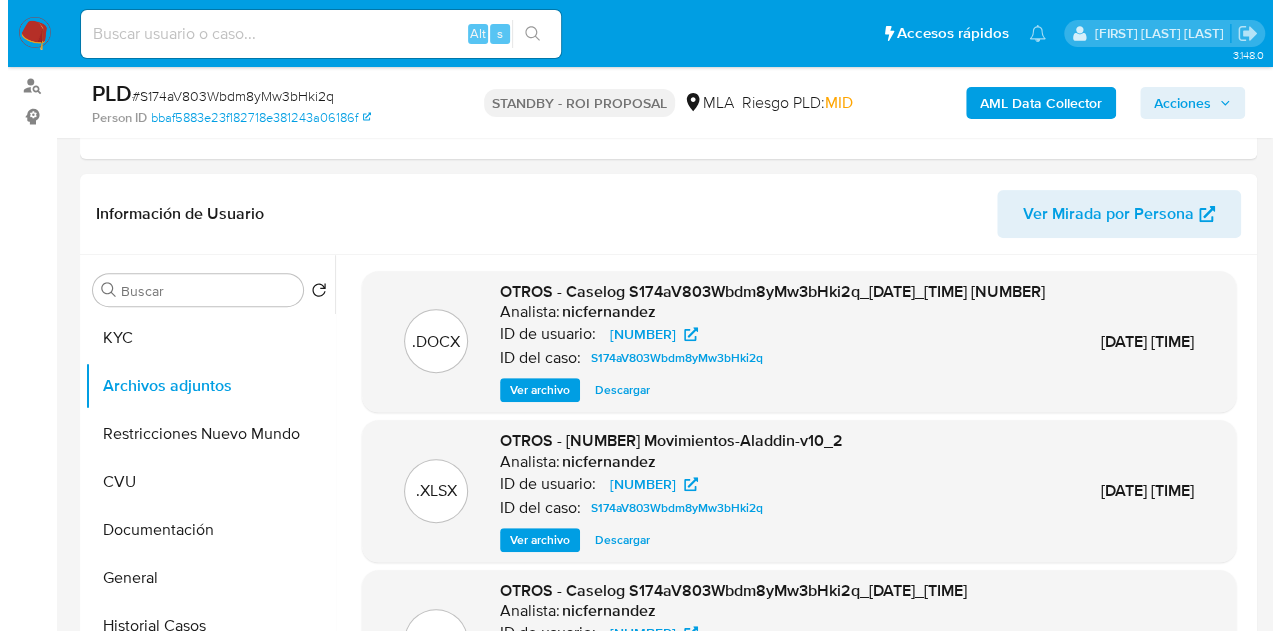scroll, scrollTop: 329, scrollLeft: 0, axis: vertical 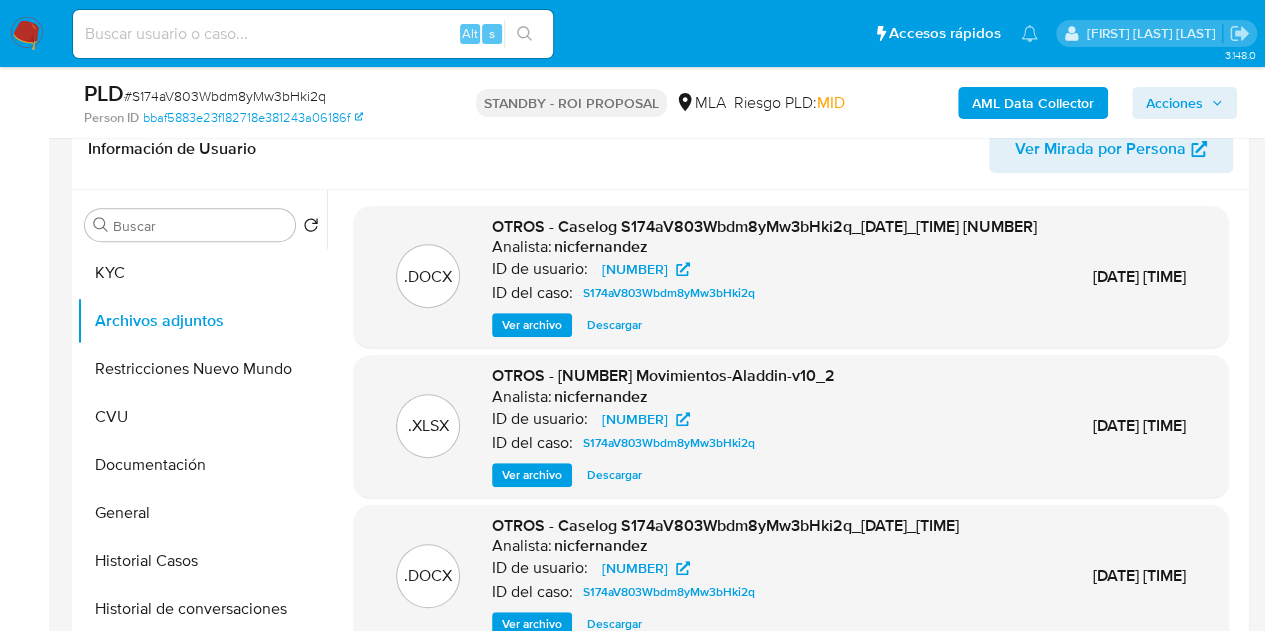 click on "Ver archivo" at bounding box center (532, 325) 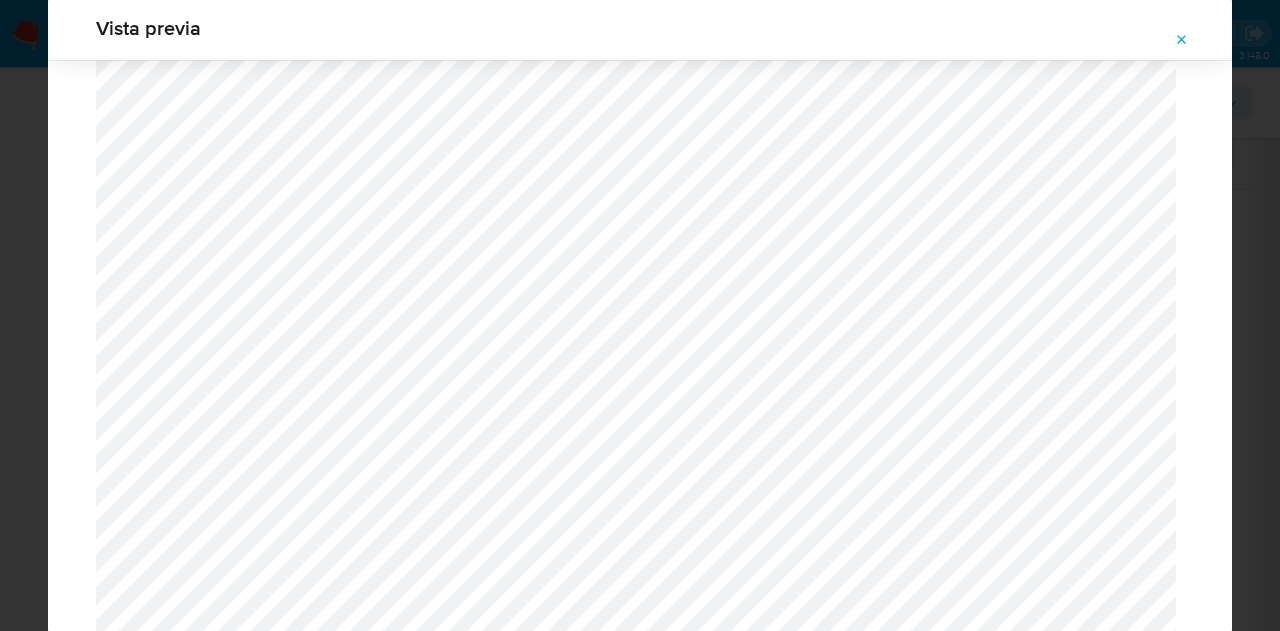 scroll, scrollTop: 2298, scrollLeft: 0, axis: vertical 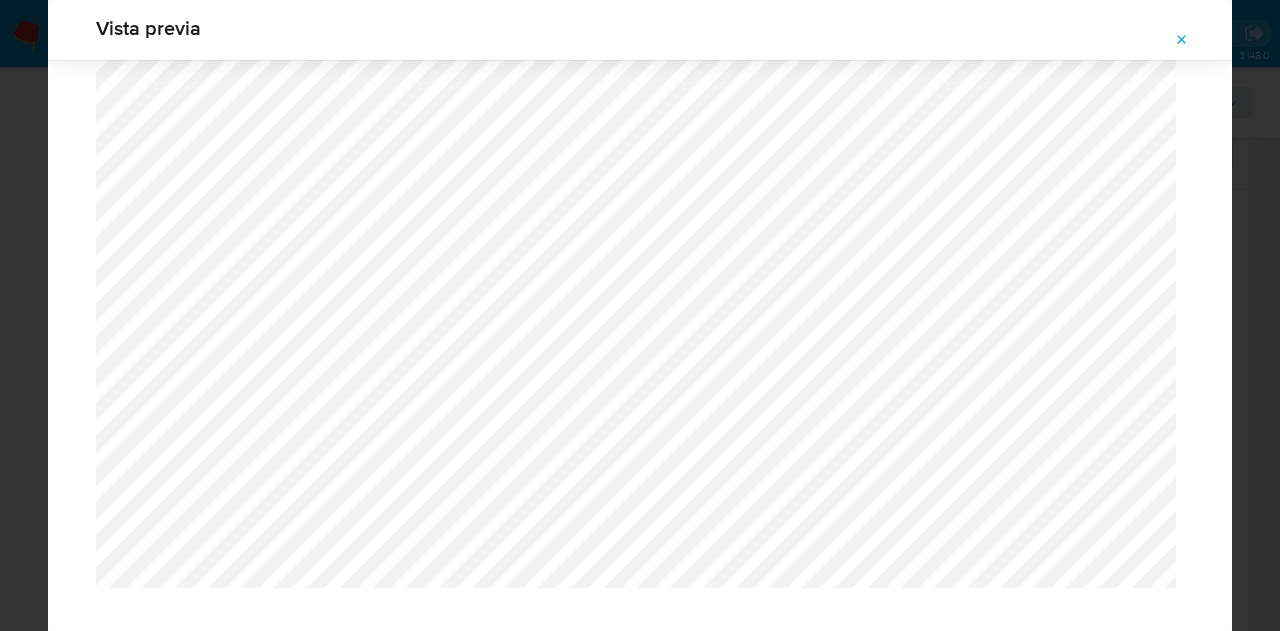 drag, startPoint x: 1186, startPoint y: 52, endPoint x: 1084, endPoint y: 16, distance: 108.16654 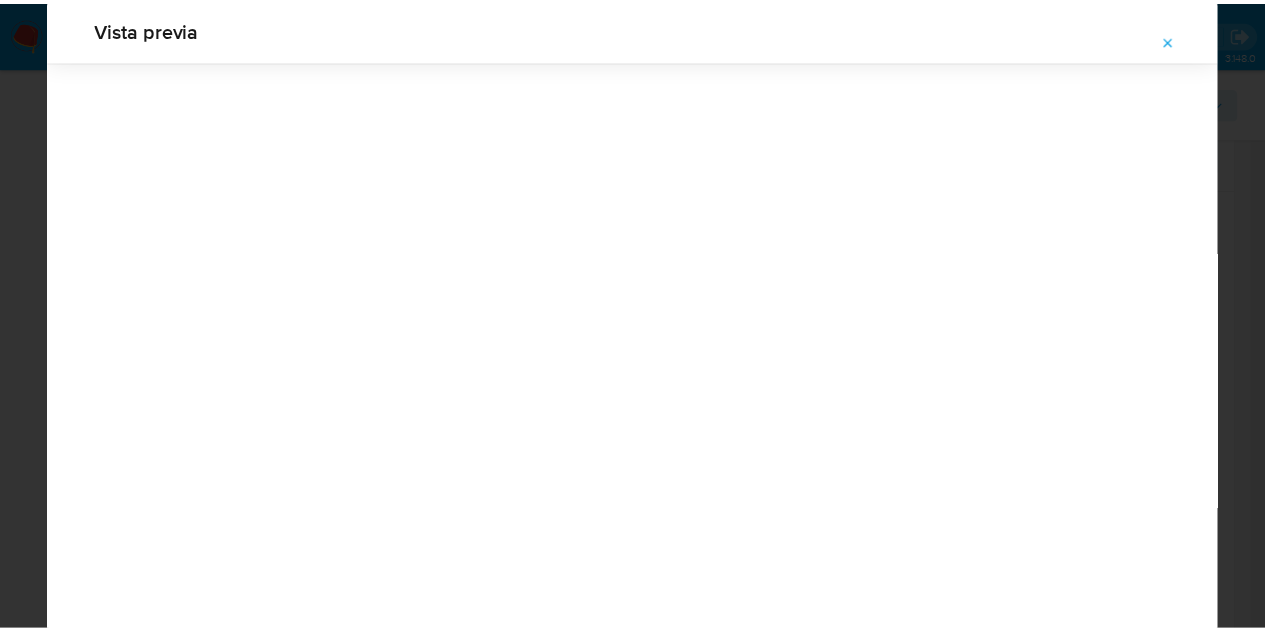 scroll, scrollTop: 64, scrollLeft: 0, axis: vertical 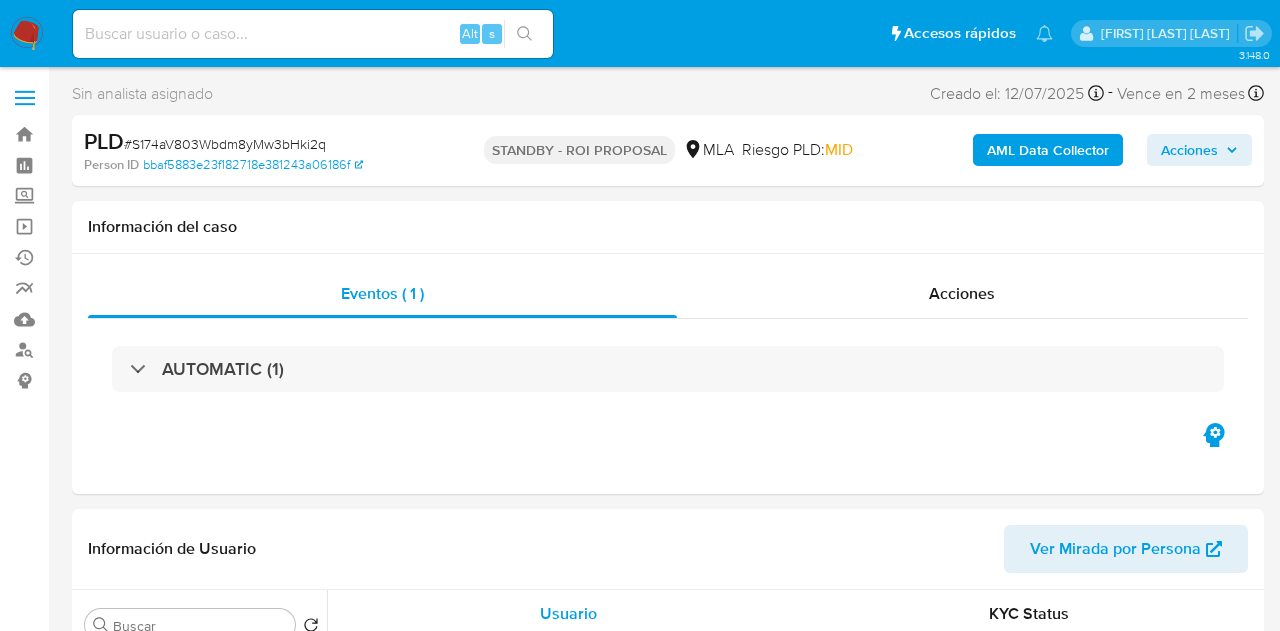 select on "10" 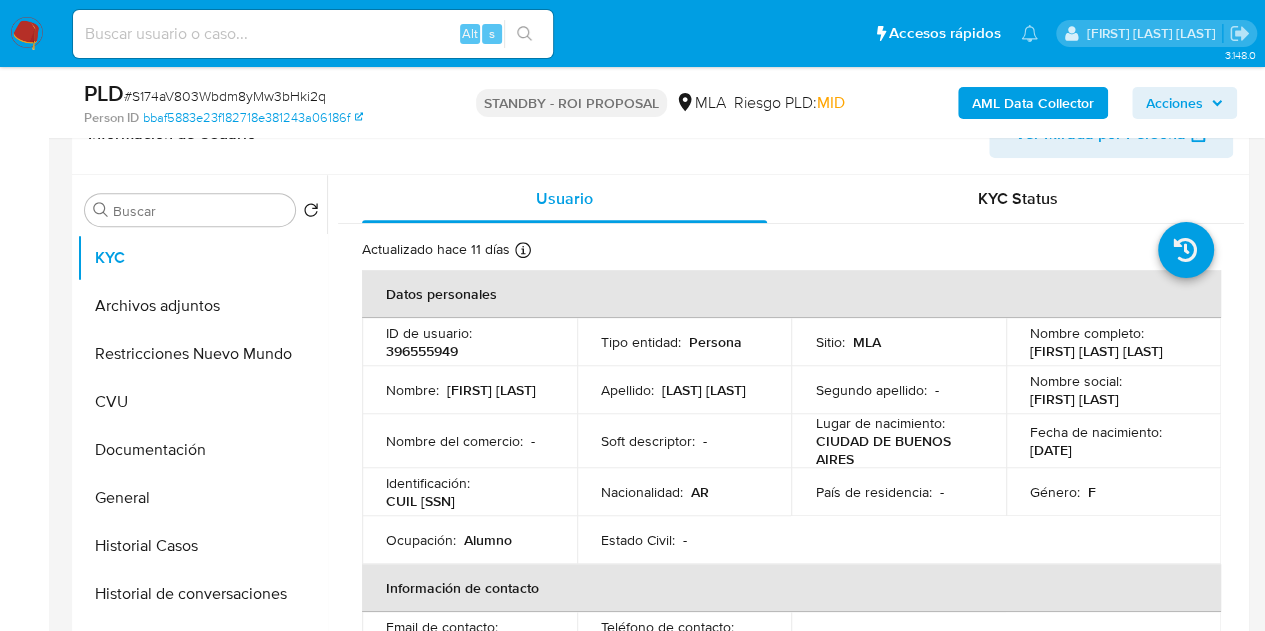 scroll, scrollTop: 384, scrollLeft: 0, axis: vertical 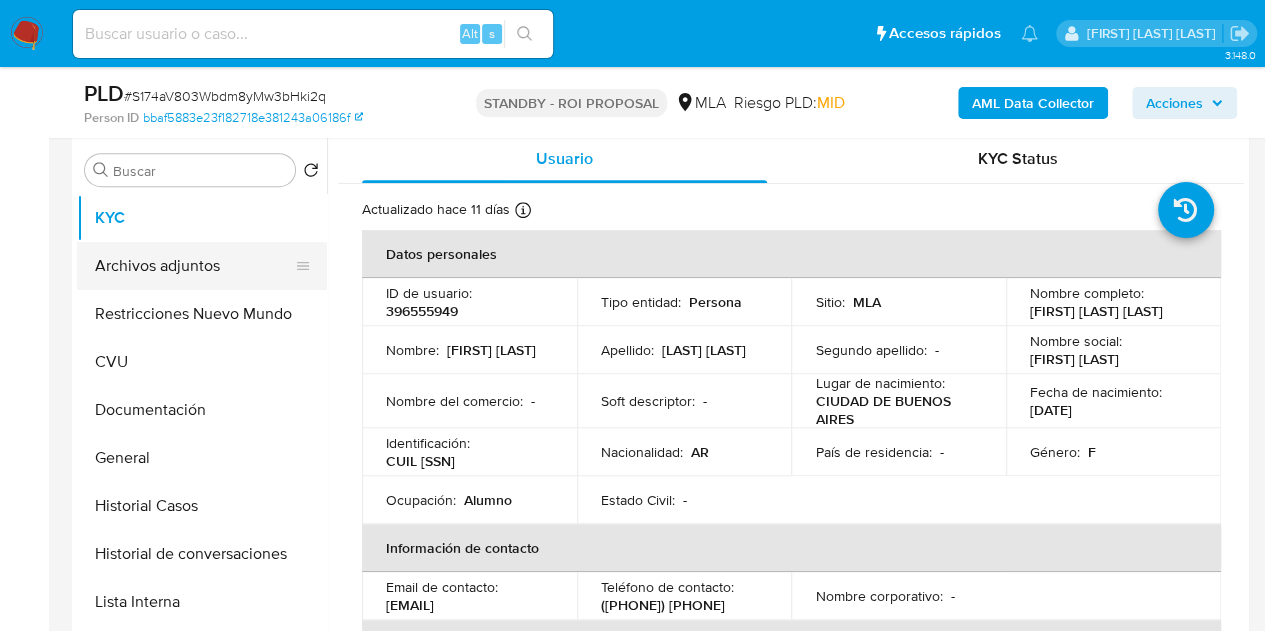 click on "Archivos adjuntos" at bounding box center (194, 266) 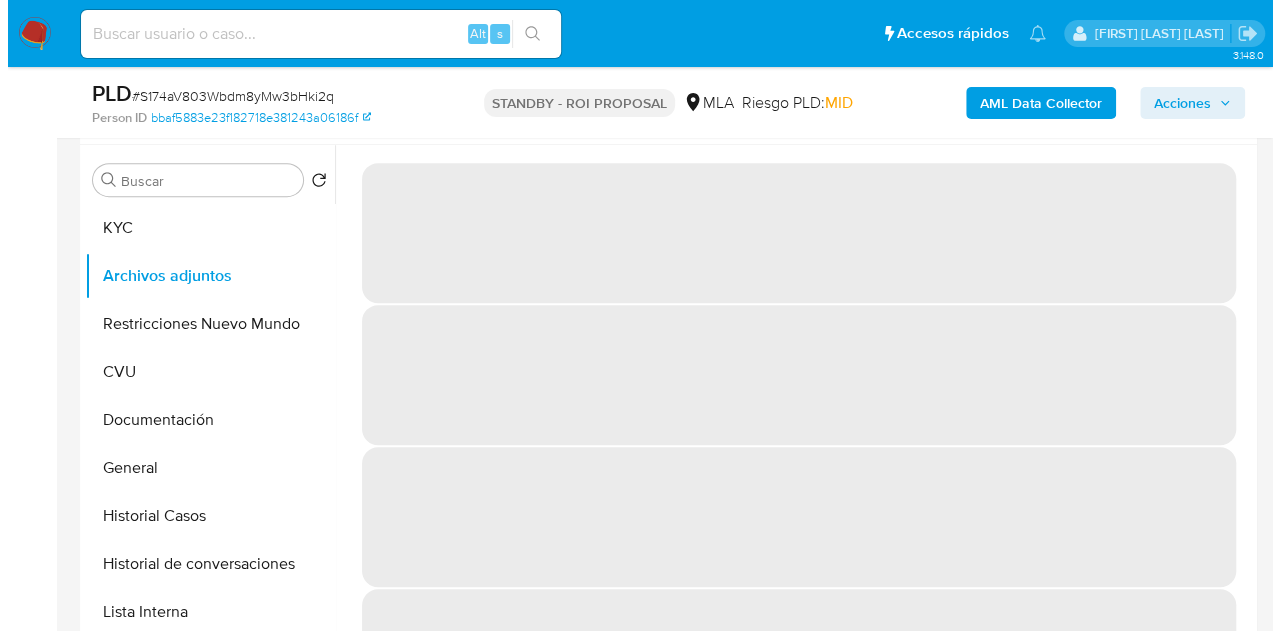 scroll, scrollTop: 358, scrollLeft: 0, axis: vertical 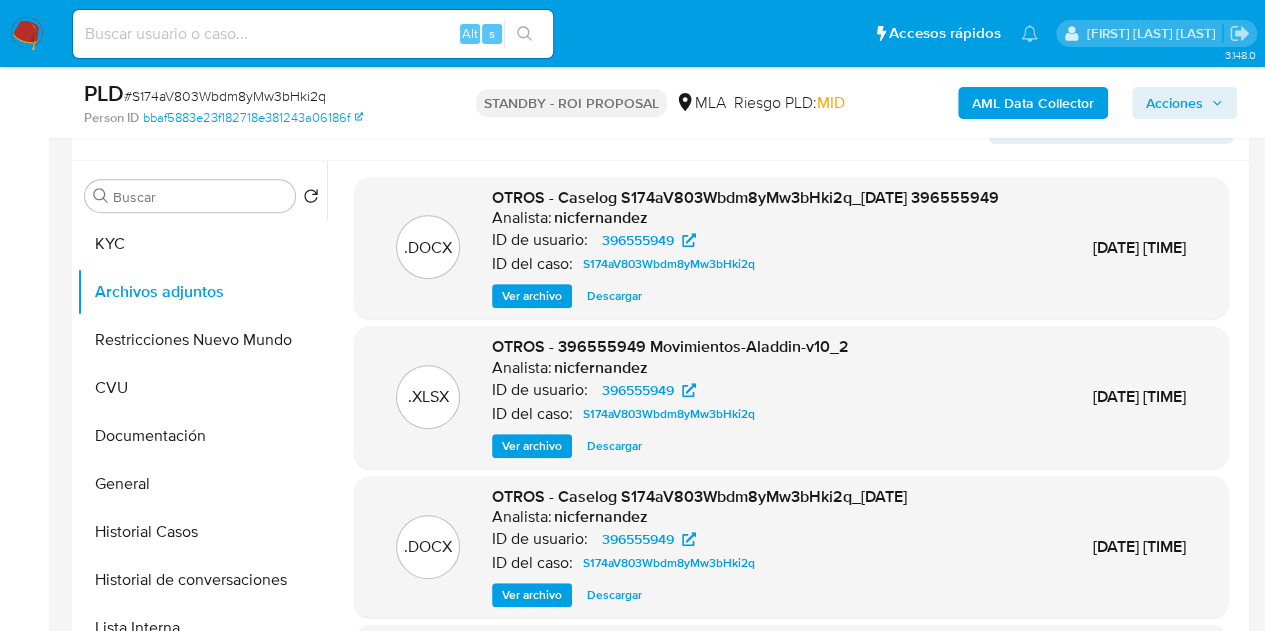 click on "Ver archivo" at bounding box center [532, 296] 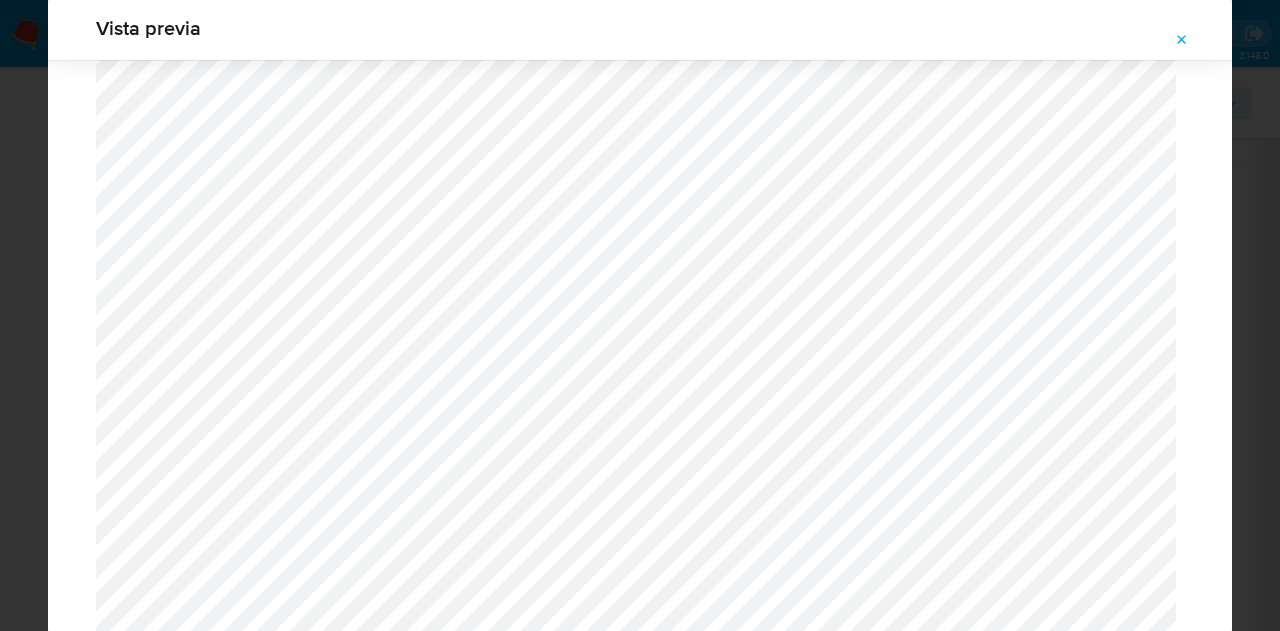 scroll, scrollTop: 2298, scrollLeft: 0, axis: vertical 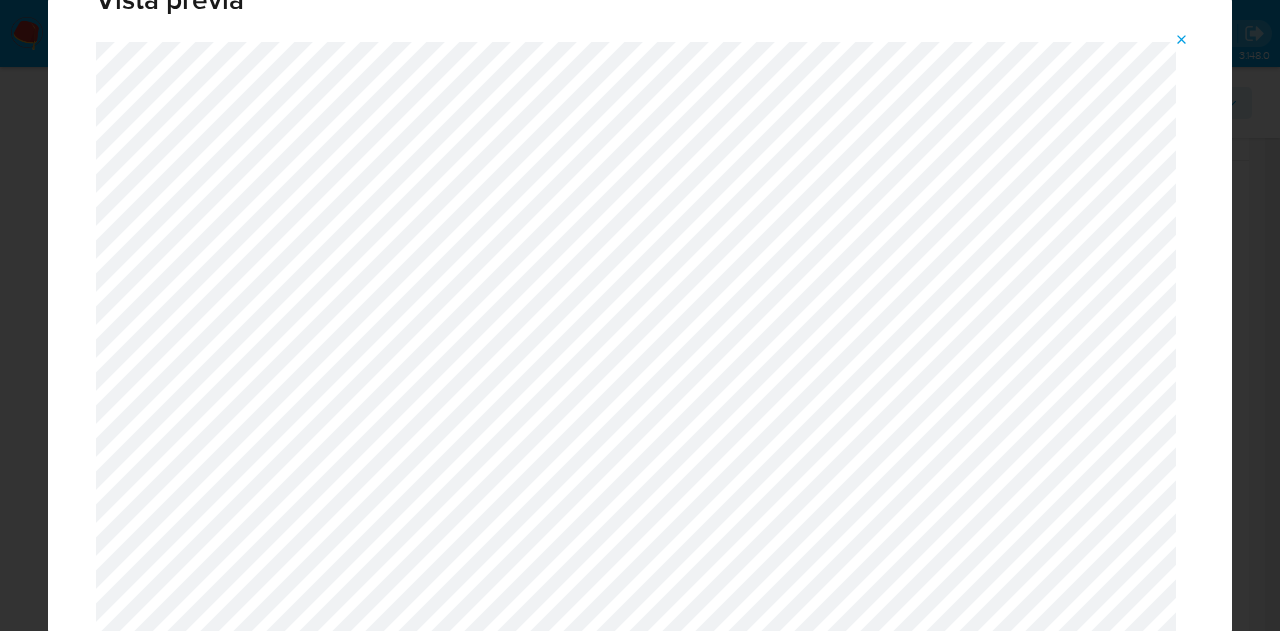 drag, startPoint x: 1178, startPoint y: 37, endPoint x: 1169, endPoint y: 67, distance: 31.320919 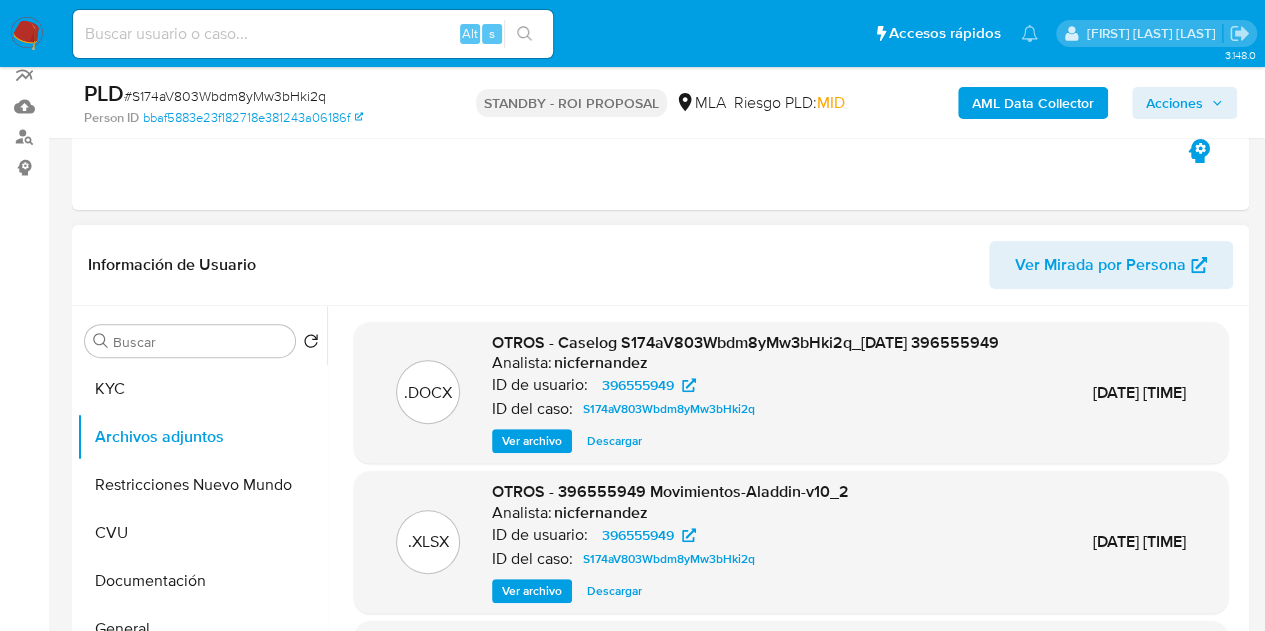 scroll, scrollTop: 156, scrollLeft: 0, axis: vertical 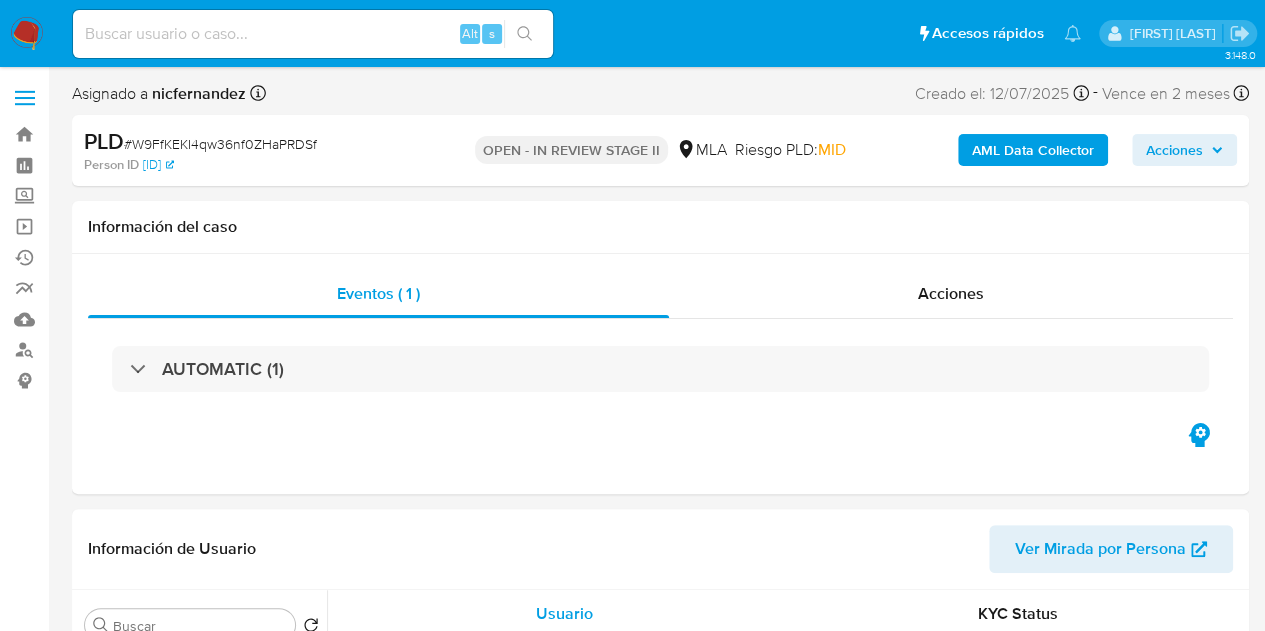 select on "10" 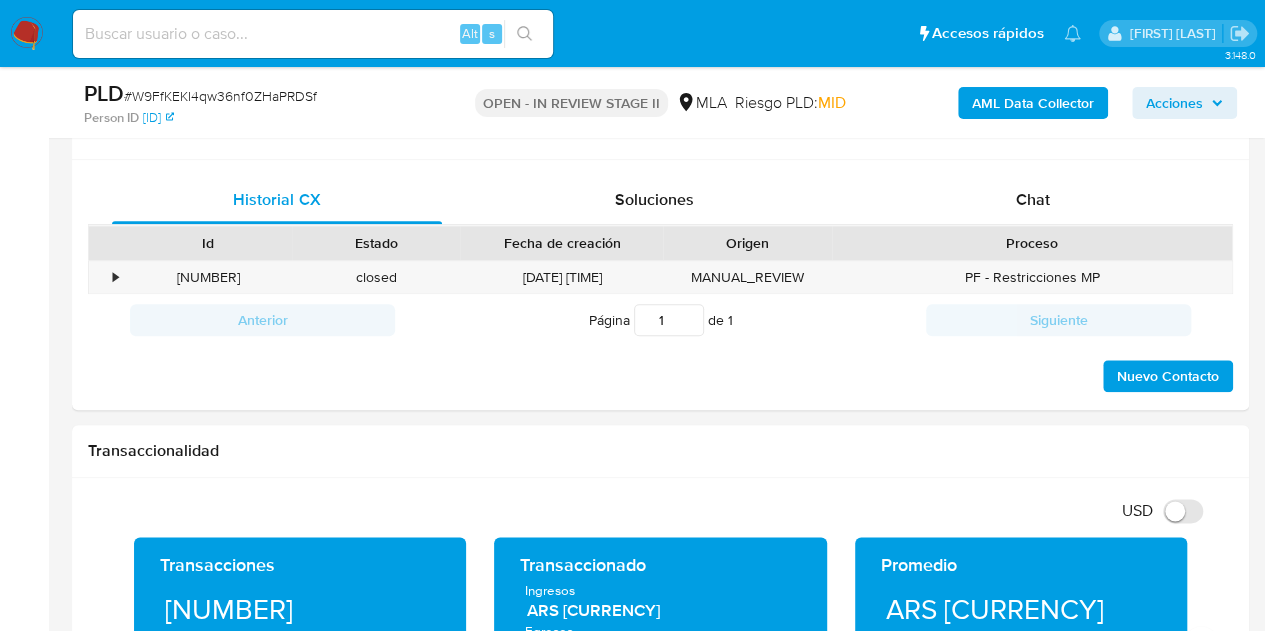 scroll, scrollTop: 882, scrollLeft: 0, axis: vertical 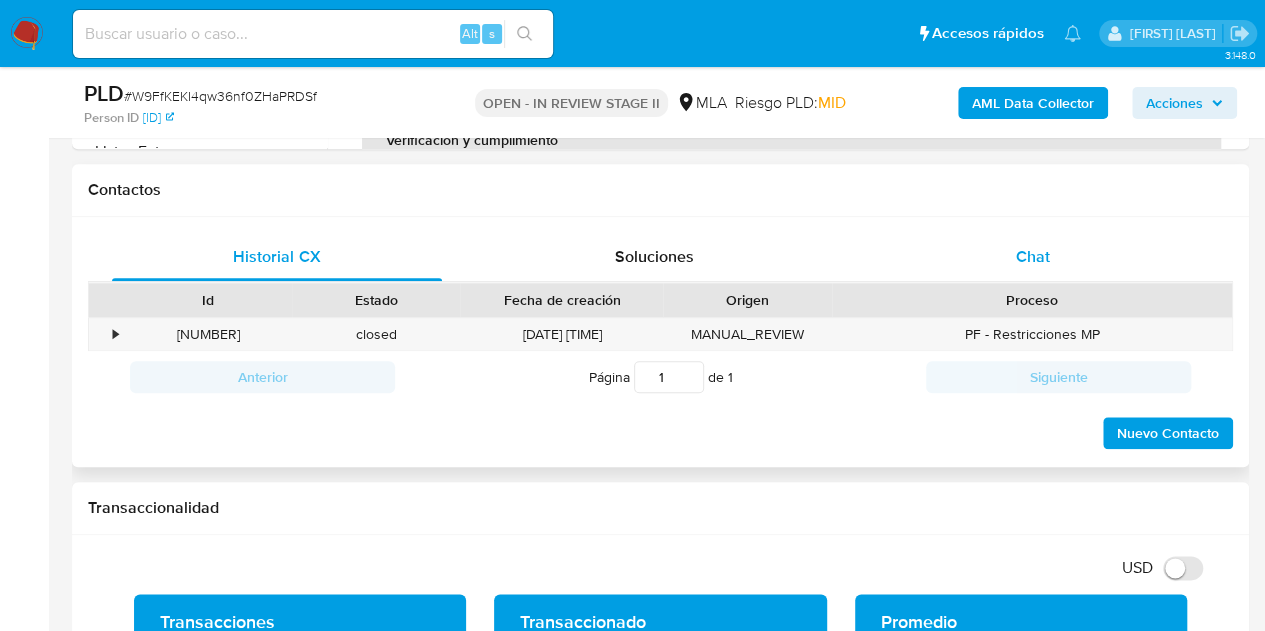 click on "Chat" at bounding box center [1033, 257] 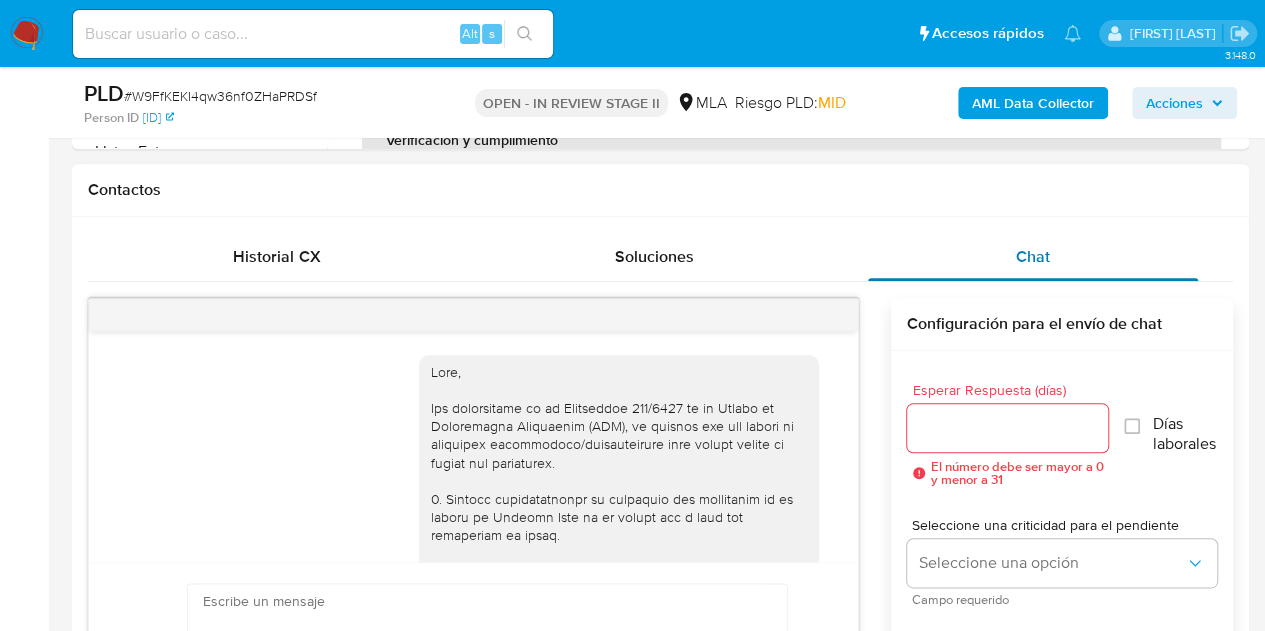 scroll, scrollTop: 1342, scrollLeft: 0, axis: vertical 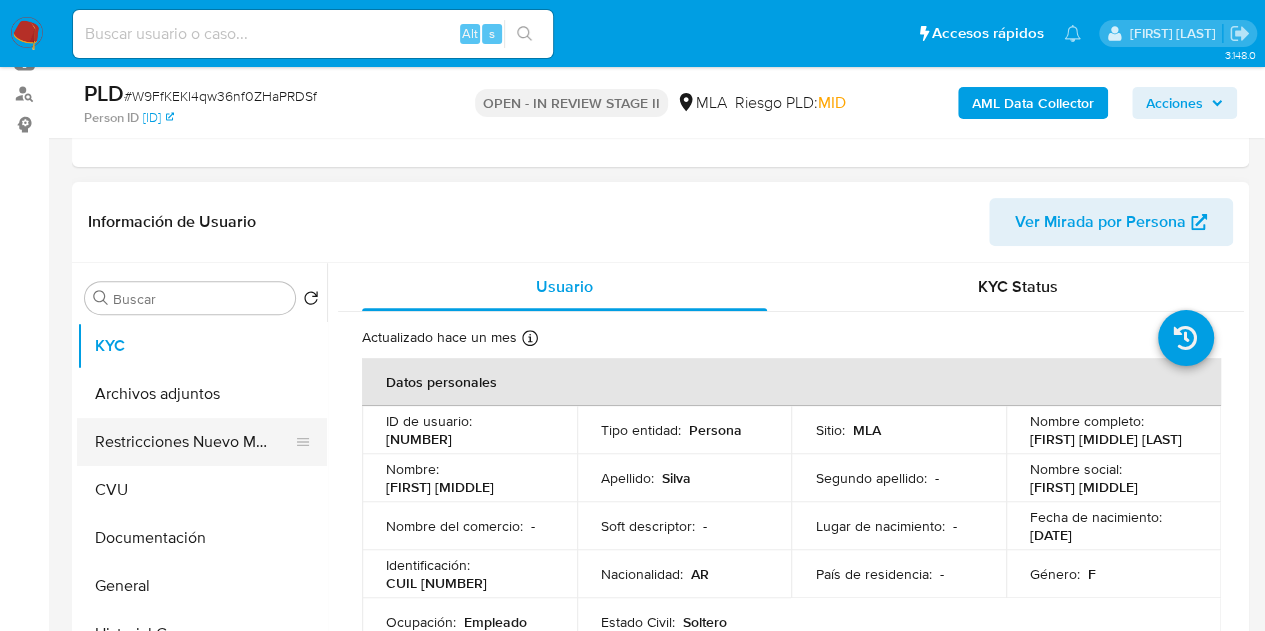 click on "Restricciones Nuevo Mundo" at bounding box center [194, 442] 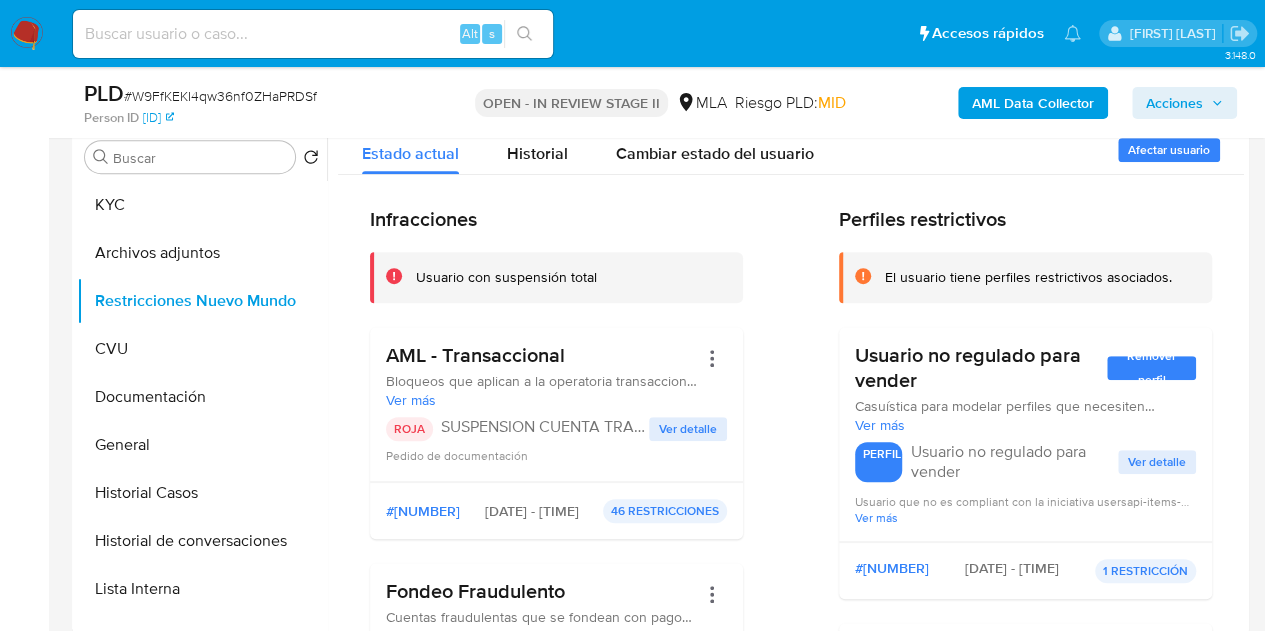 scroll, scrollTop: 474, scrollLeft: 0, axis: vertical 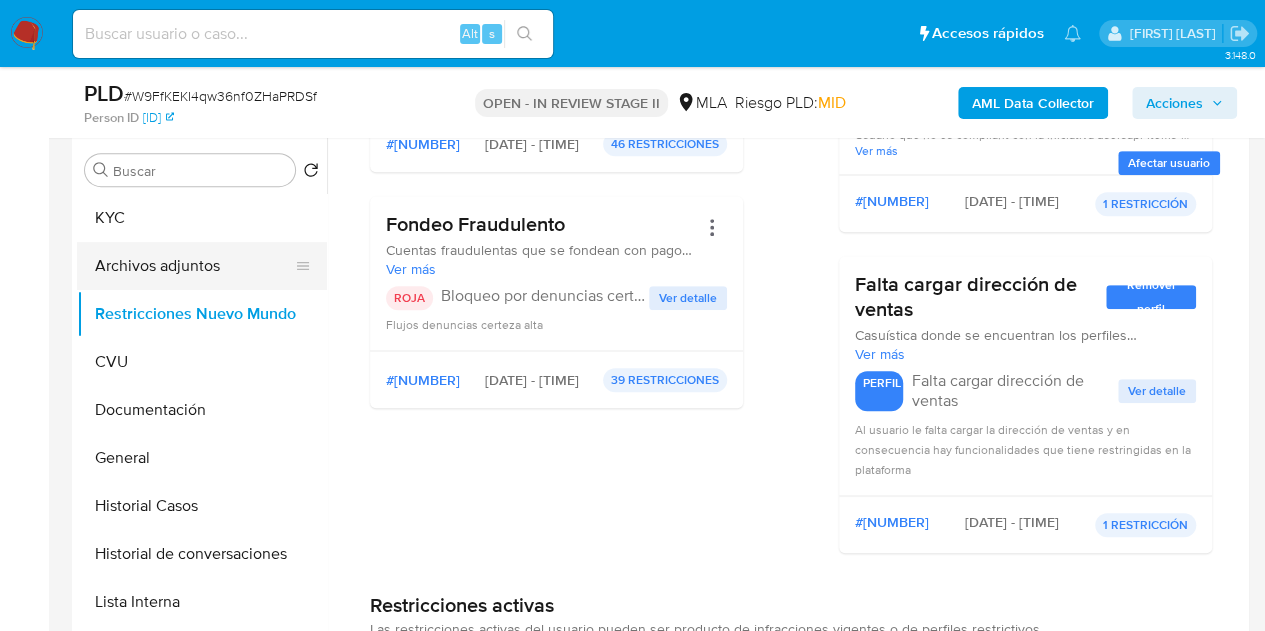 click on "Archivos adjuntos" at bounding box center (194, 266) 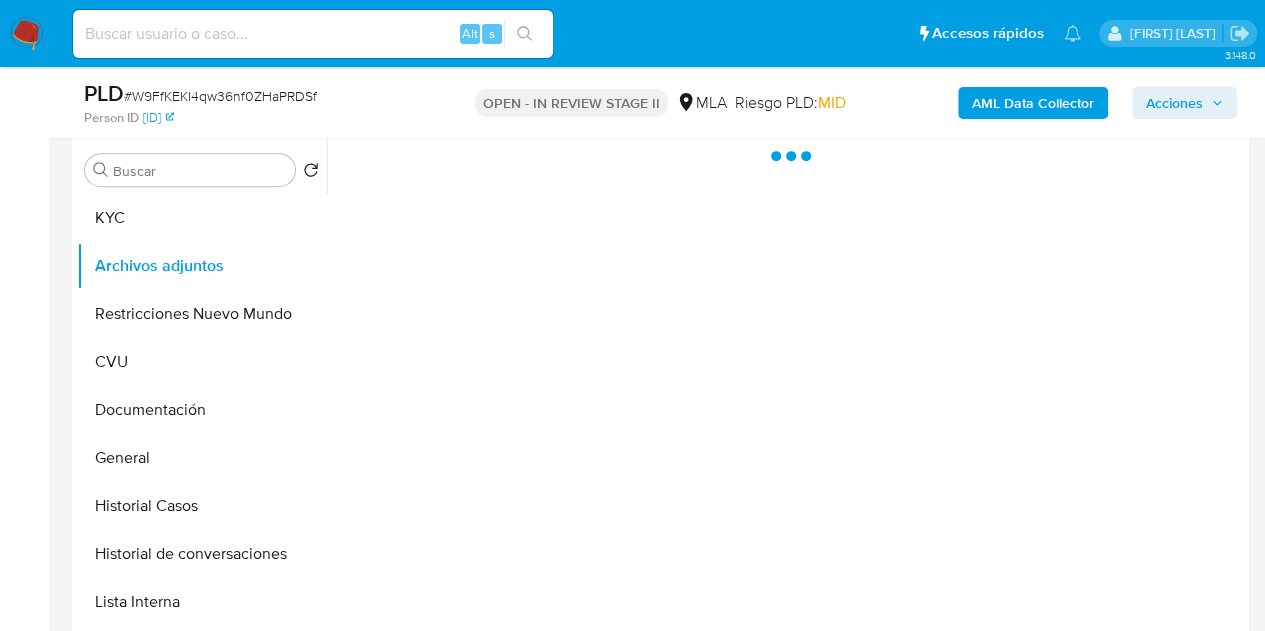 scroll, scrollTop: 0, scrollLeft: 0, axis: both 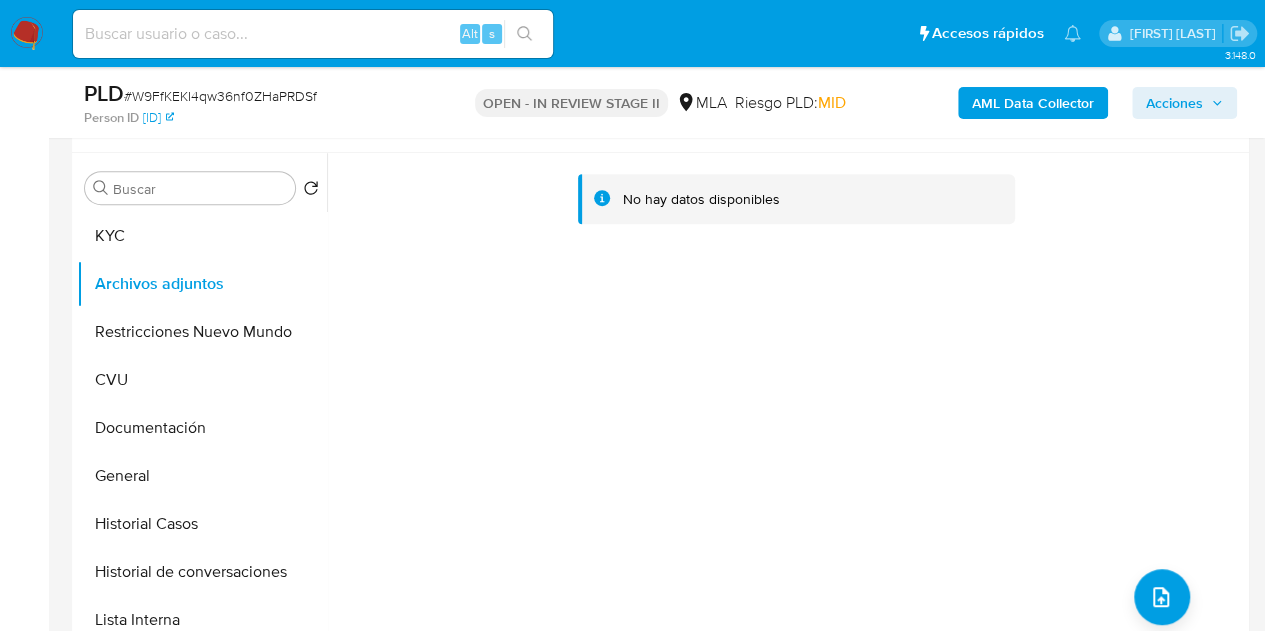 click on "AML Data Collector" at bounding box center (1033, 103) 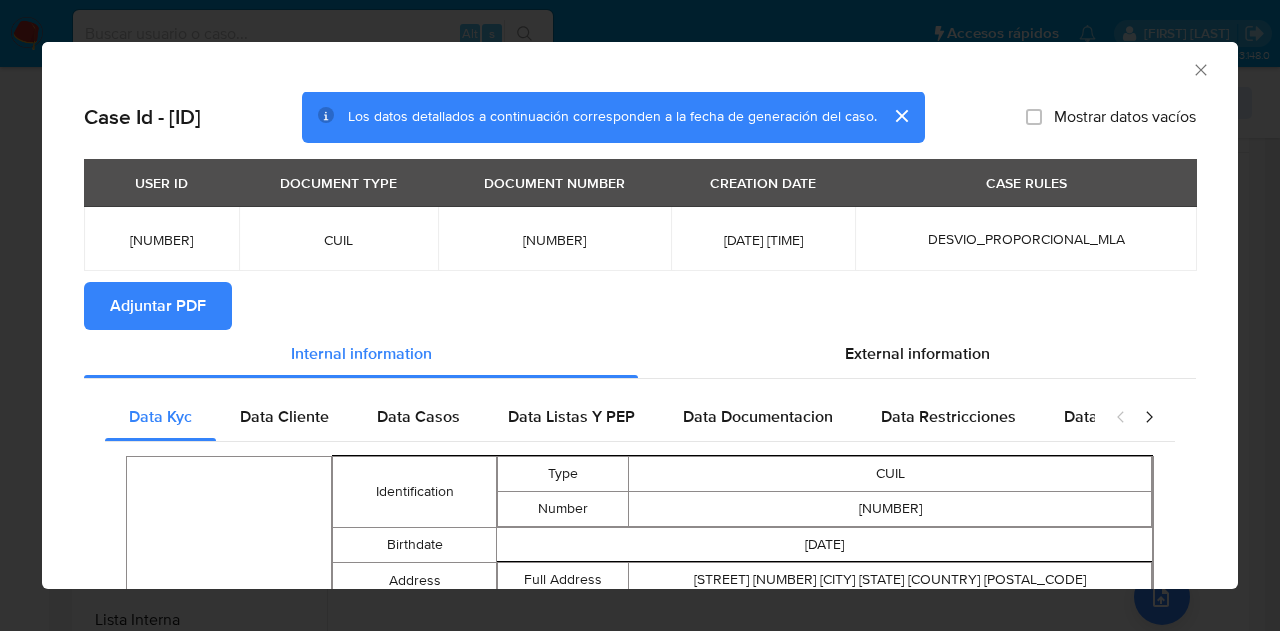 click on "Adjuntar PDF" at bounding box center [158, 306] 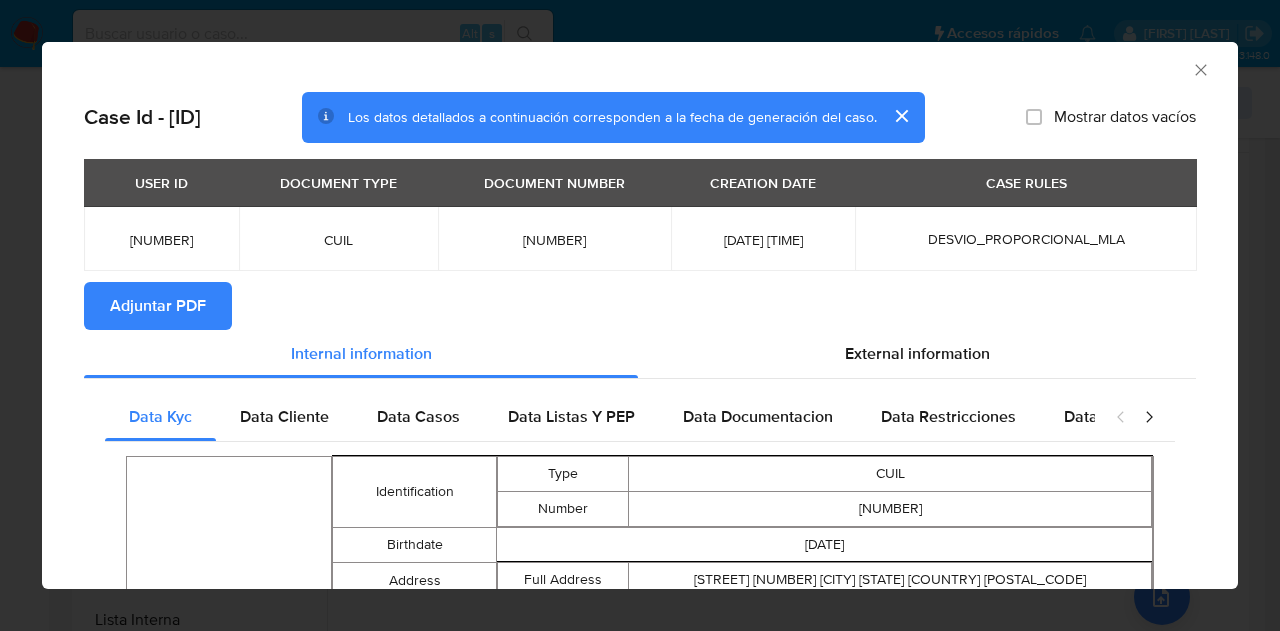 click 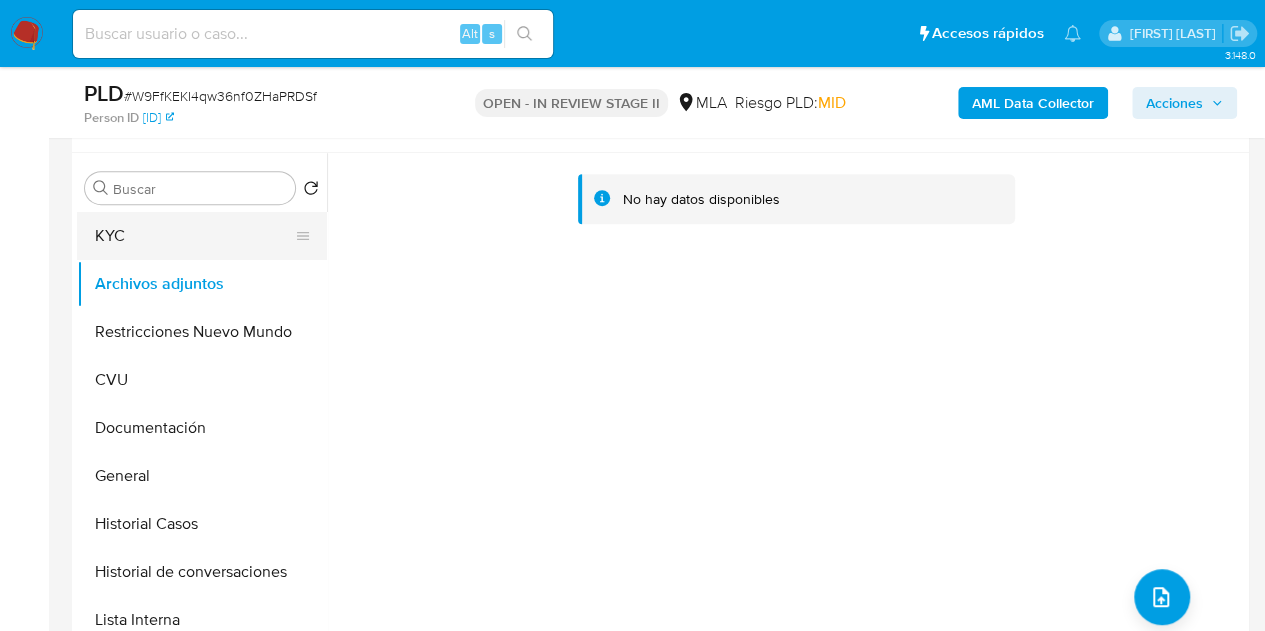 click on "KYC" at bounding box center (194, 236) 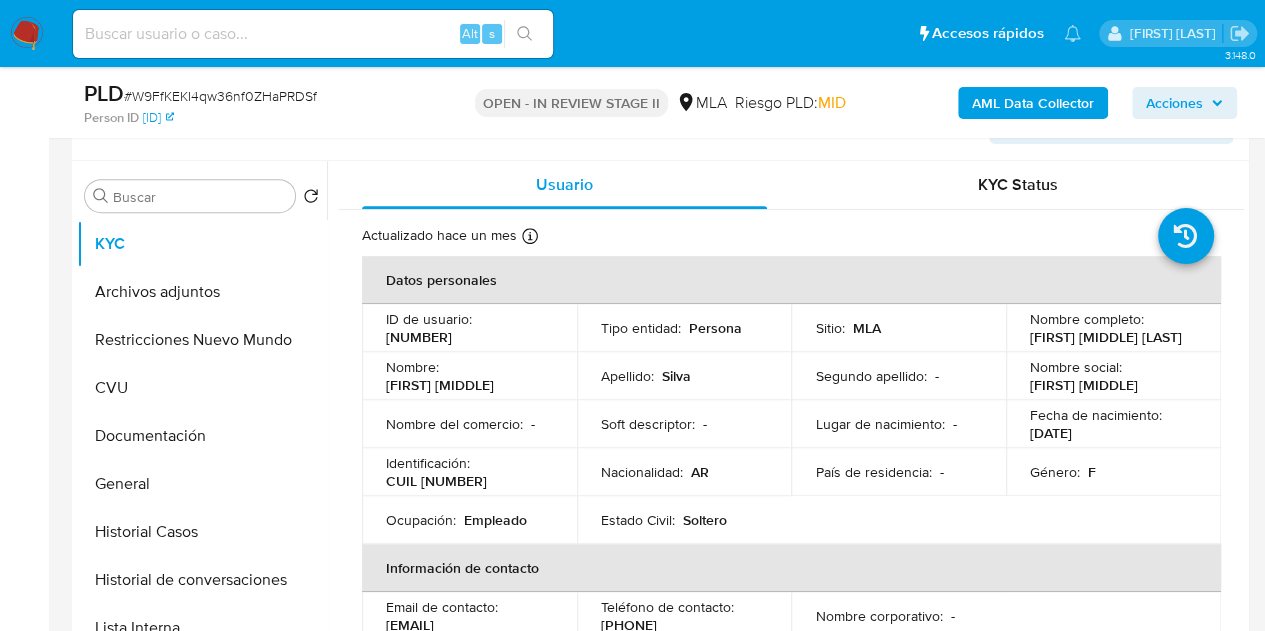scroll, scrollTop: 343, scrollLeft: 0, axis: vertical 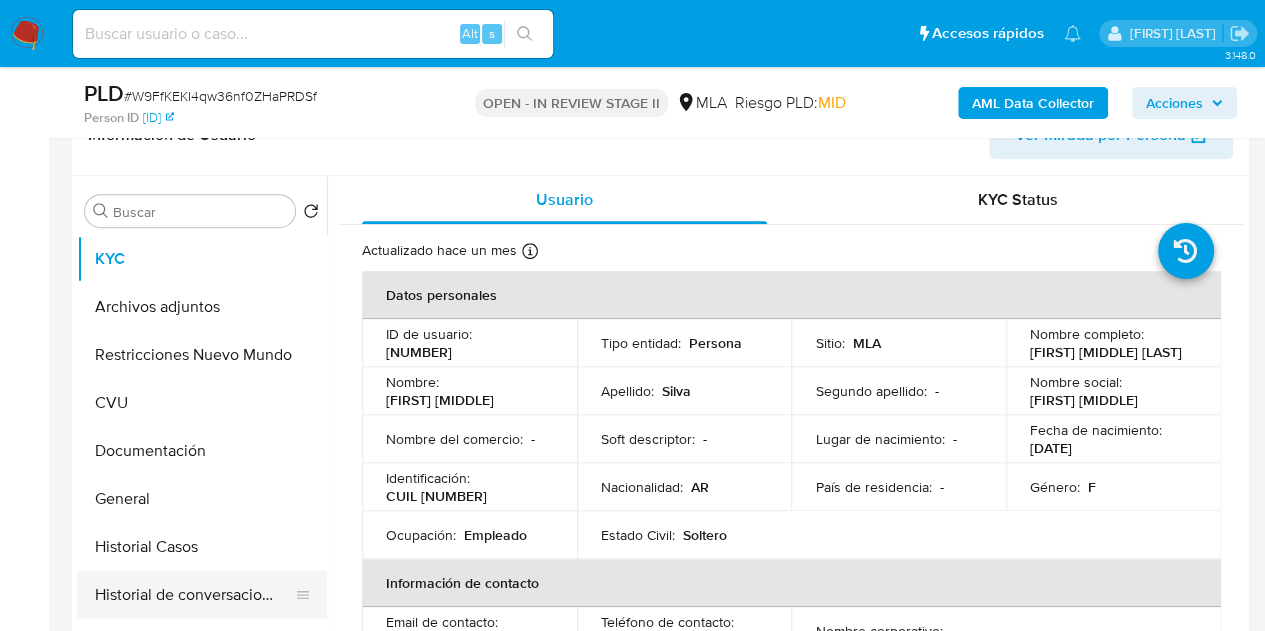 click on "Historial de conversaciones" at bounding box center [194, 595] 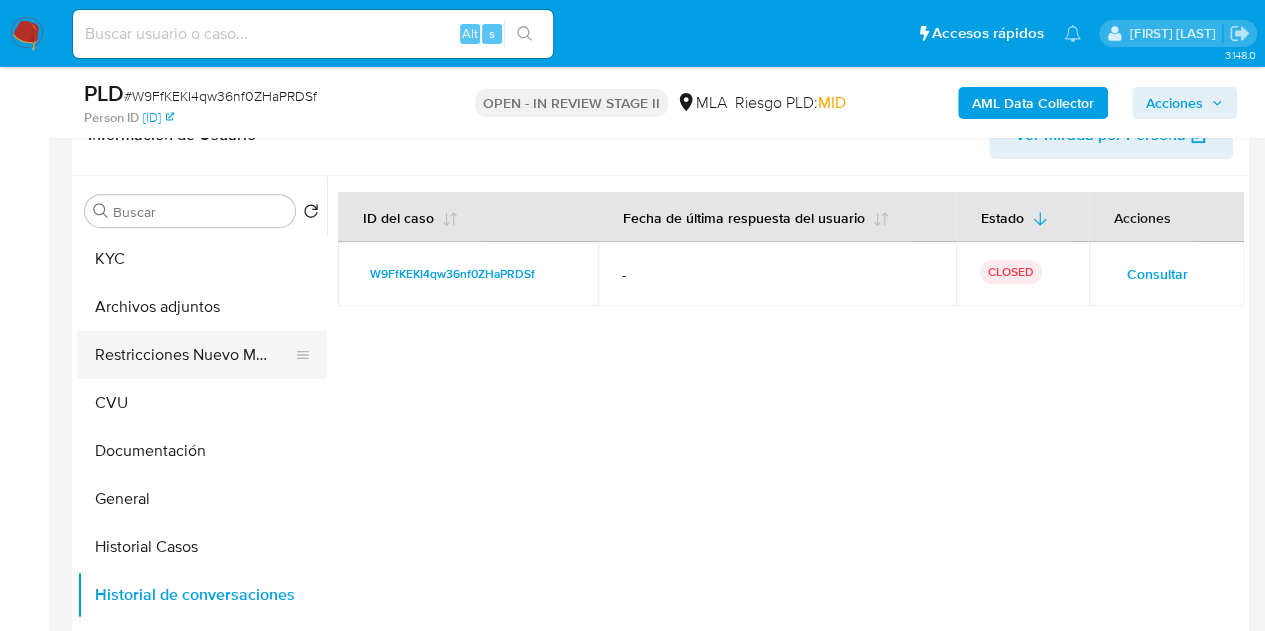 click on "Restricciones Nuevo Mundo" at bounding box center [194, 355] 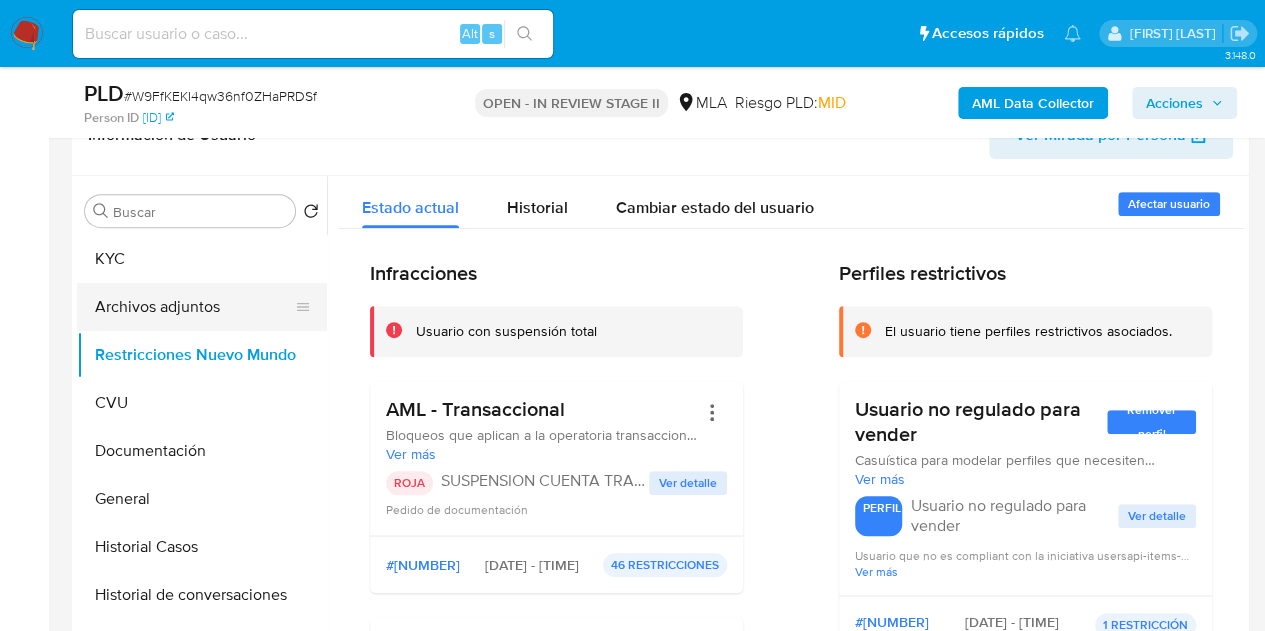 click on "Archivos adjuntos" at bounding box center (194, 307) 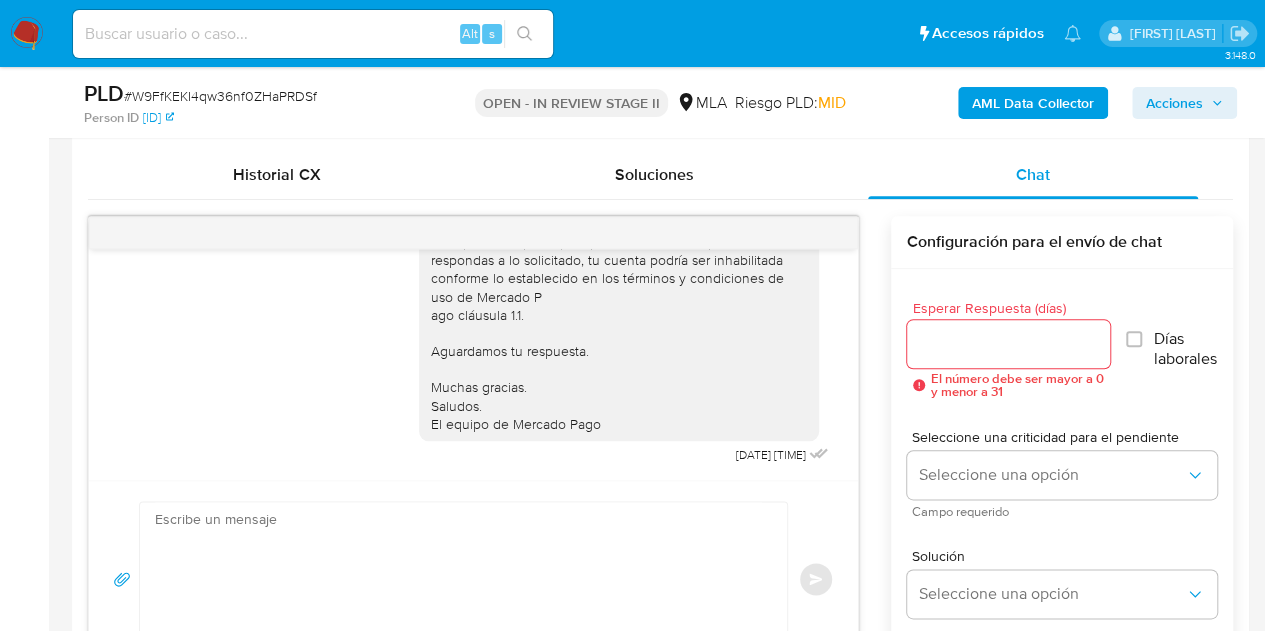 scroll, scrollTop: 1000, scrollLeft: 0, axis: vertical 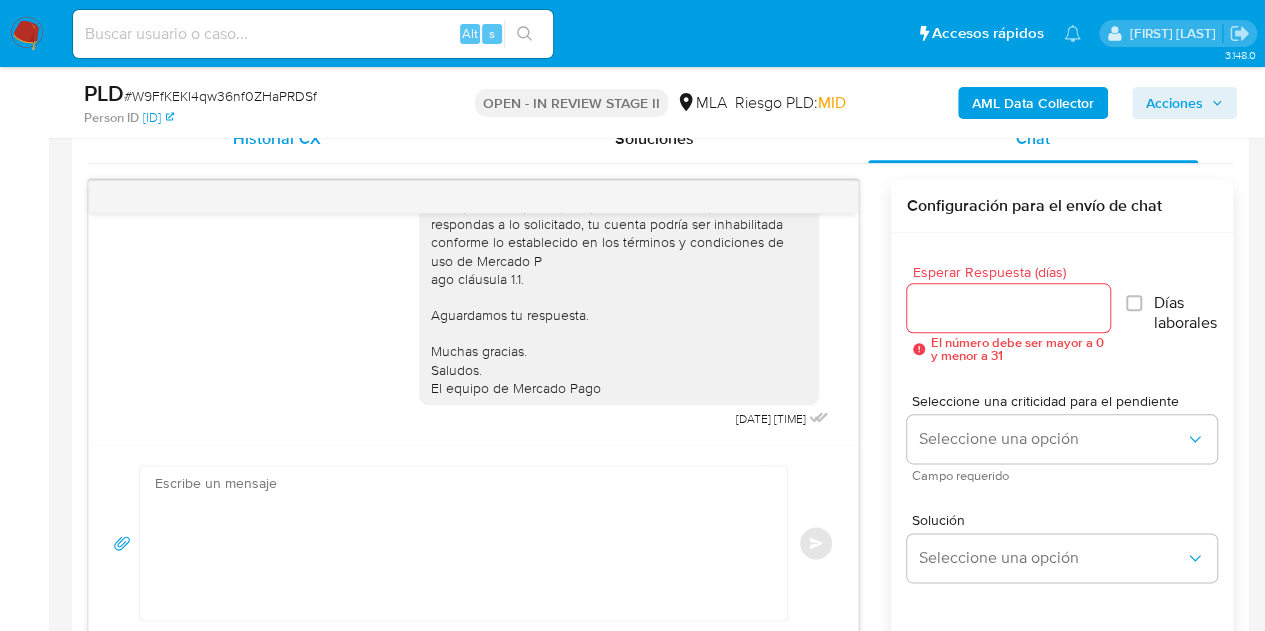 click on "Historial CX" at bounding box center [277, 139] 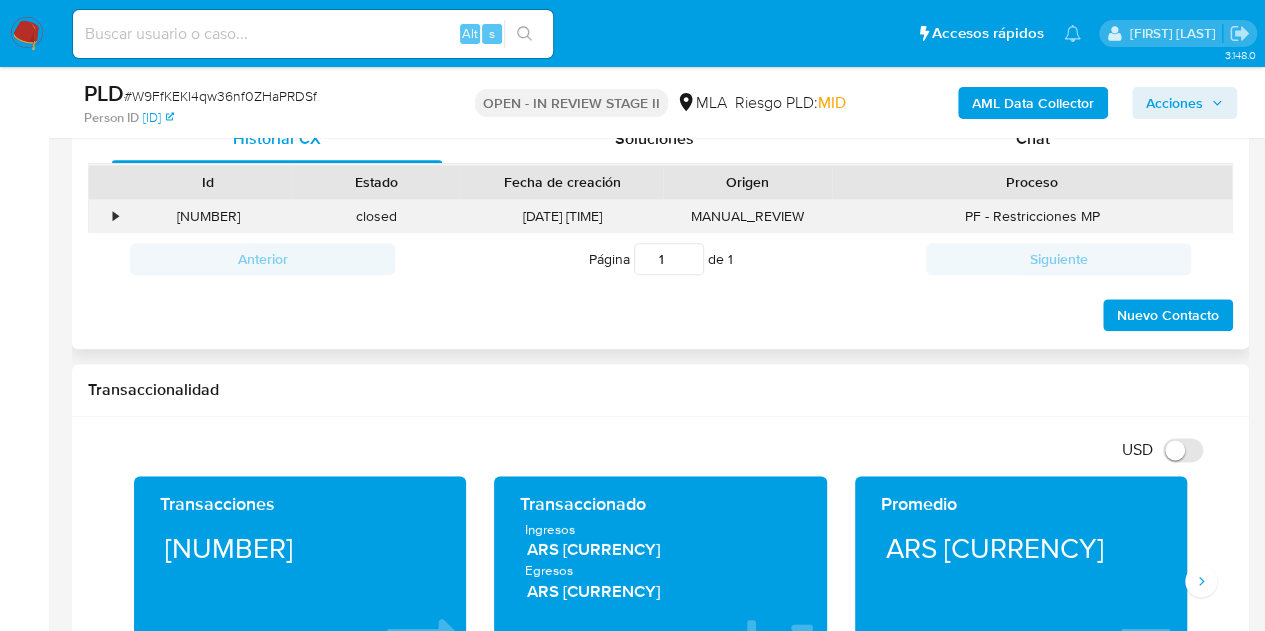 click on "[NUMBER]" at bounding box center (208, 216) 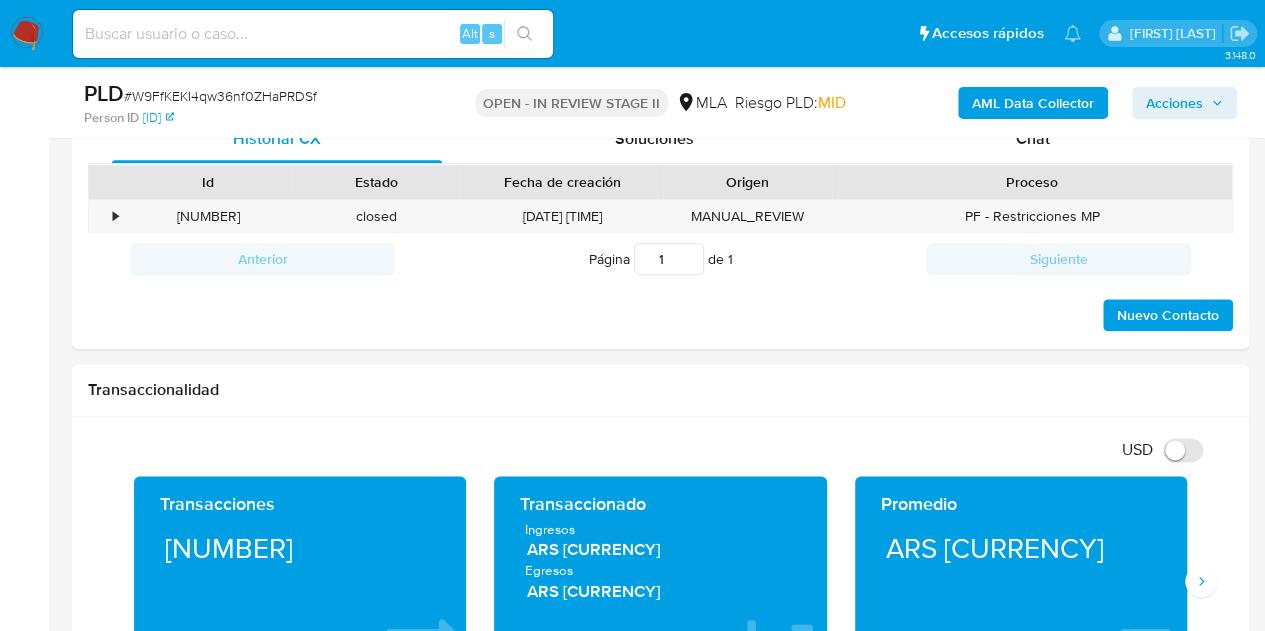 copy on "[NUMBER]" 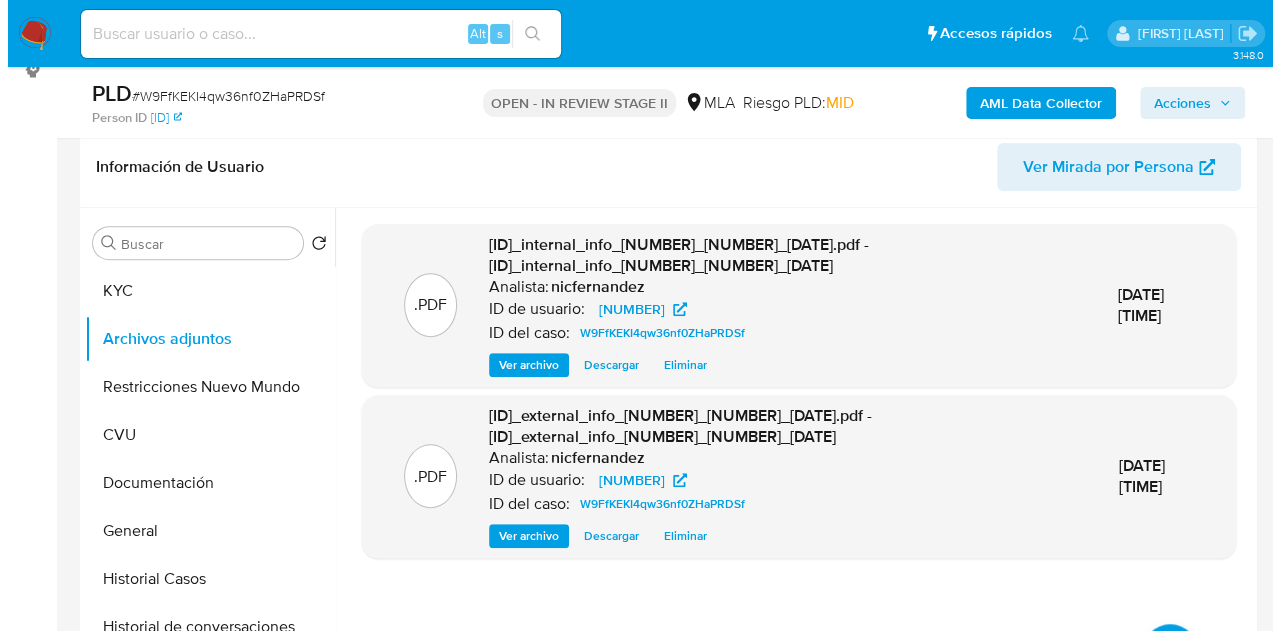 scroll, scrollTop: 373, scrollLeft: 0, axis: vertical 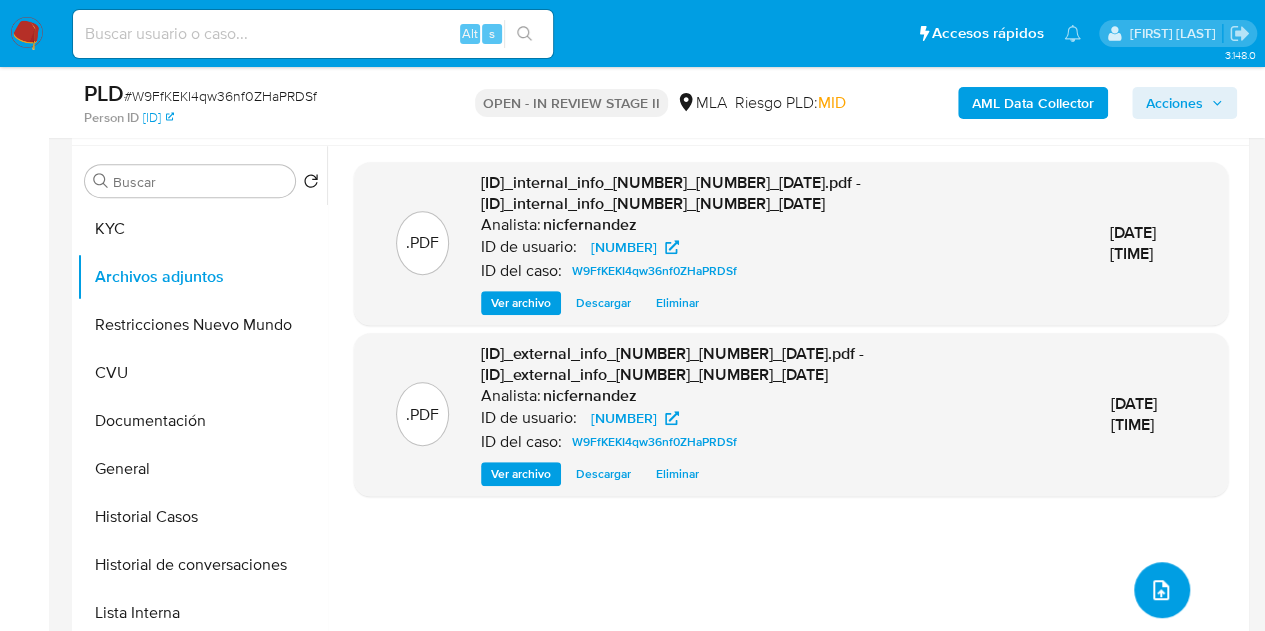 click at bounding box center [1162, 590] 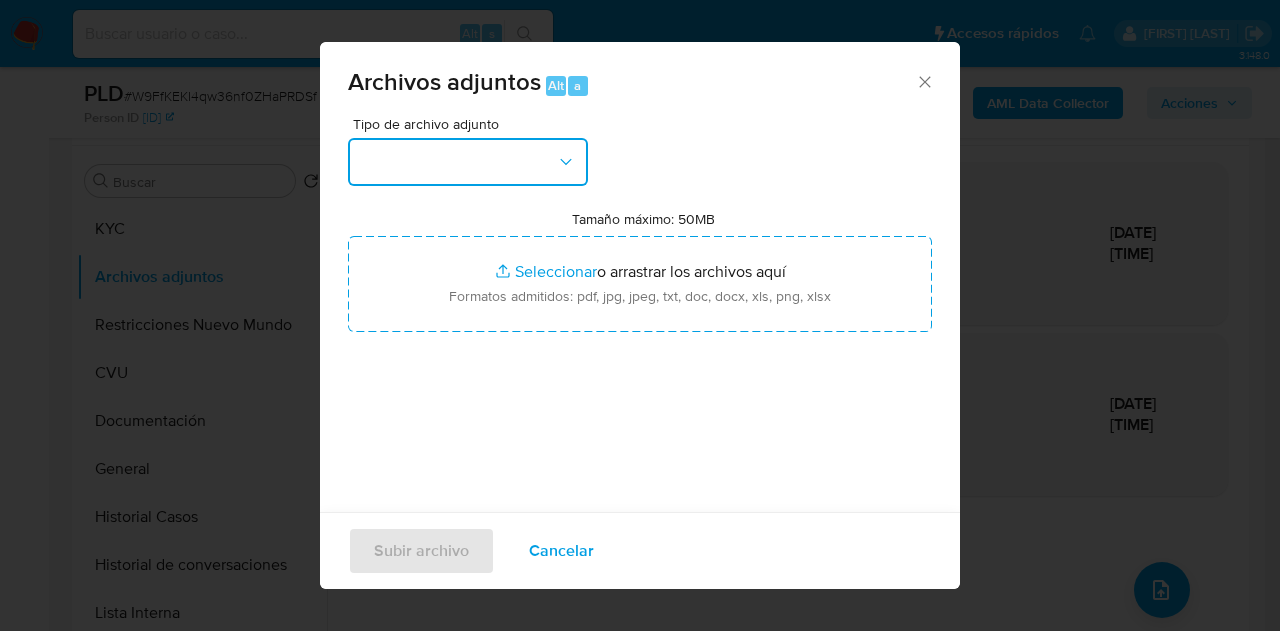 click 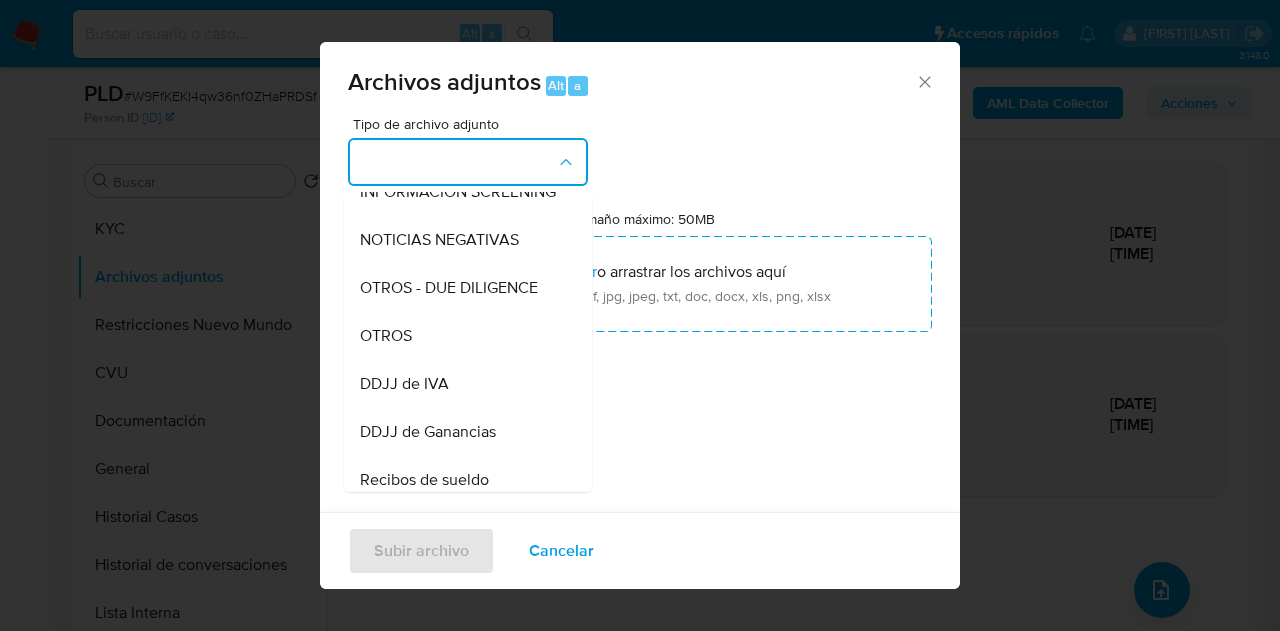 scroll, scrollTop: 359, scrollLeft: 0, axis: vertical 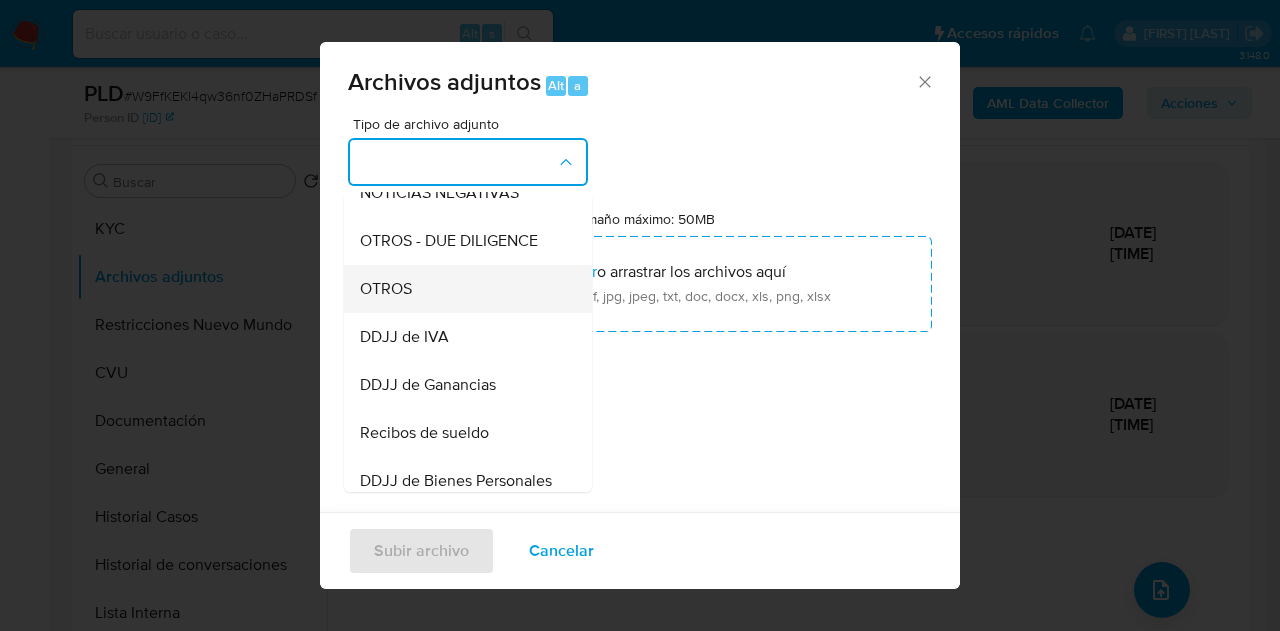 click on "OTROS" at bounding box center (462, 289) 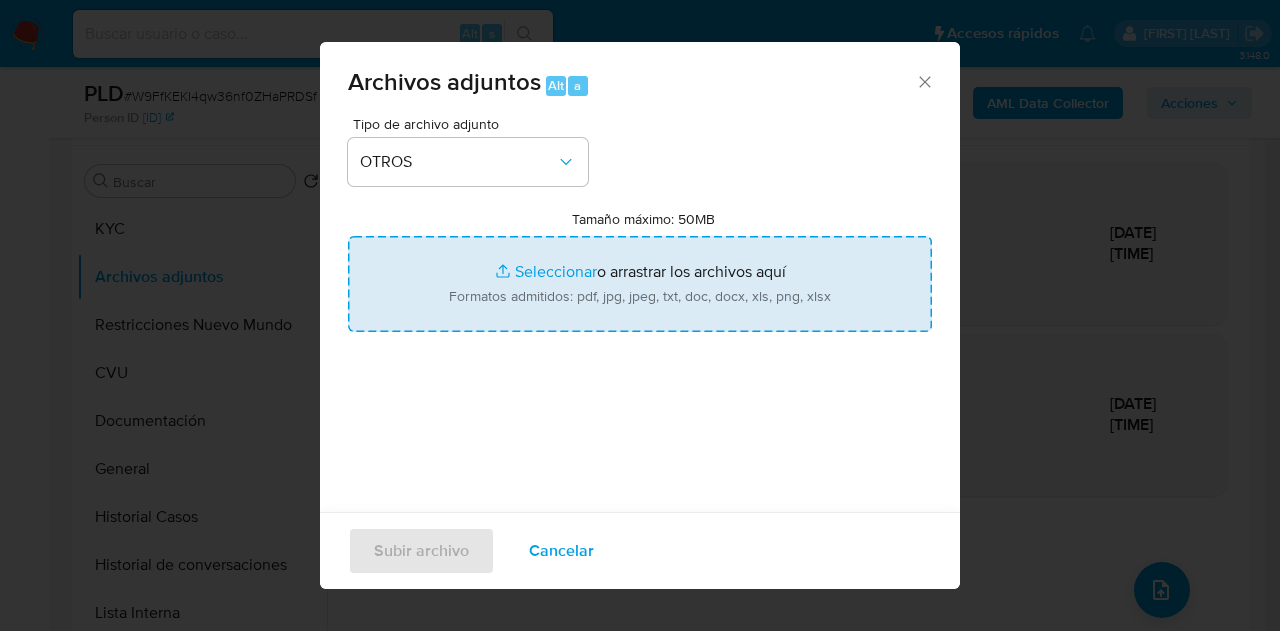 click on "Tamaño máximo: 50MB Seleccionar archivos" at bounding box center (640, 284) 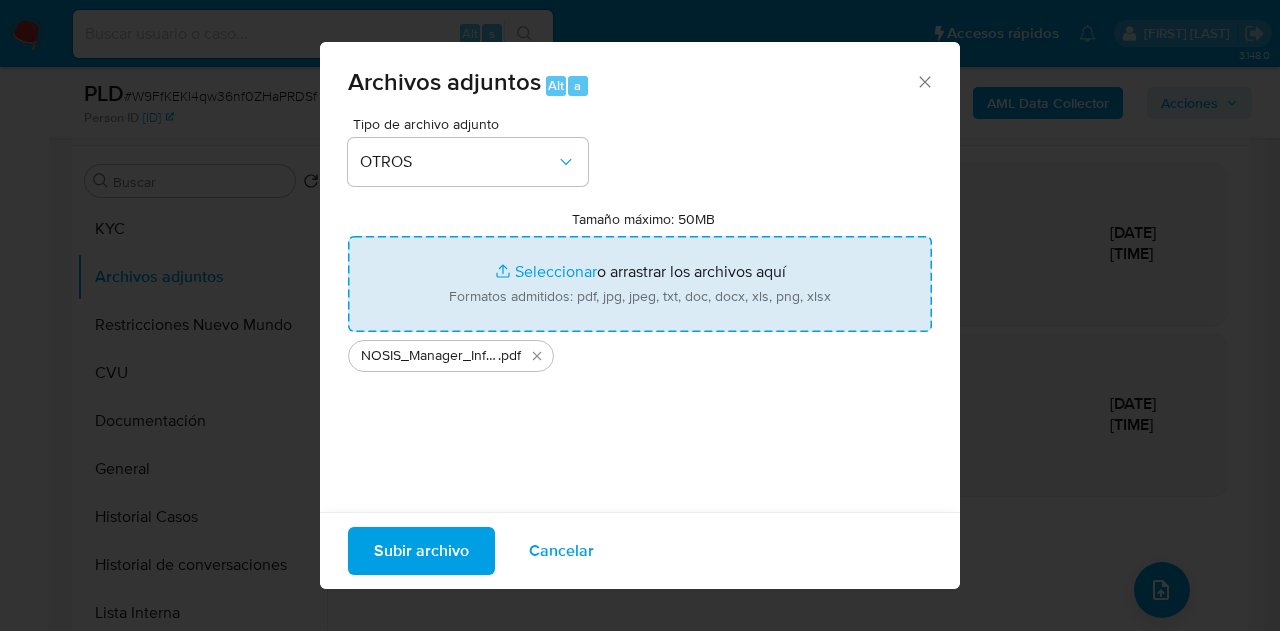 click on "Subir archivo" at bounding box center [421, 551] 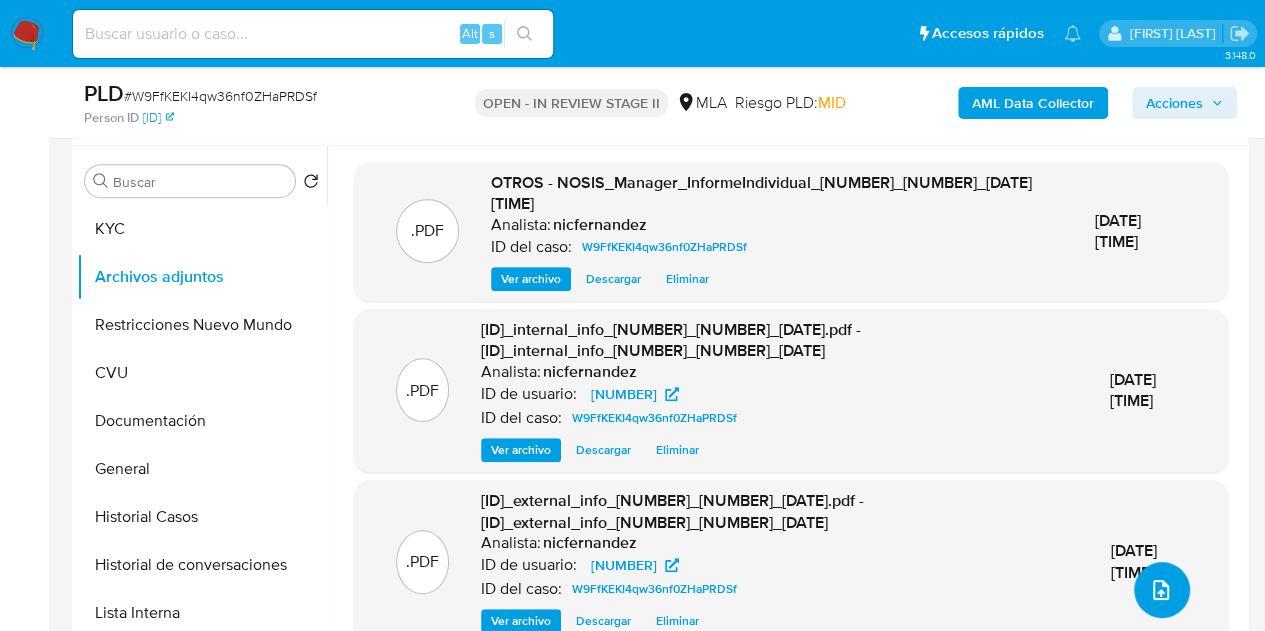 click 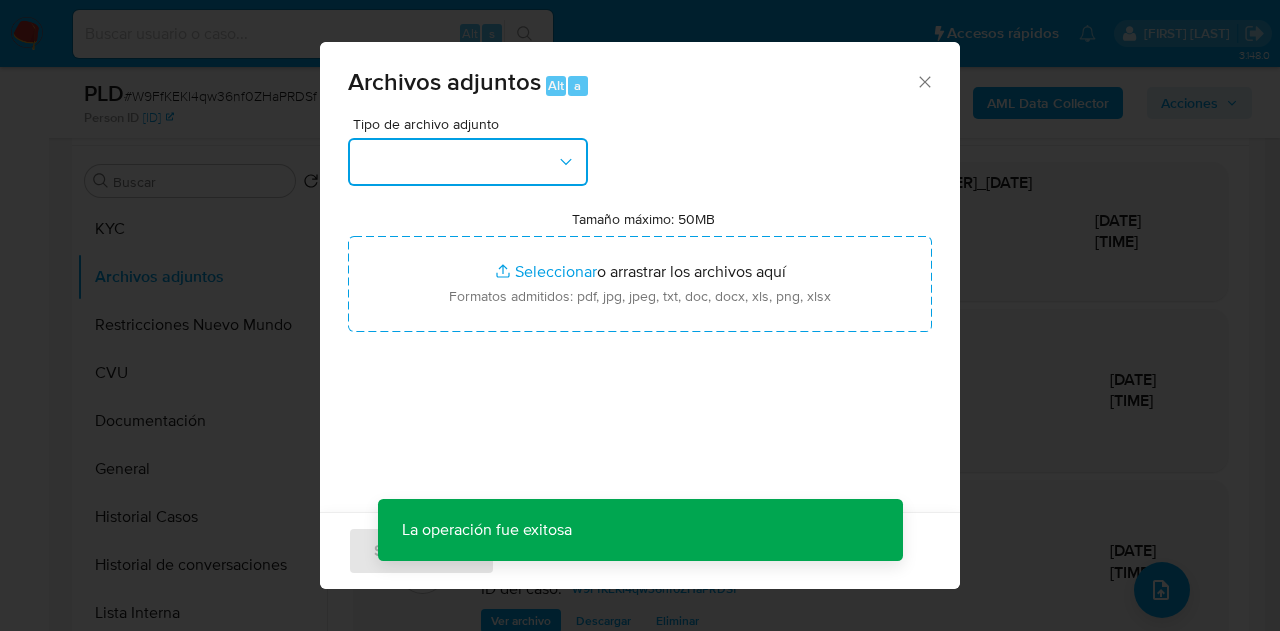 click at bounding box center (468, 162) 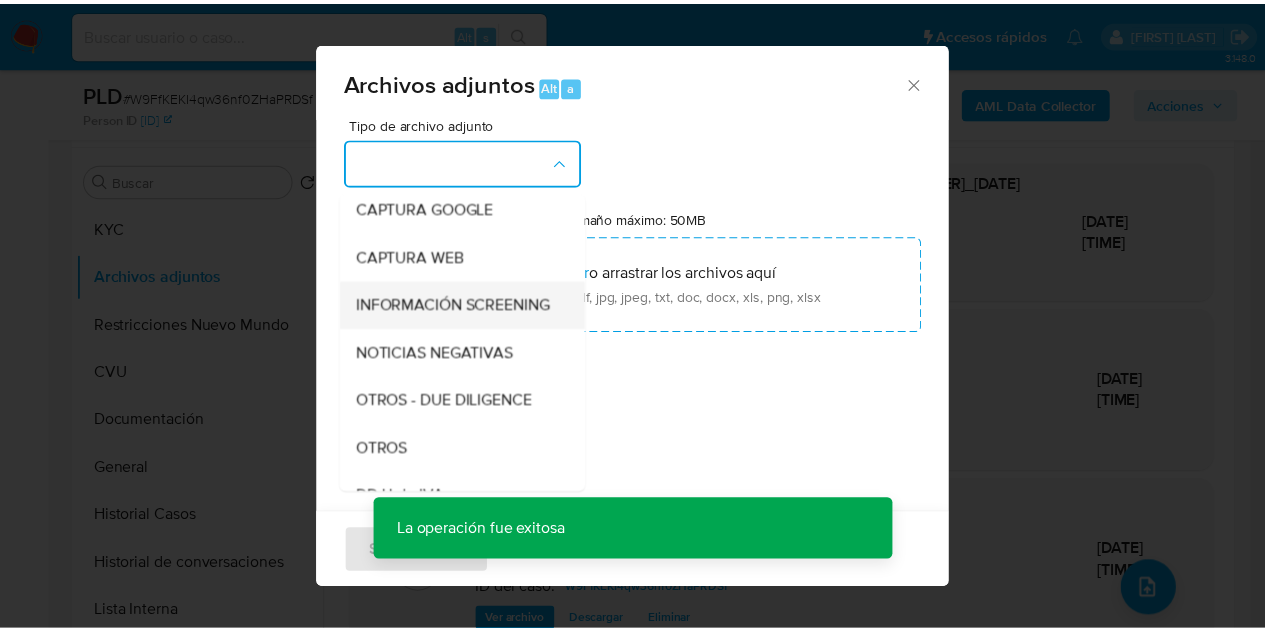 scroll, scrollTop: 211, scrollLeft: 0, axis: vertical 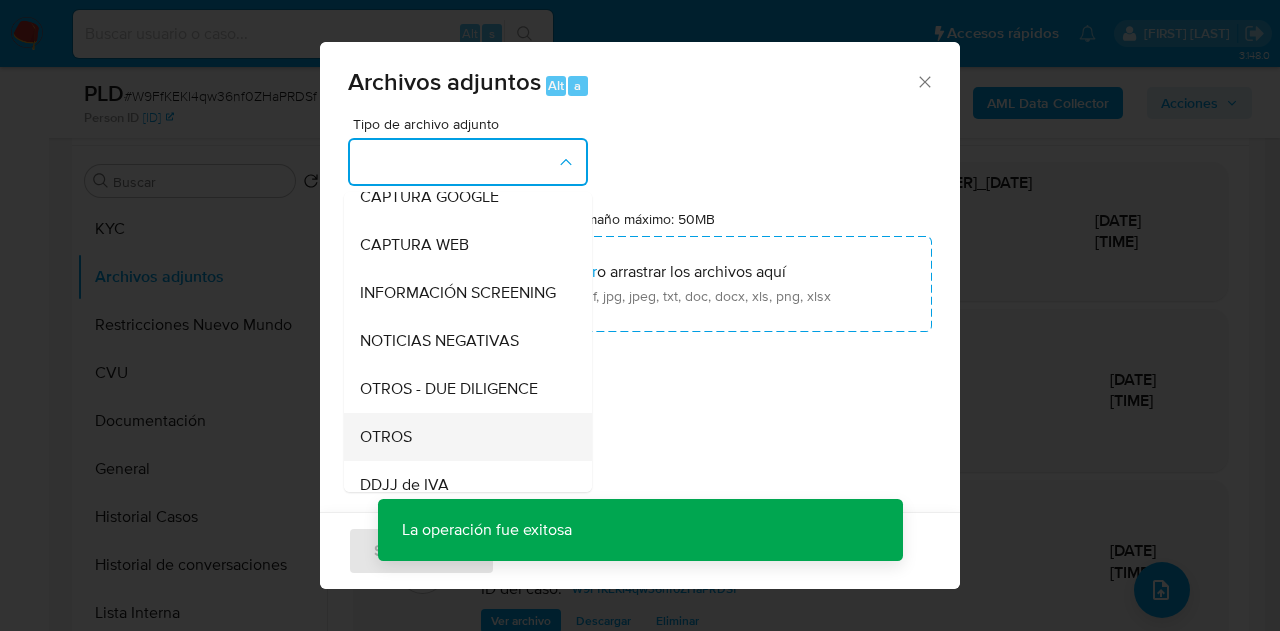 click on "OTROS" at bounding box center [462, 437] 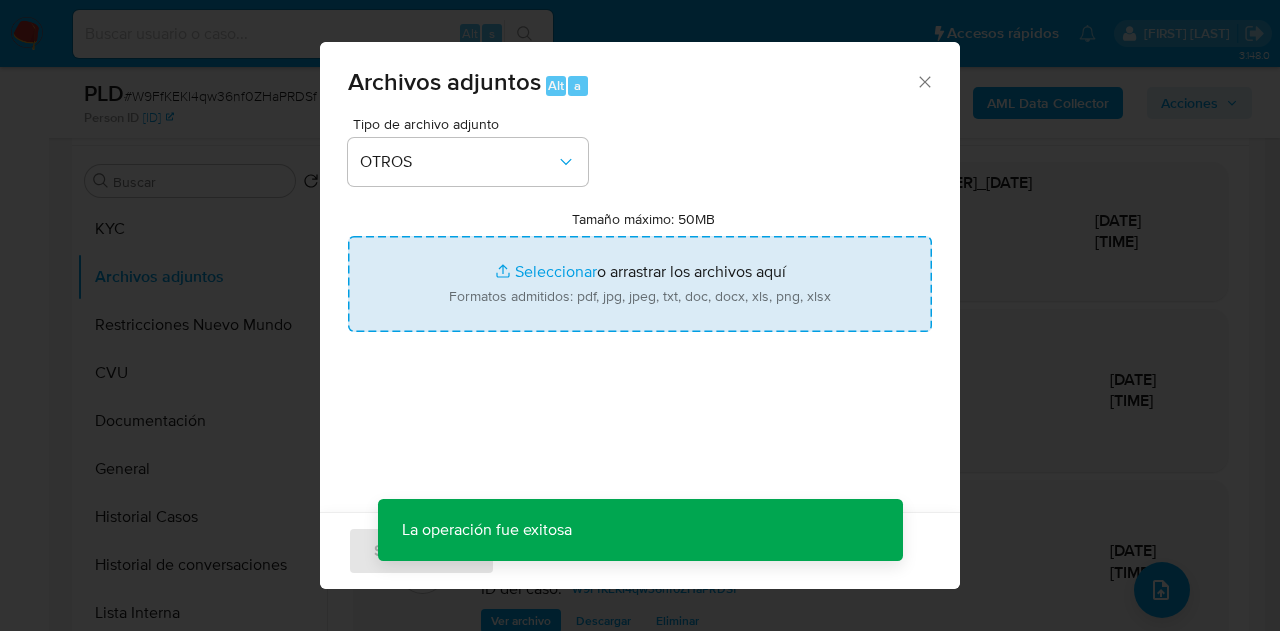 click on "Tamaño máximo: 50MB Seleccionar archivos" at bounding box center (640, 284) 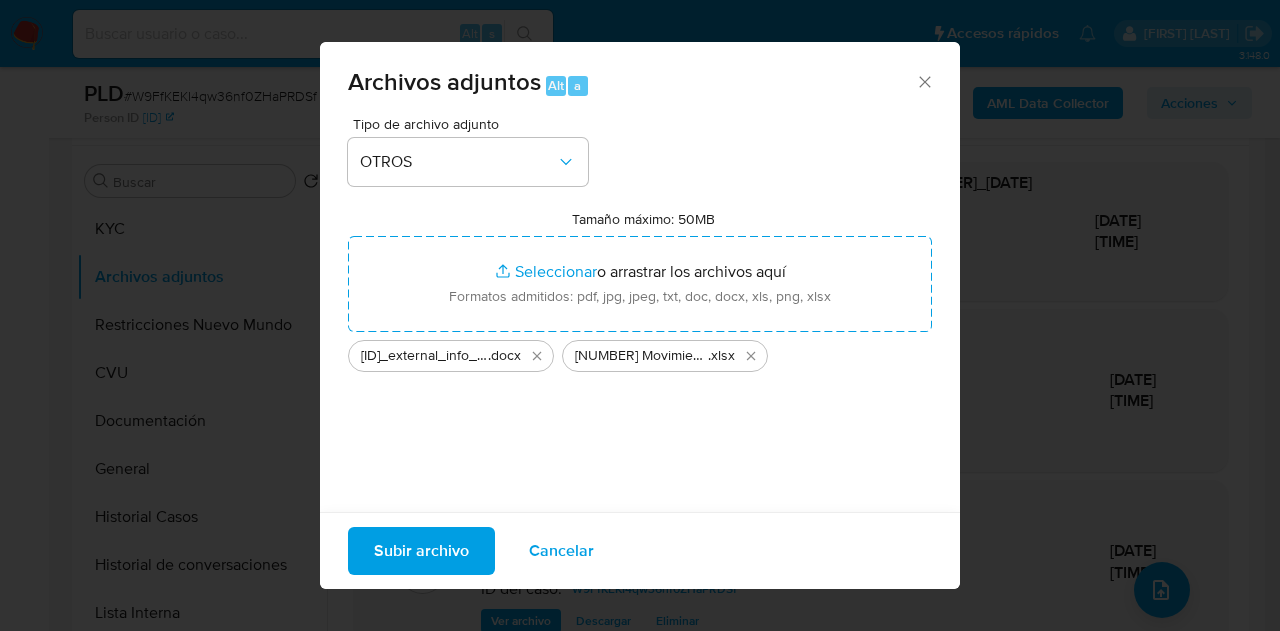 click on "Subir archivo" at bounding box center (421, 551) 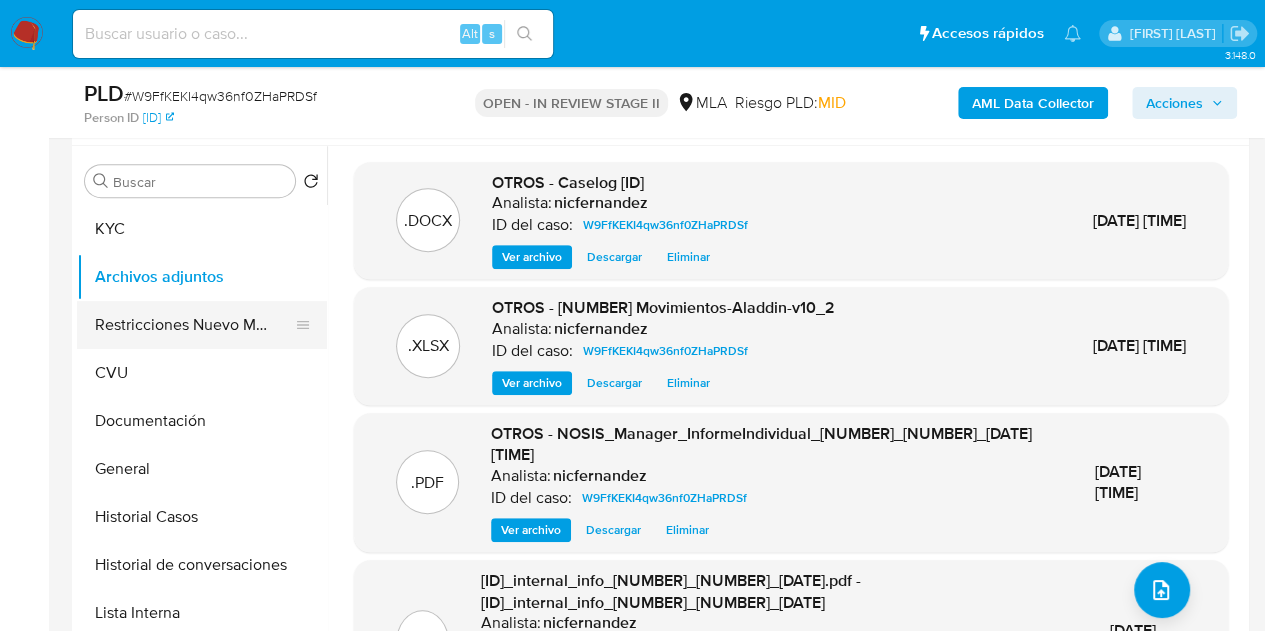 click on "Restricciones Nuevo Mundo" at bounding box center [194, 325] 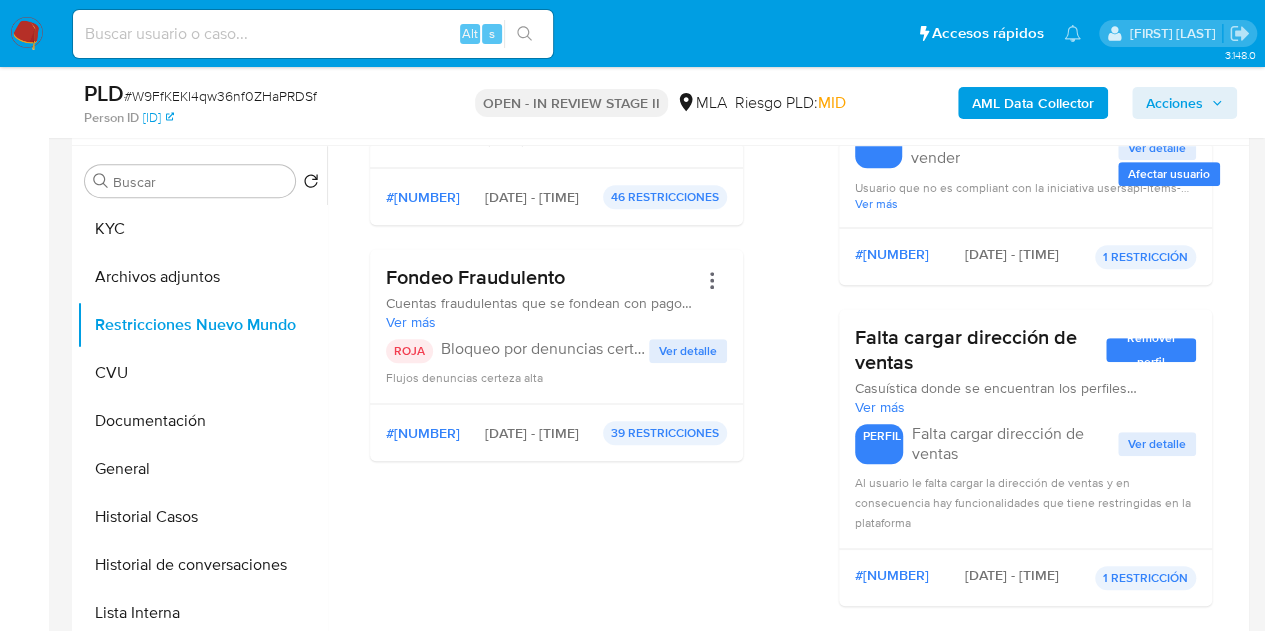 scroll, scrollTop: 361, scrollLeft: 0, axis: vertical 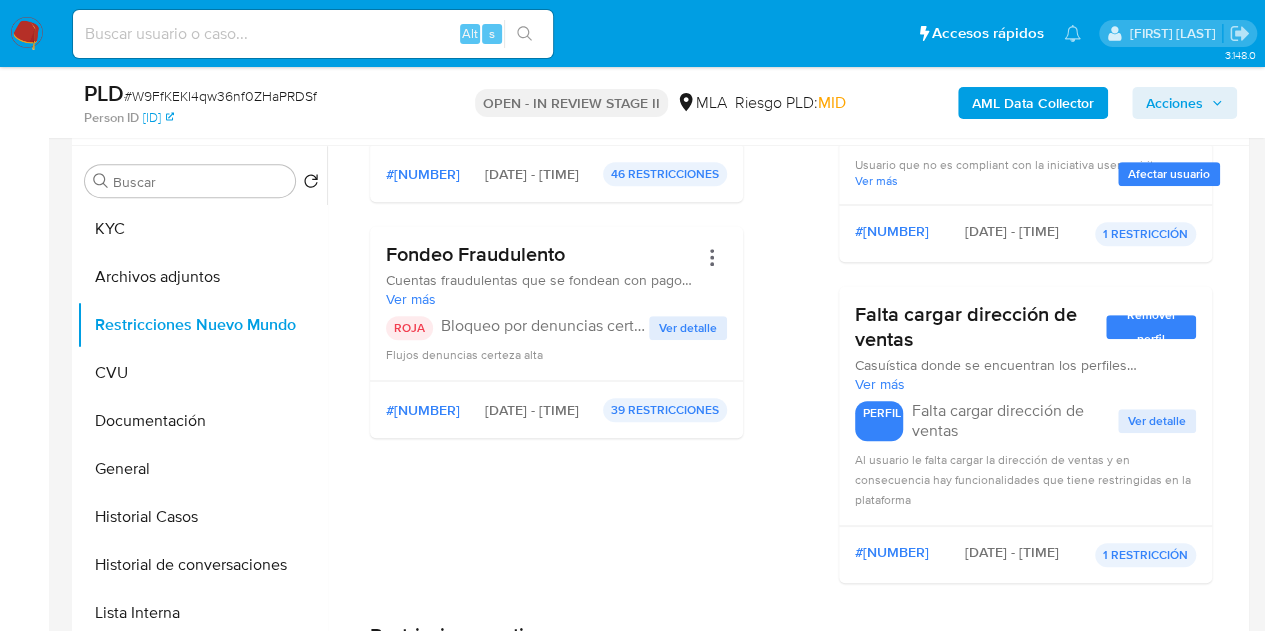 click on "Ver más" at bounding box center (541, 299) 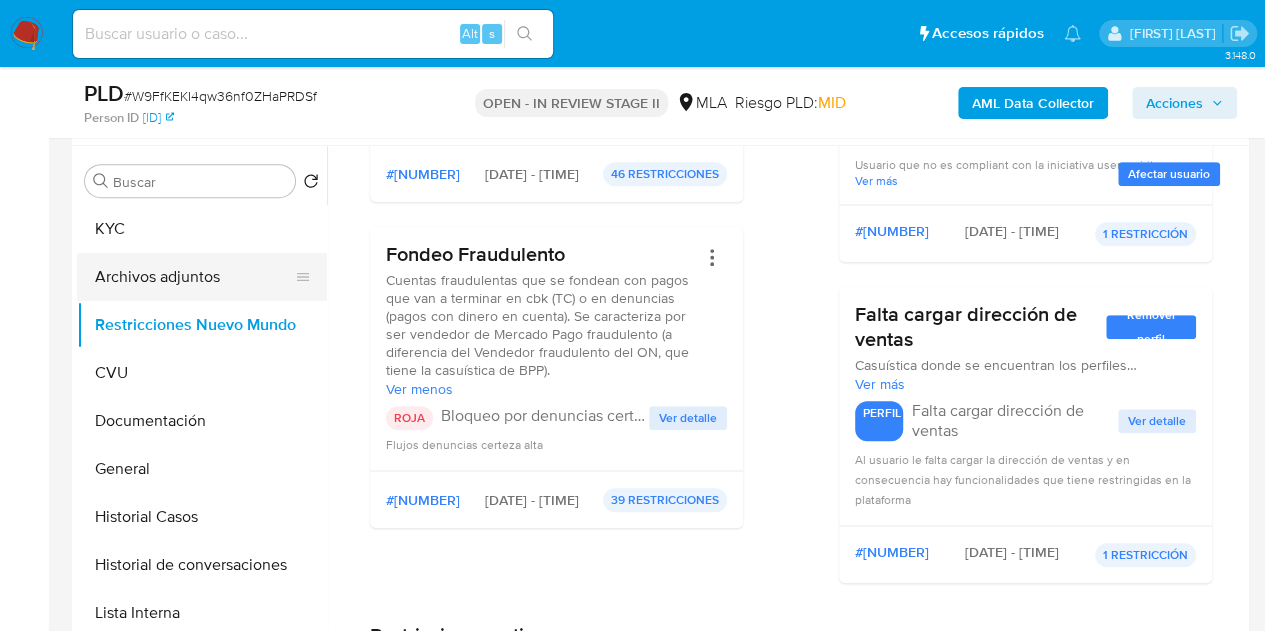 click on "Archivos adjuntos" at bounding box center (194, 277) 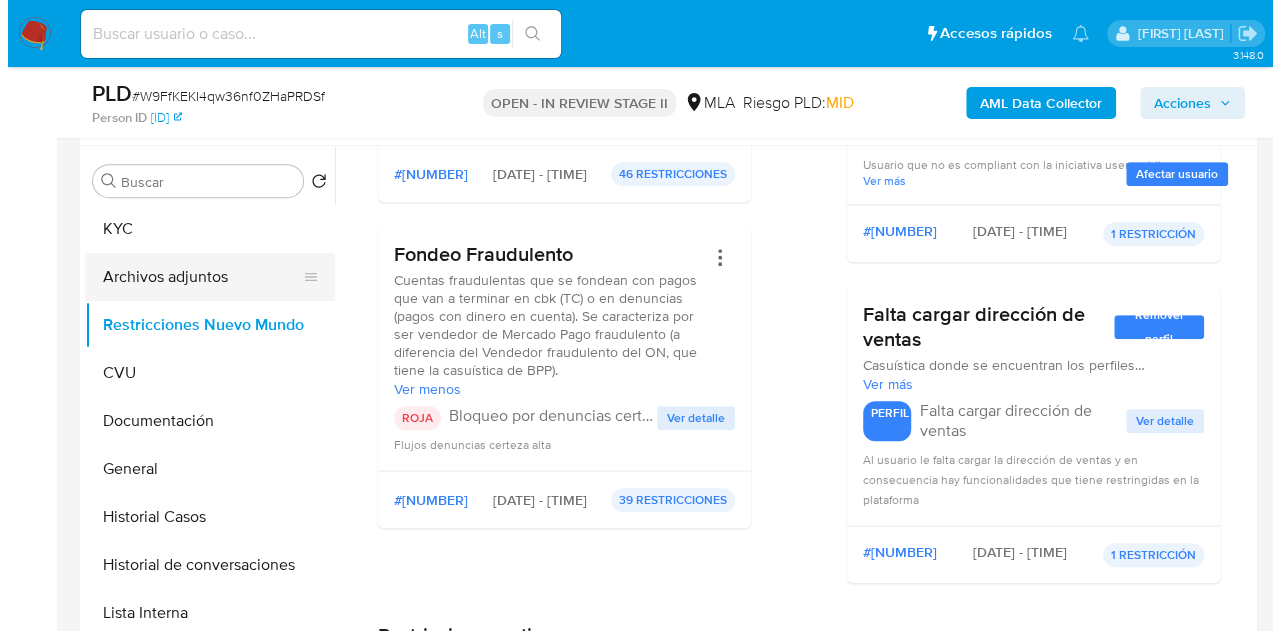 scroll, scrollTop: 0, scrollLeft: 0, axis: both 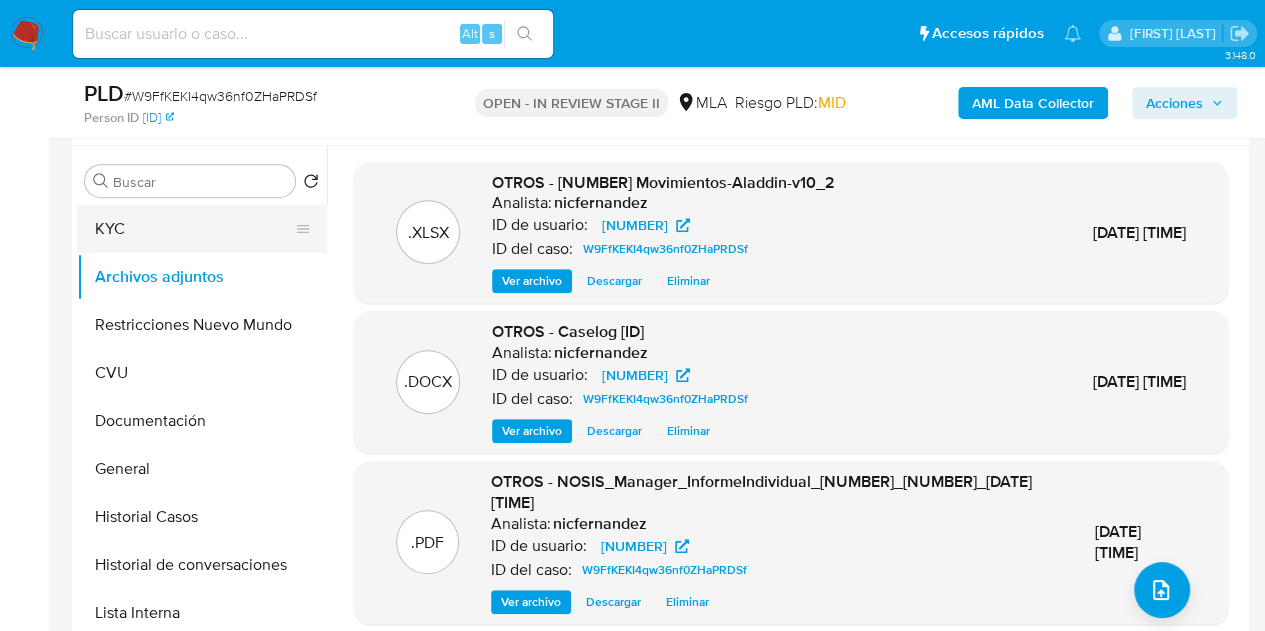 click on "KYC" at bounding box center [194, 229] 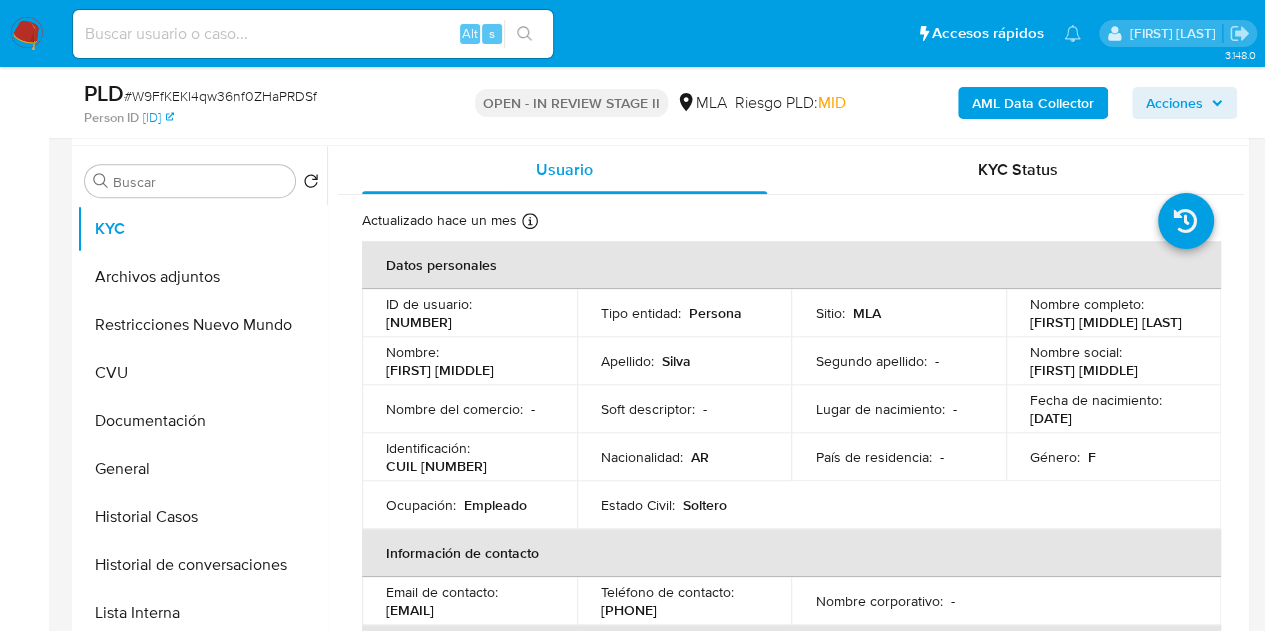 click on "Nombre :    Fiama del Jesus" at bounding box center [469, 361] 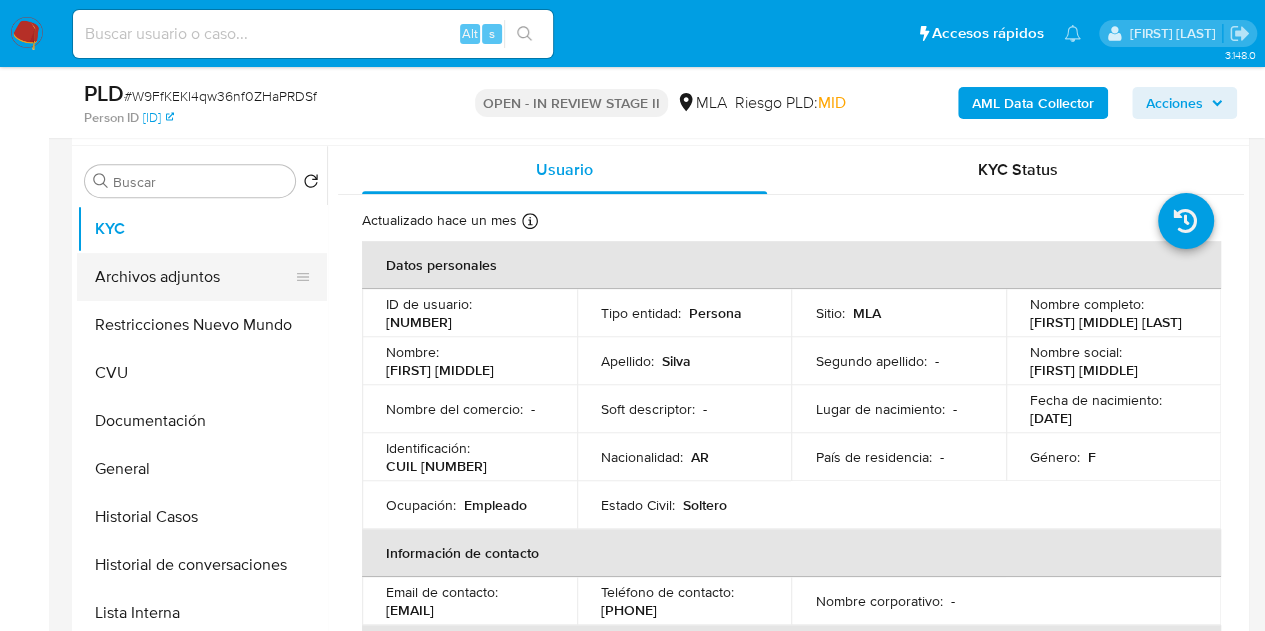 click on "Archivos adjuntos" at bounding box center (194, 277) 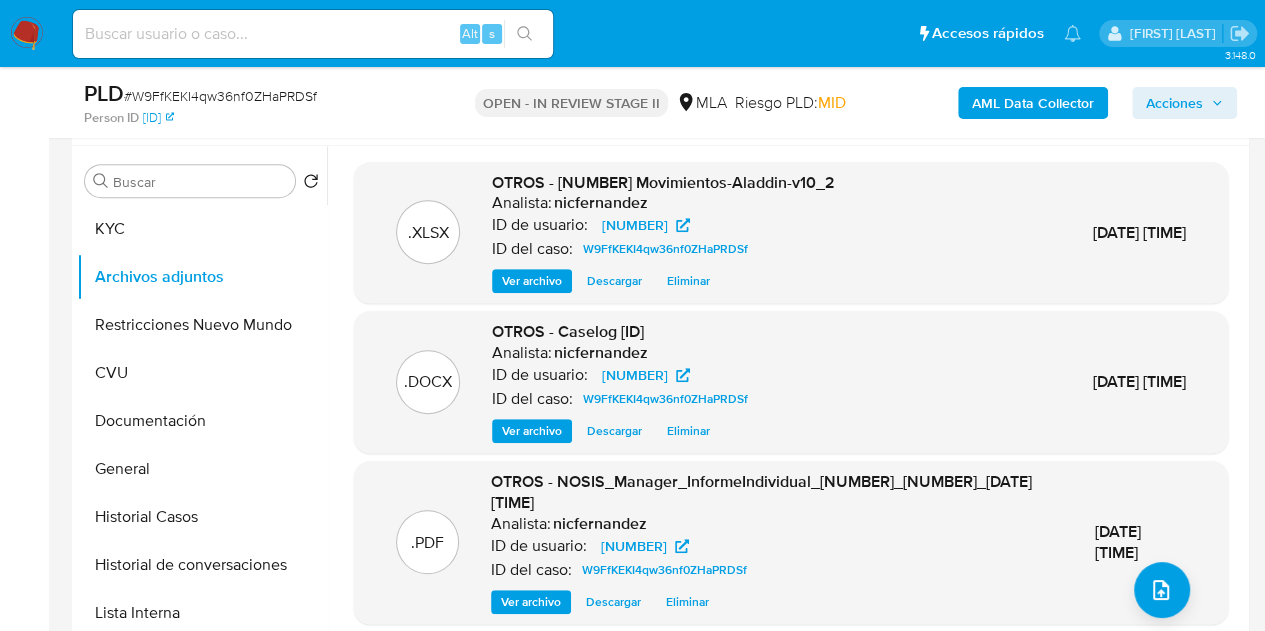 click on "Ver archivo" at bounding box center (532, 431) 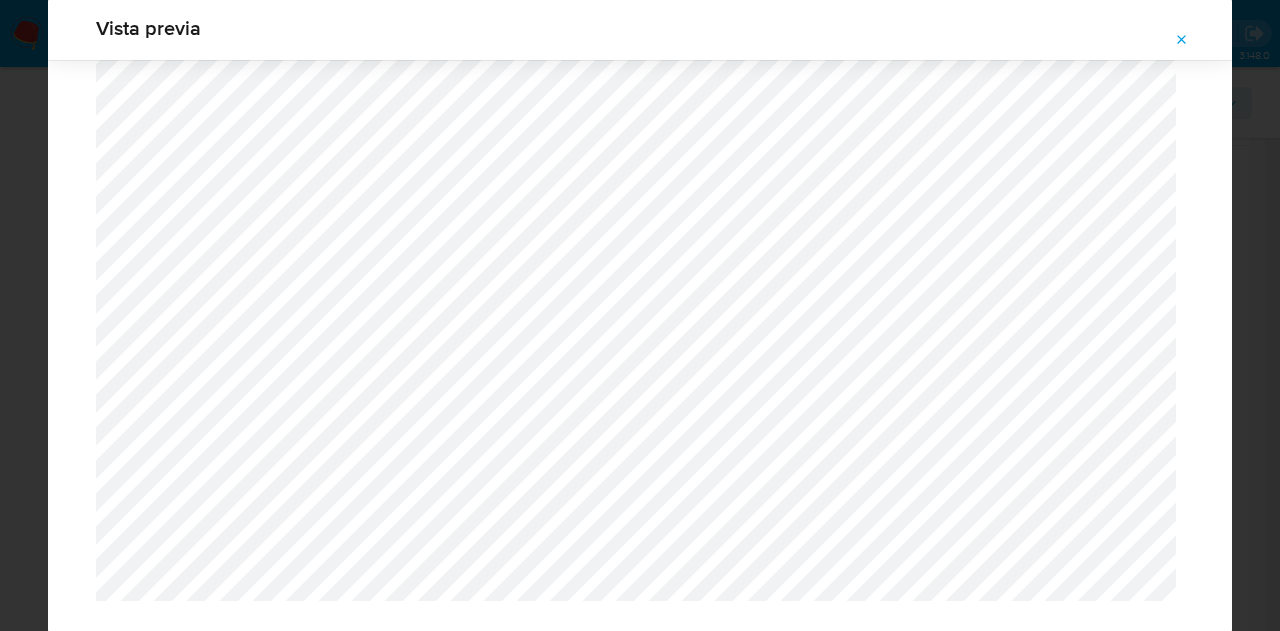 scroll, scrollTop: 2319, scrollLeft: 0, axis: vertical 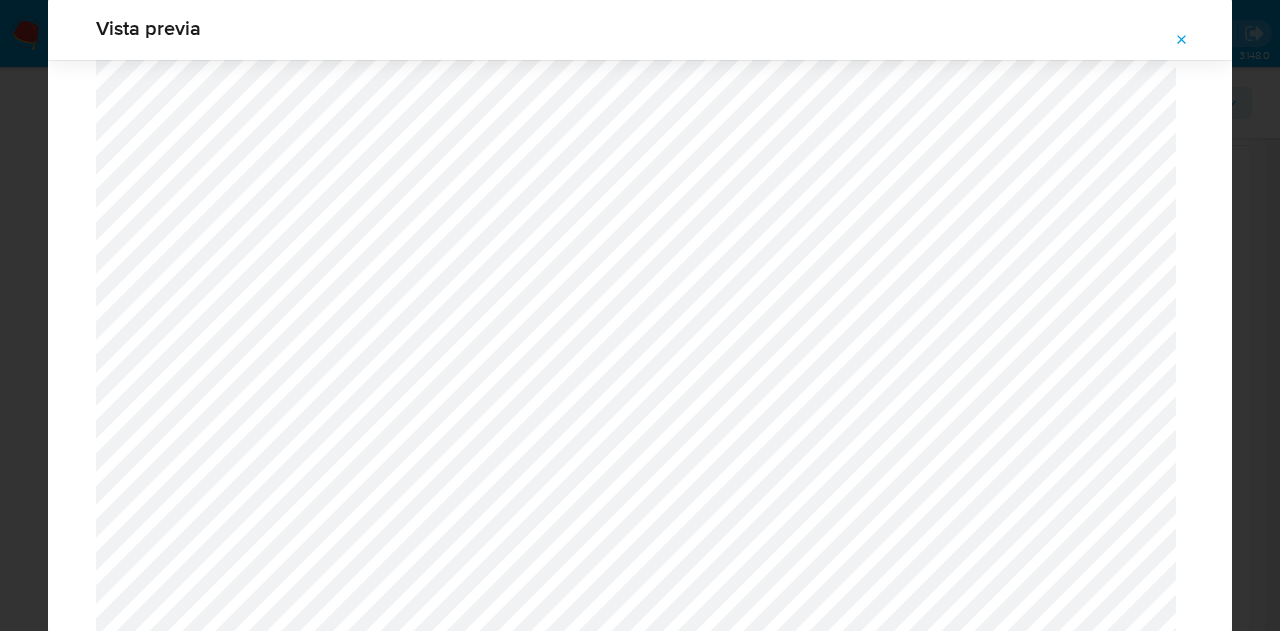 click 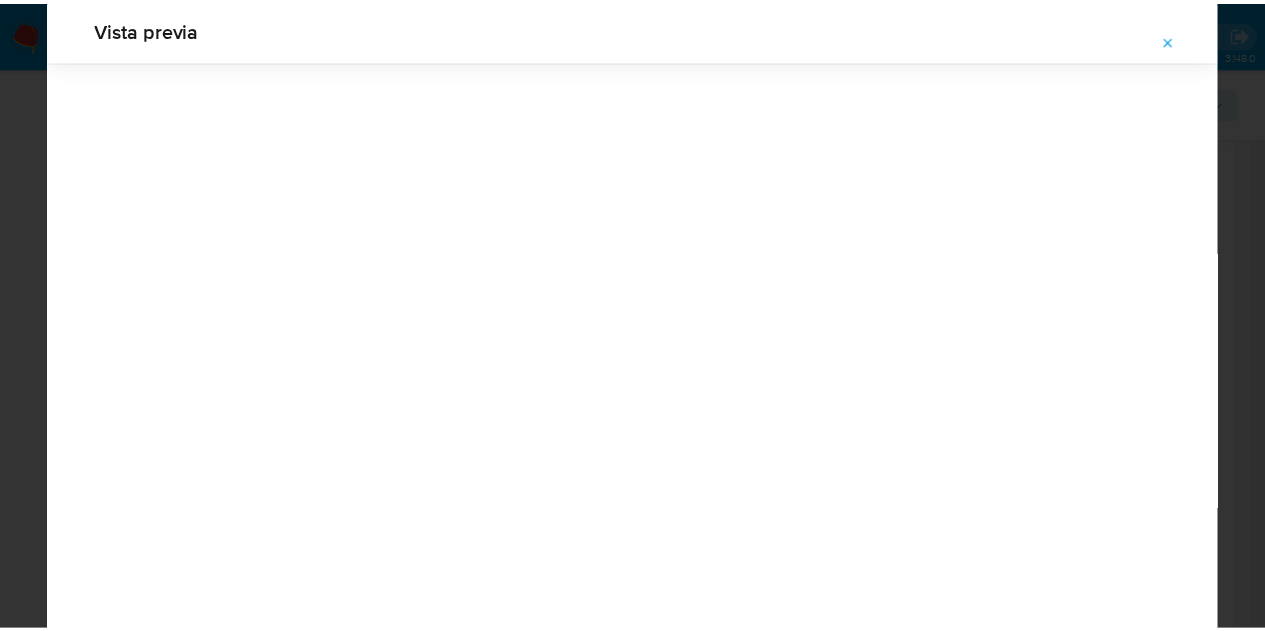 scroll, scrollTop: 64, scrollLeft: 0, axis: vertical 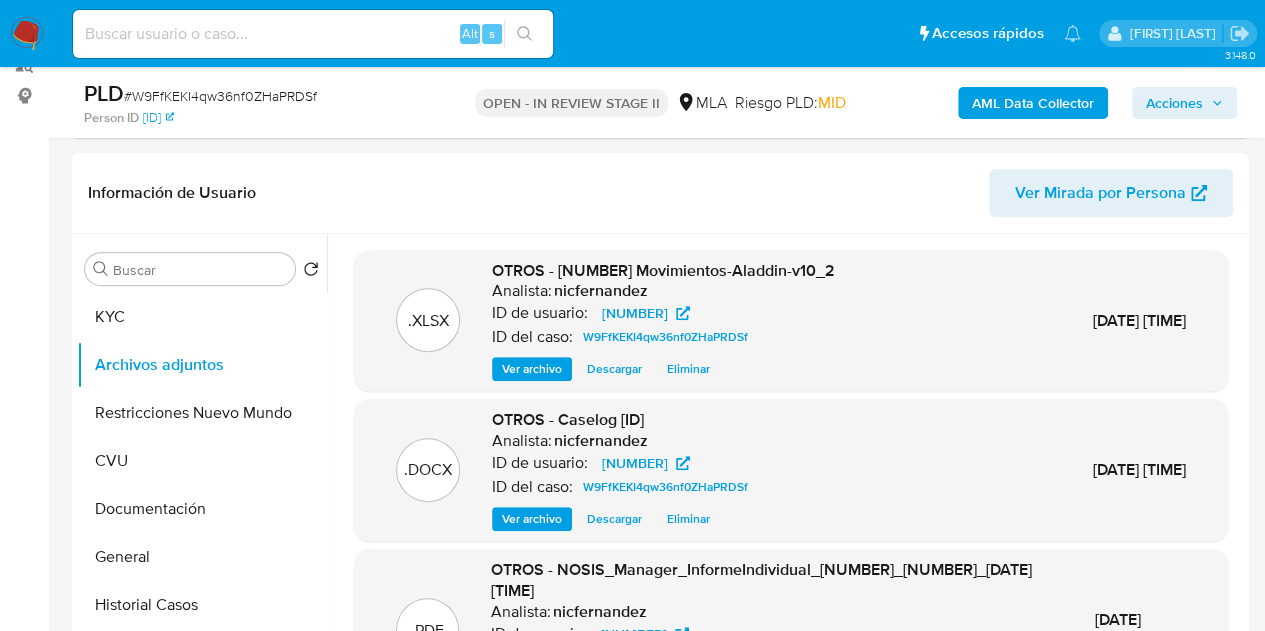 drag, startPoint x: 1164, startPoint y: 99, endPoint x: 1128, endPoint y: 111, distance: 37.94733 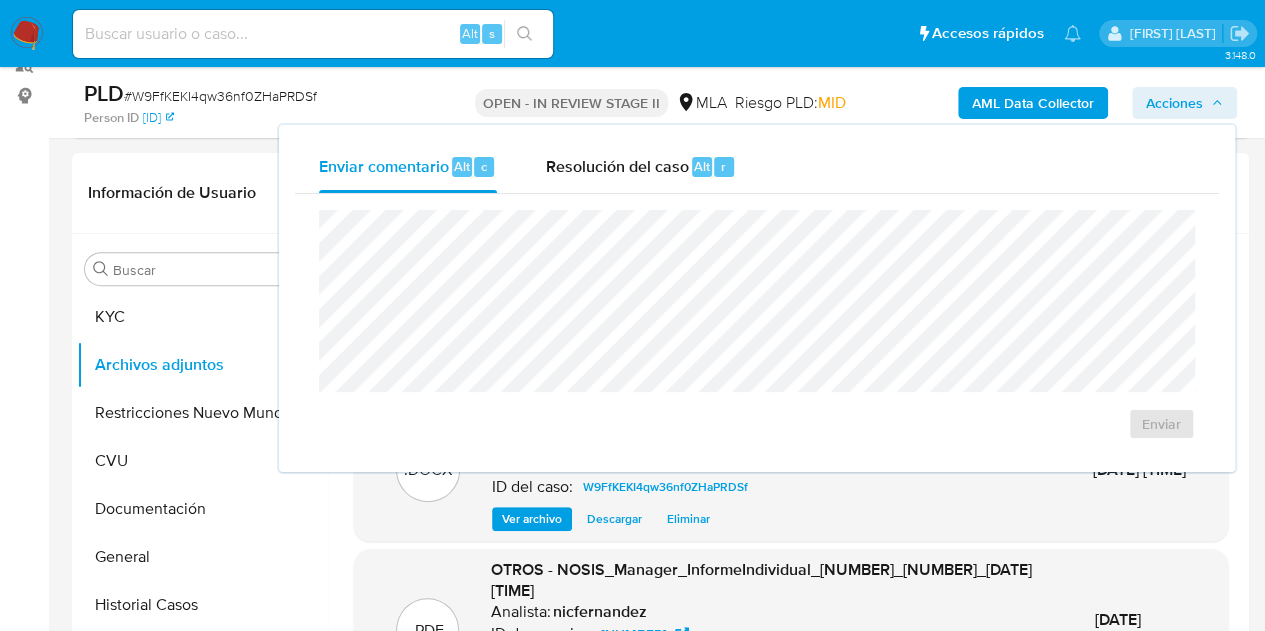 drag, startPoint x: 678, startPoint y: 163, endPoint x: 668, endPoint y: 196, distance: 34.48188 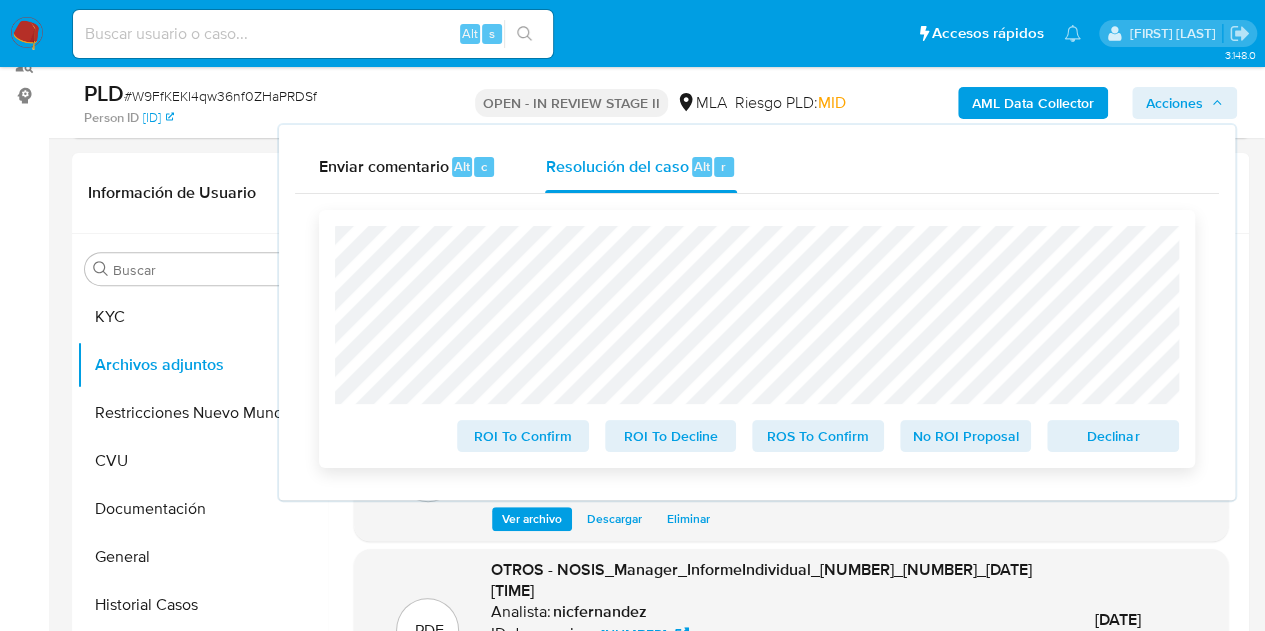 click on "Declinar" at bounding box center (1113, 436) 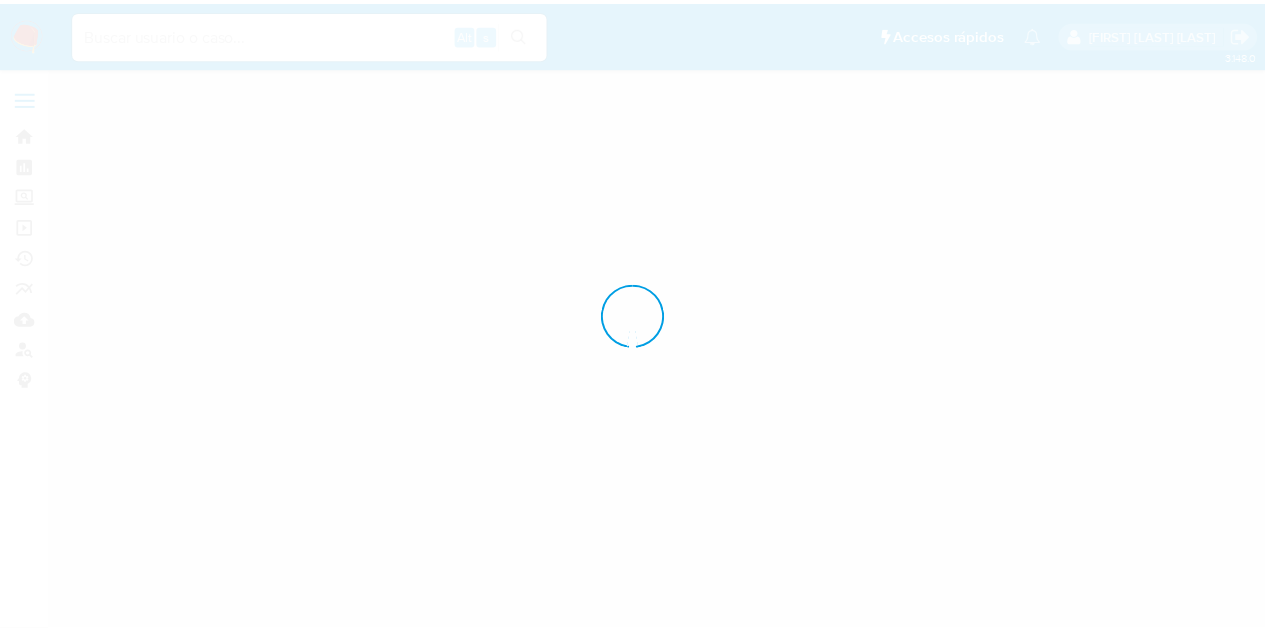 scroll, scrollTop: 0, scrollLeft: 0, axis: both 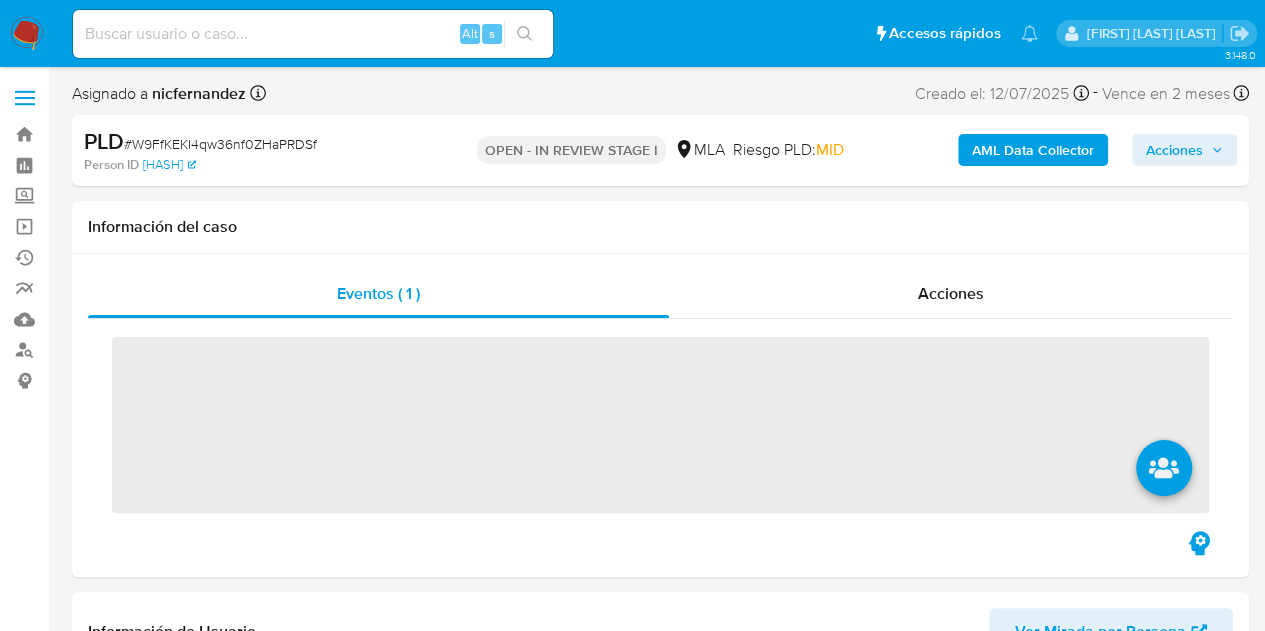 click on "Acciones" at bounding box center [1174, 150] 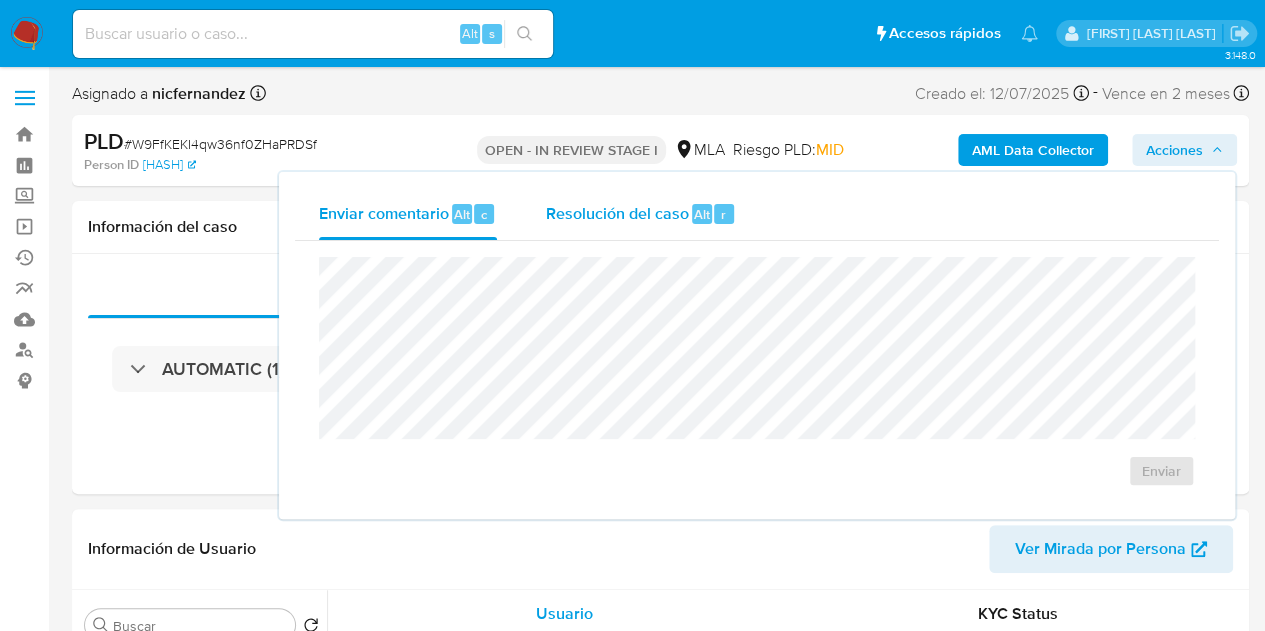 click on "Resolución del caso" at bounding box center [616, 213] 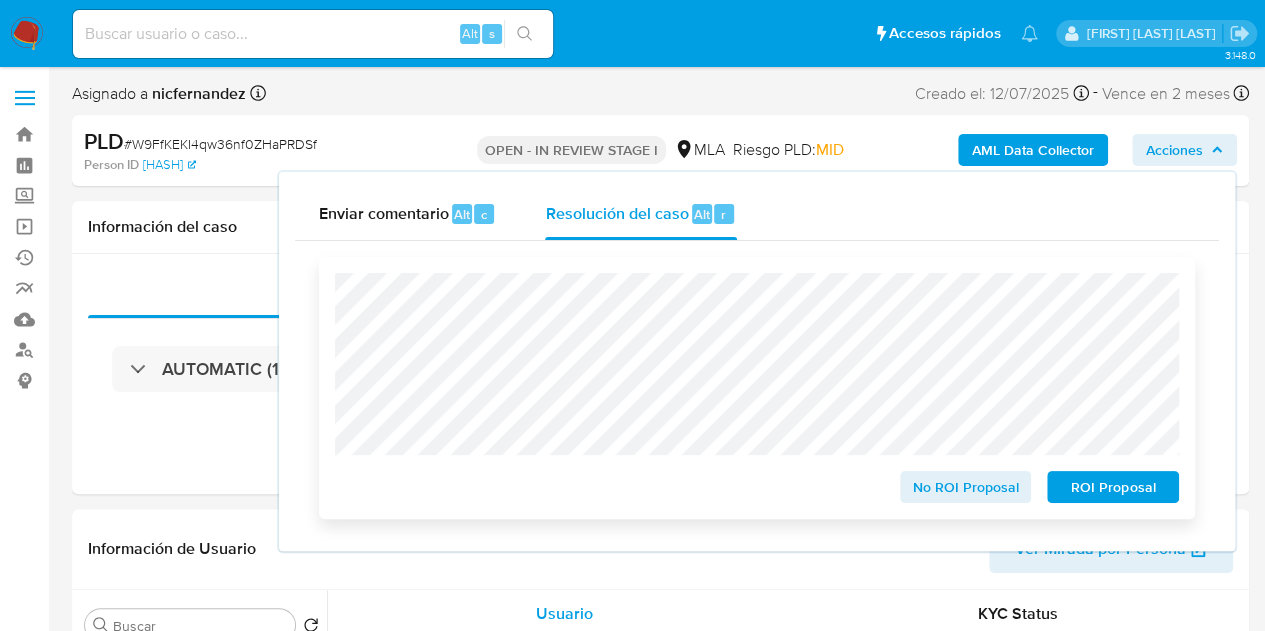 select on "10" 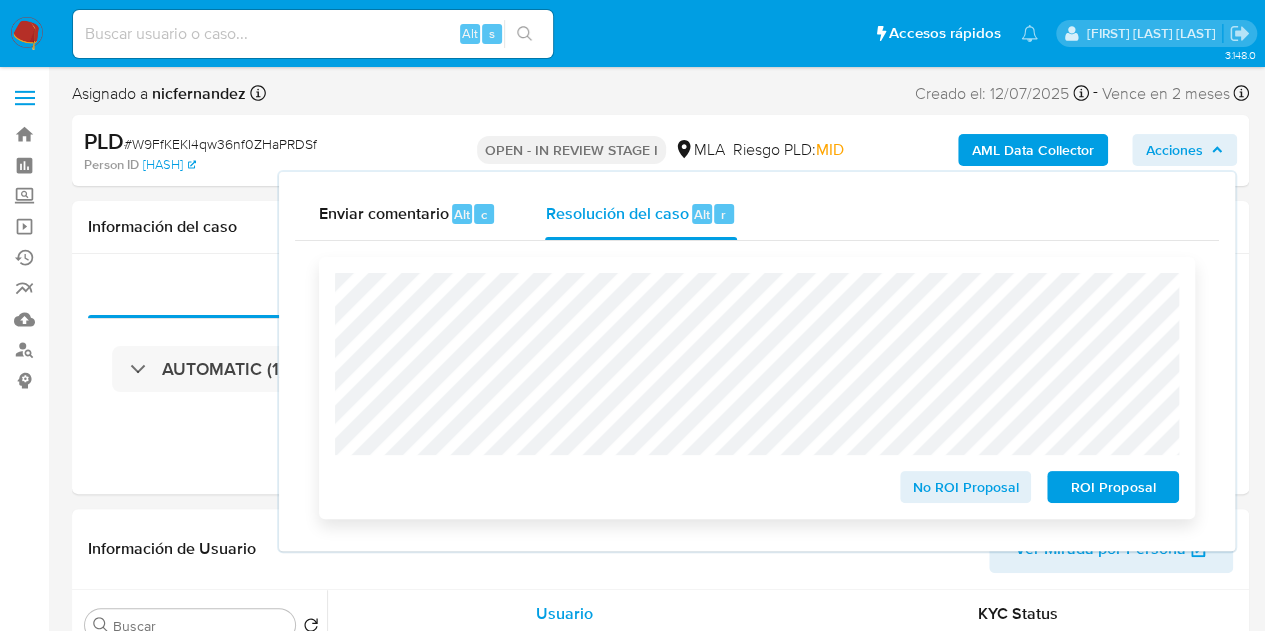 click on "ROI Proposal" at bounding box center (1113, 487) 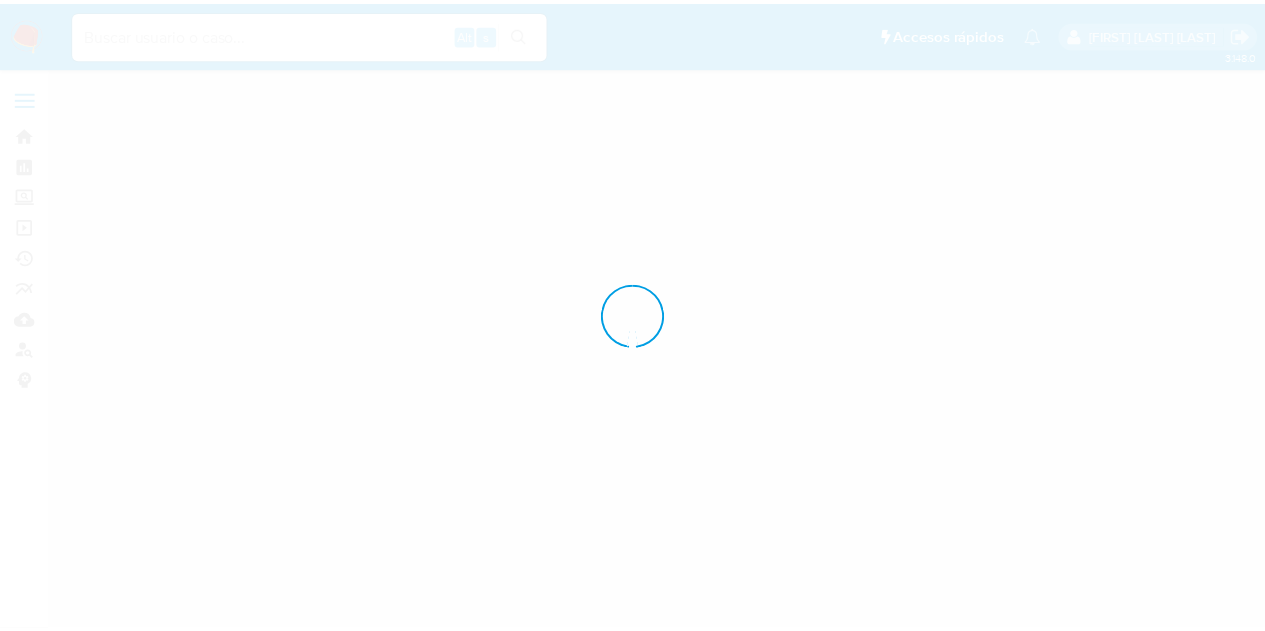 scroll, scrollTop: 0, scrollLeft: 0, axis: both 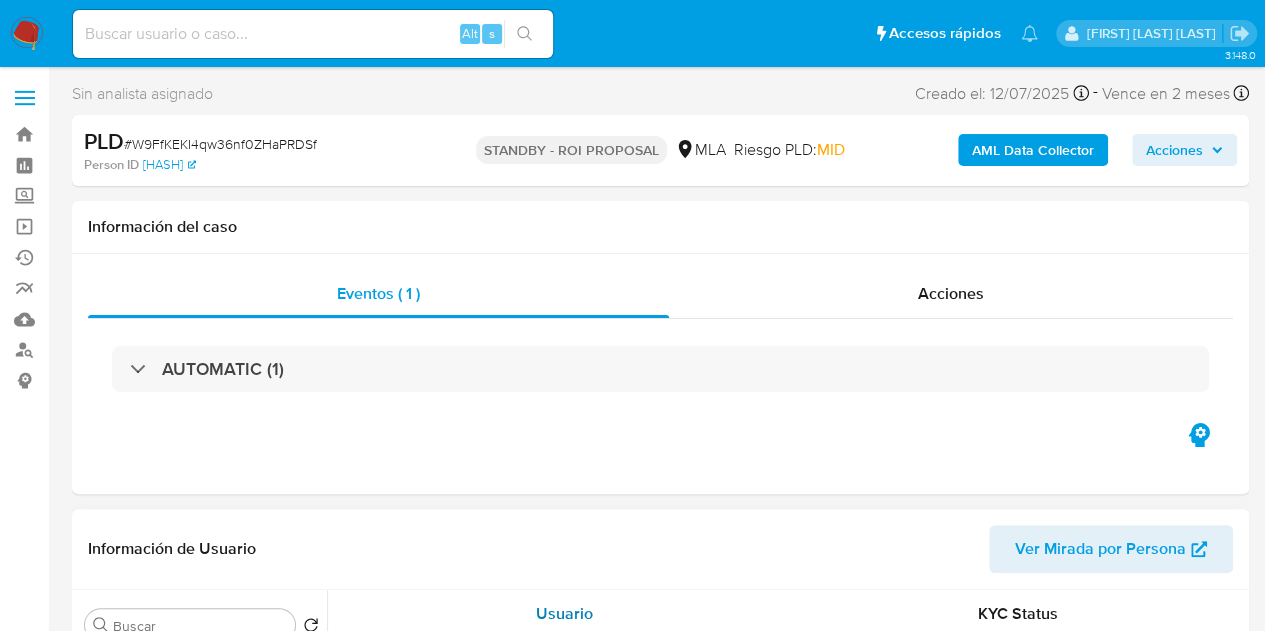 select on "10" 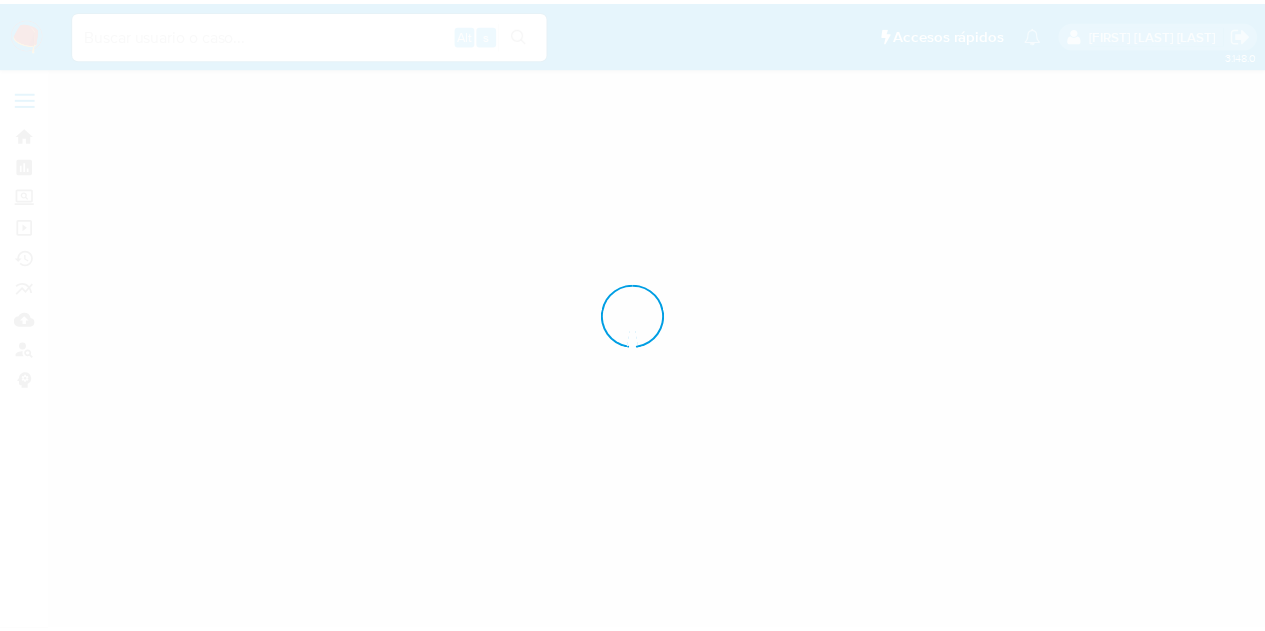 scroll, scrollTop: 0, scrollLeft: 0, axis: both 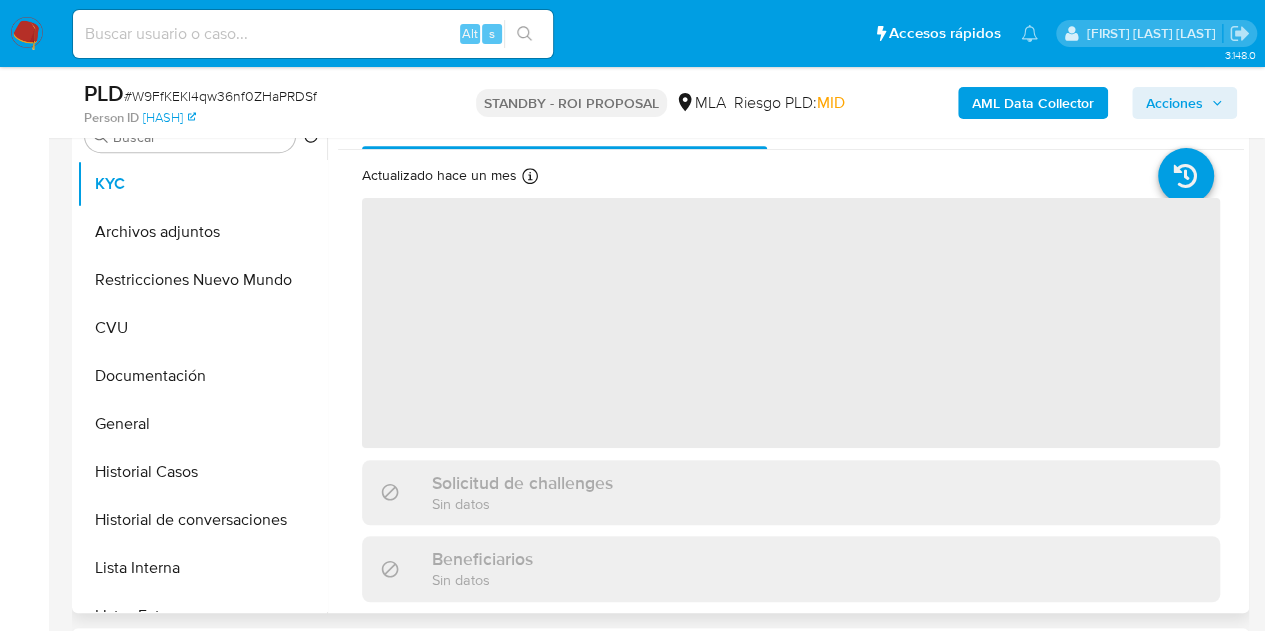 select on "10" 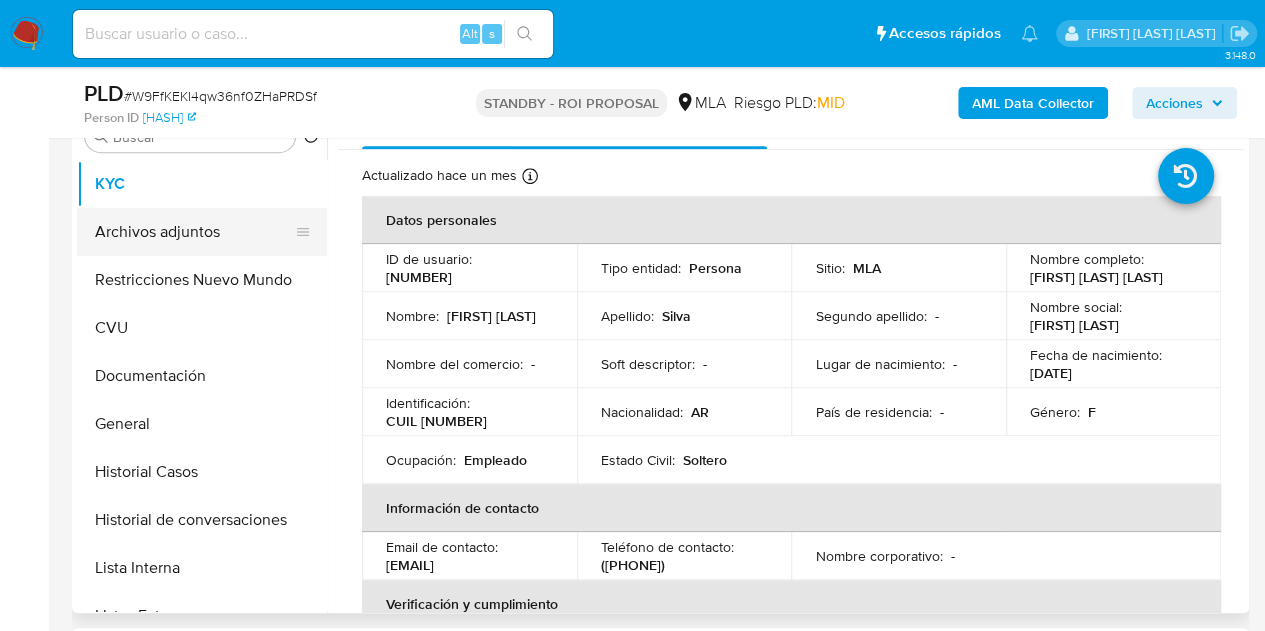 click on "Archivos adjuntos" at bounding box center [194, 232] 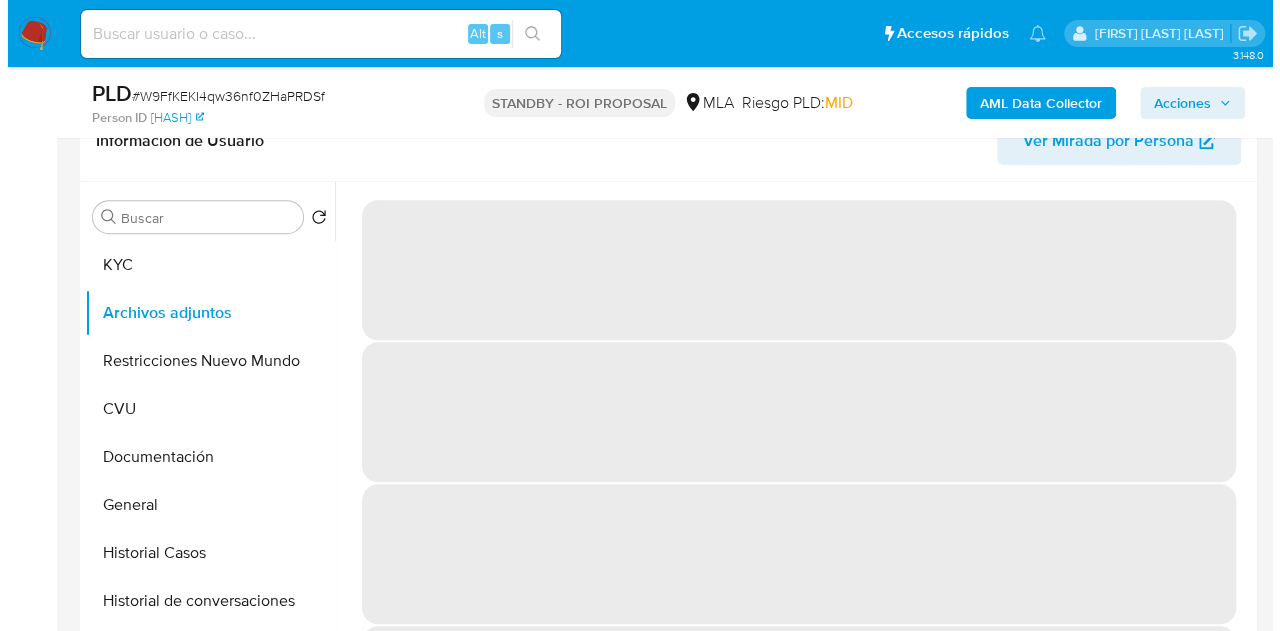 scroll, scrollTop: 333, scrollLeft: 0, axis: vertical 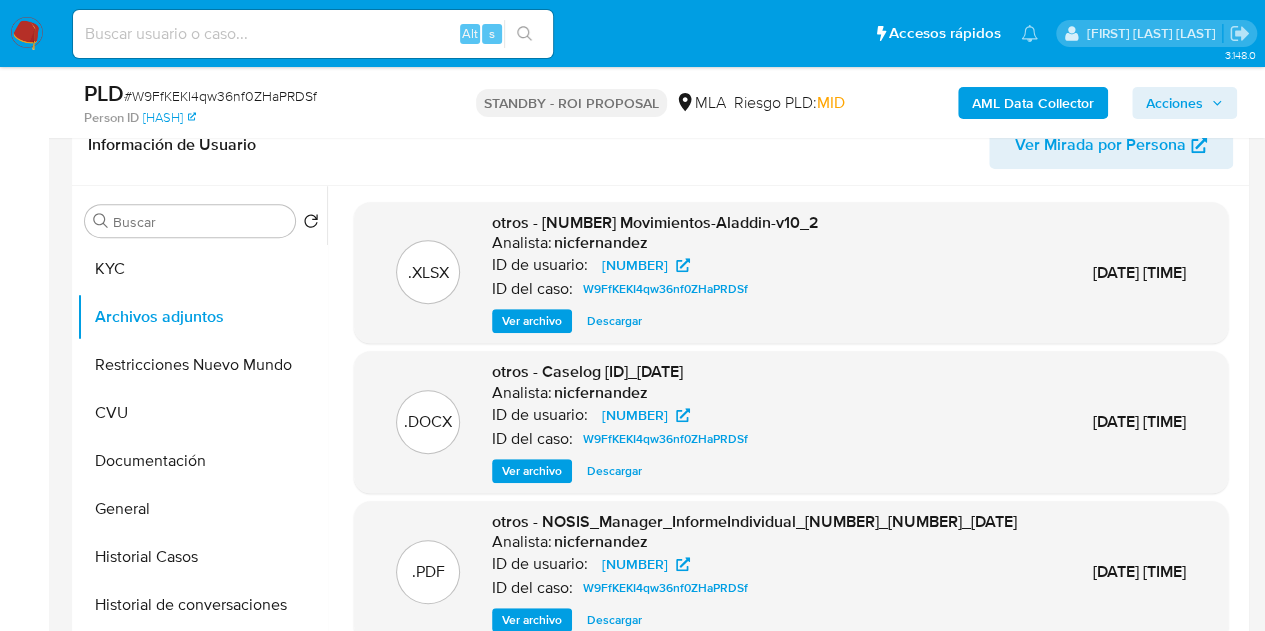 click on "Ver archivo" at bounding box center (532, 471) 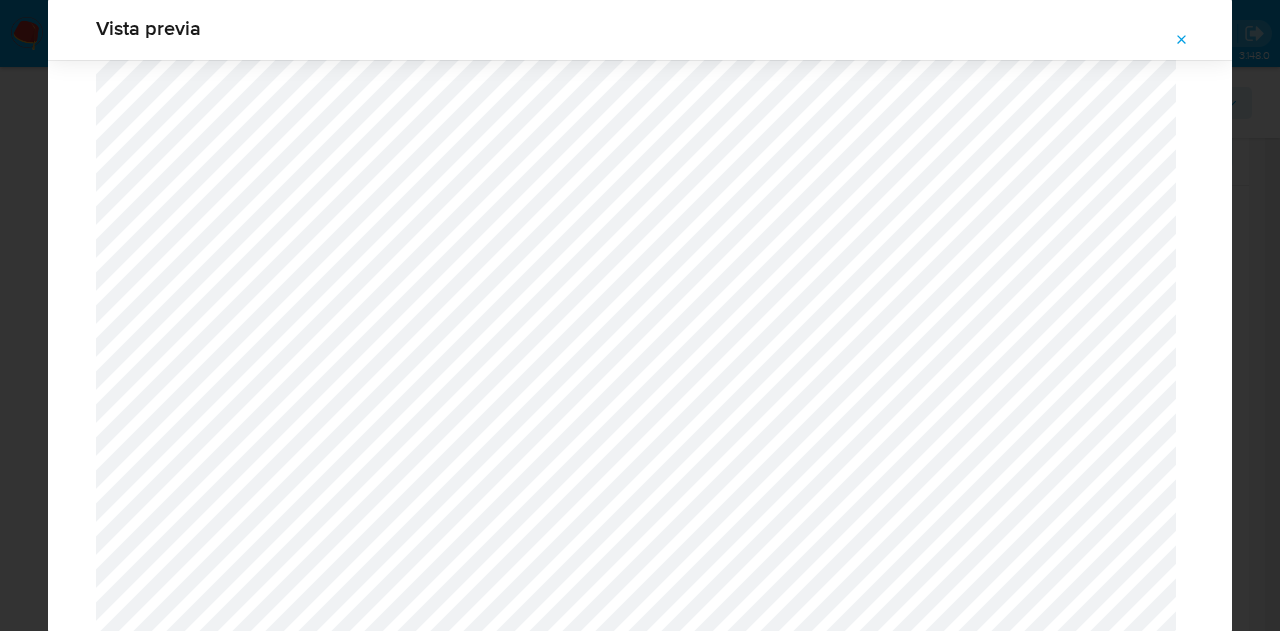 scroll, scrollTop: 2152, scrollLeft: 0, axis: vertical 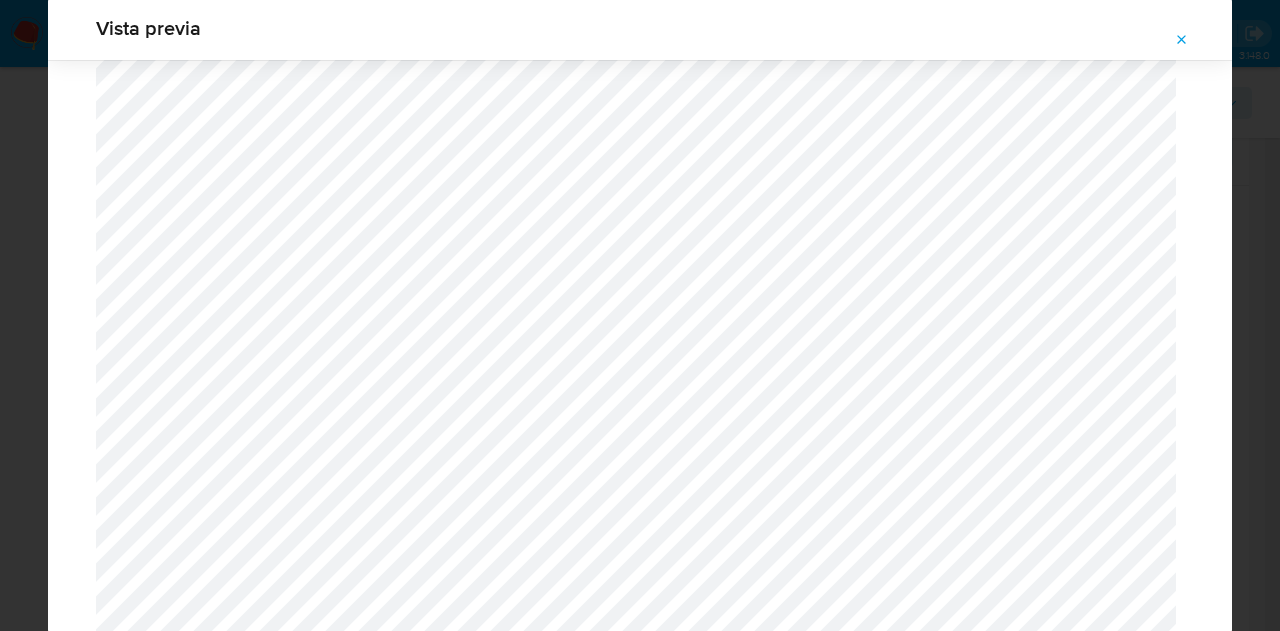 click at bounding box center [1182, 40] 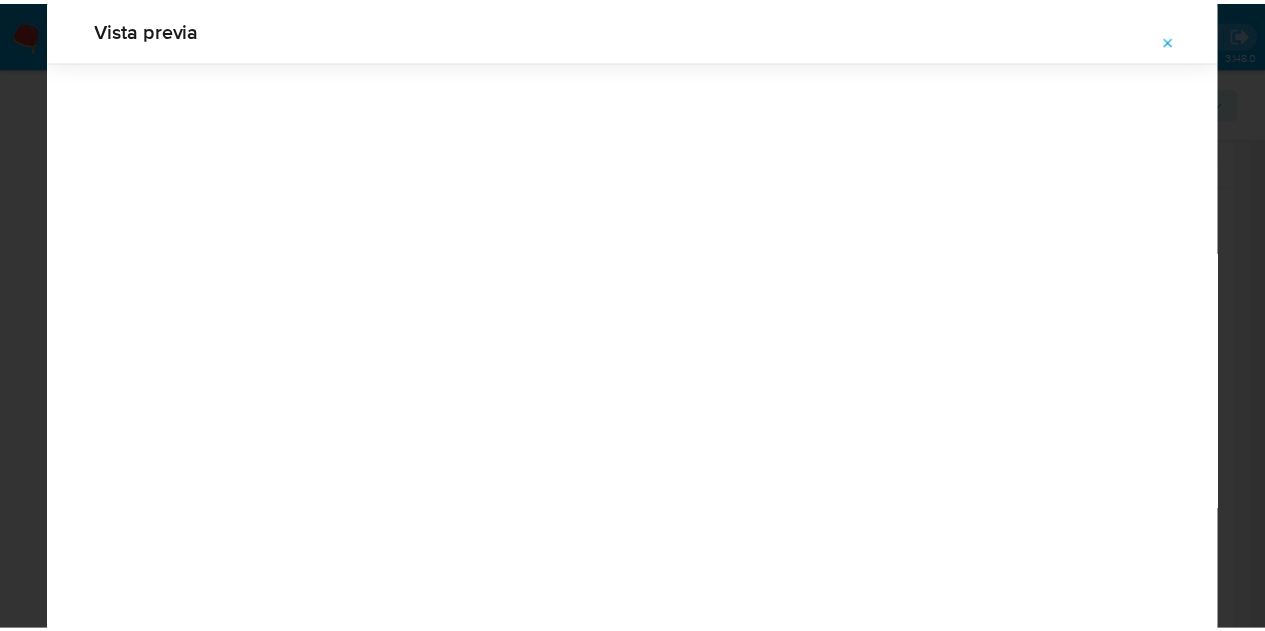 scroll, scrollTop: 64, scrollLeft: 0, axis: vertical 